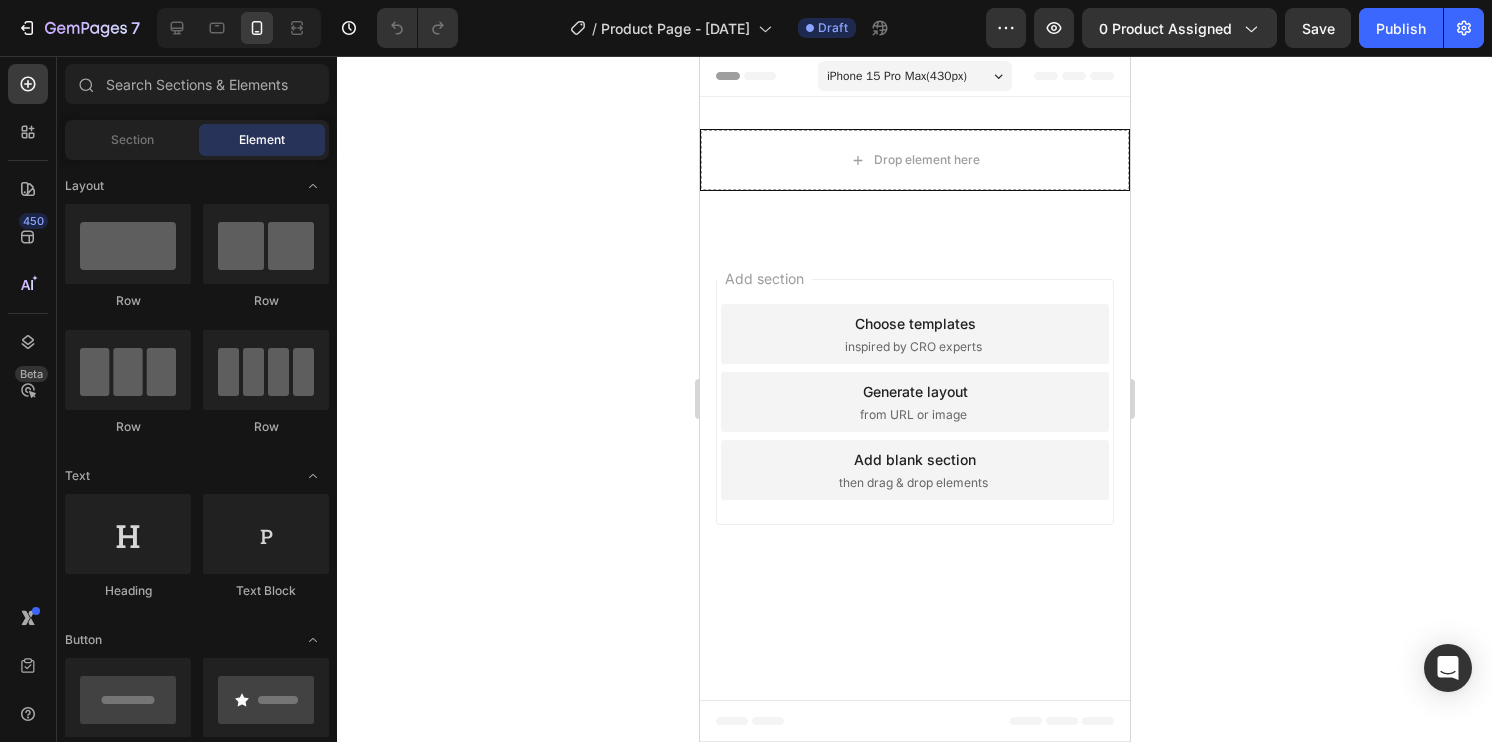 scroll, scrollTop: 0, scrollLeft: 0, axis: both 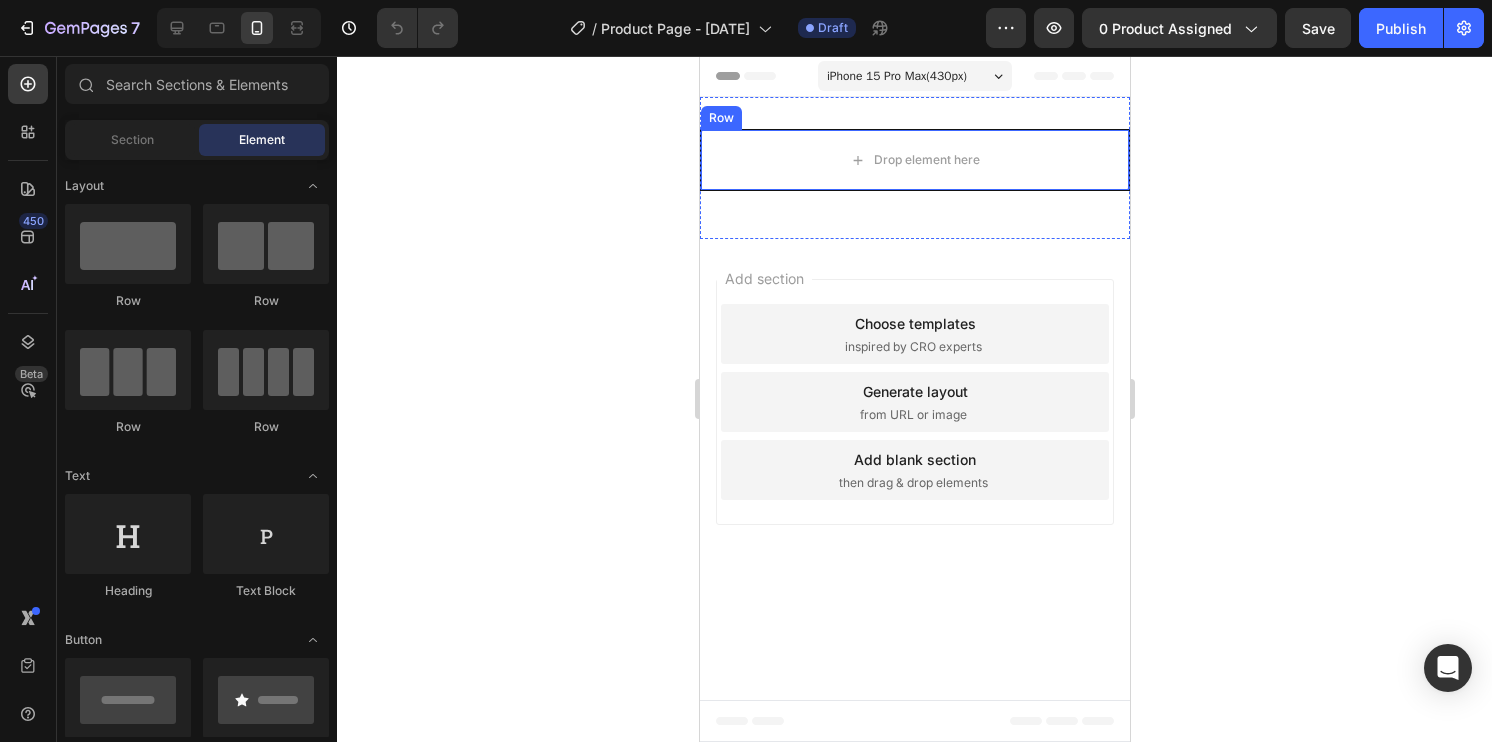 click on "Row" at bounding box center [720, 118] 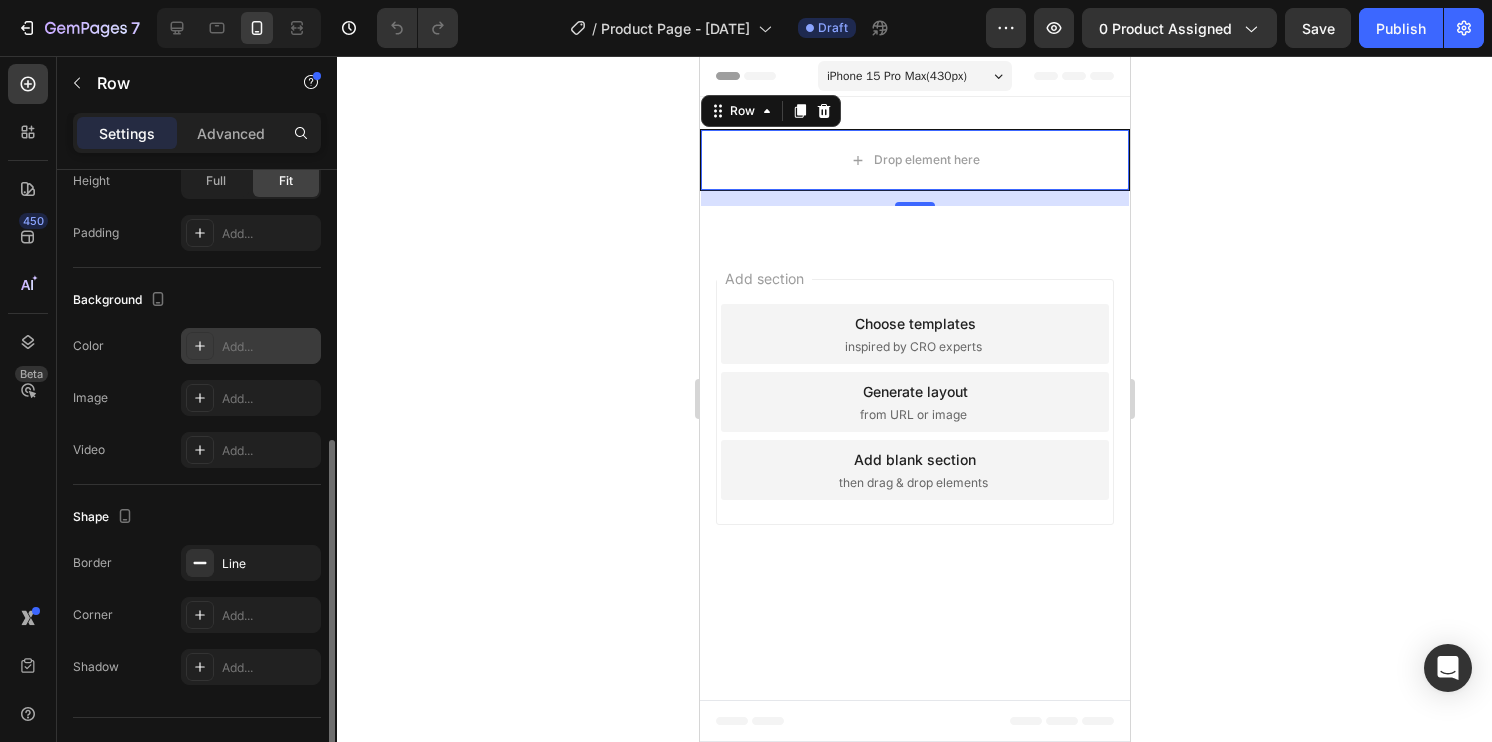 scroll, scrollTop: 536, scrollLeft: 0, axis: vertical 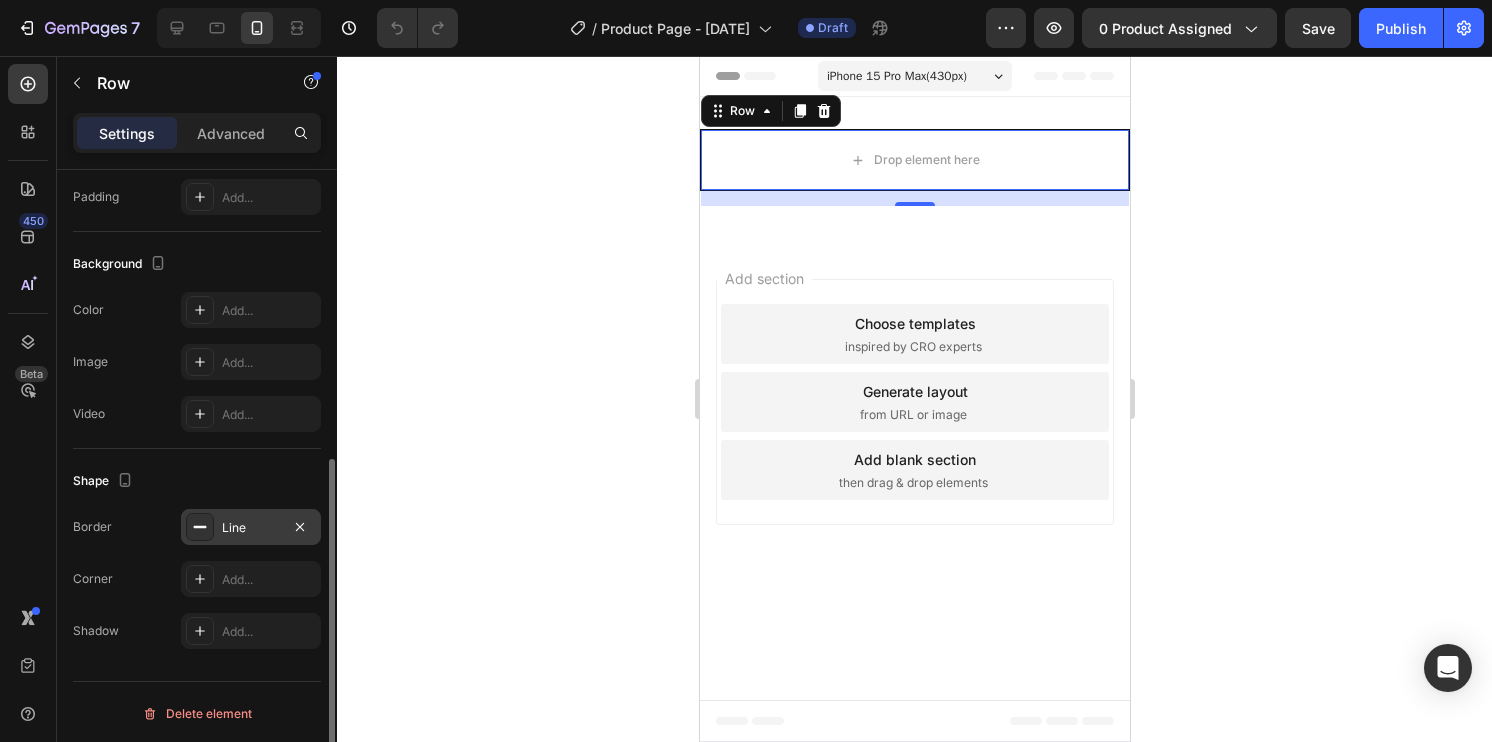 click on "Line" at bounding box center [251, 528] 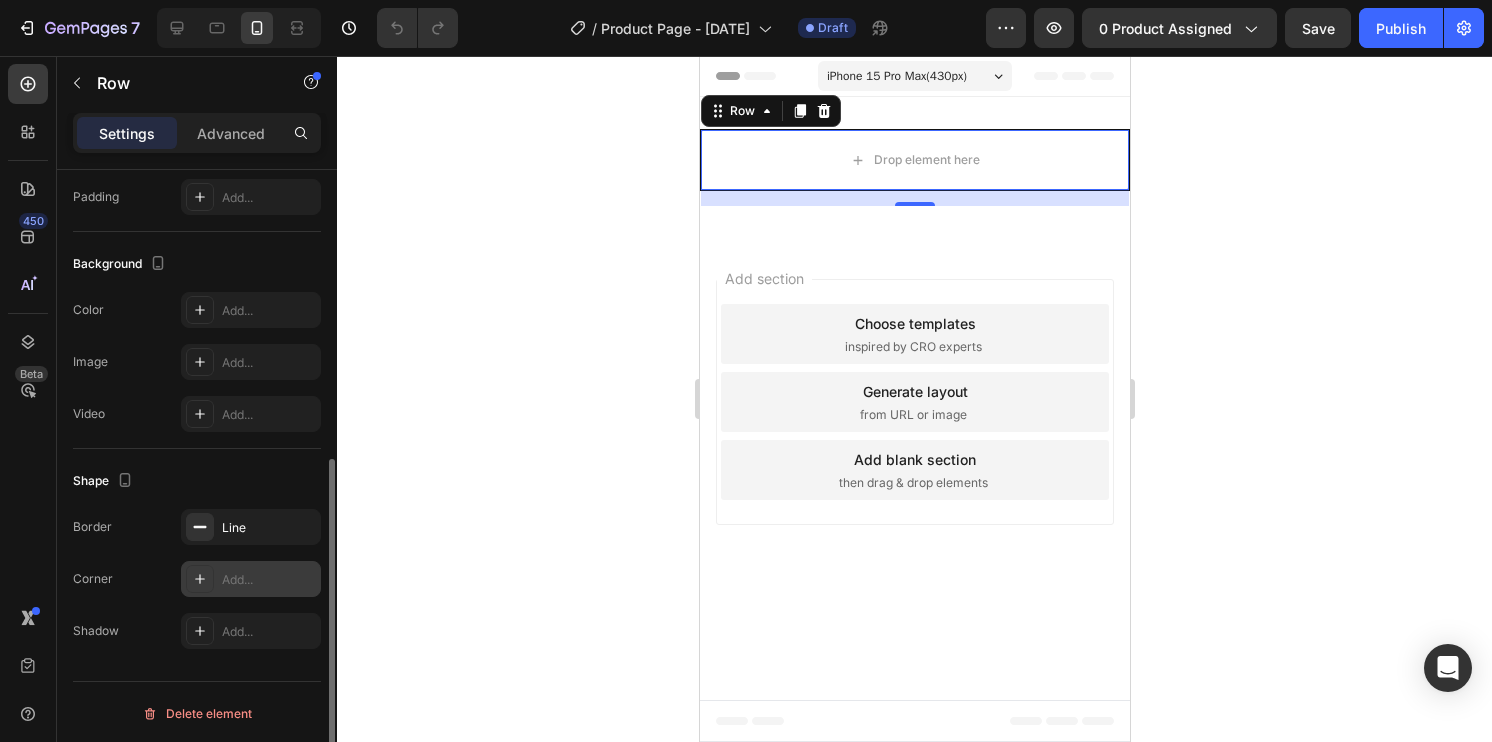 click on "Add..." at bounding box center [269, 580] 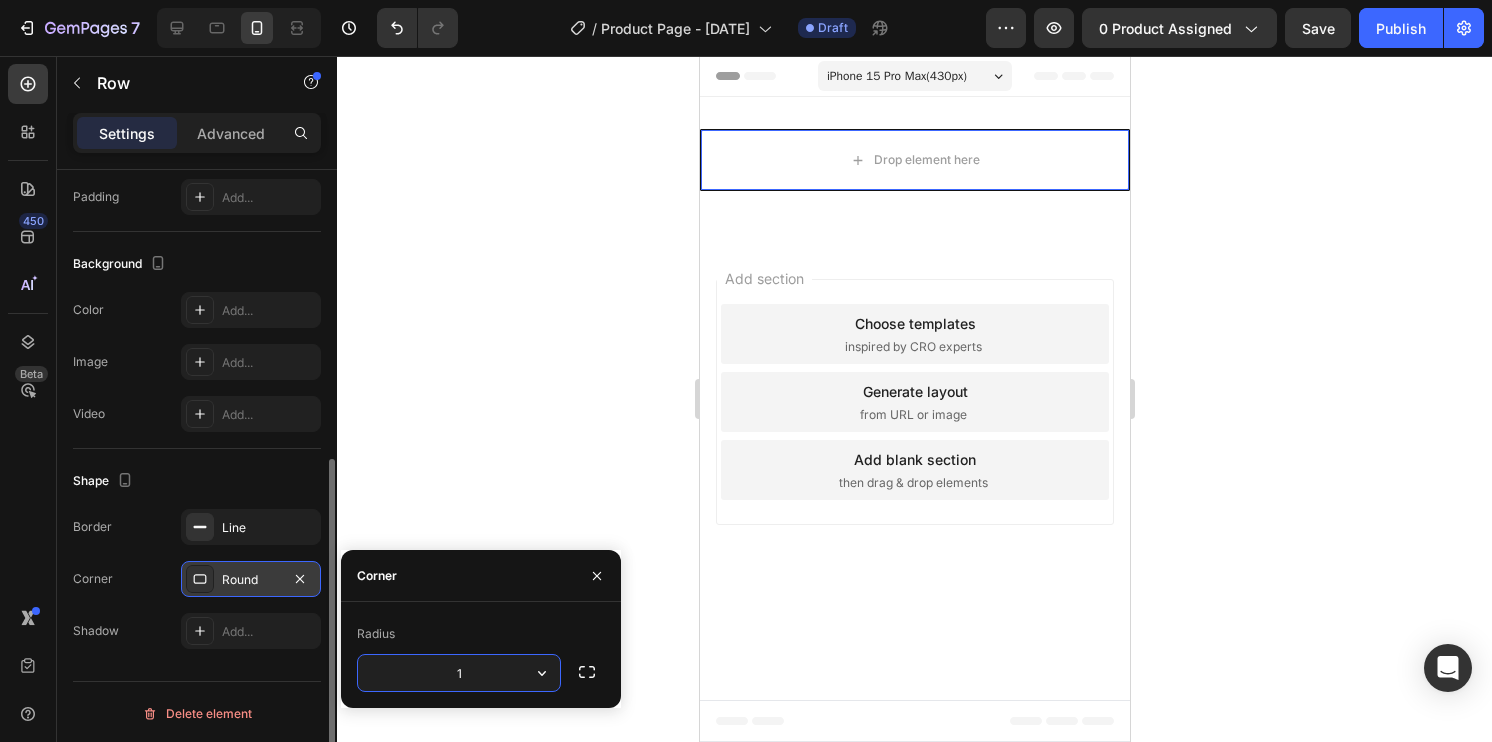 type on "1" 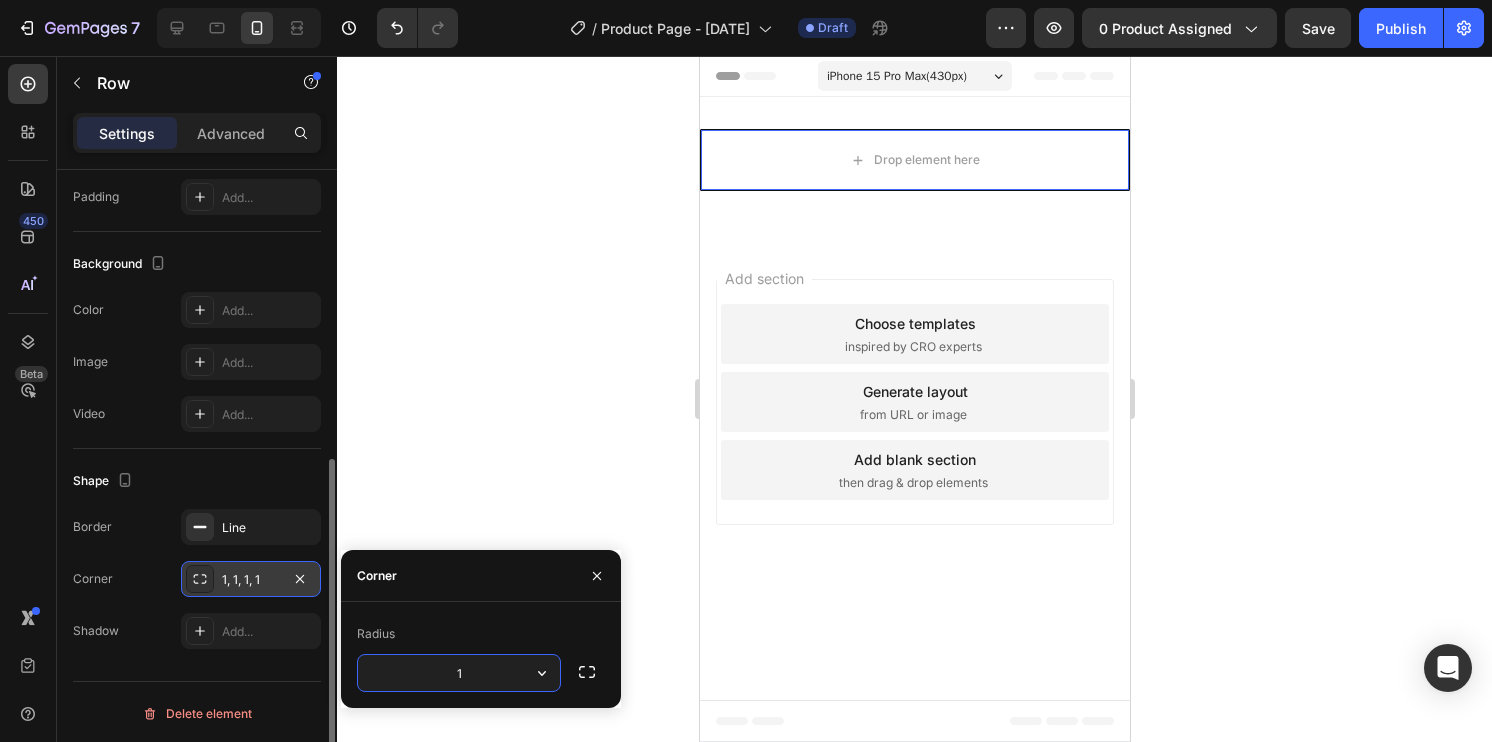 click on "1" at bounding box center [459, 673] 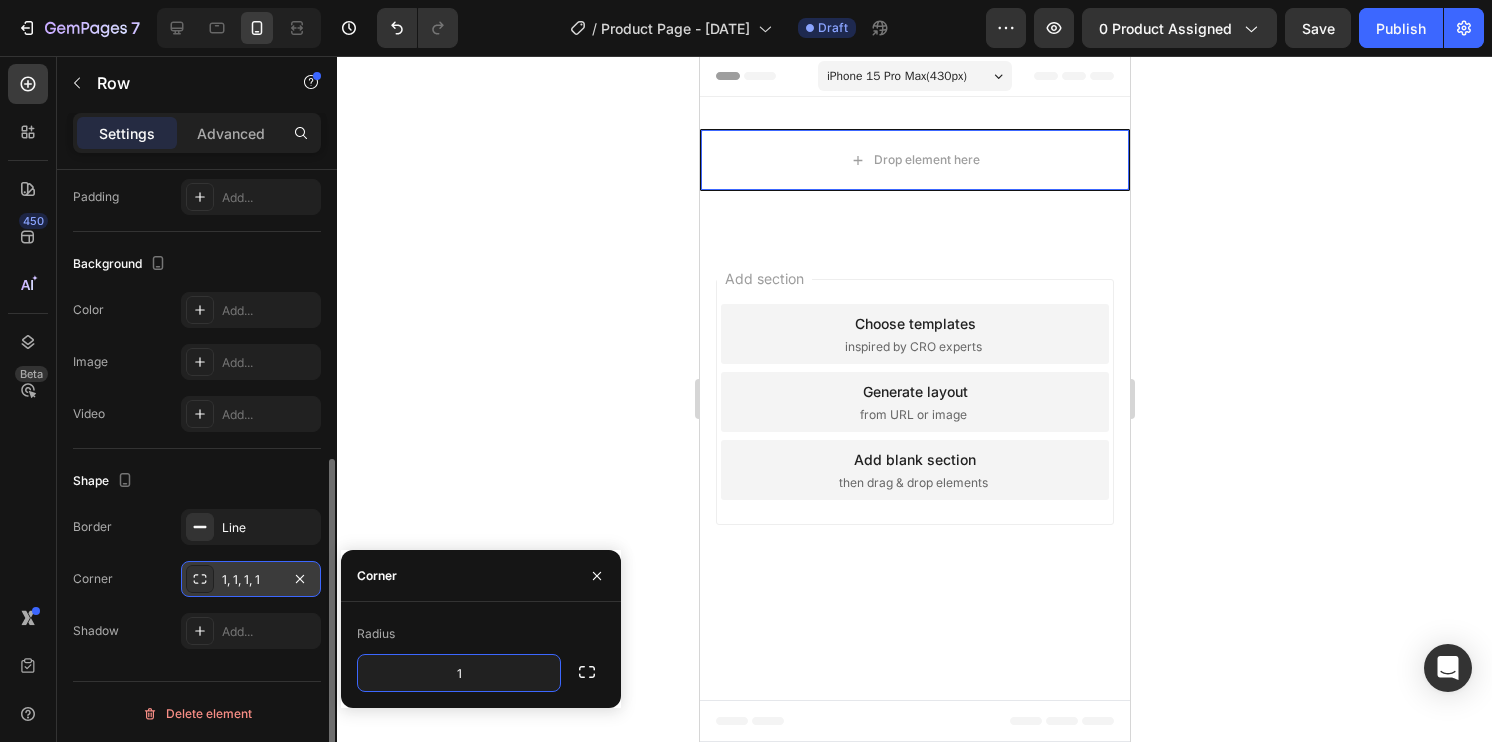 click 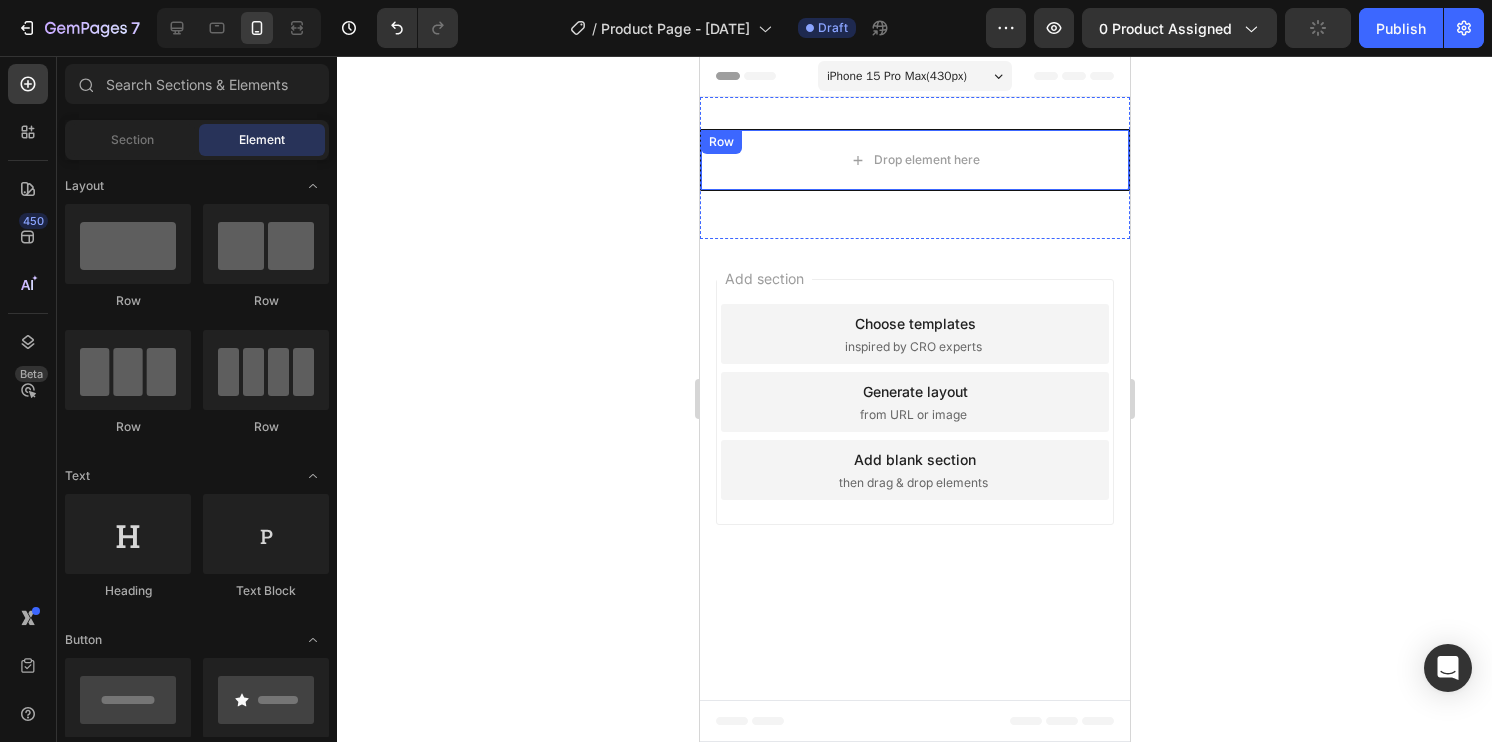 click on "Row" at bounding box center (720, 142) 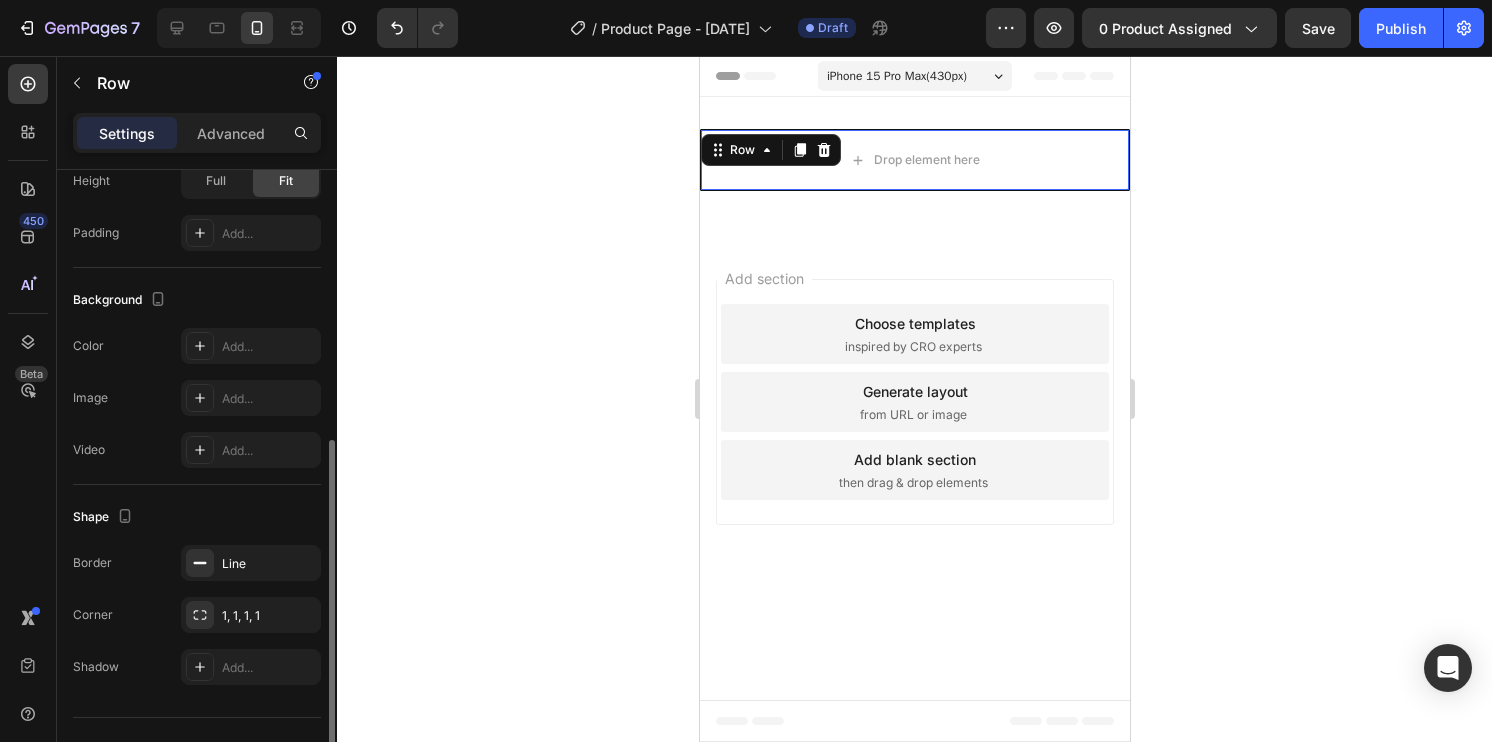 scroll, scrollTop: 536, scrollLeft: 0, axis: vertical 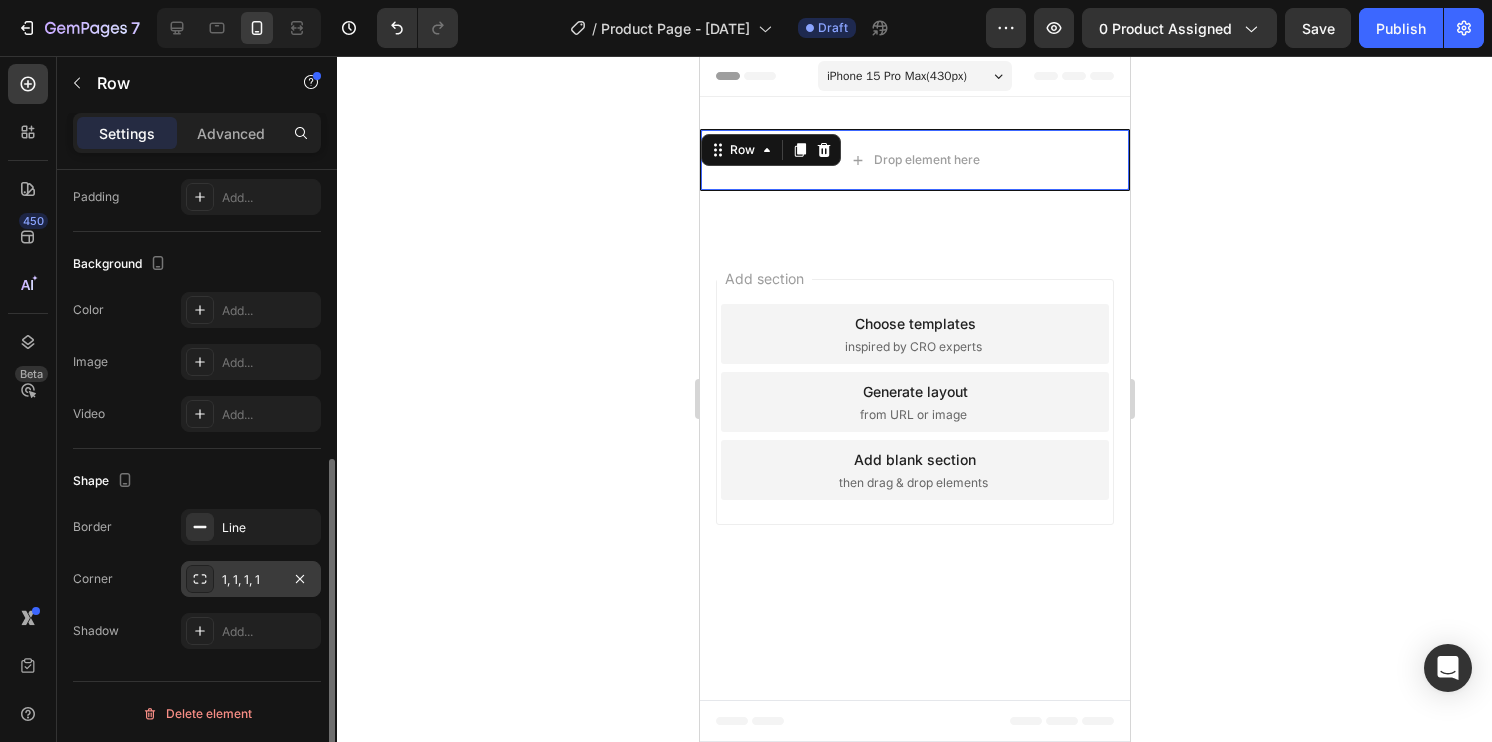 click on "1, 1, 1, 1" at bounding box center (251, 579) 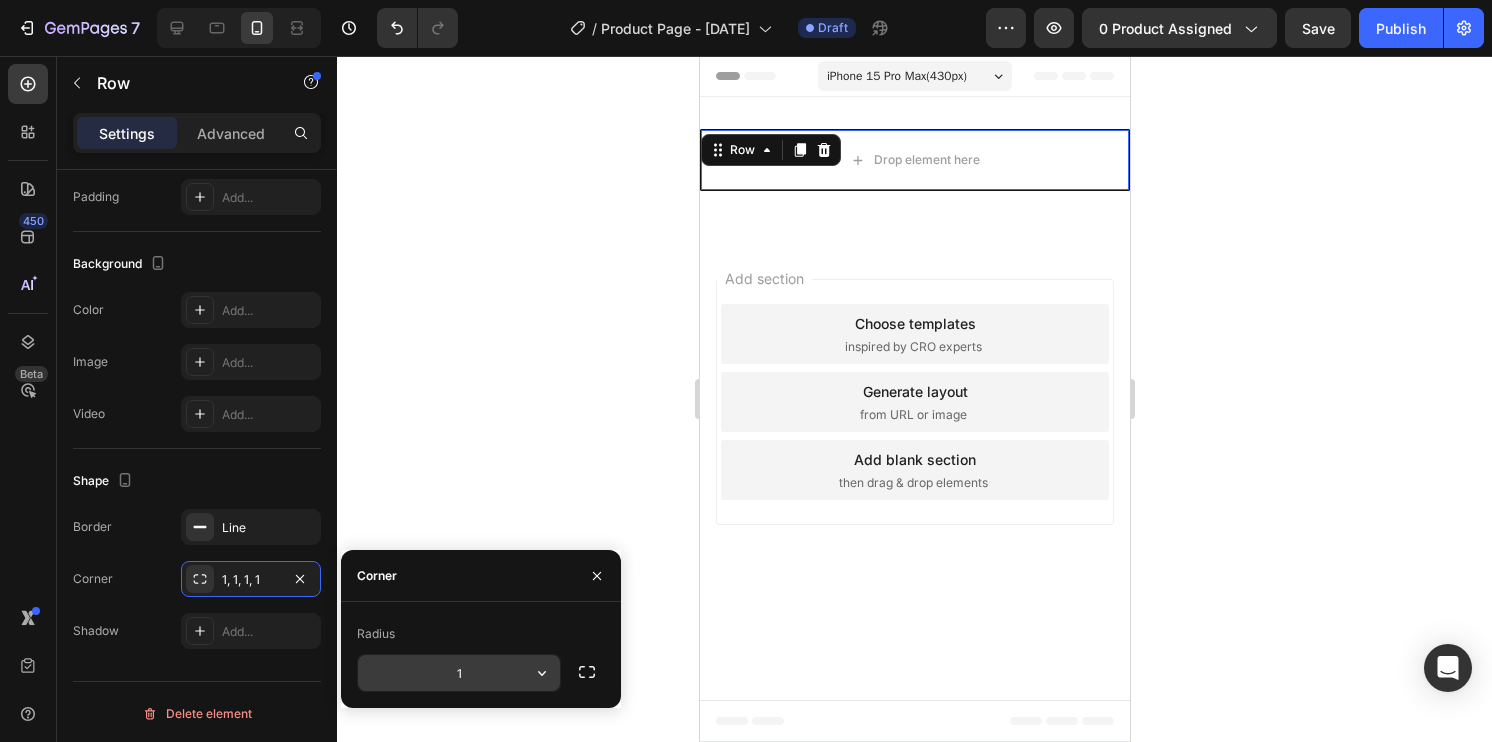 click on "1" at bounding box center [459, 673] 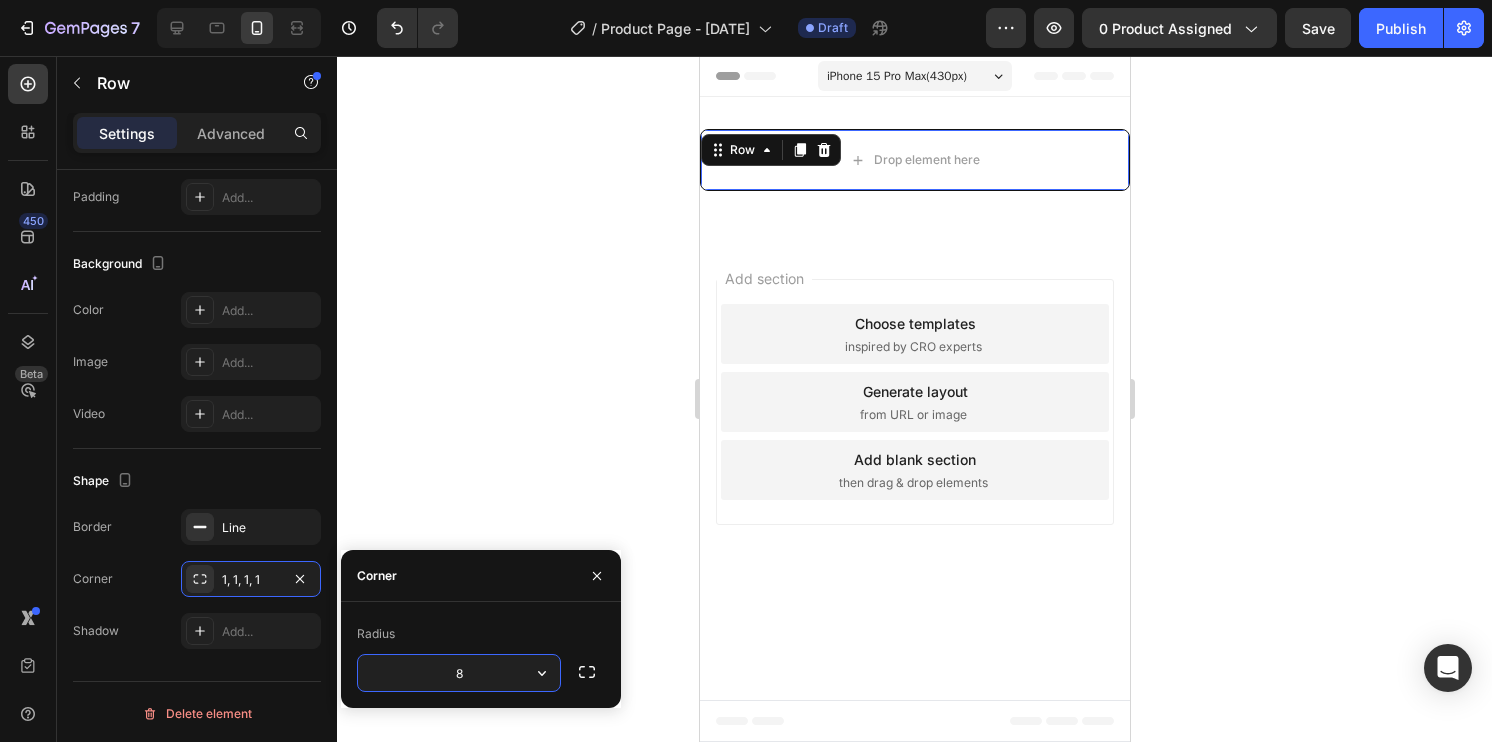 type on "8" 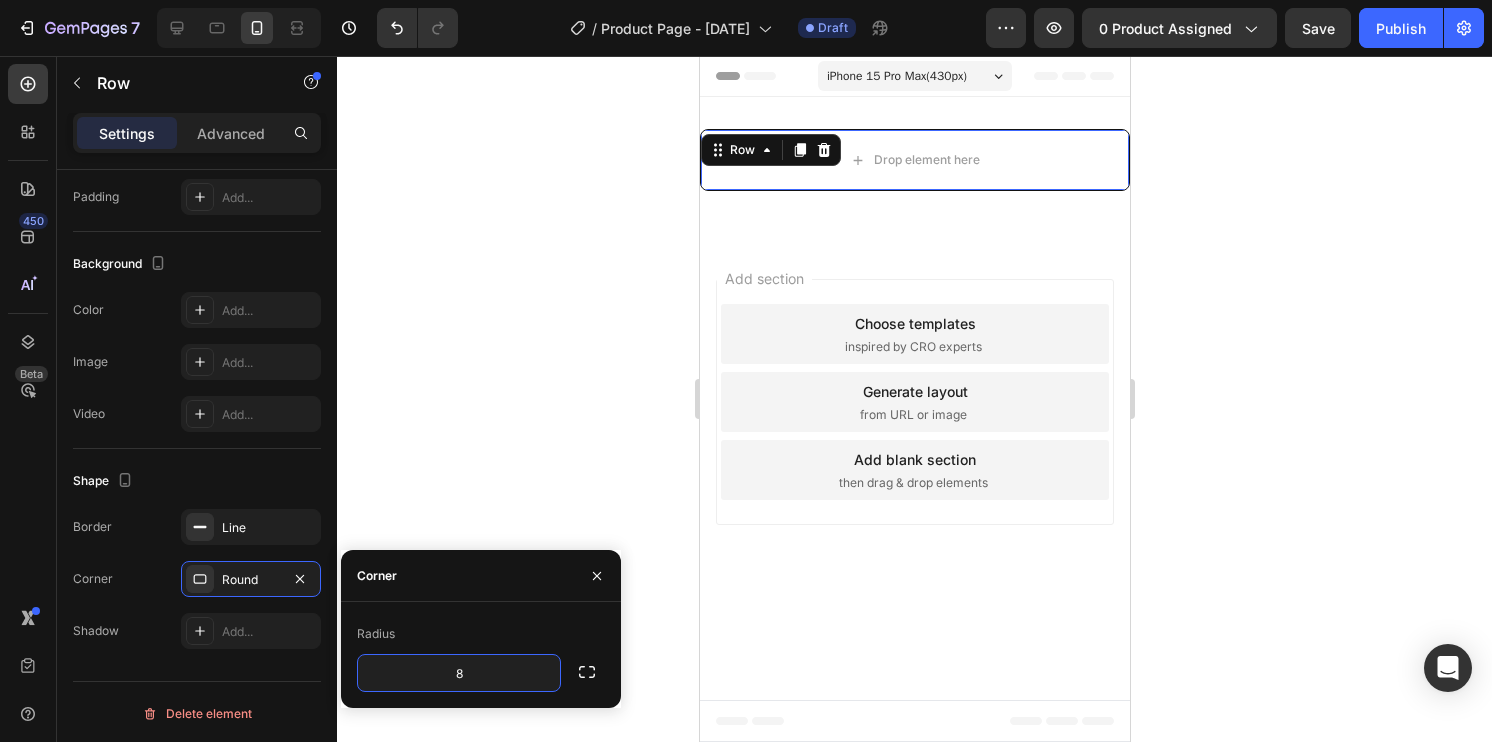 click 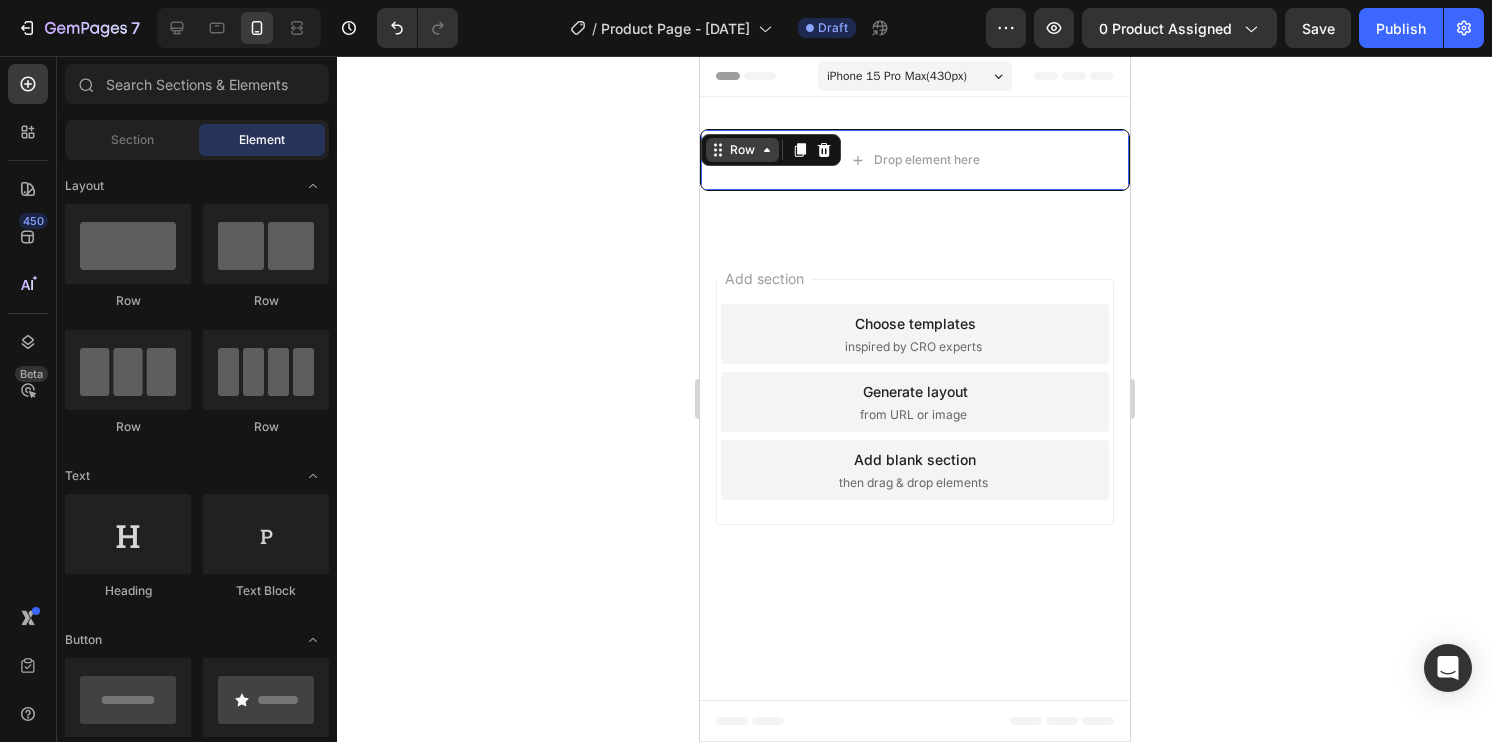 click on "Row" at bounding box center (770, 150) 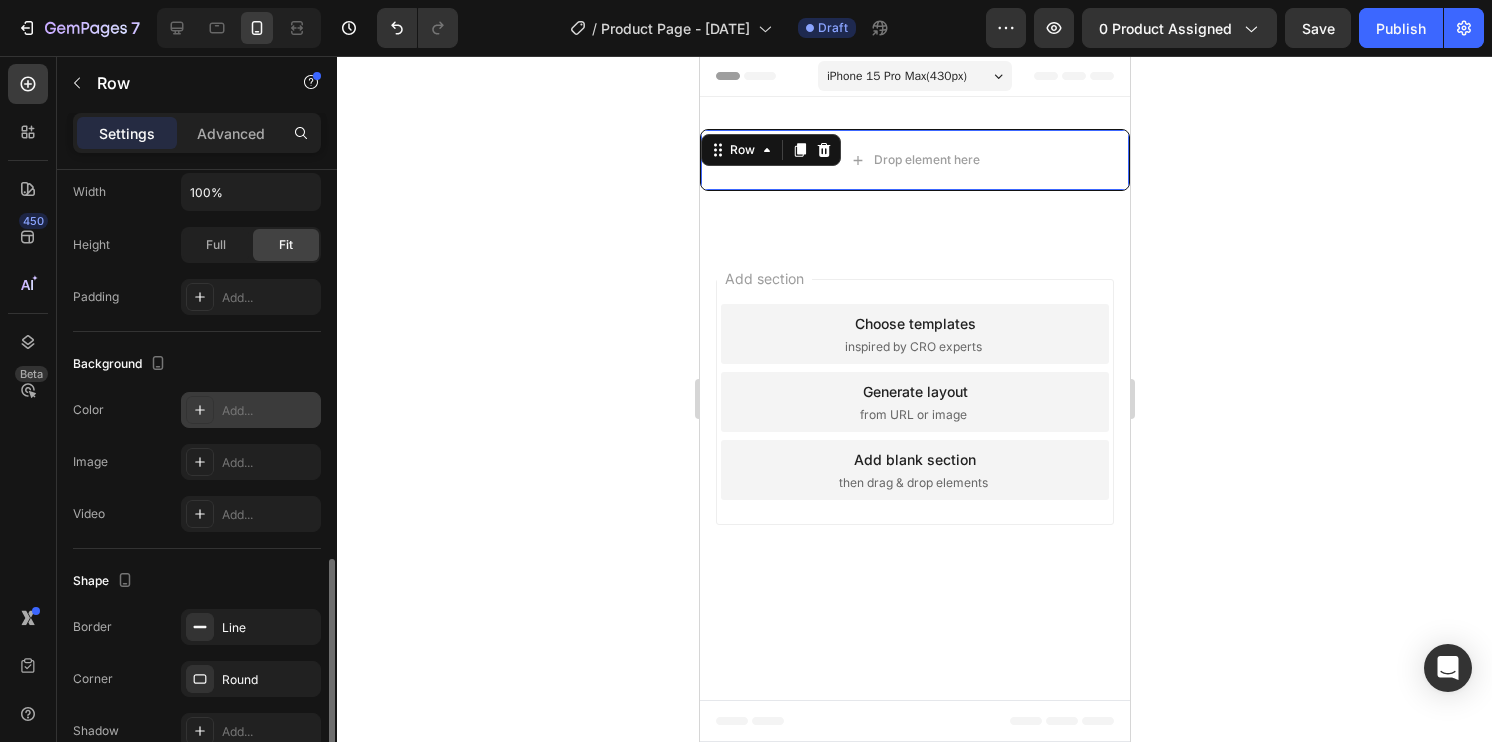 scroll, scrollTop: 536, scrollLeft: 0, axis: vertical 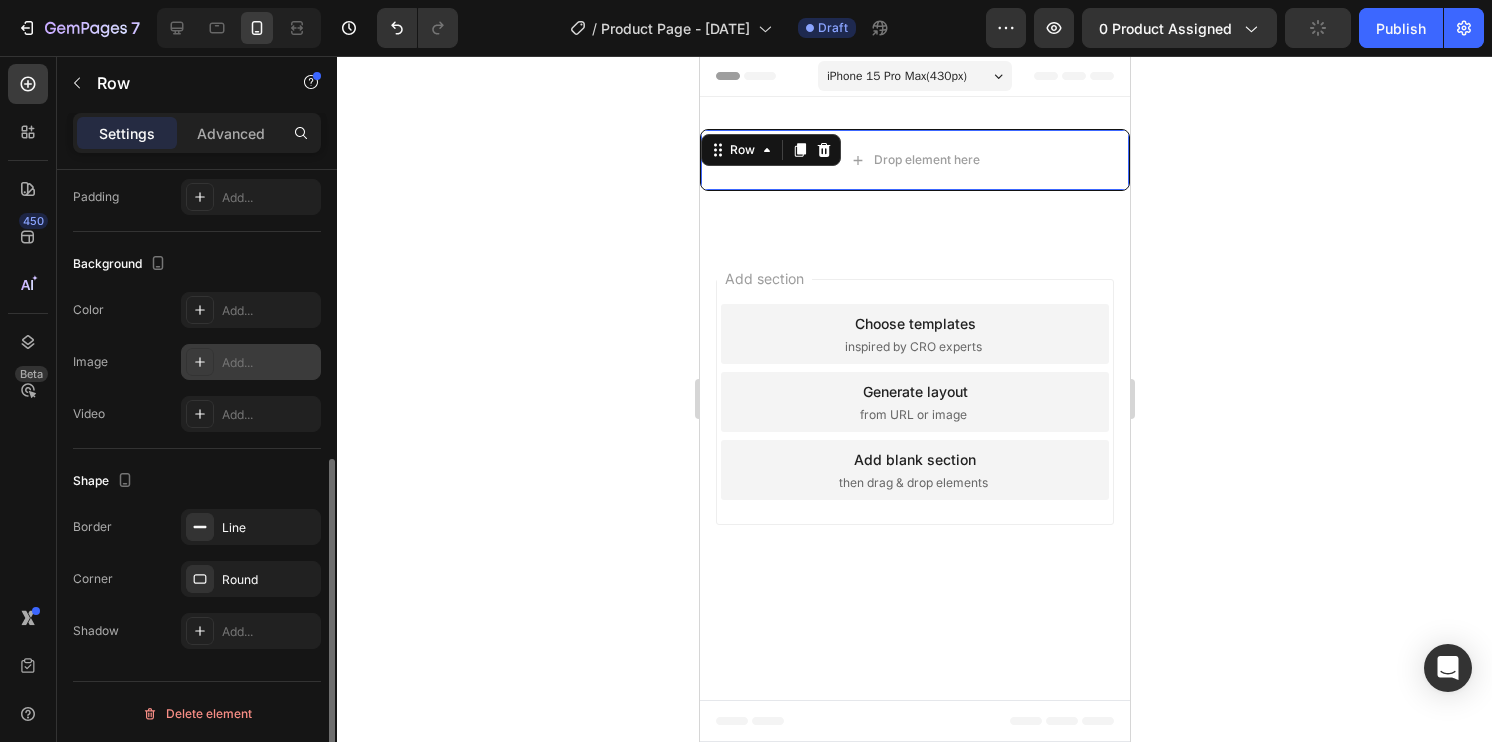 click on "Add..." at bounding box center (269, 363) 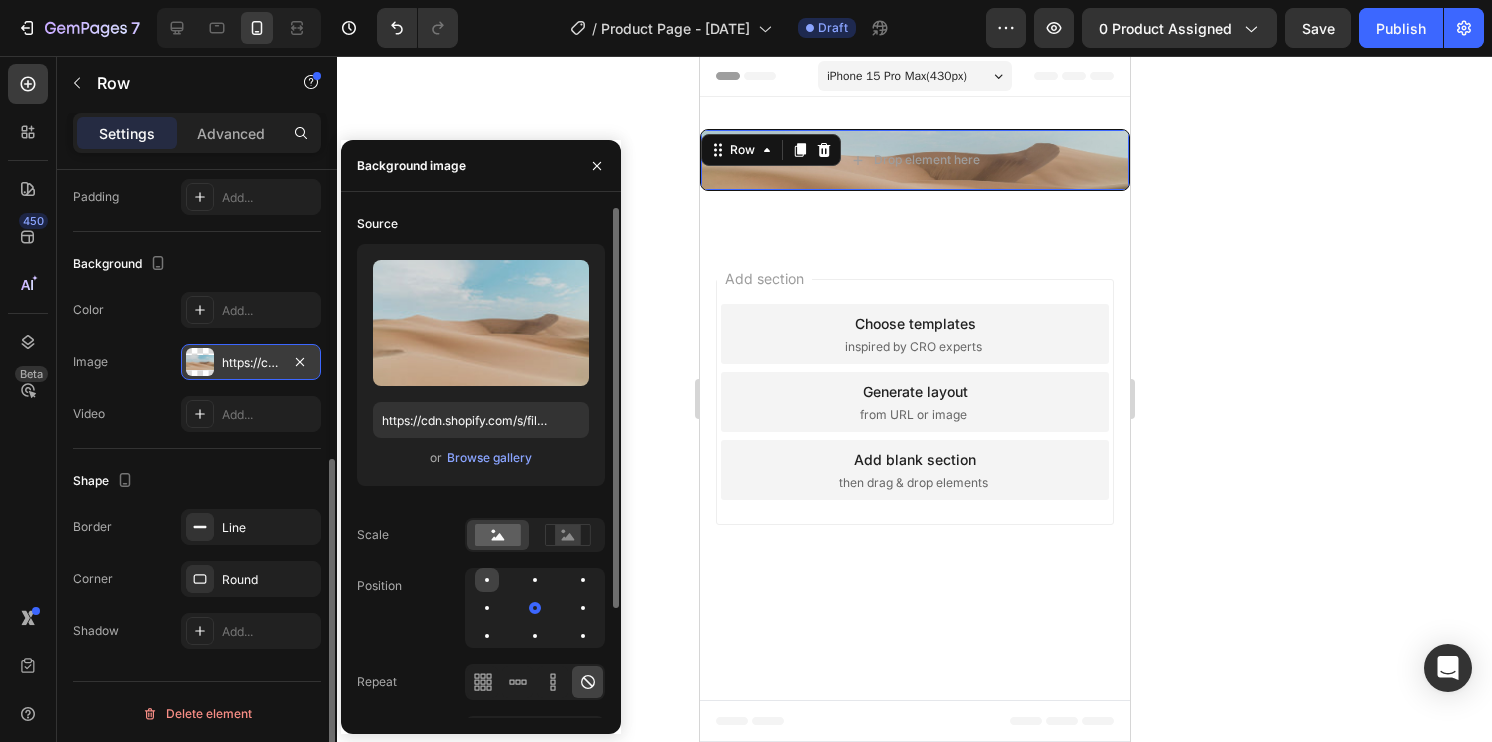 click 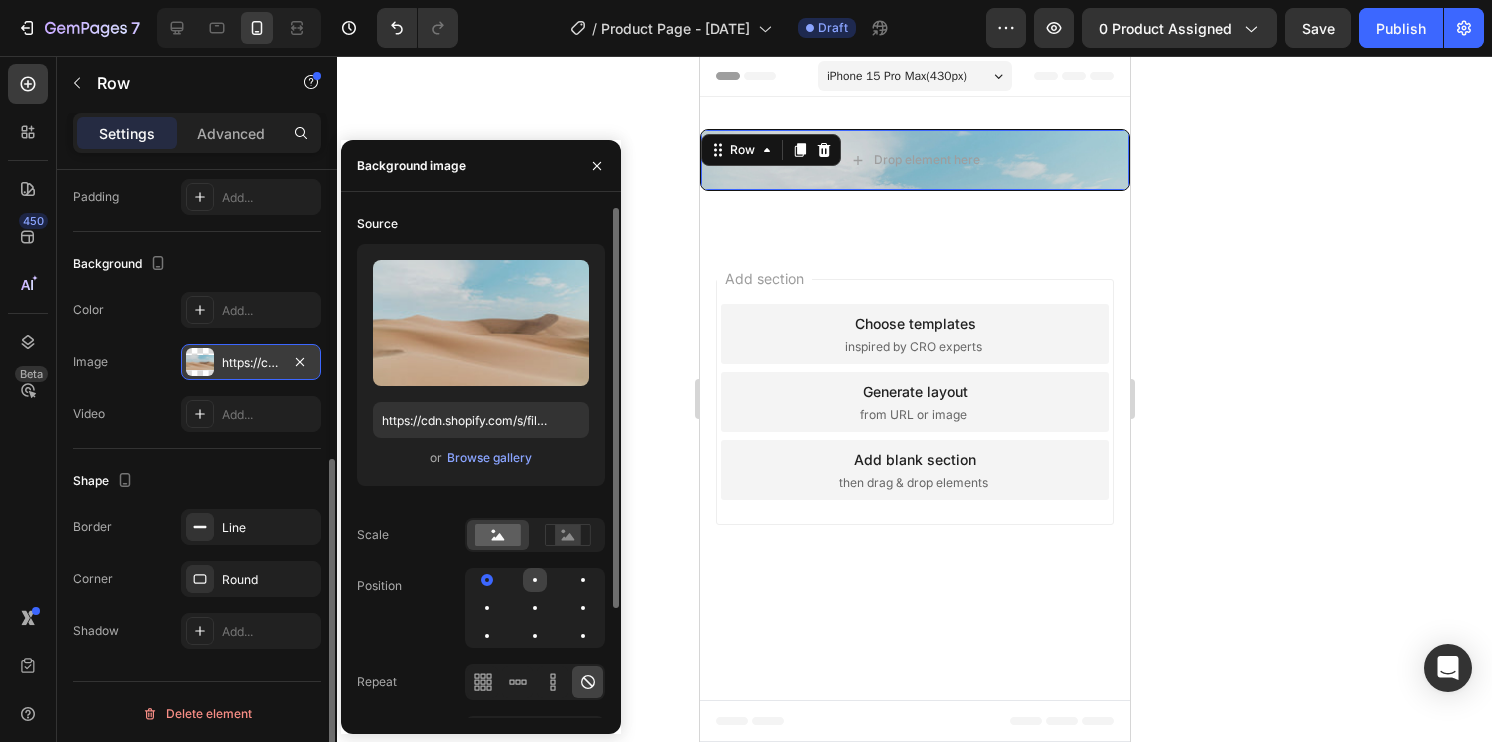 click 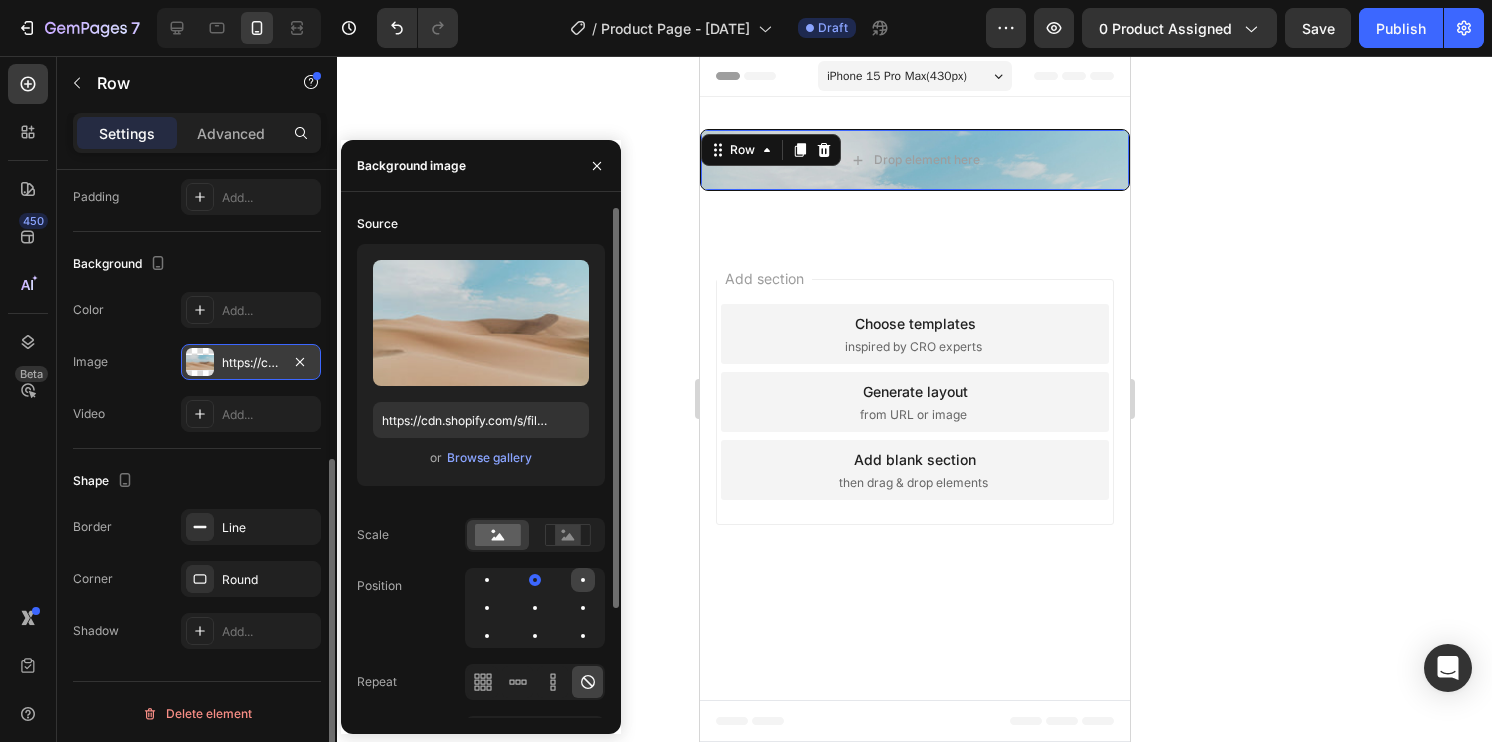 click at bounding box center (583, 580) 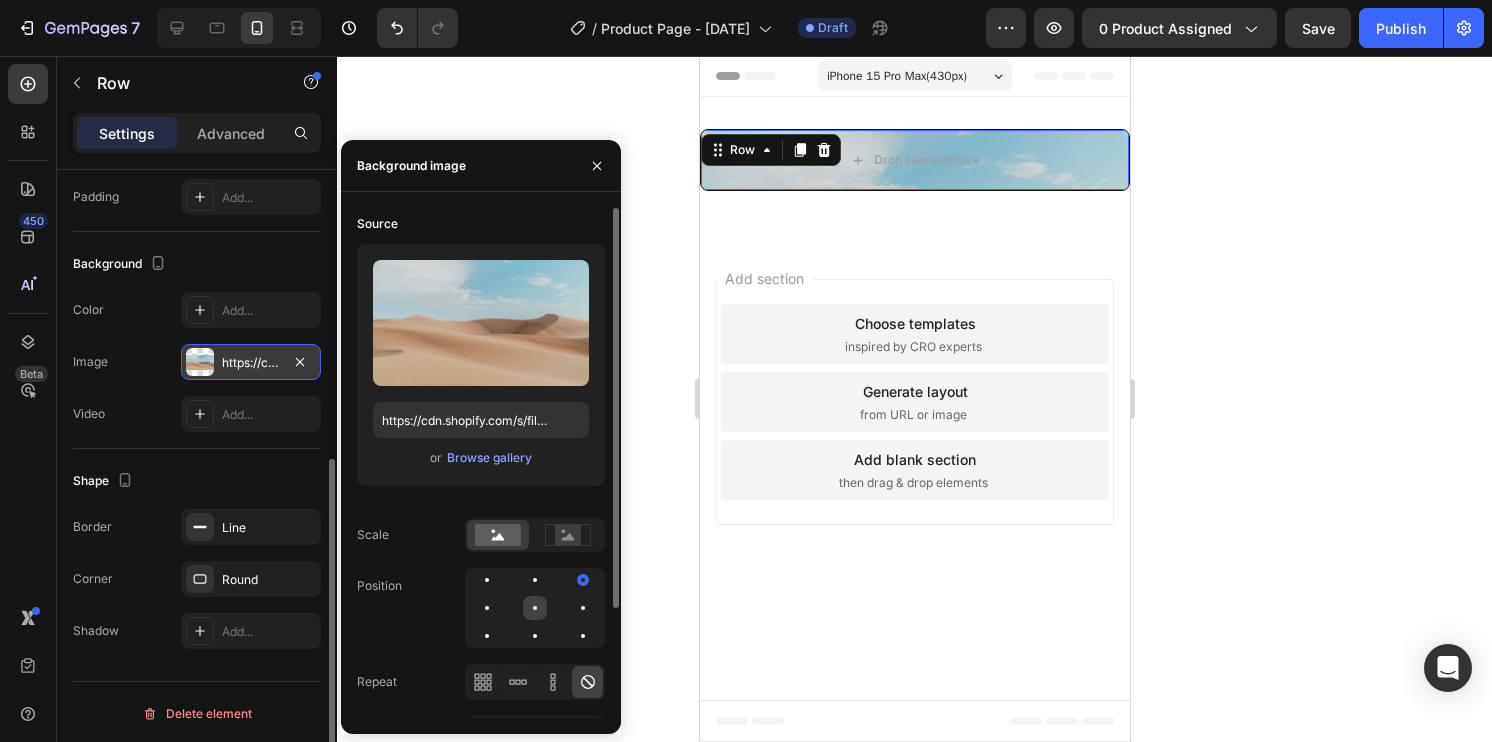 click 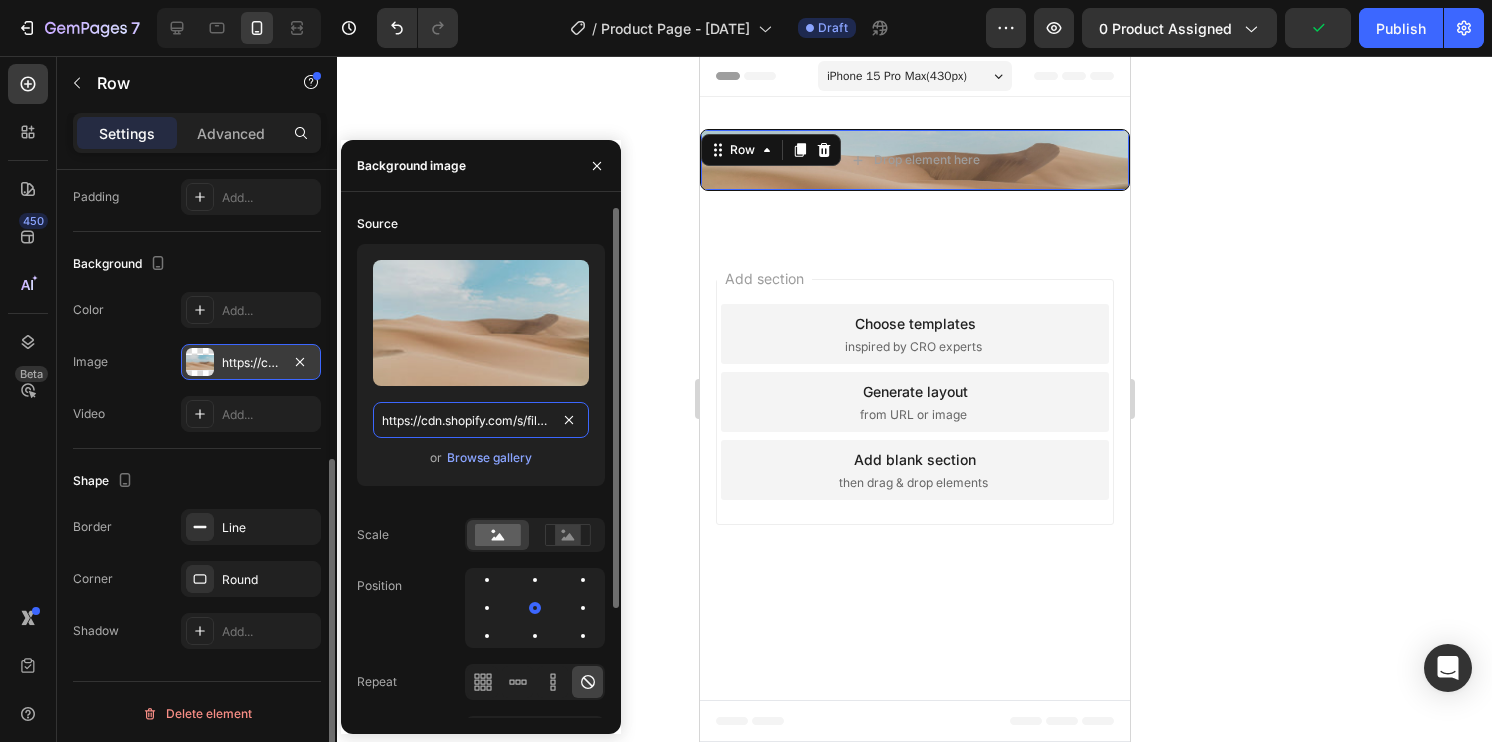 click on "https://cdn.shopify.com/s/files/1/2005/9307/files/background_settings.jpg" at bounding box center [481, 420] 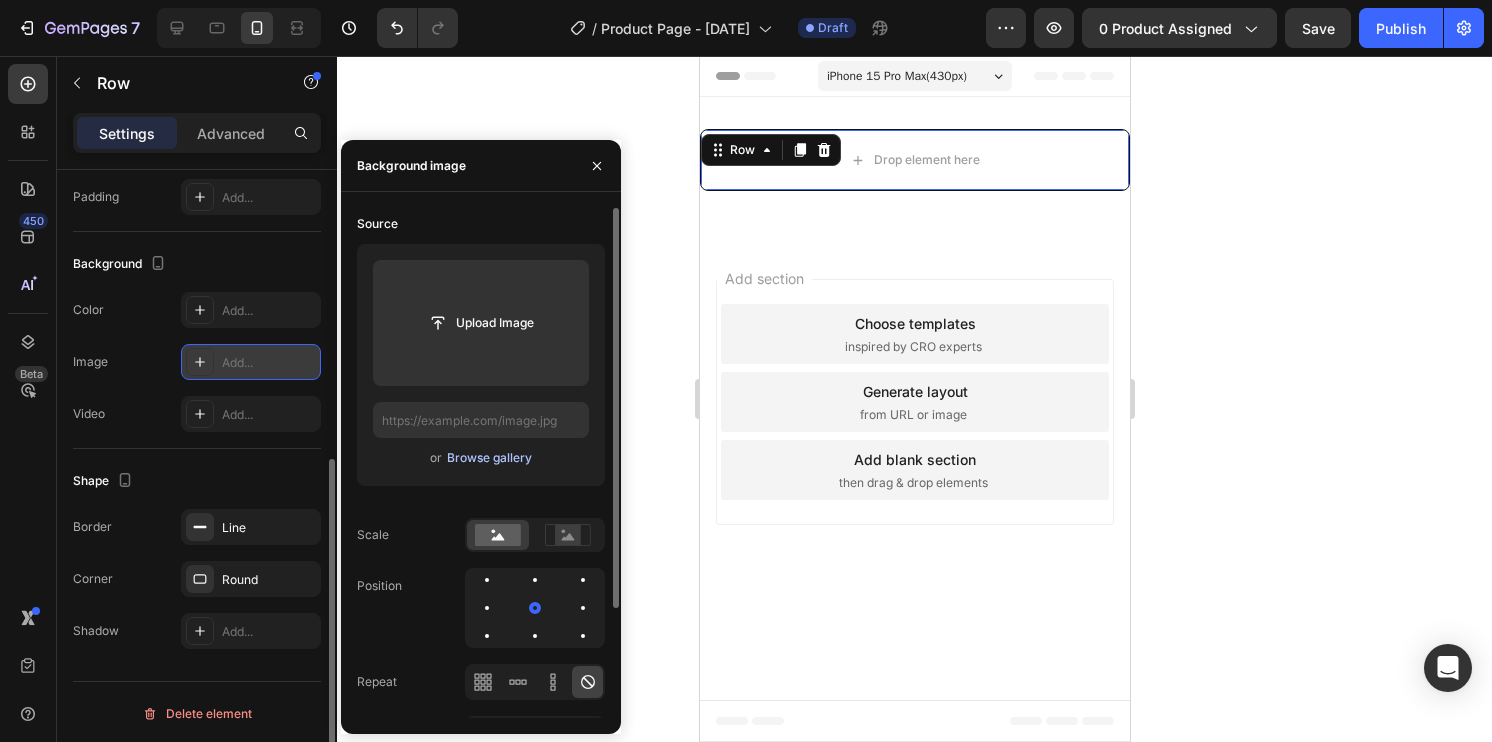 click on "Browse gallery" at bounding box center (489, 458) 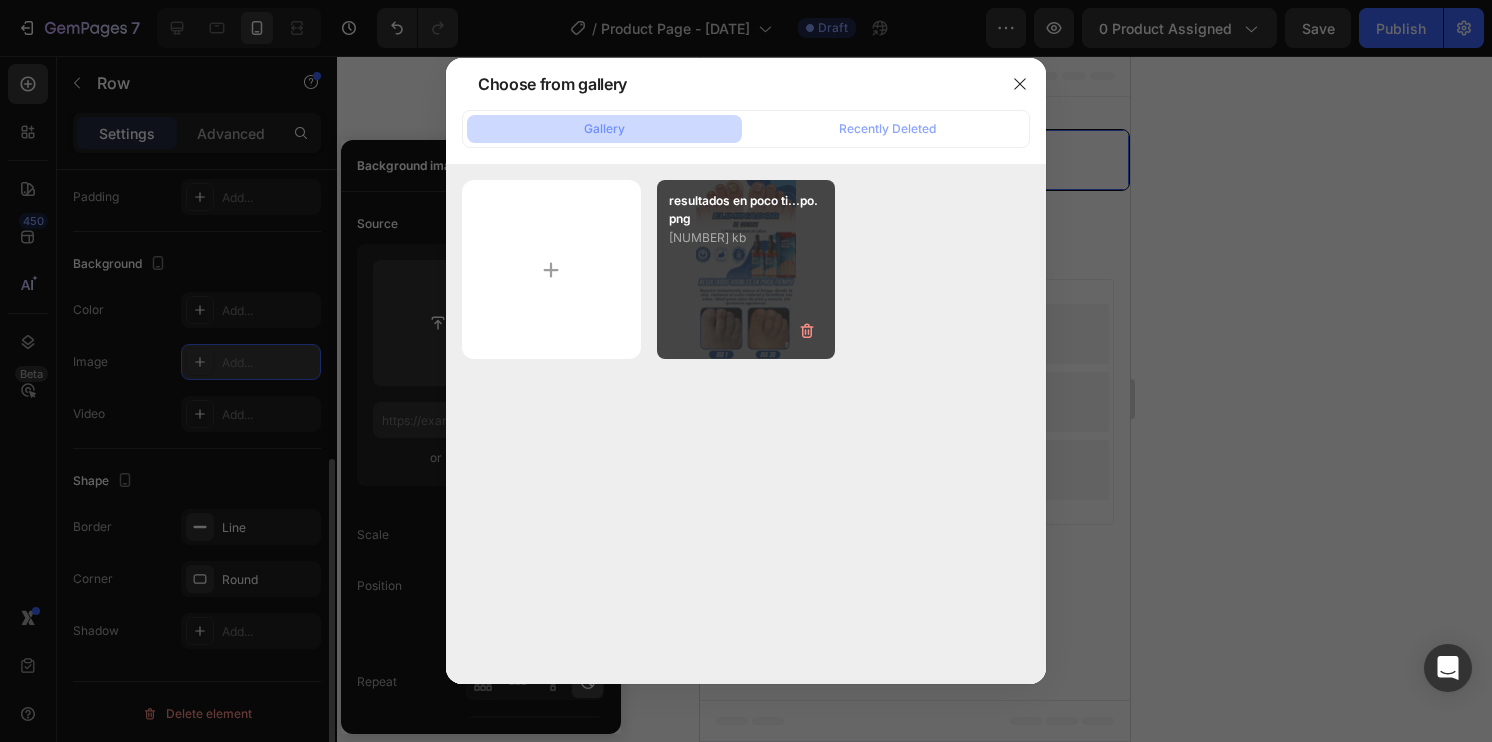 click on "resultados en poco ti...po.png [NUMBER] kb" at bounding box center [746, 269] 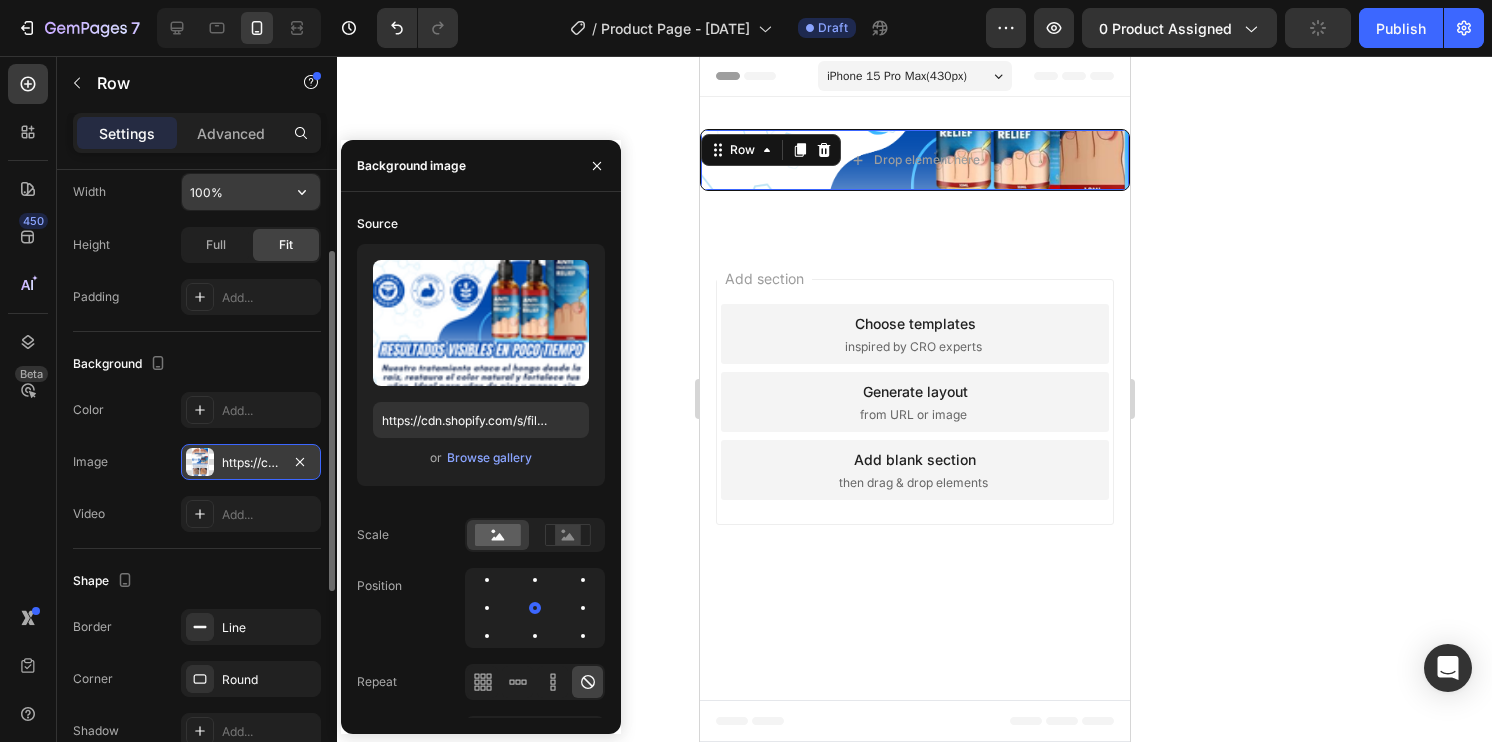 scroll, scrollTop: 336, scrollLeft: 0, axis: vertical 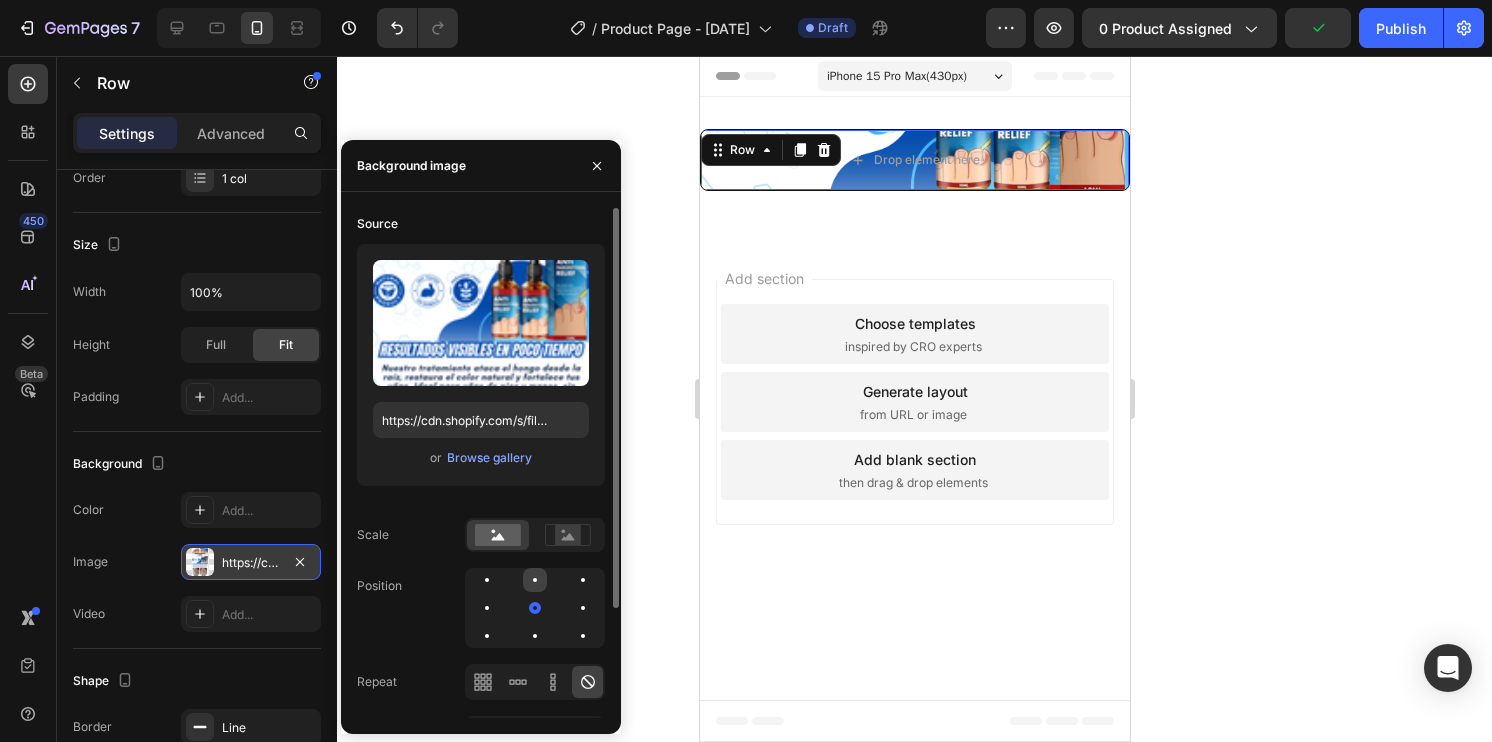 click 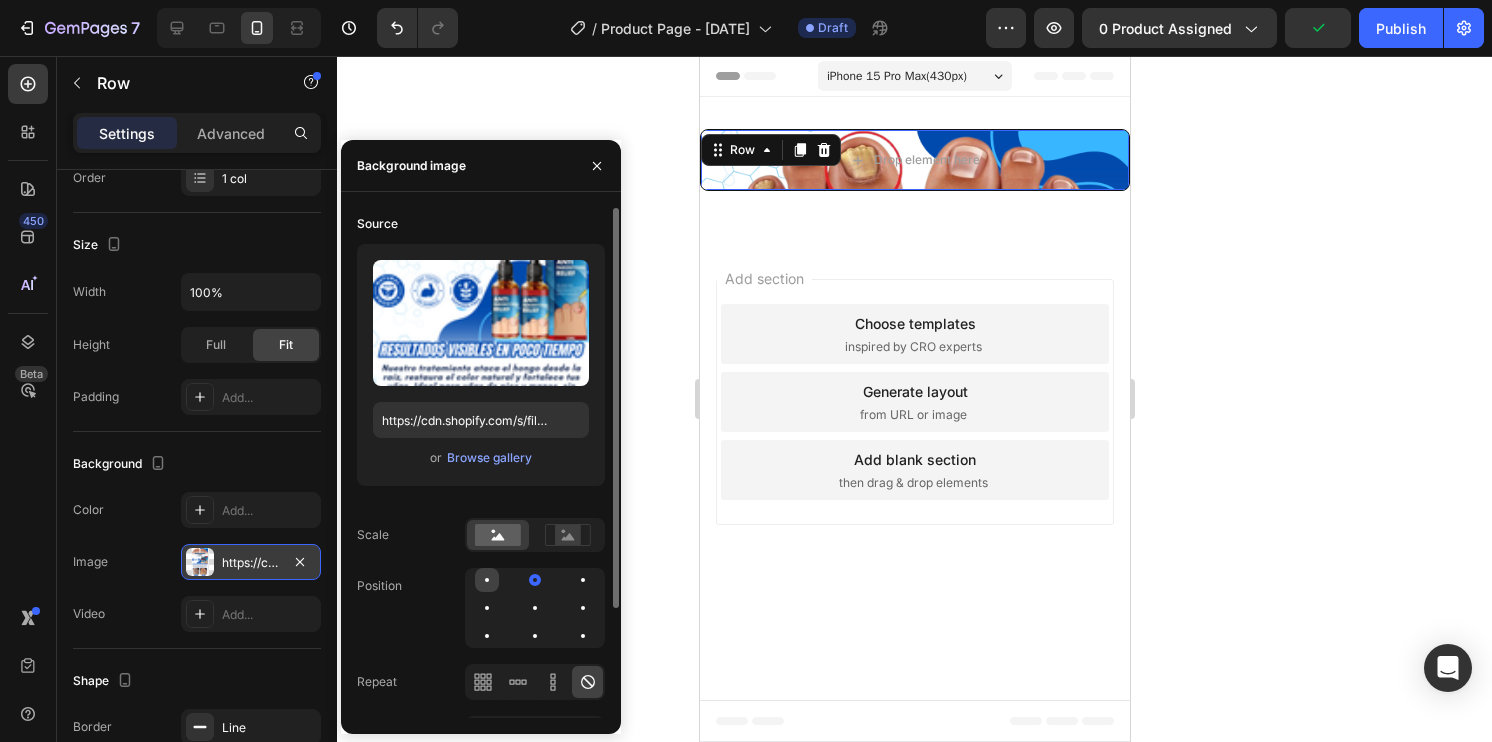 click 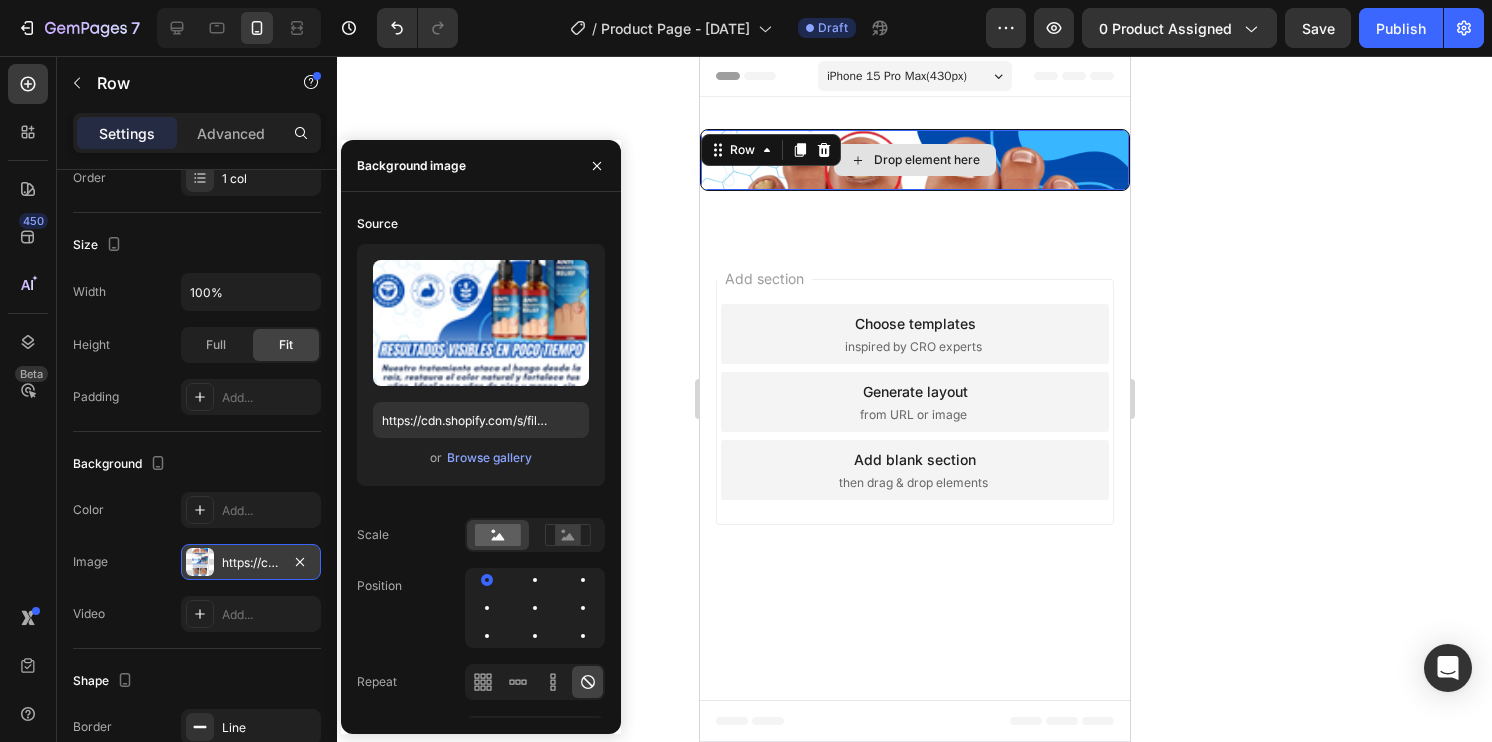 click on "Drop element here" at bounding box center [914, 160] 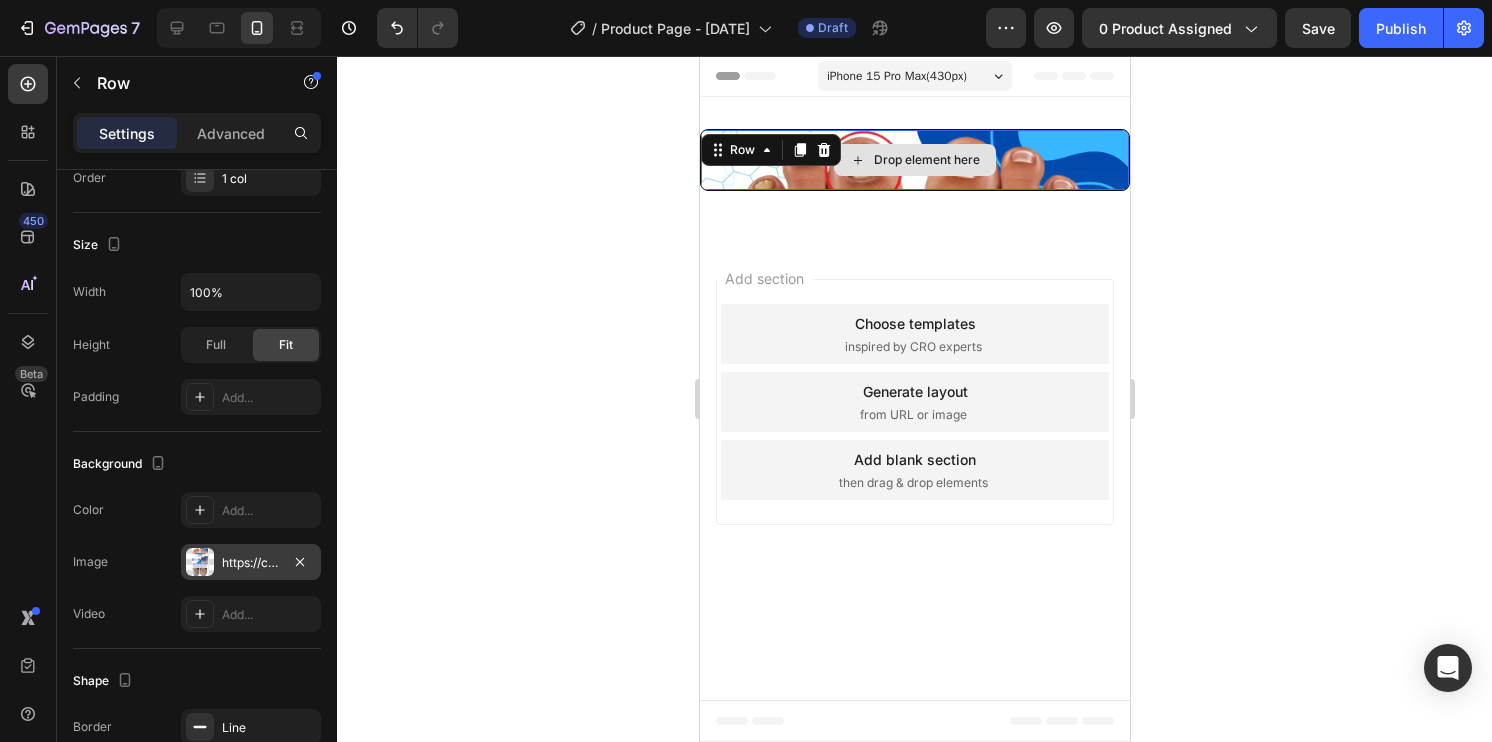 click on "Drop element here" at bounding box center (914, 160) 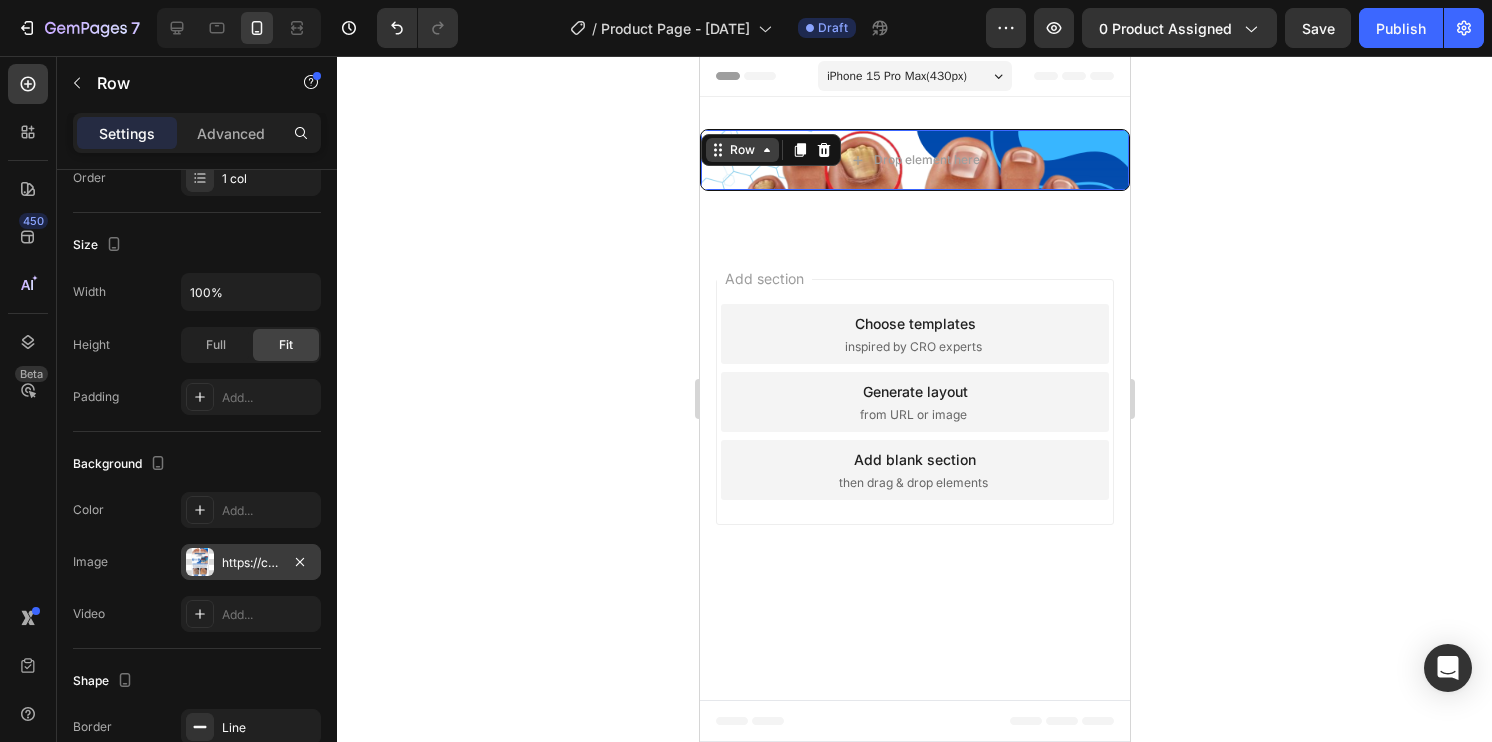 click on "Row" at bounding box center [741, 150] 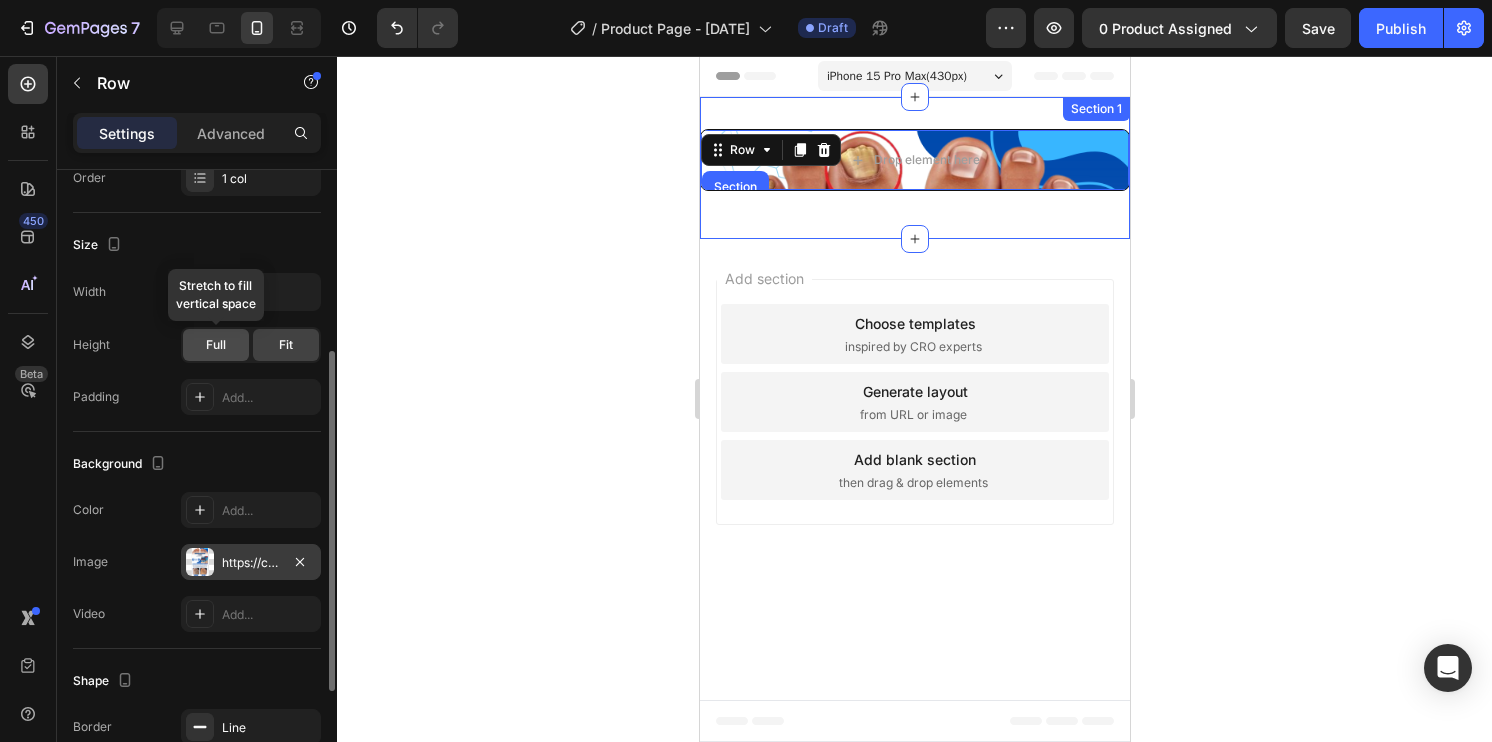 click on "Full" 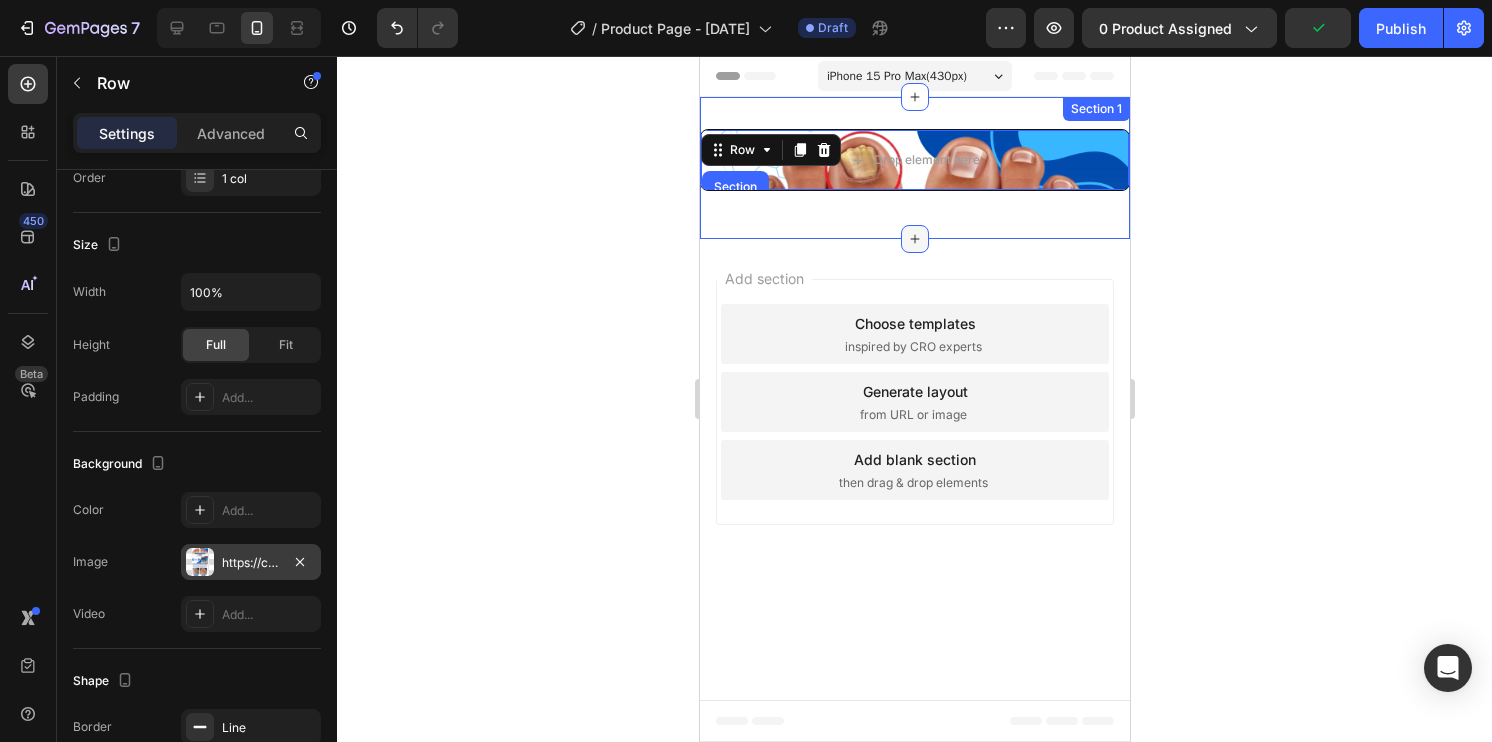 click 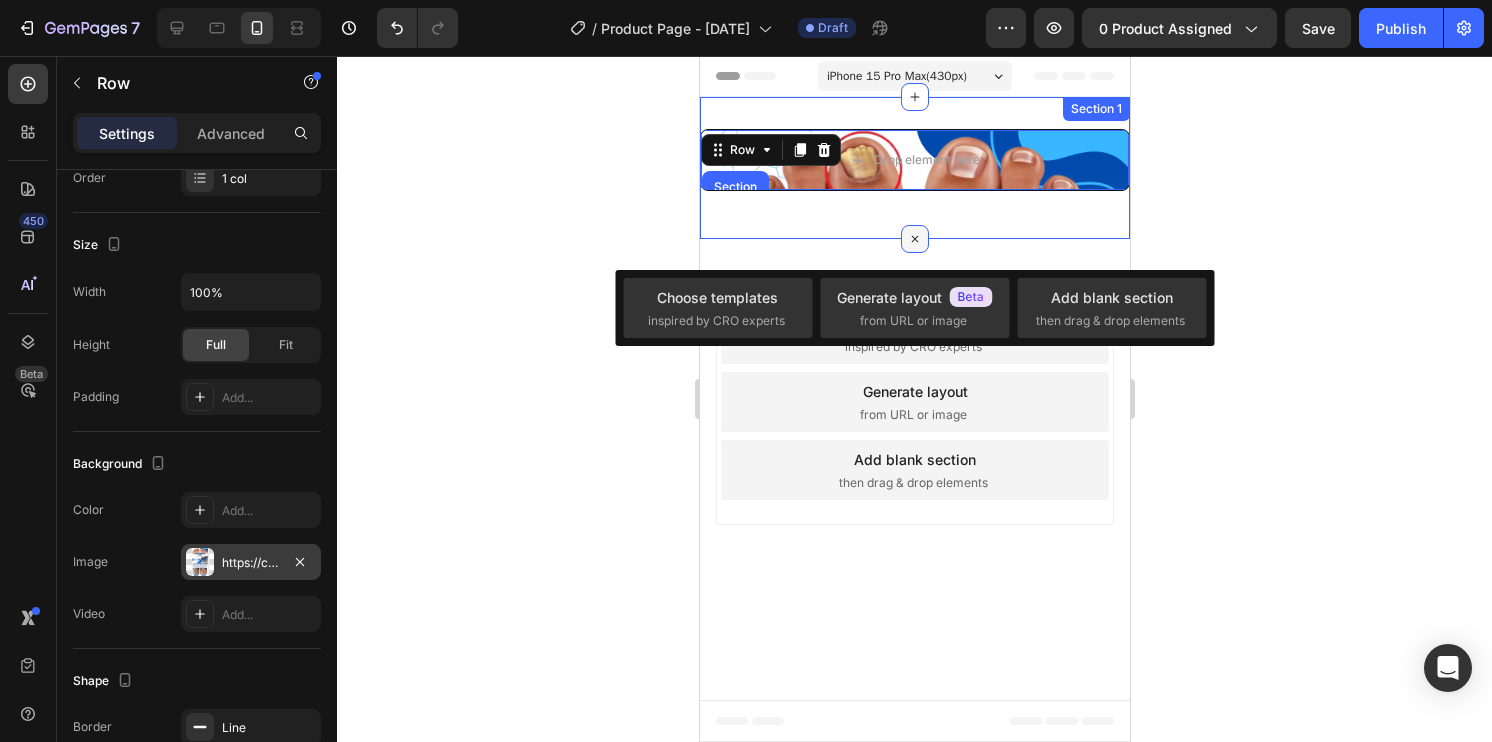 click 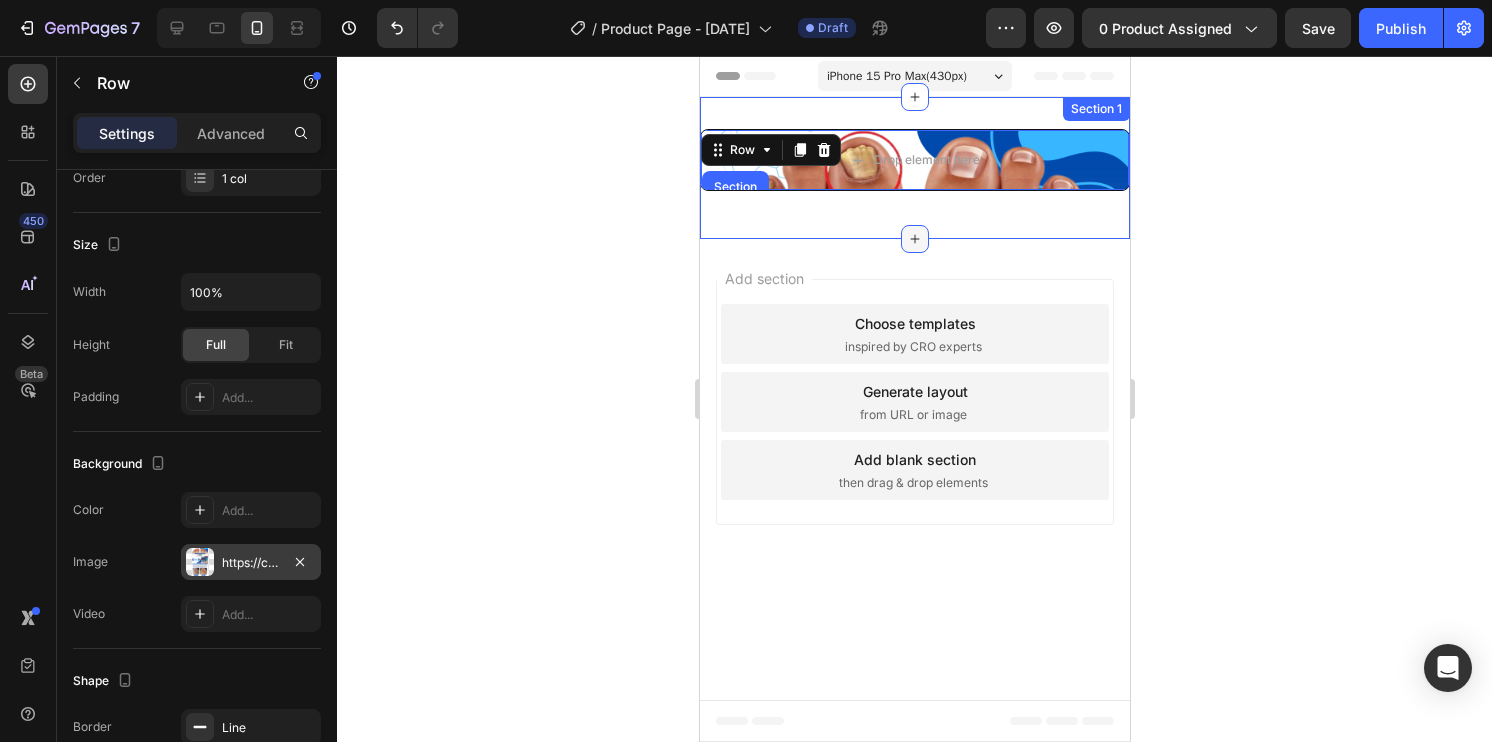 click 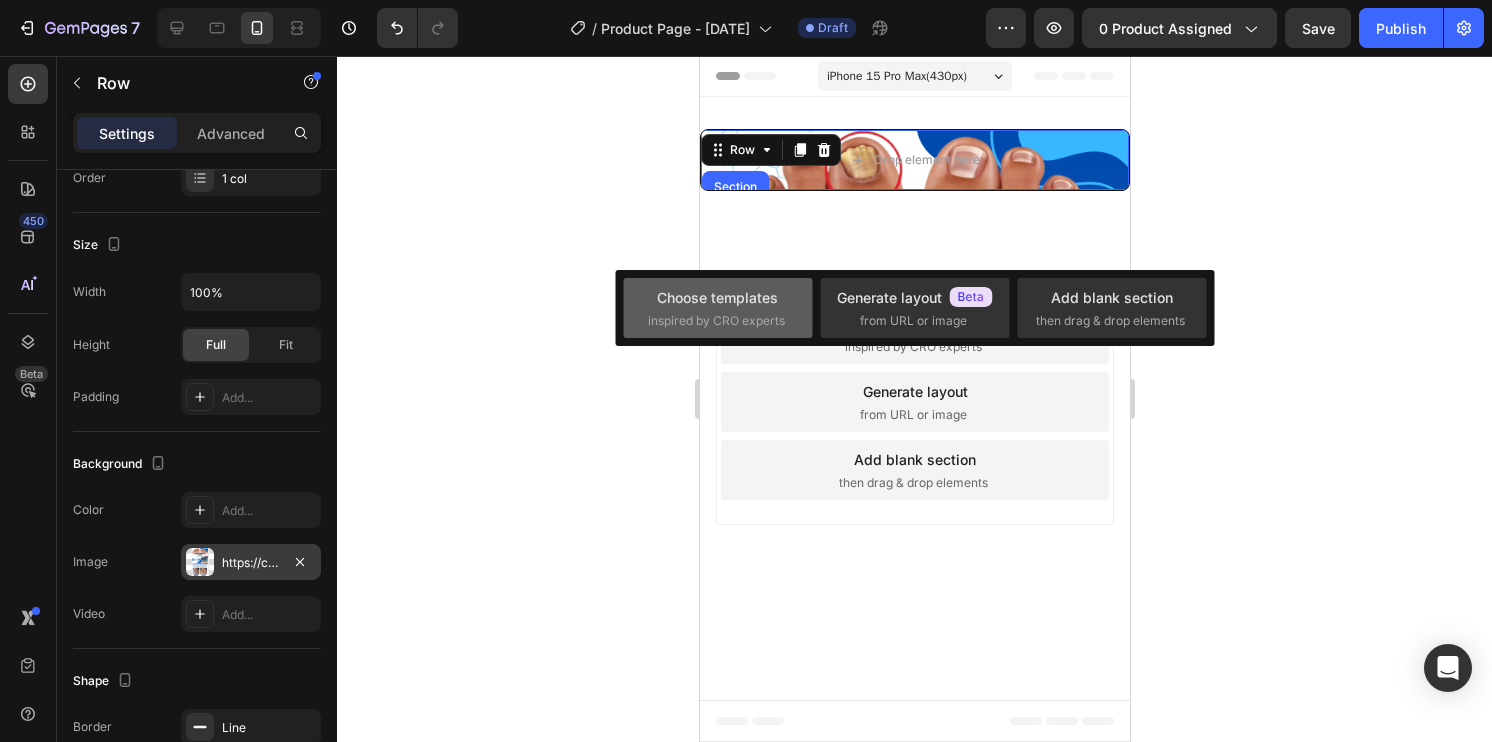 click on "Choose templates" at bounding box center [717, 297] 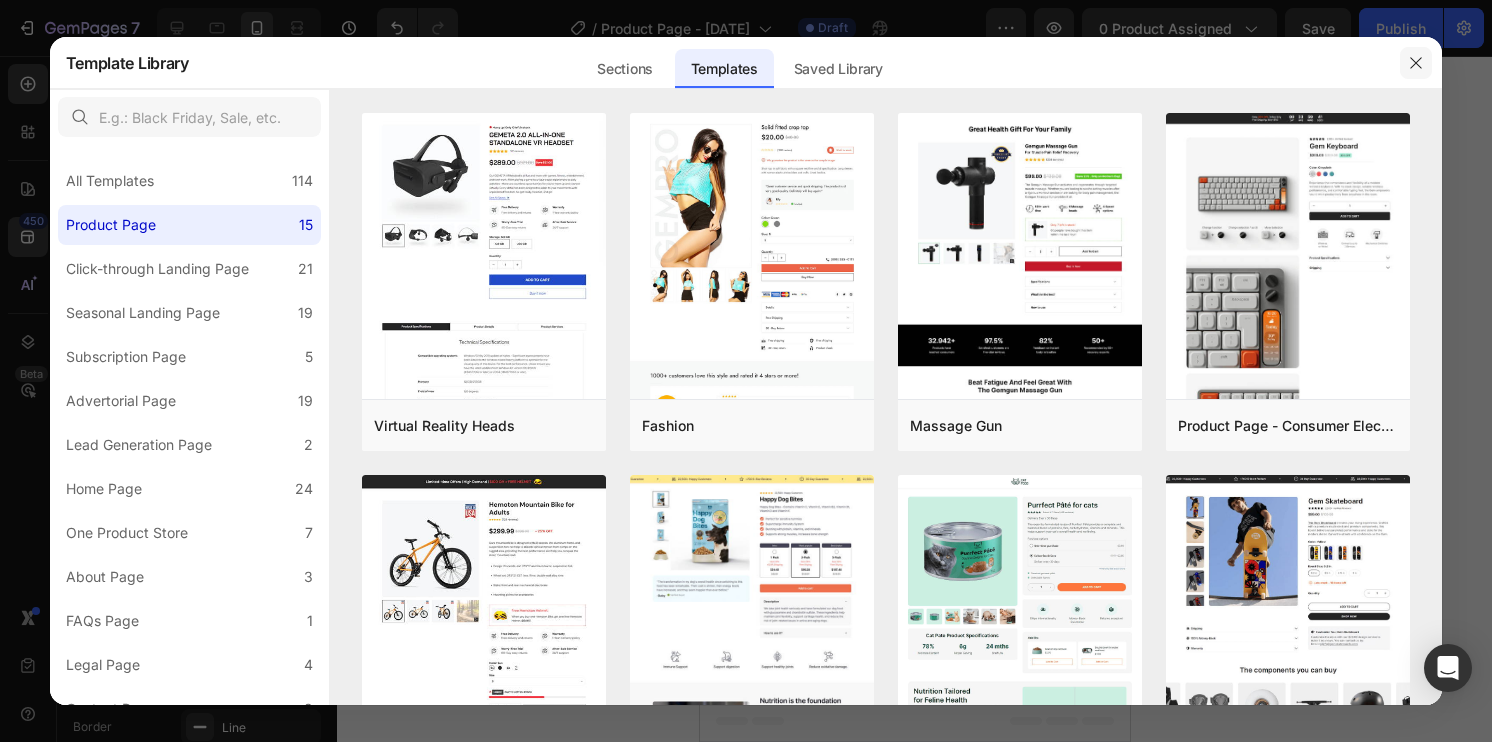 click 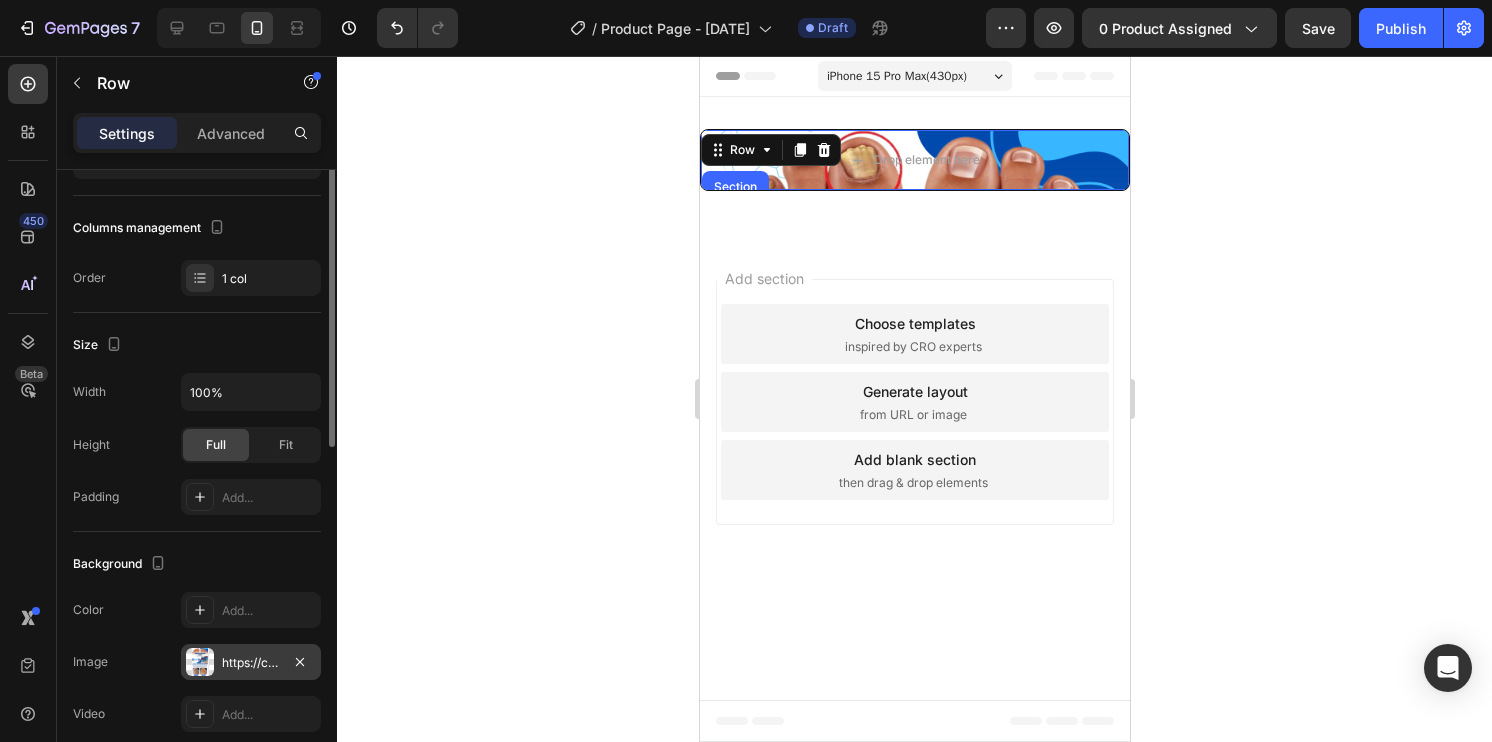scroll, scrollTop: 136, scrollLeft: 0, axis: vertical 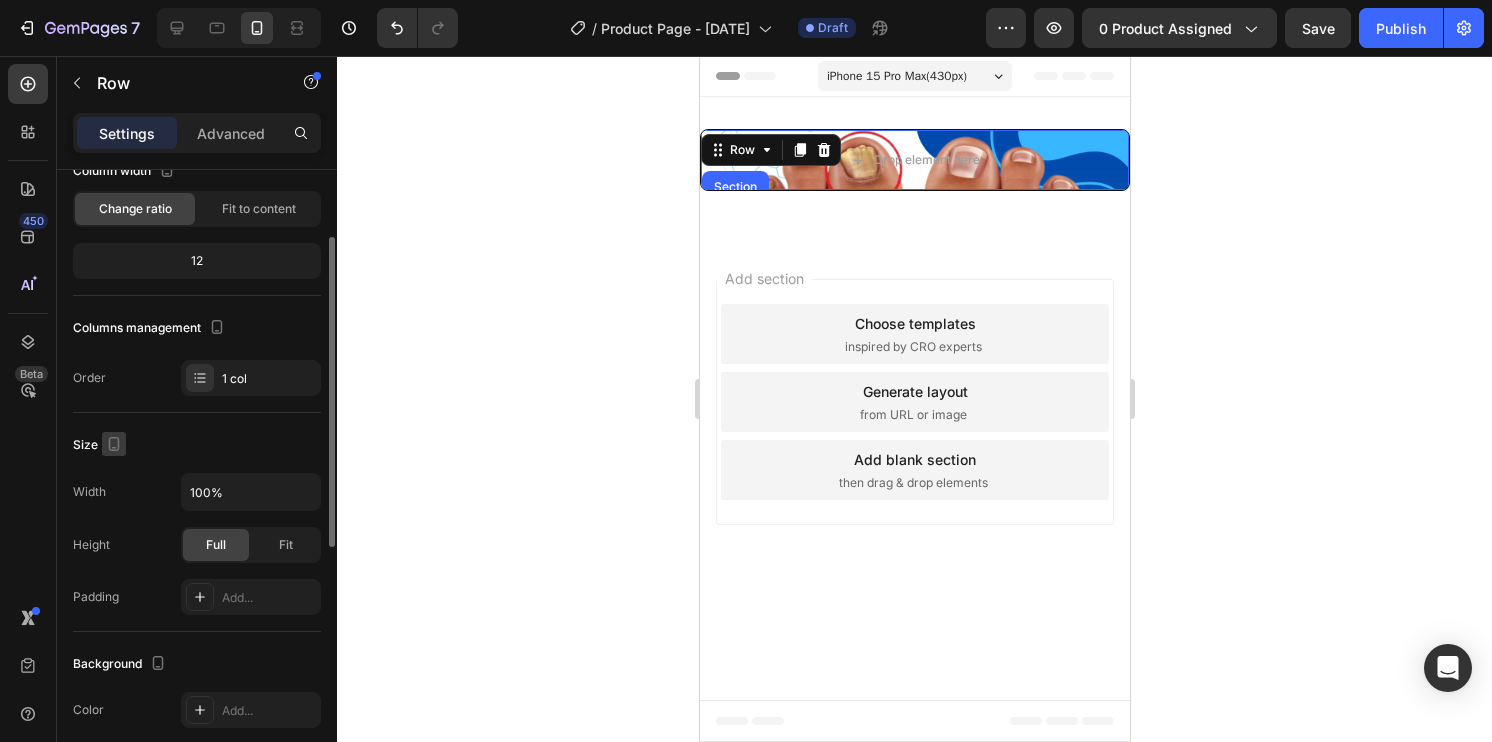 click 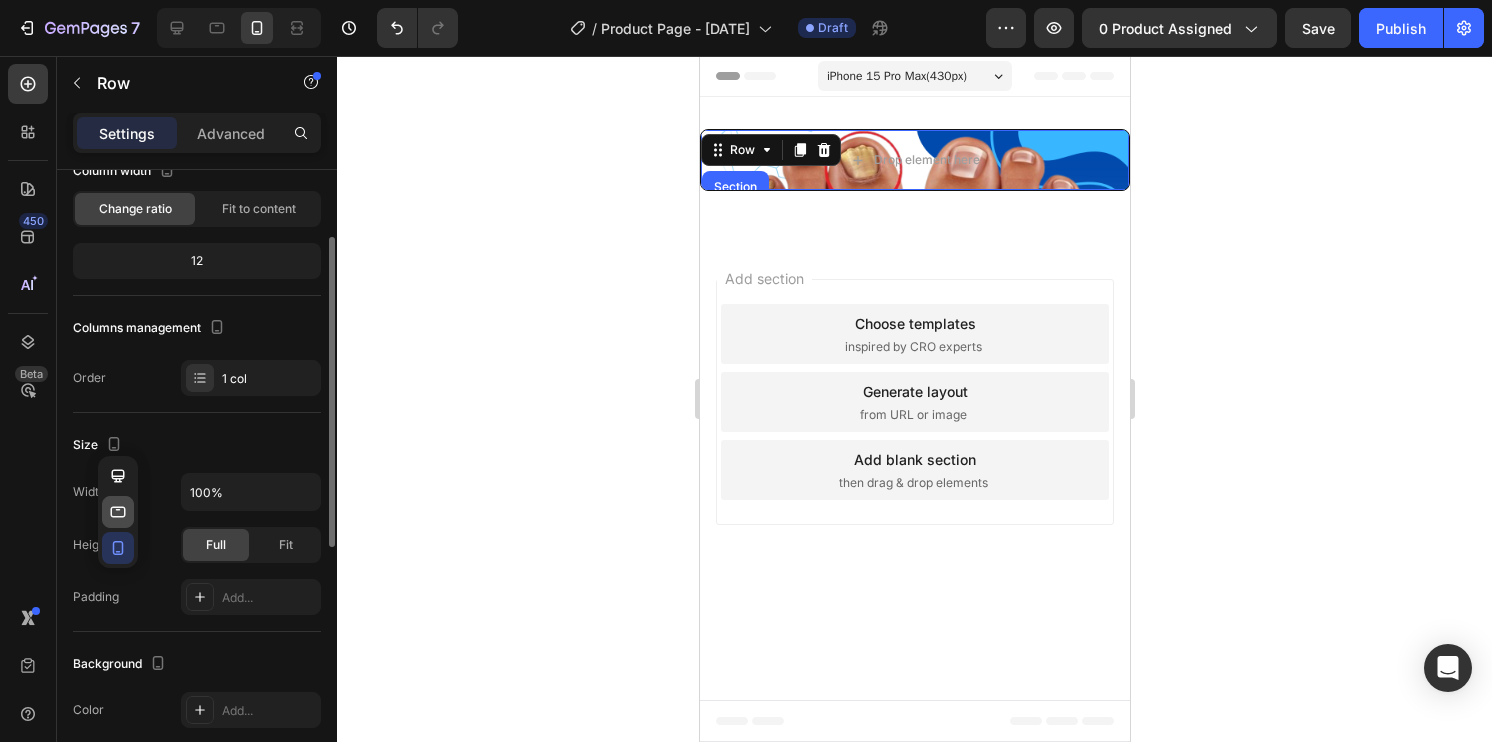 click 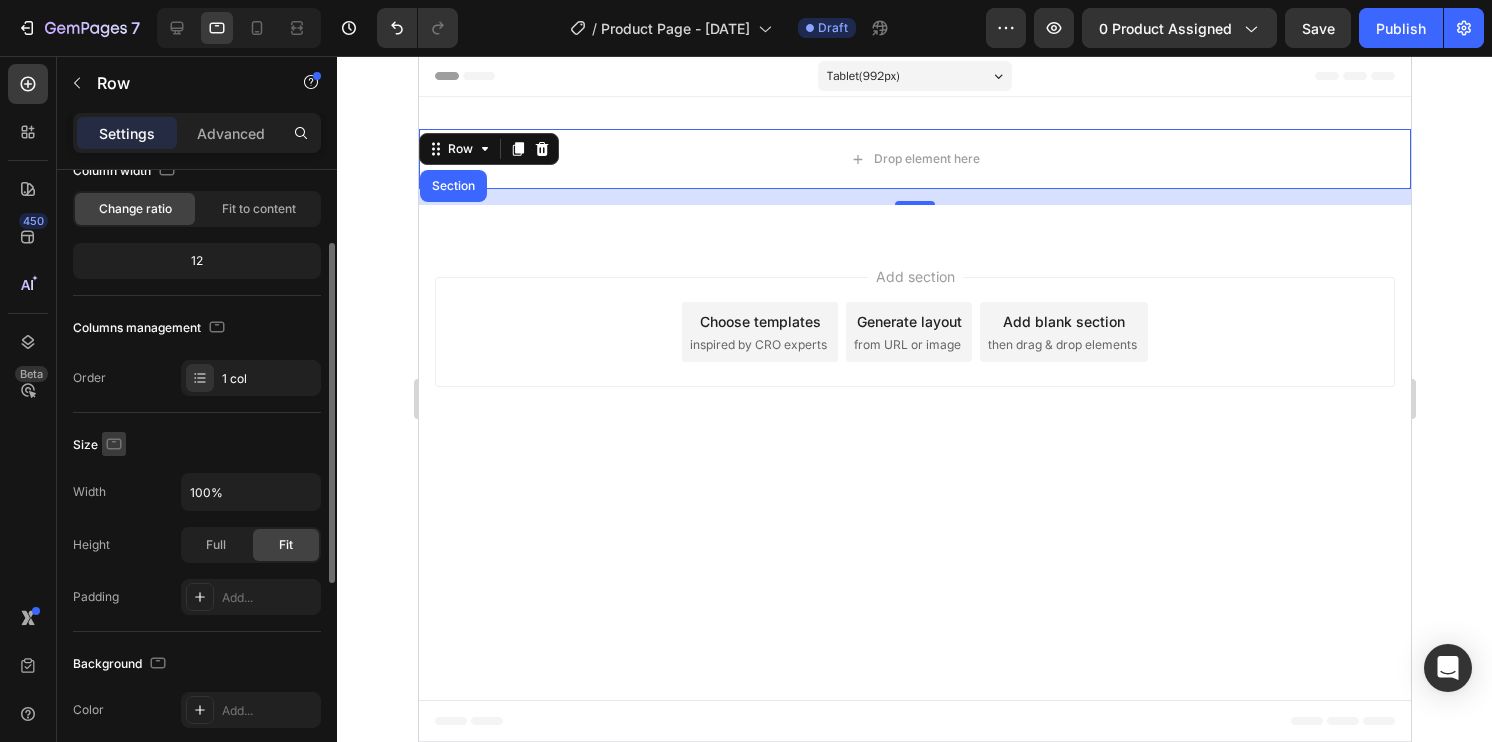 click 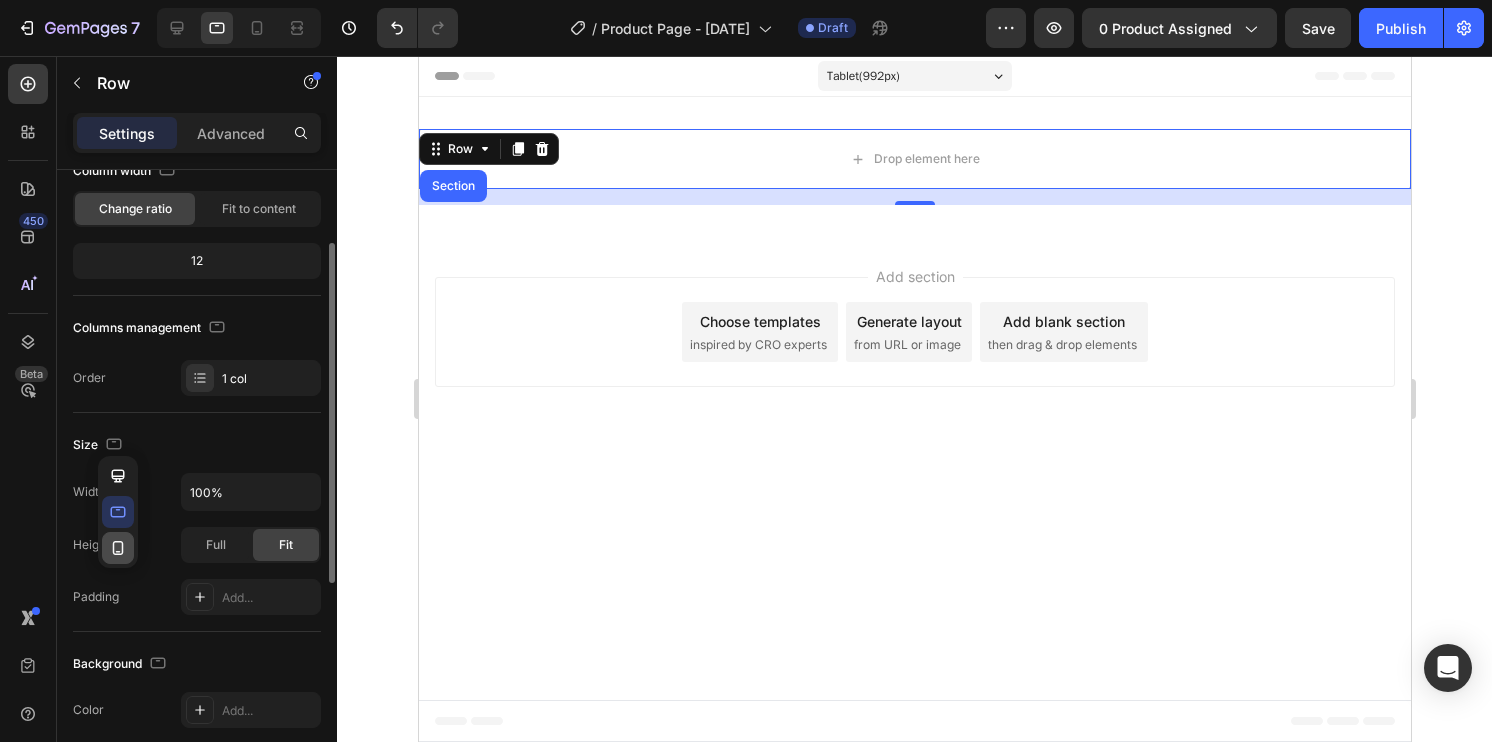 click 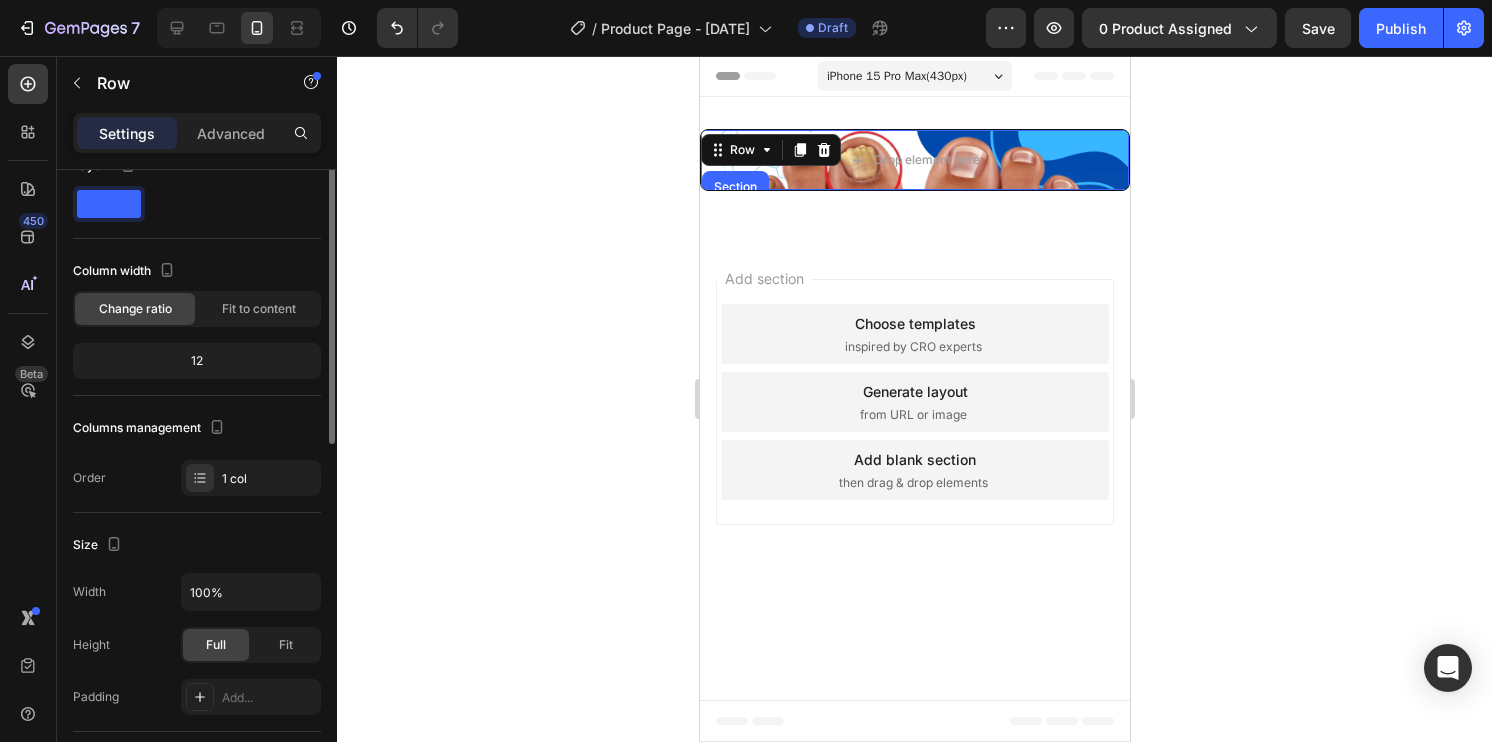 scroll, scrollTop: 0, scrollLeft: 0, axis: both 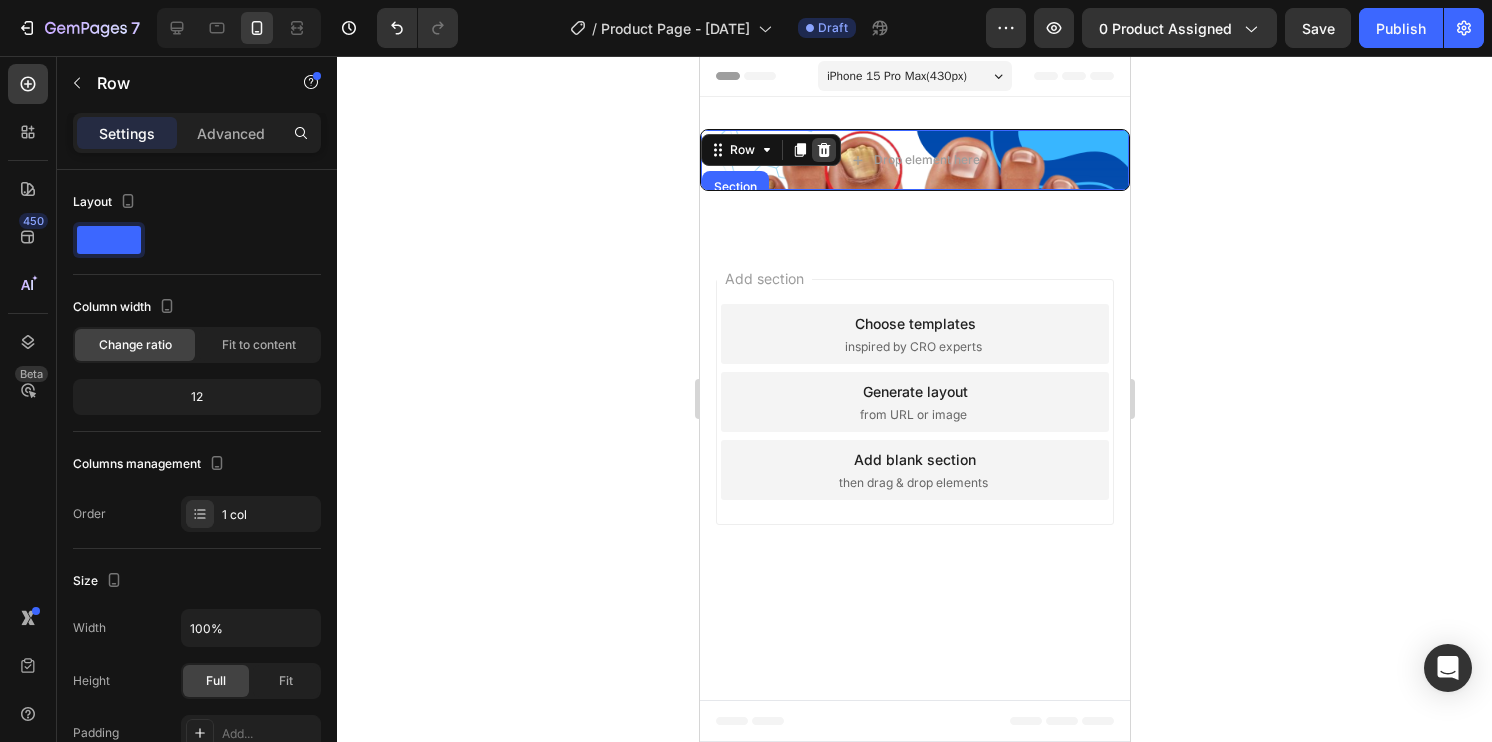 click 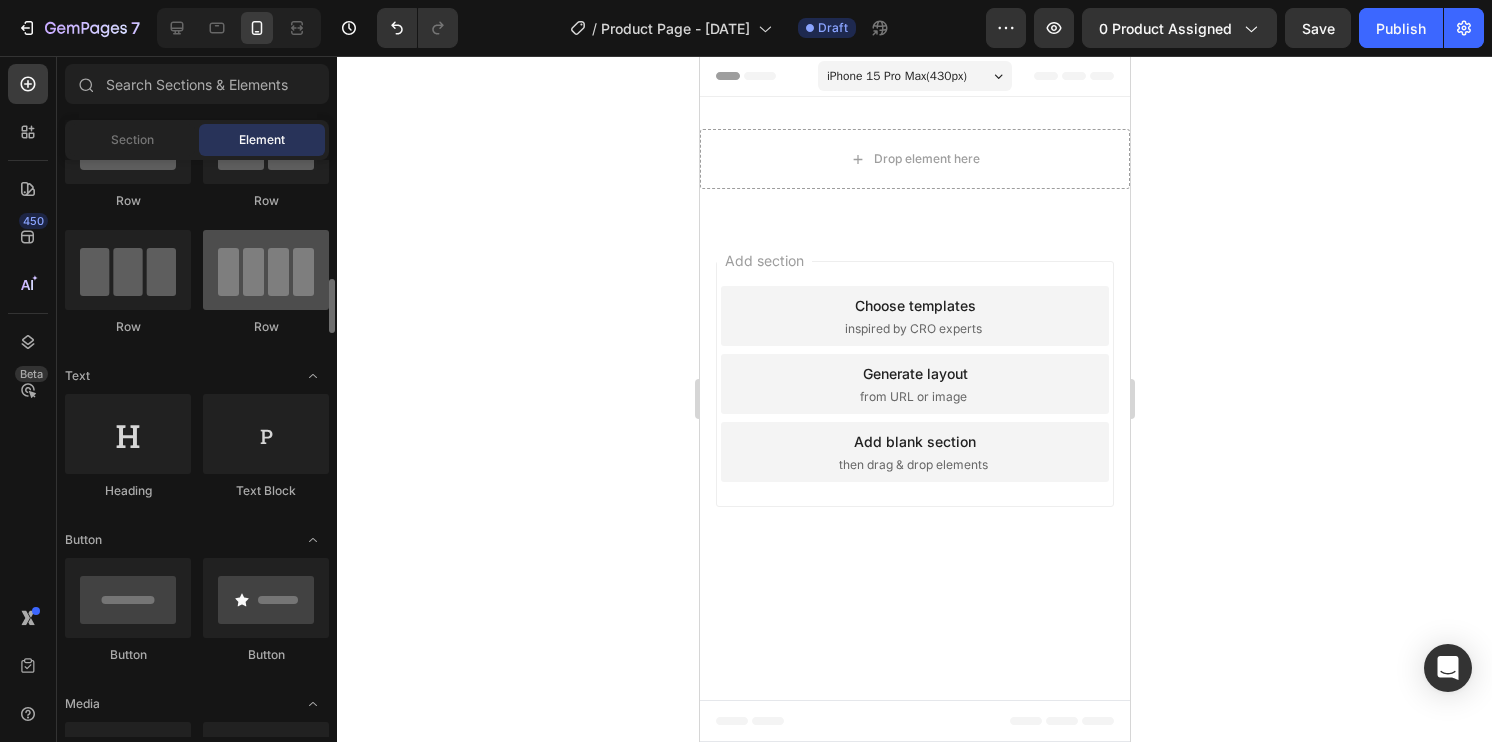 scroll, scrollTop: 300, scrollLeft: 0, axis: vertical 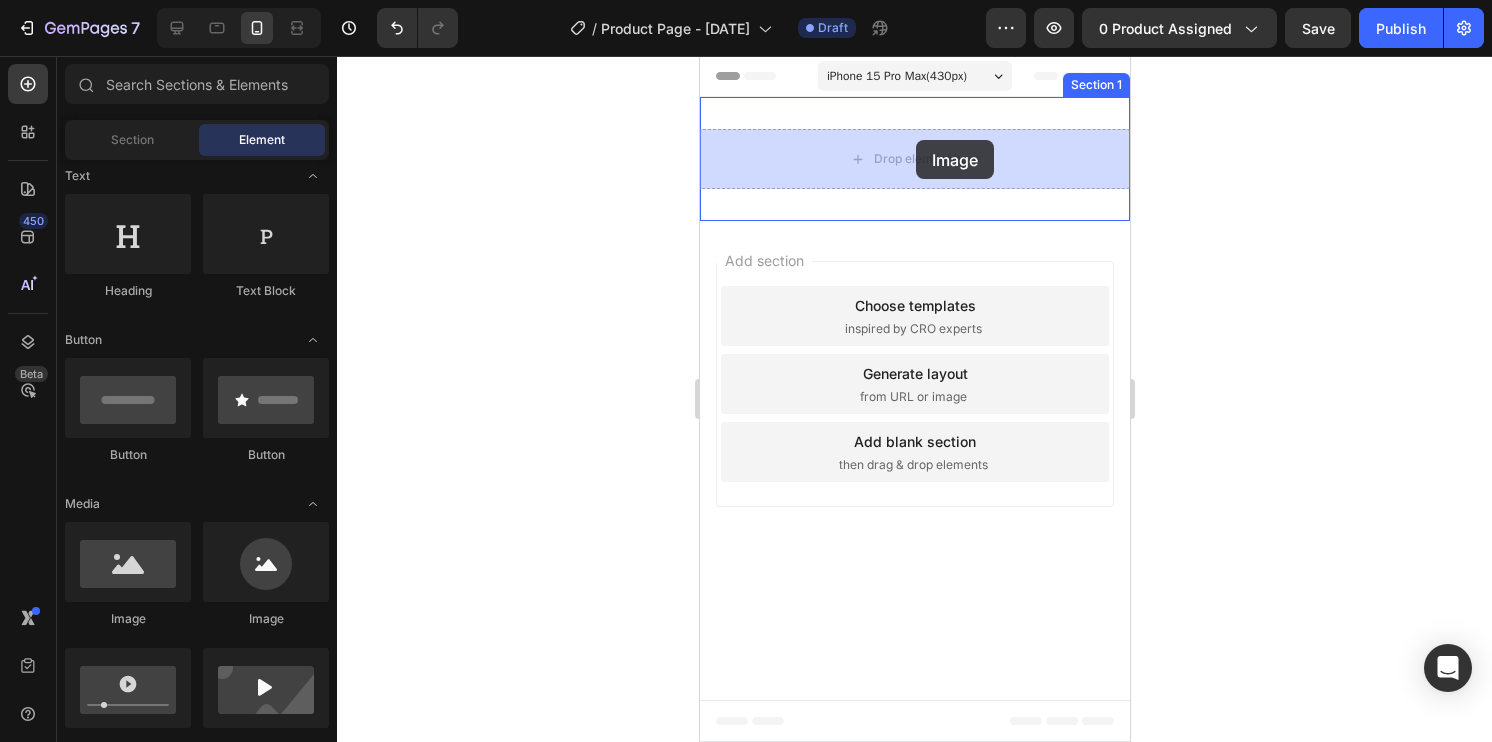 drag, startPoint x: 839, startPoint y: 635, endPoint x: 915, endPoint y: 140, distance: 500.80035 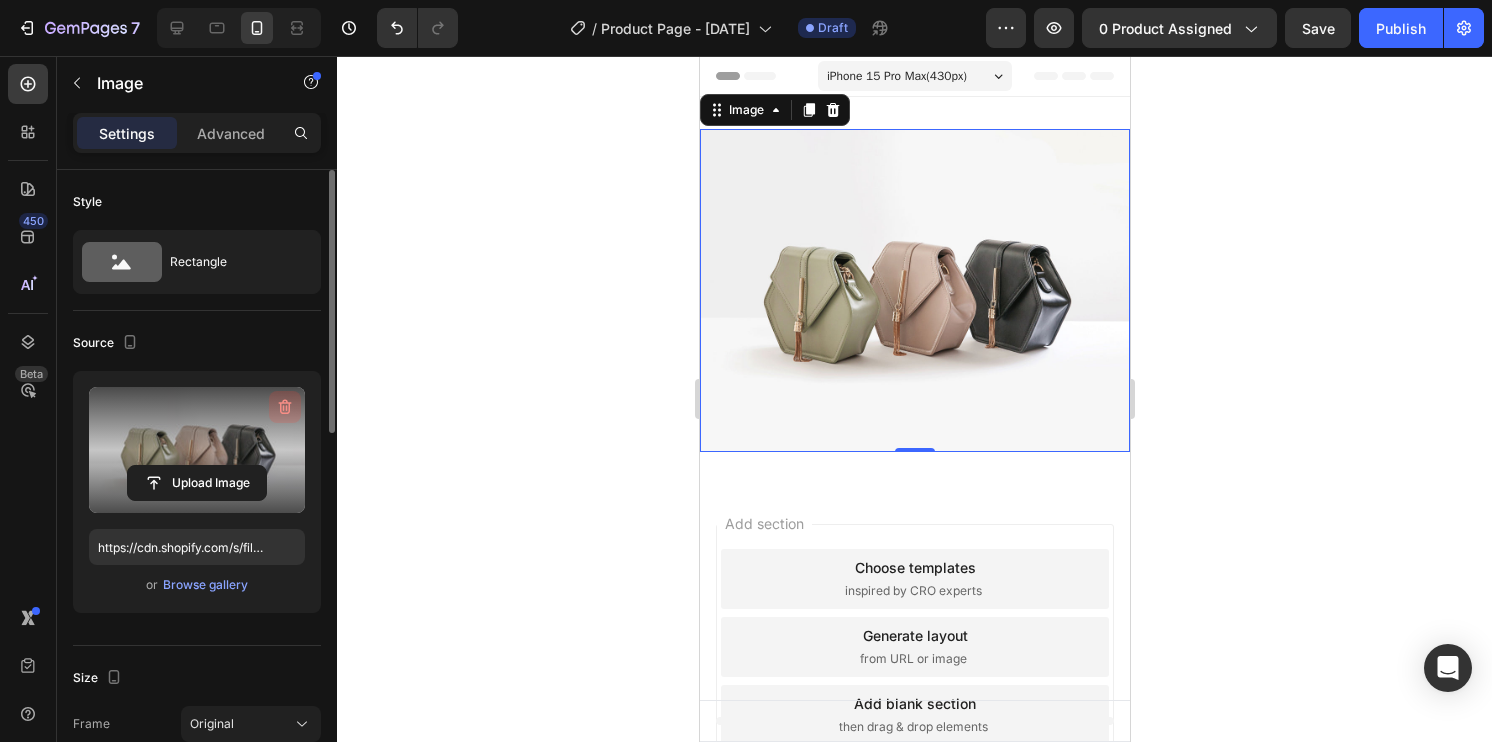 click 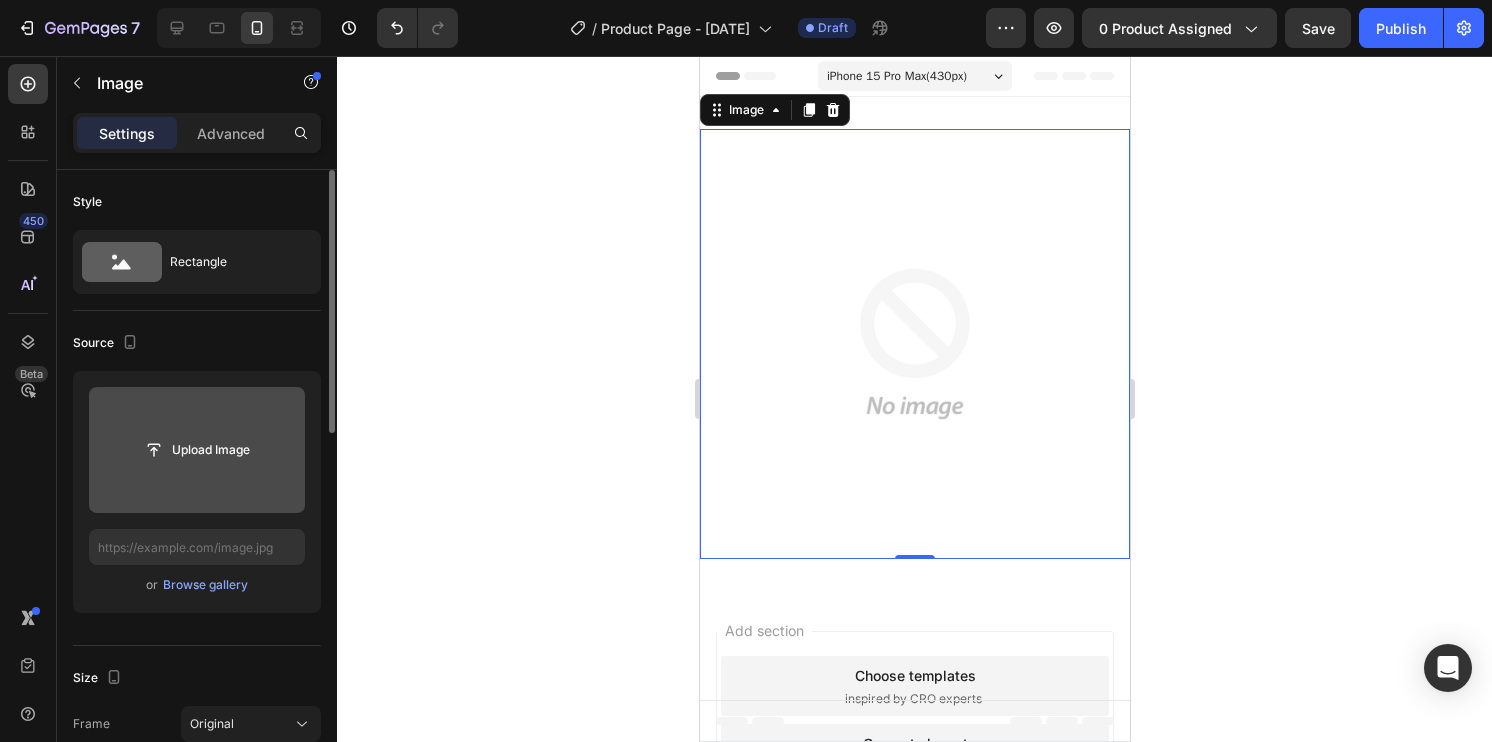 click 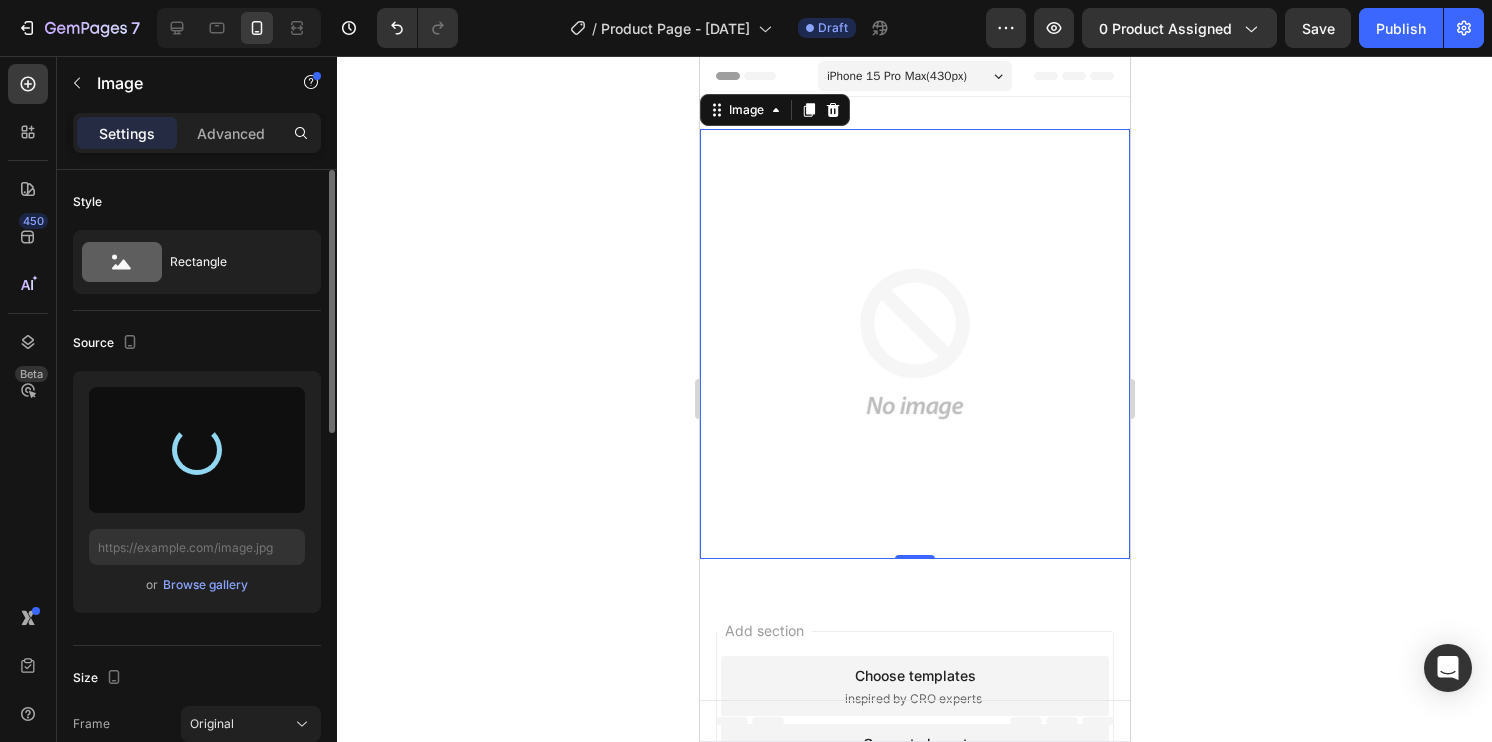 type on "https://cdn.shopify.com/s/files/1/0718/1415/2427/files/gempages_558192987666908062-a3e0950e-3044-4f1a-ad7a-bbc02e952482.png" 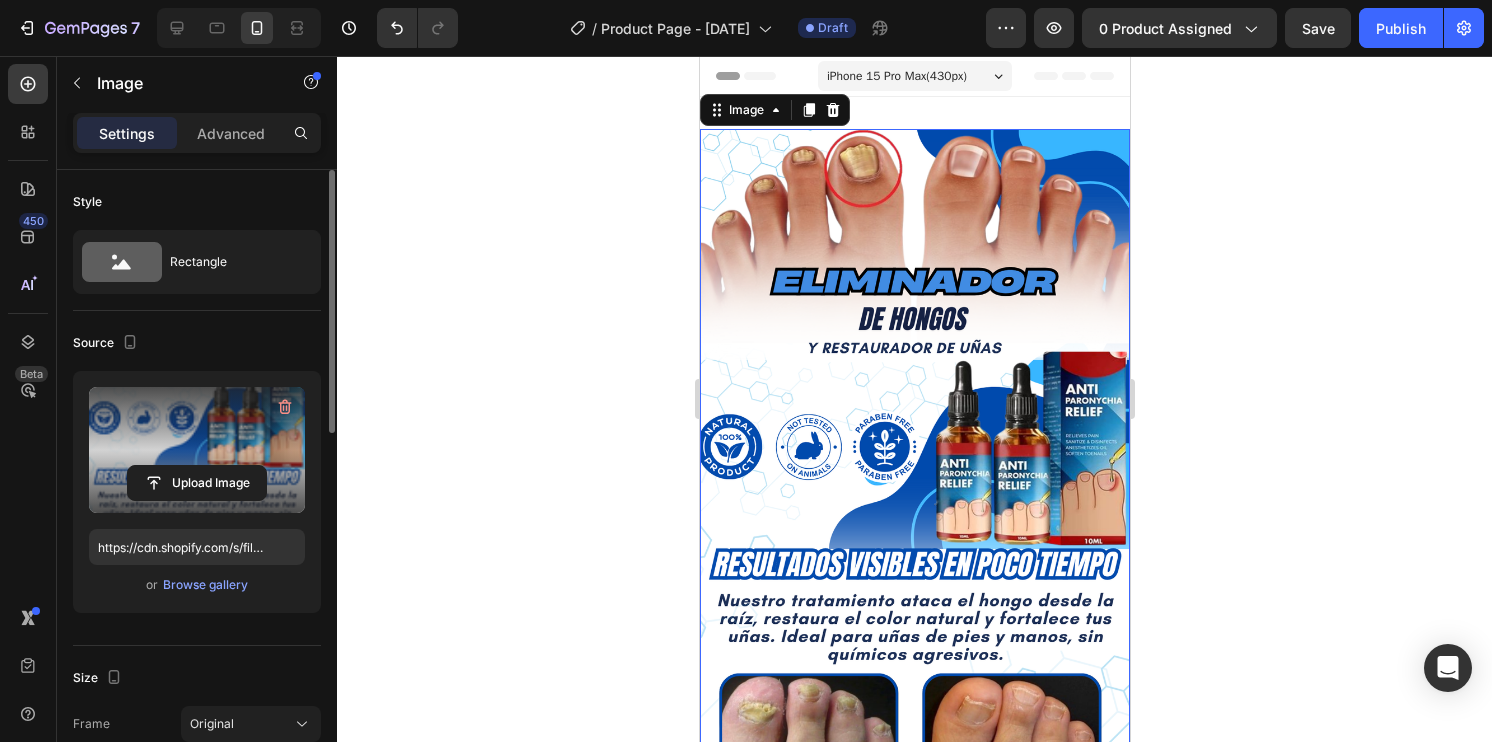 click 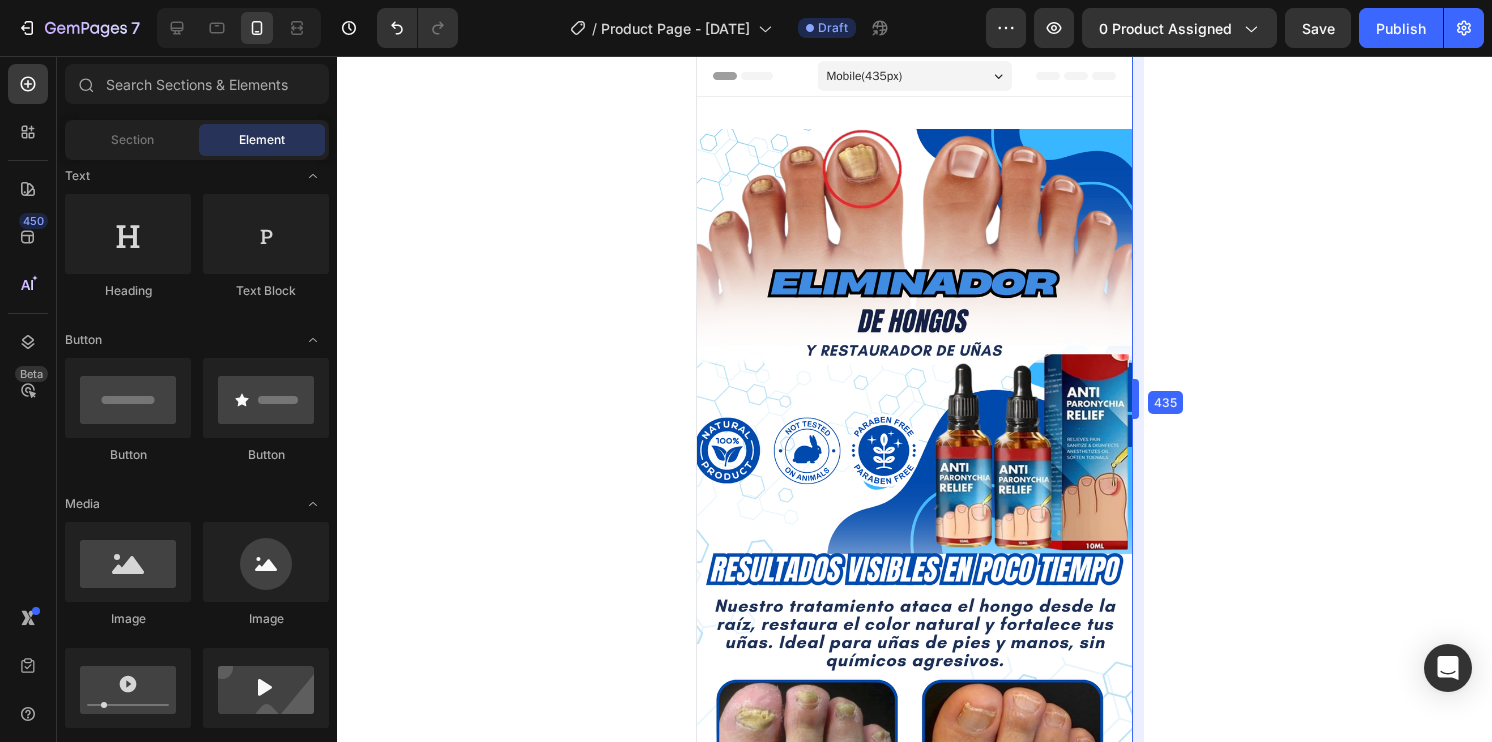 drag, startPoint x: 1139, startPoint y: 396, endPoint x: 1136, endPoint y: 348, distance: 48.09366 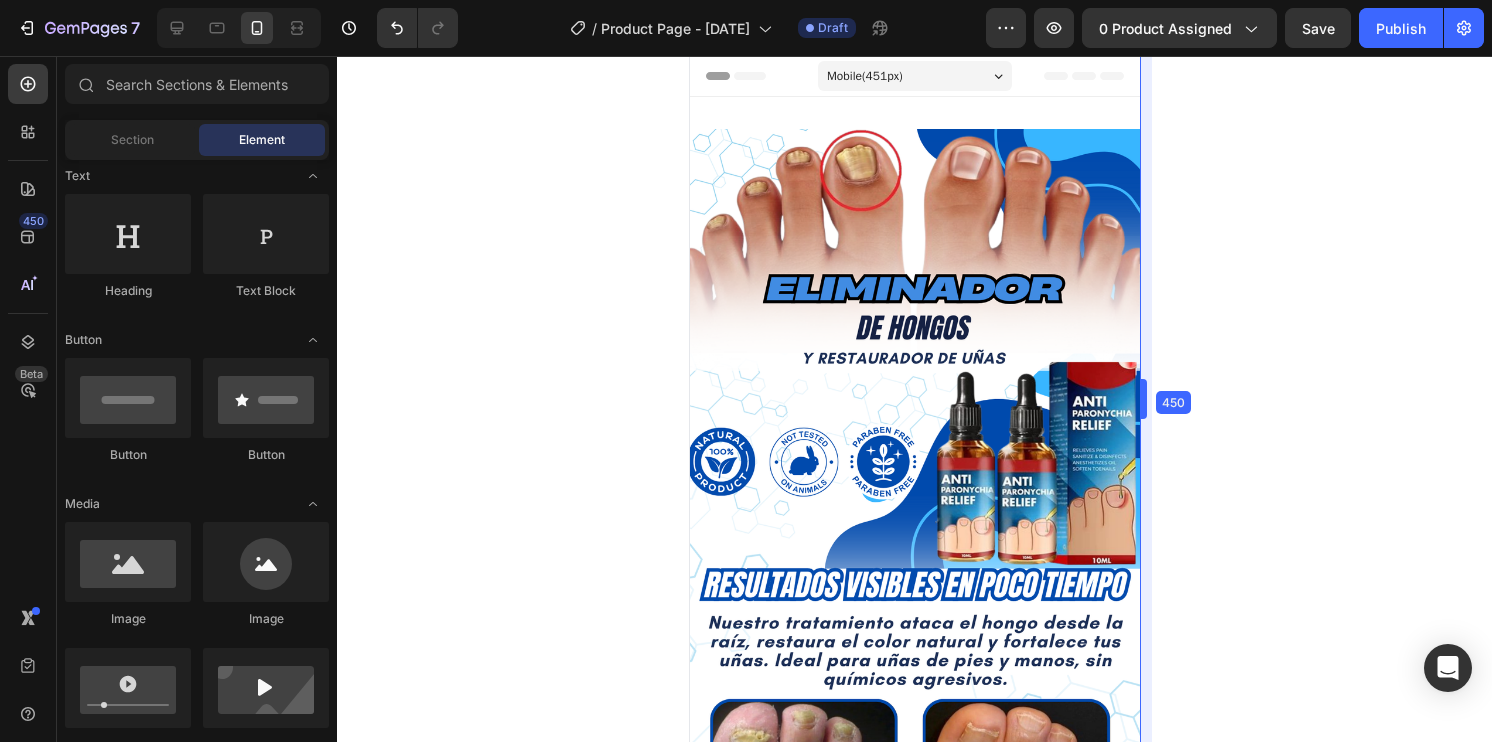drag, startPoint x: 1134, startPoint y: 367, endPoint x: 1151, endPoint y: 167, distance: 200.7212 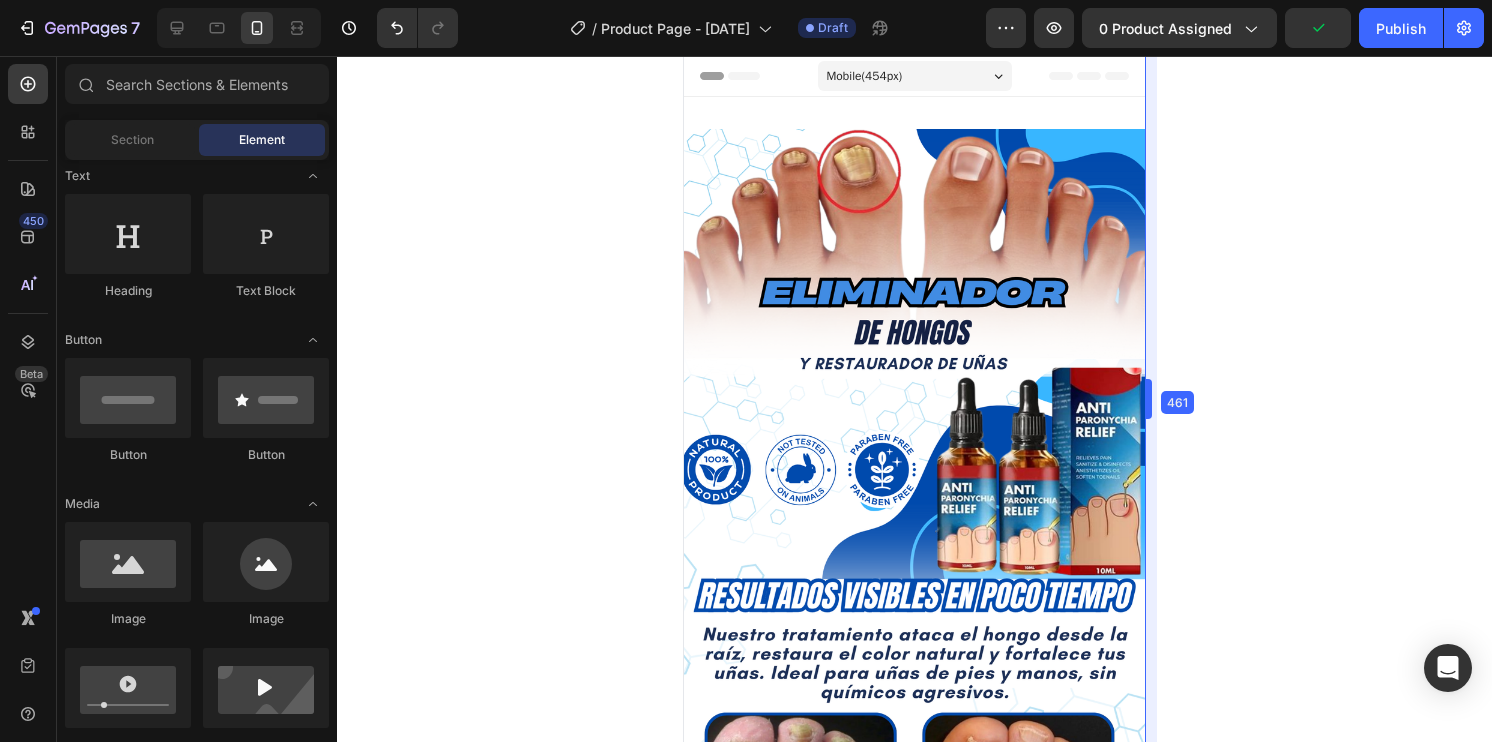 drag, startPoint x: 1147, startPoint y: 394, endPoint x: 1148, endPoint y: 576, distance: 182.00275 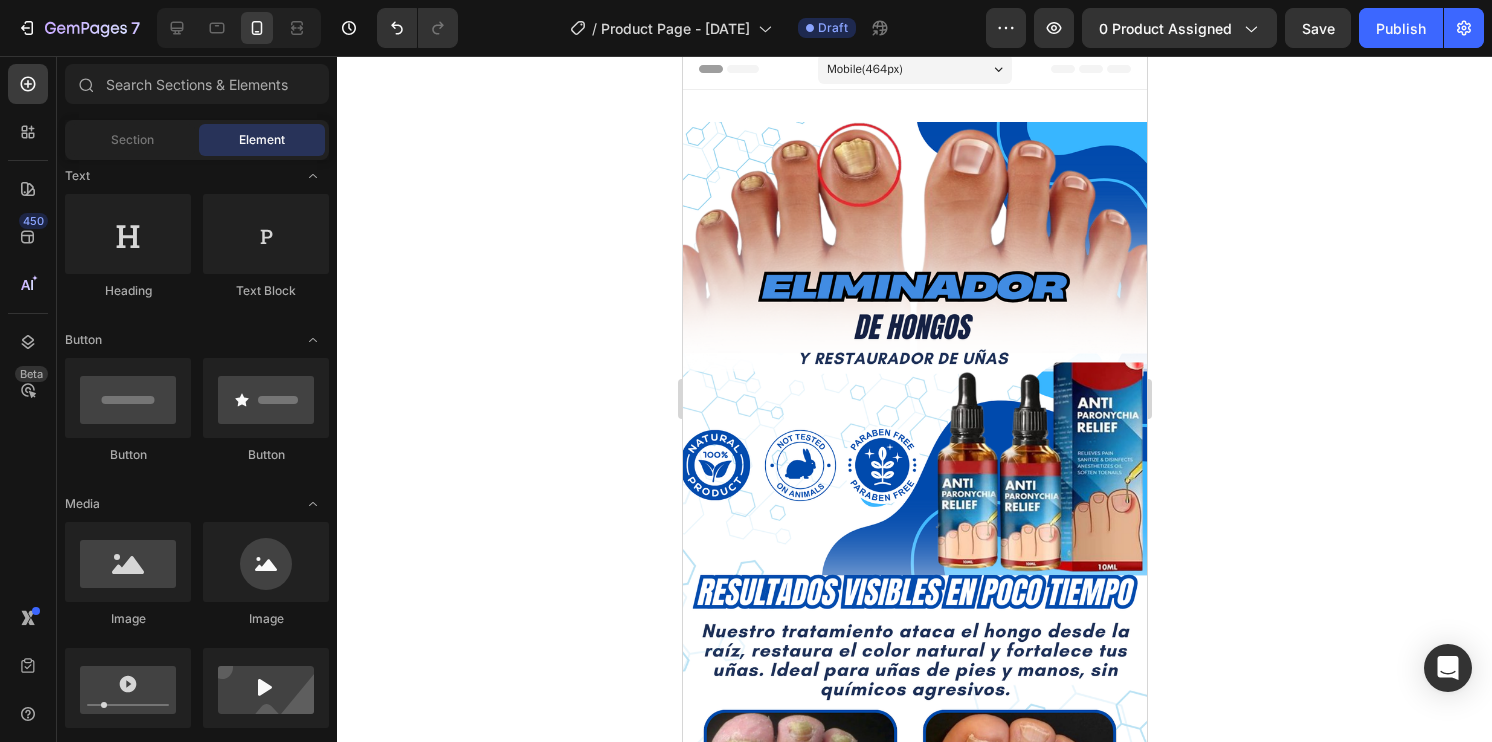 scroll, scrollTop: 0, scrollLeft: 0, axis: both 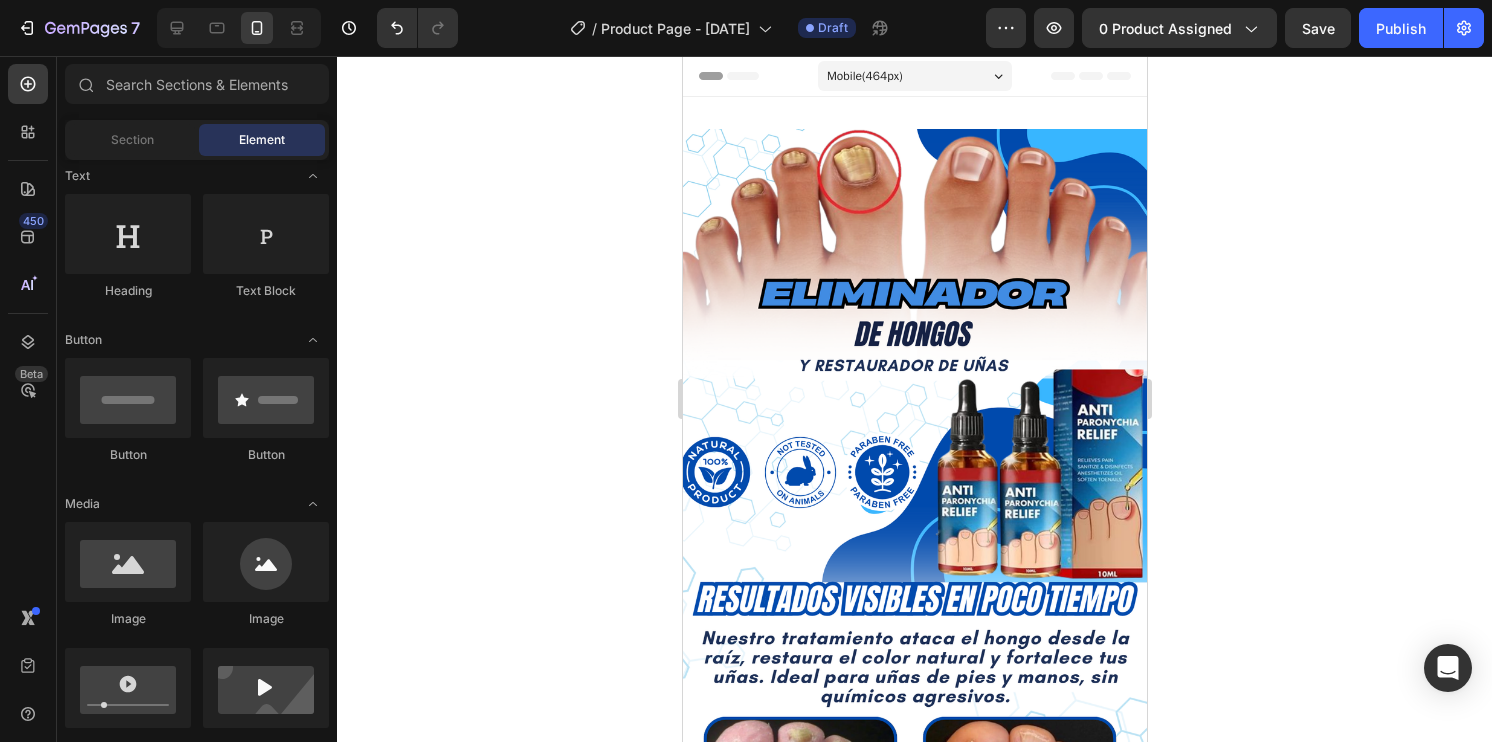 drag, startPoint x: 1136, startPoint y: 399, endPoint x: 1837, endPoint y: 313, distance: 706.2556 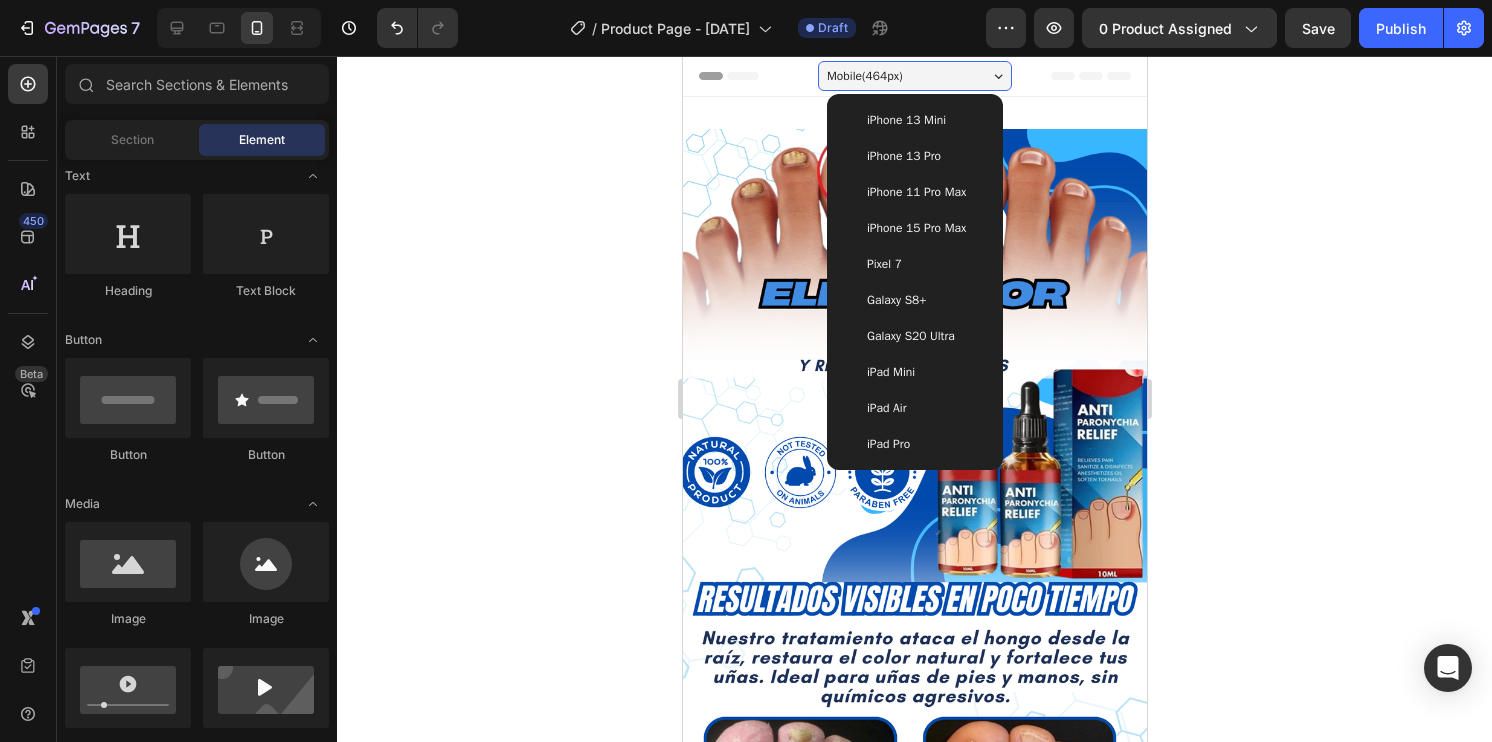 click on "iPhone 13 Mini" at bounding box center [905, 120] 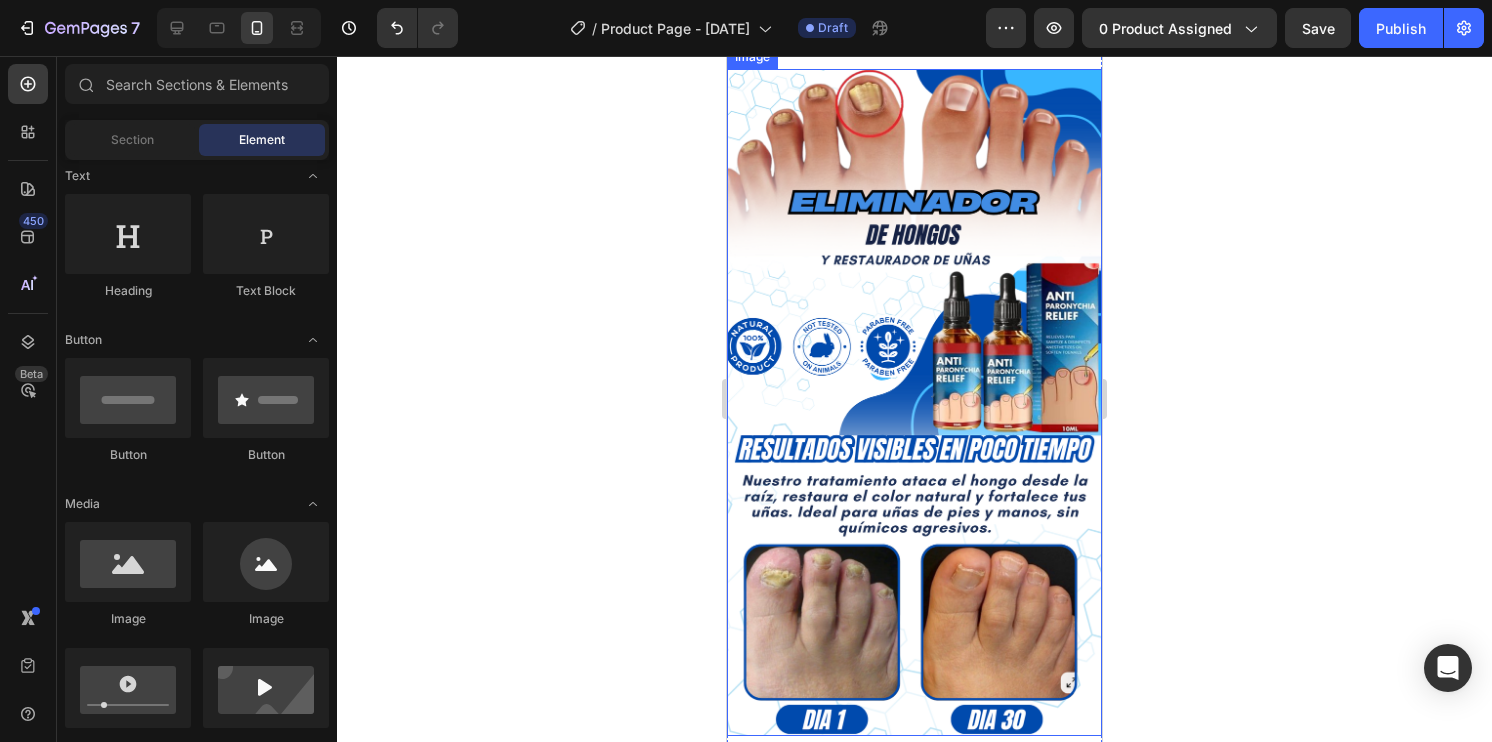scroll, scrollTop: 0, scrollLeft: 0, axis: both 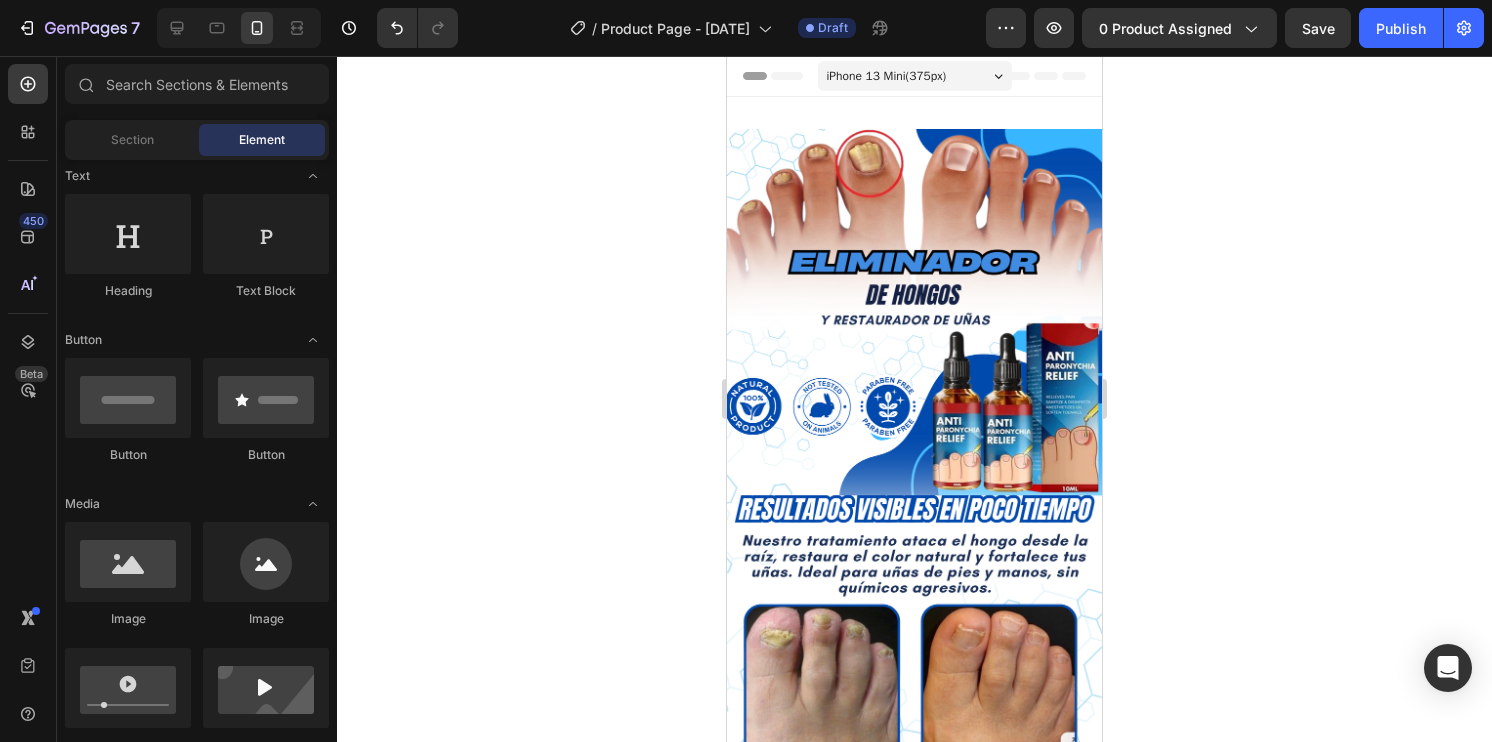 click 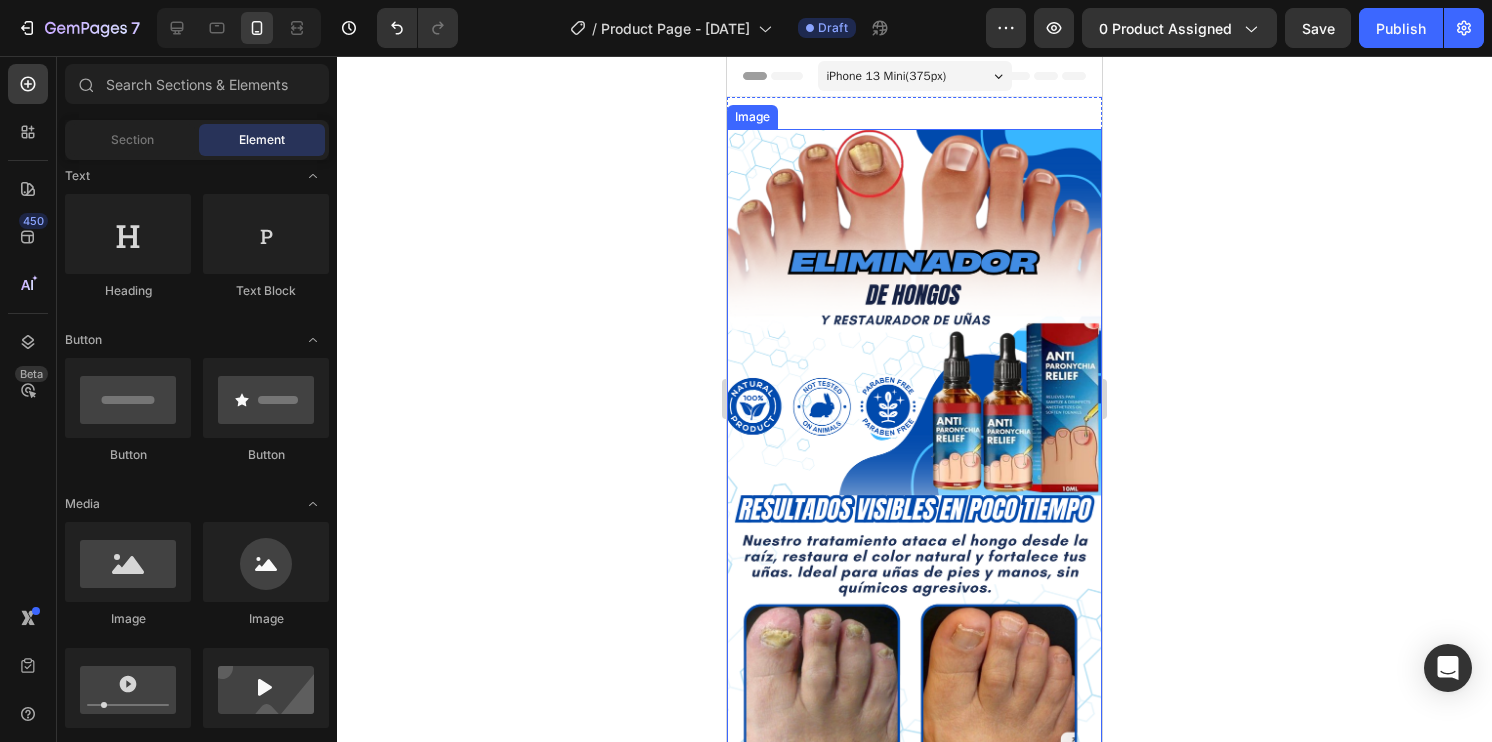 click at bounding box center [914, 462] 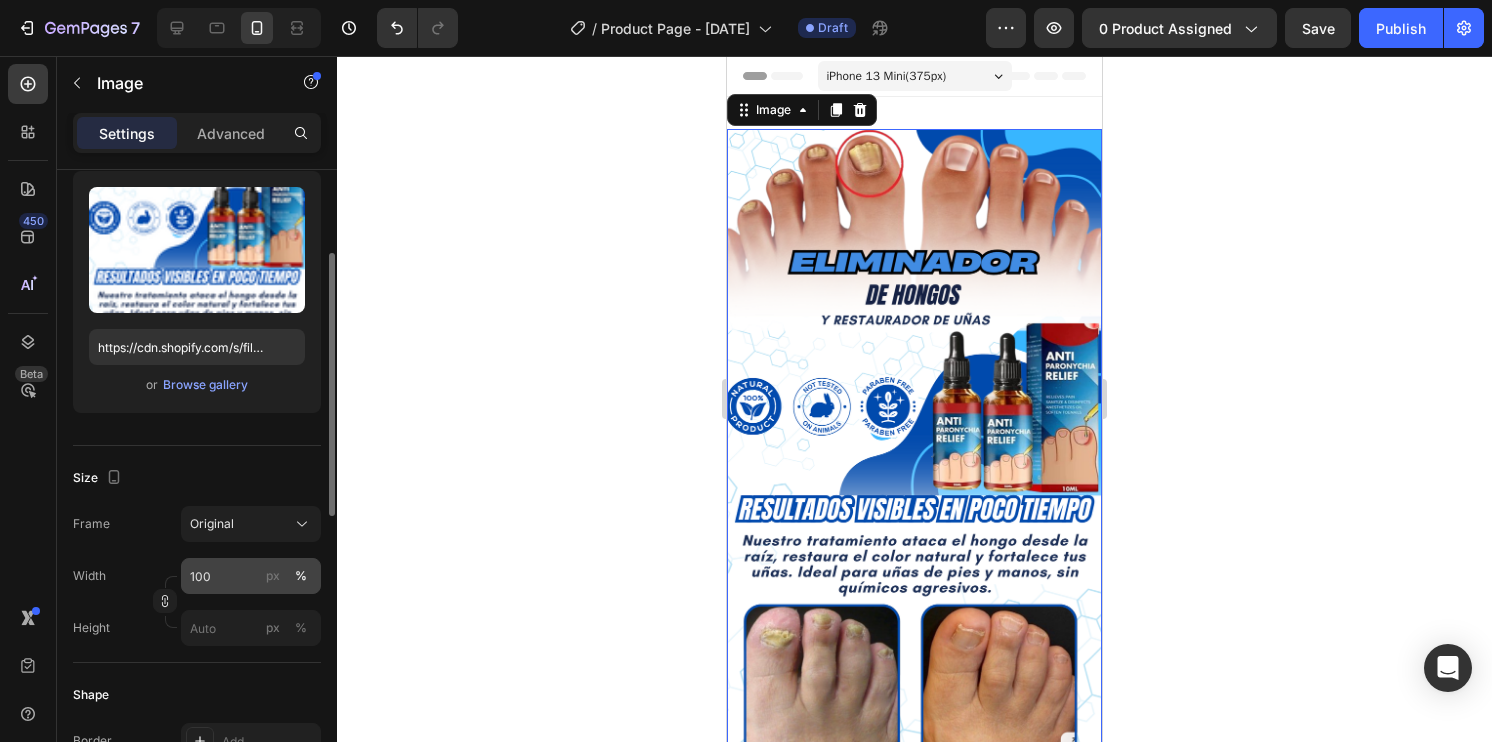 scroll, scrollTop: 300, scrollLeft: 0, axis: vertical 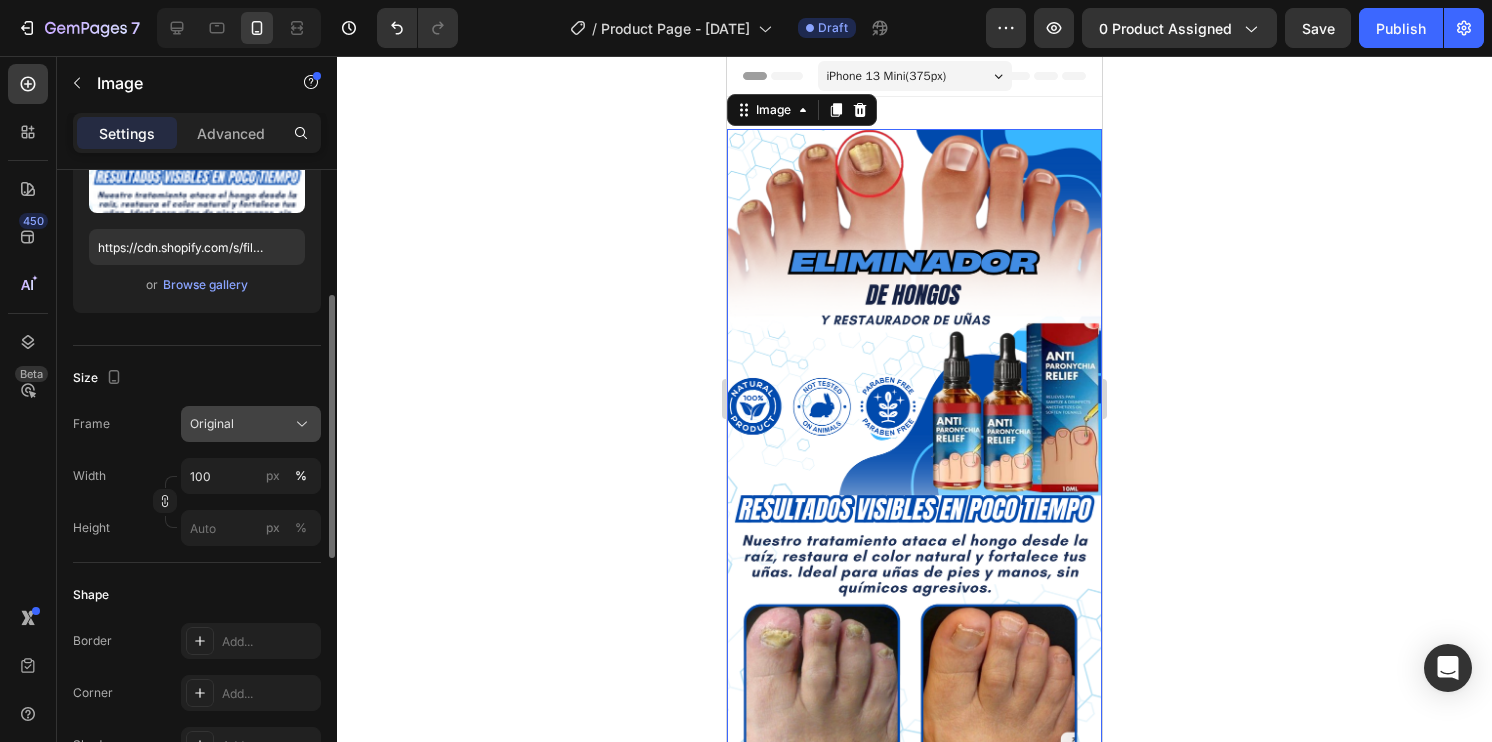 click on "Original" 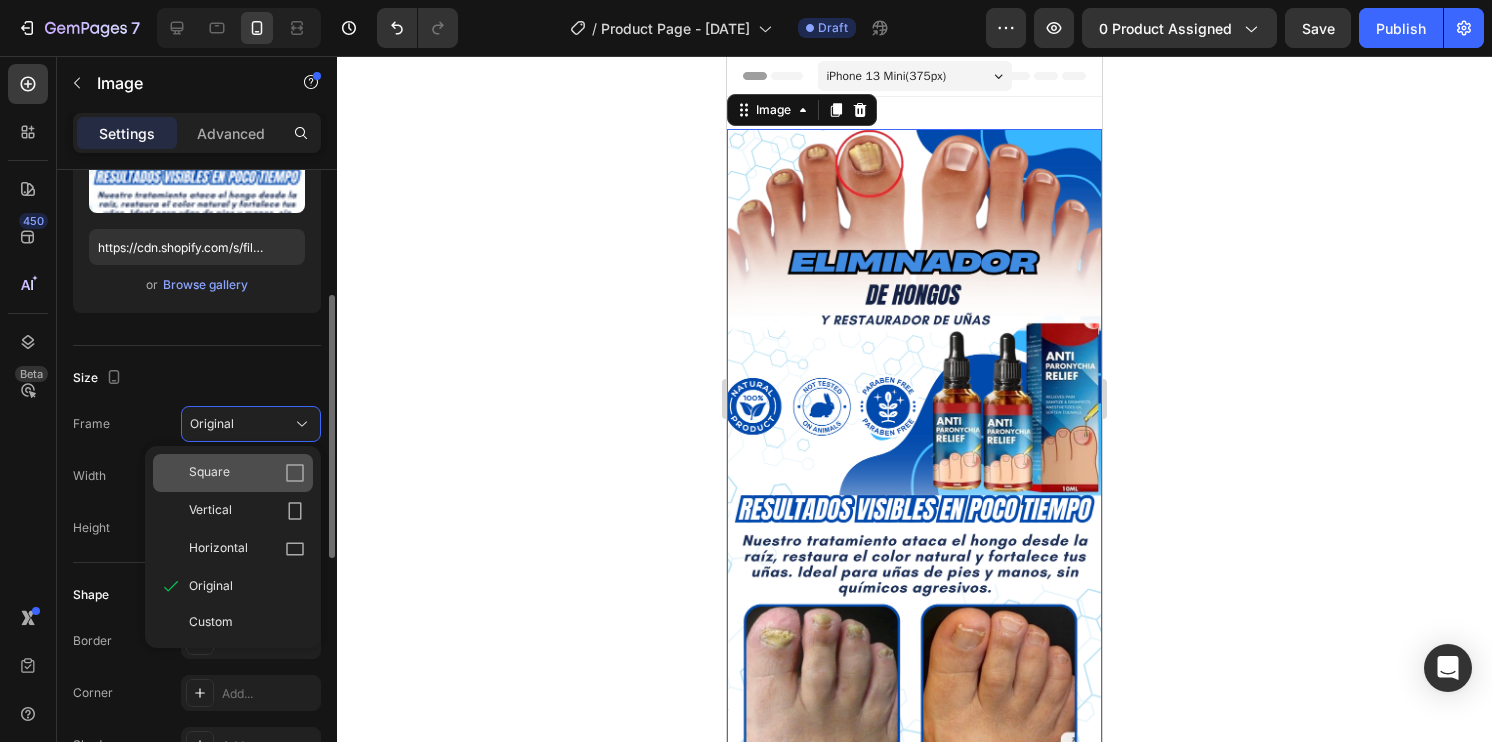 click on "Square" at bounding box center [247, 473] 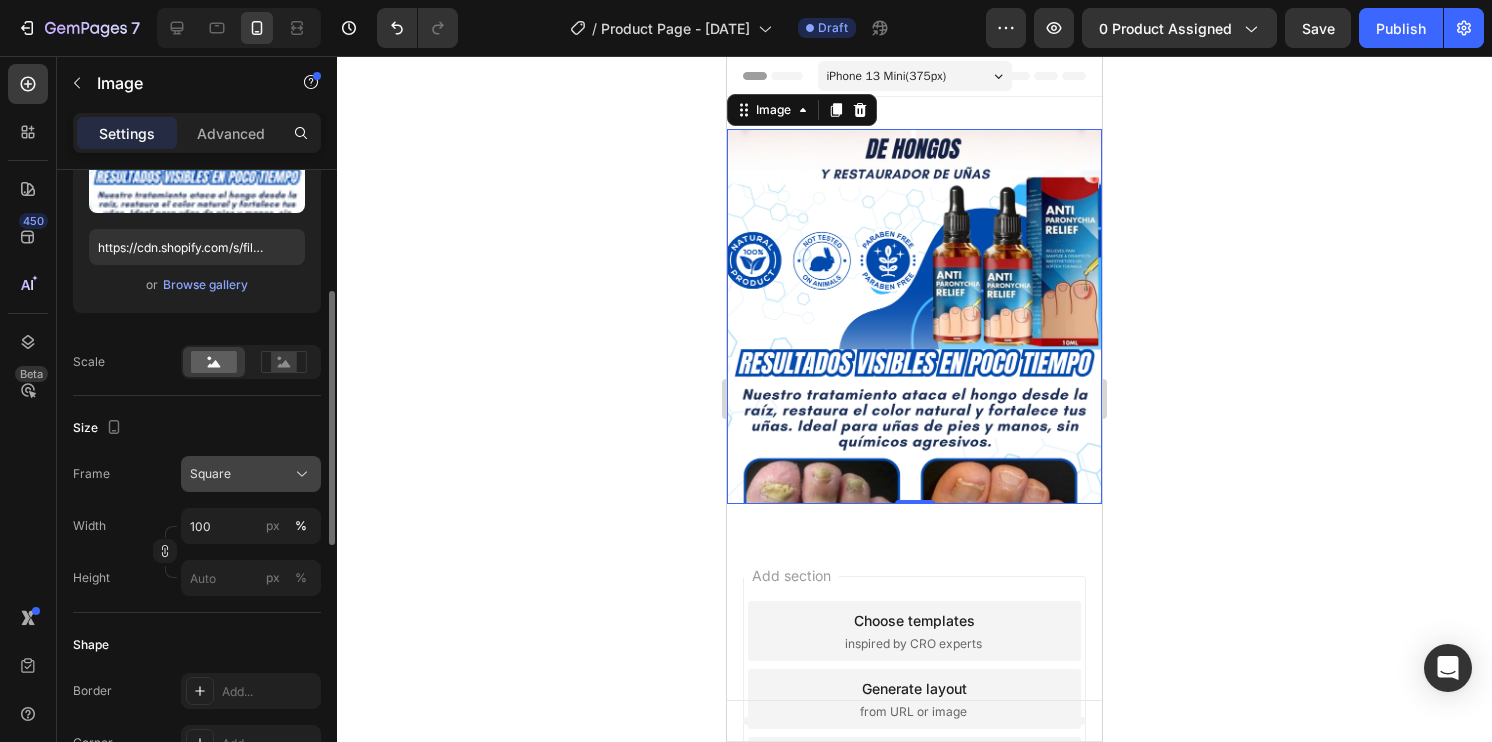 click on "Square" 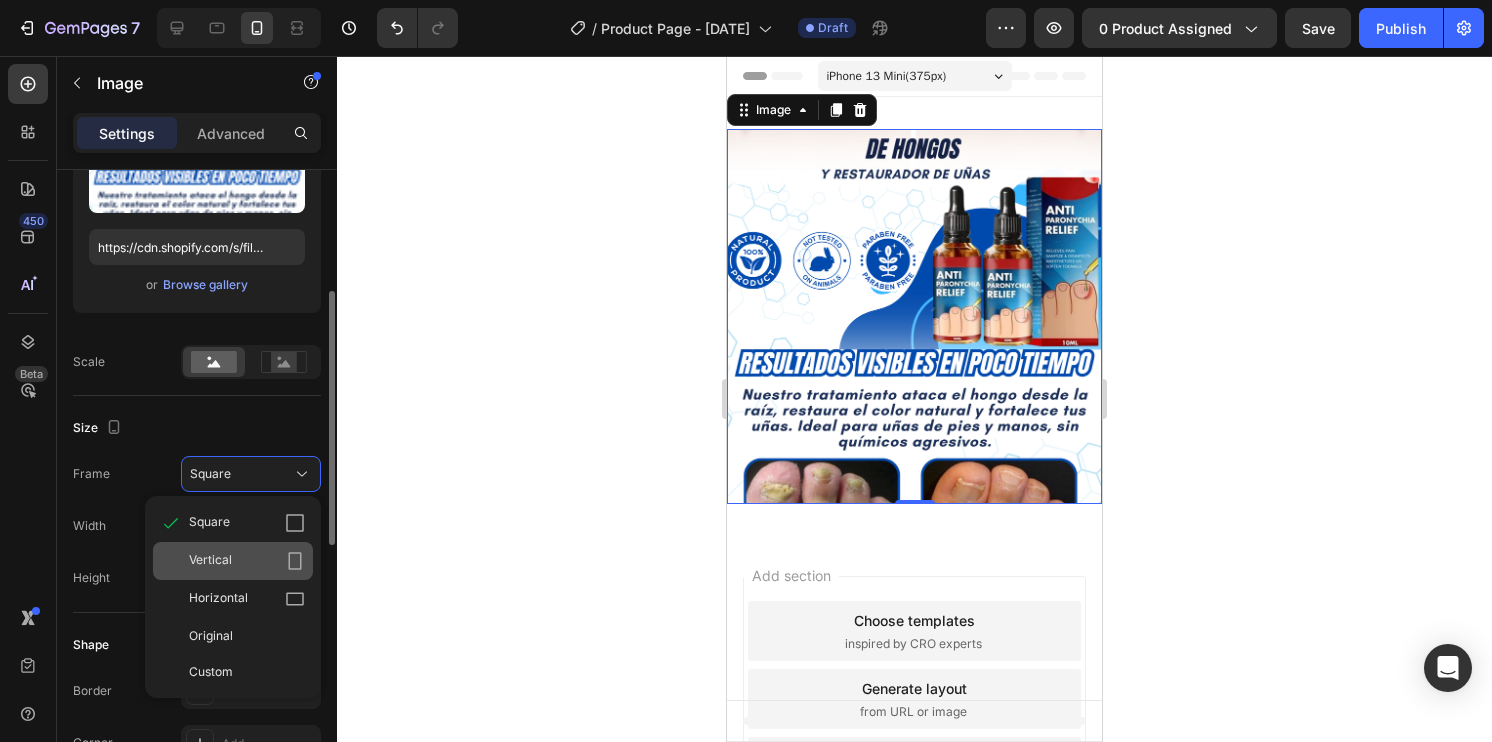 click on "Vertical" at bounding box center [247, 561] 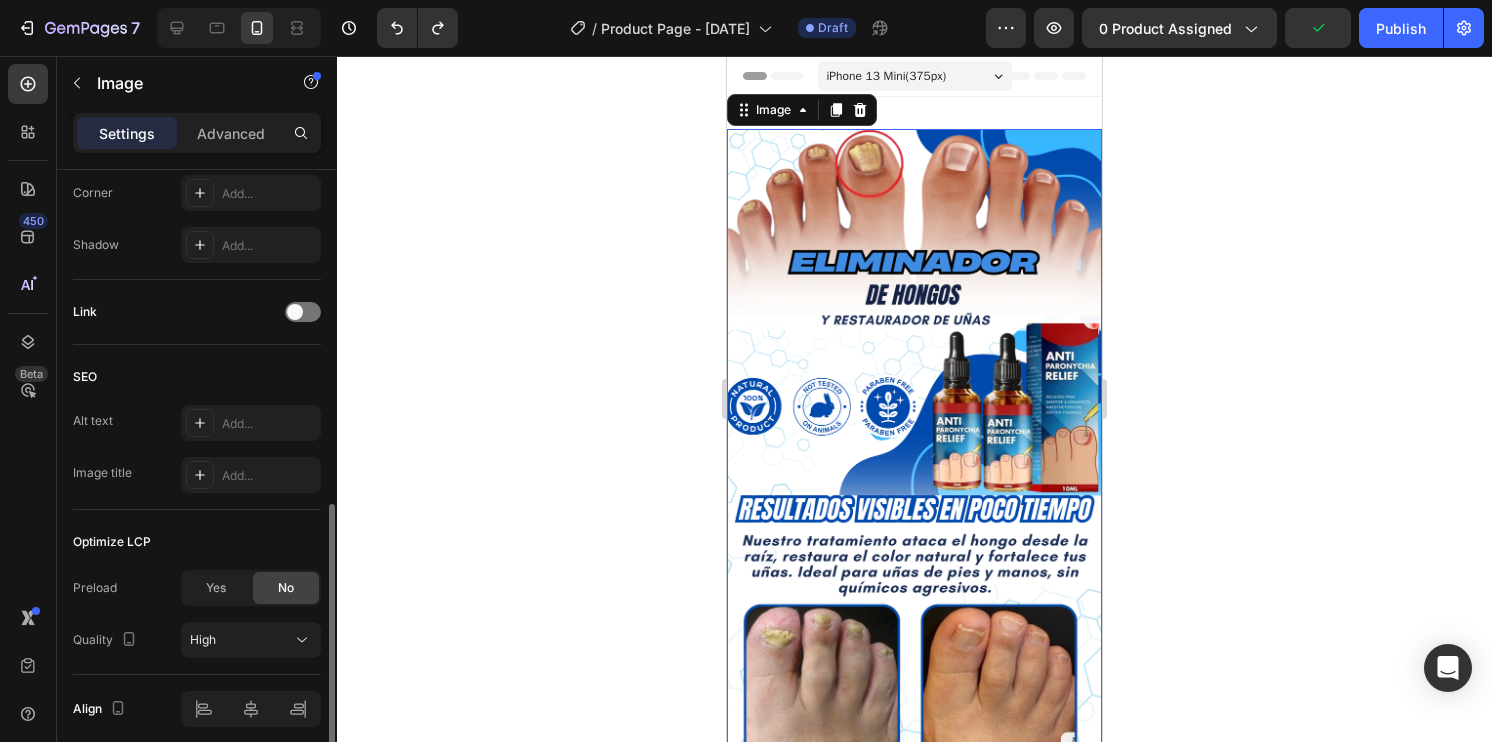 scroll, scrollTop: 879, scrollLeft: 0, axis: vertical 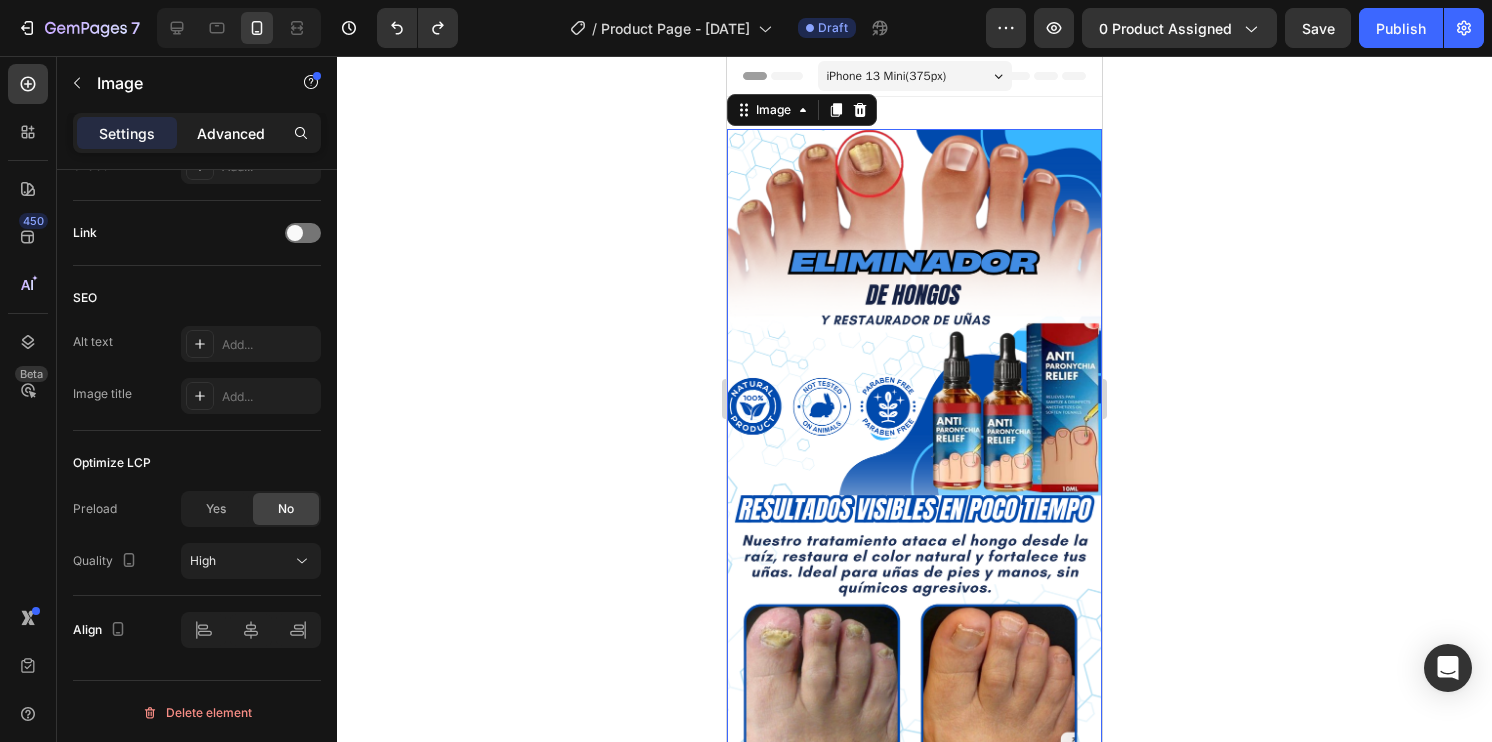 click on "Advanced" at bounding box center [231, 133] 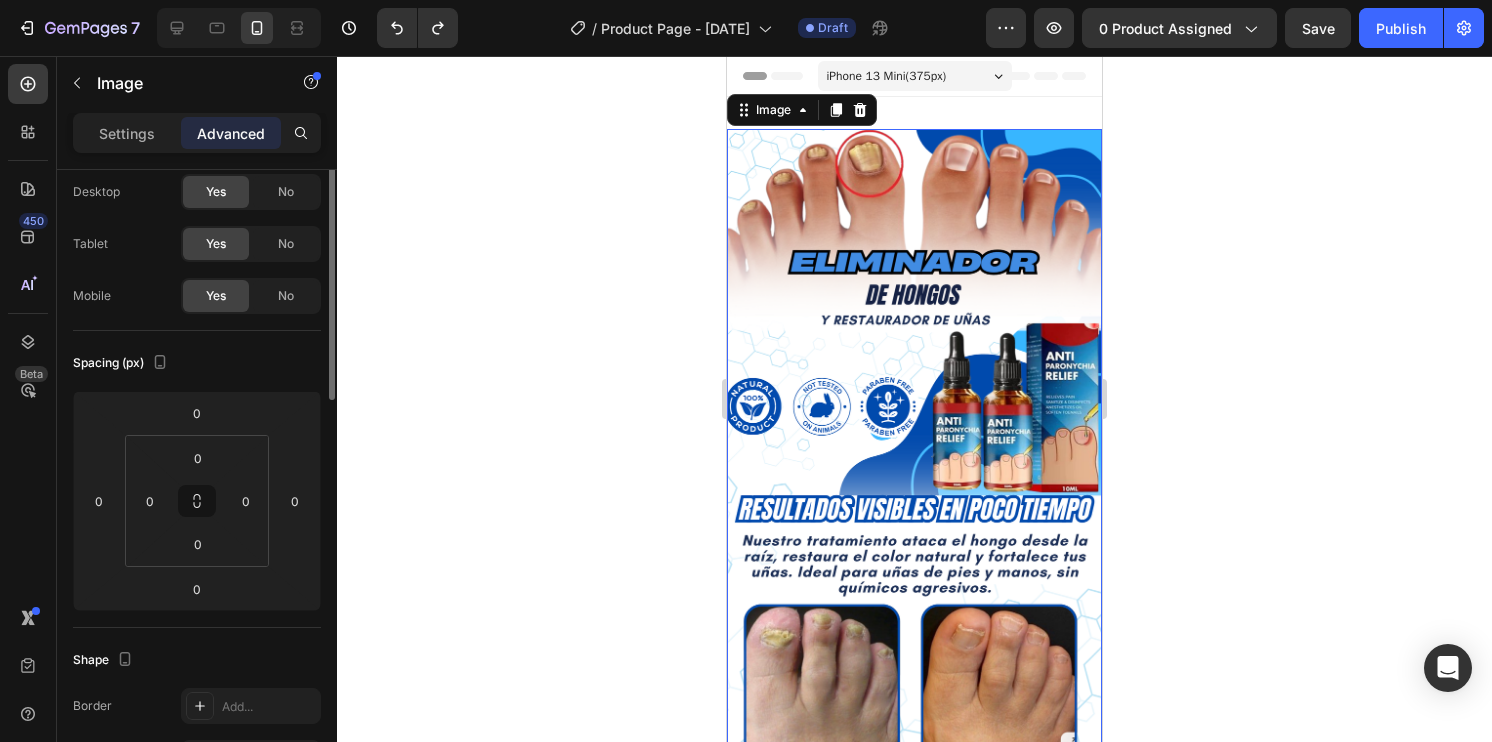 scroll, scrollTop: 0, scrollLeft: 0, axis: both 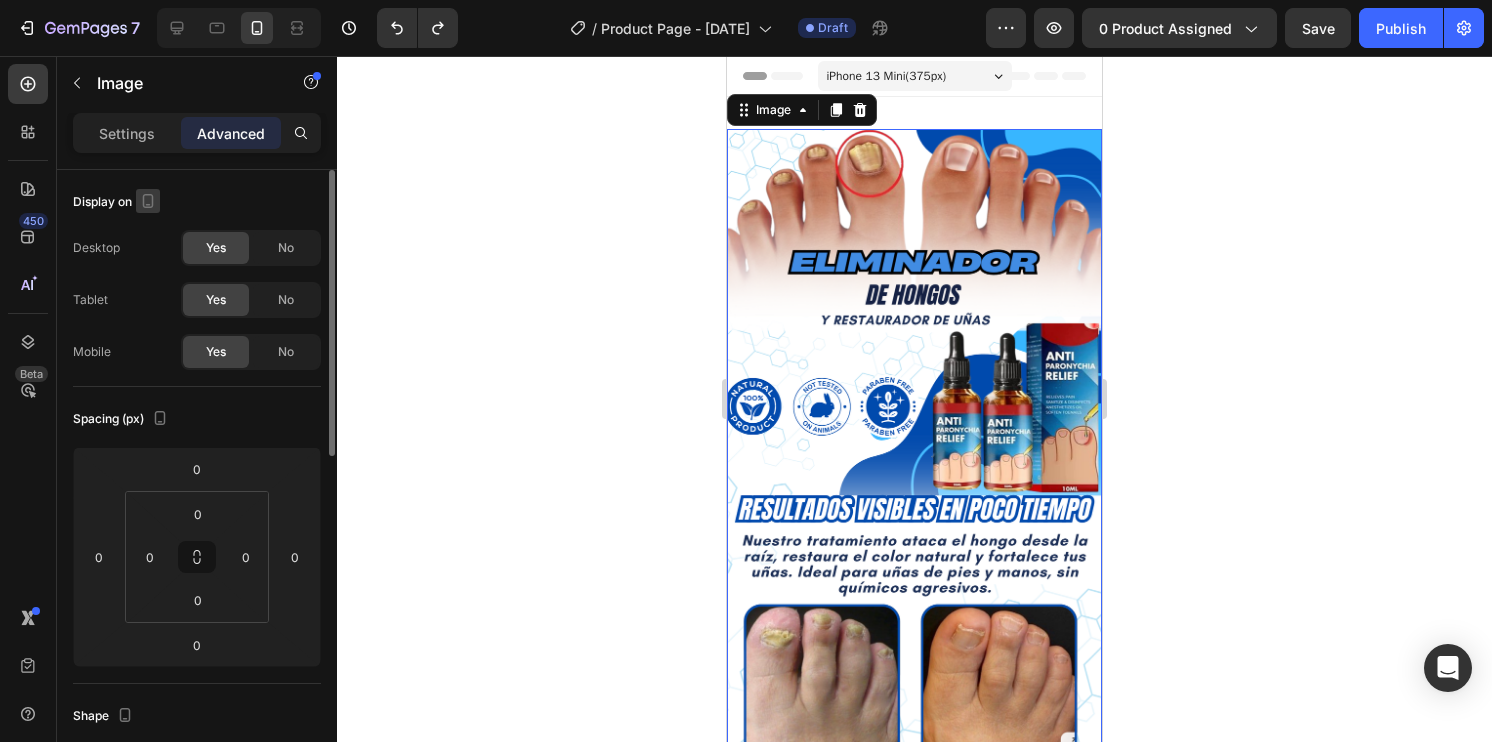 click 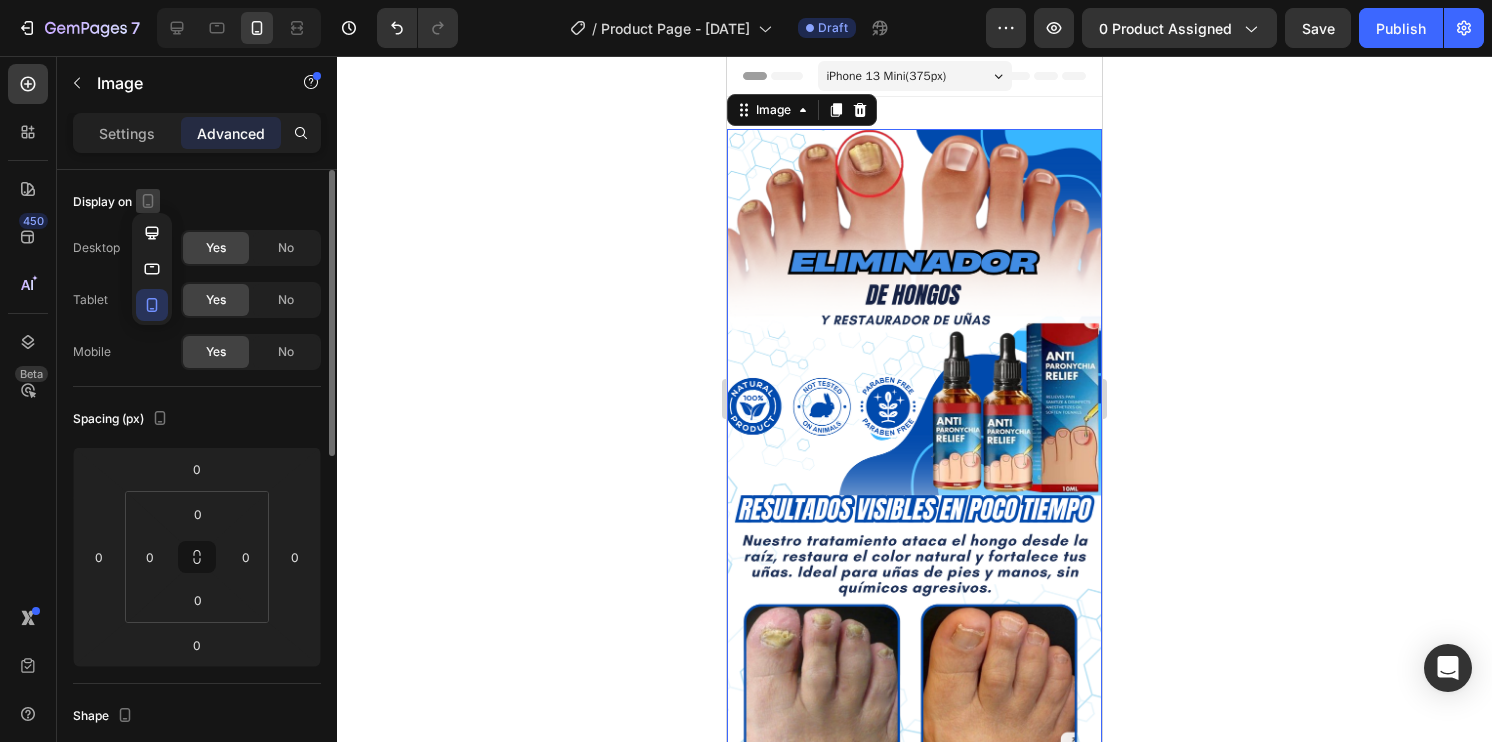 click 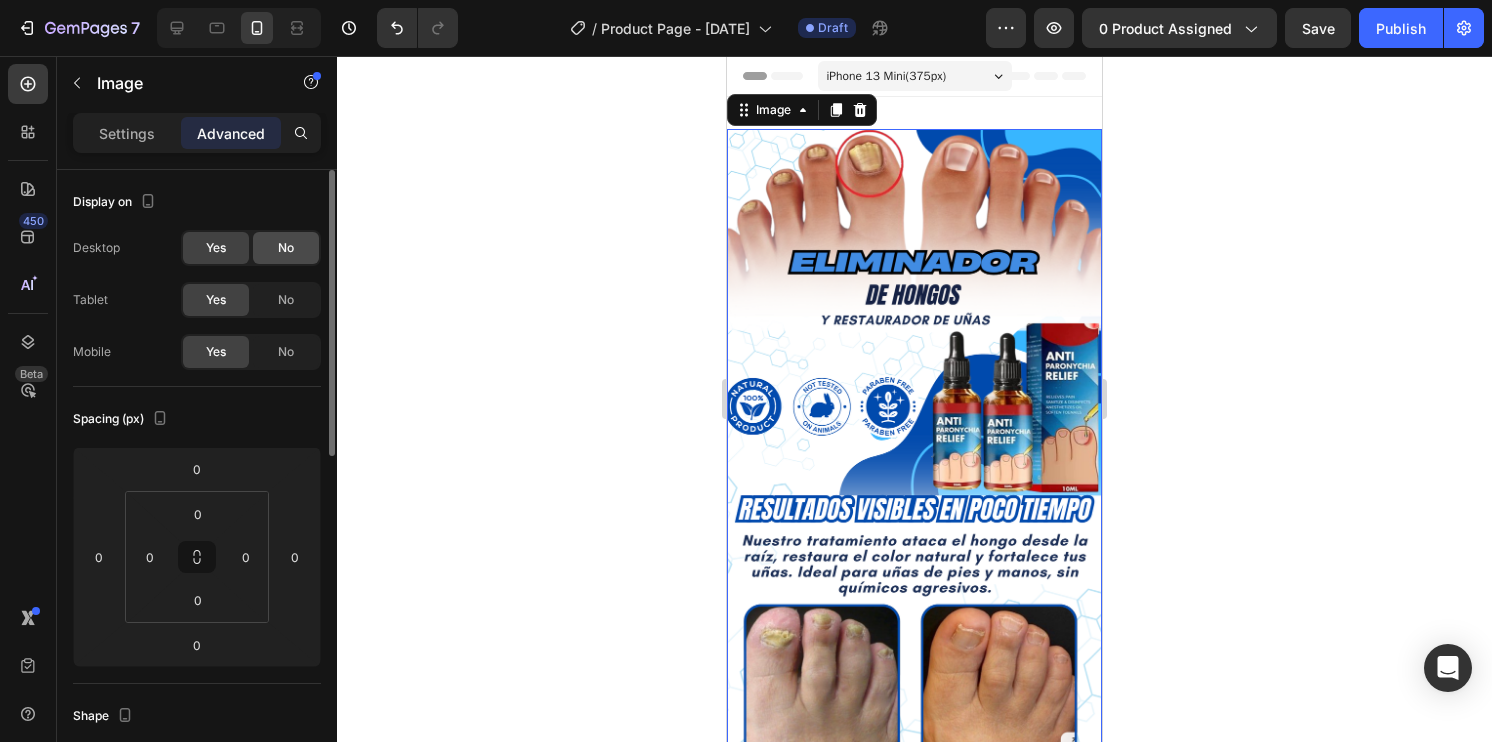 click on "No" 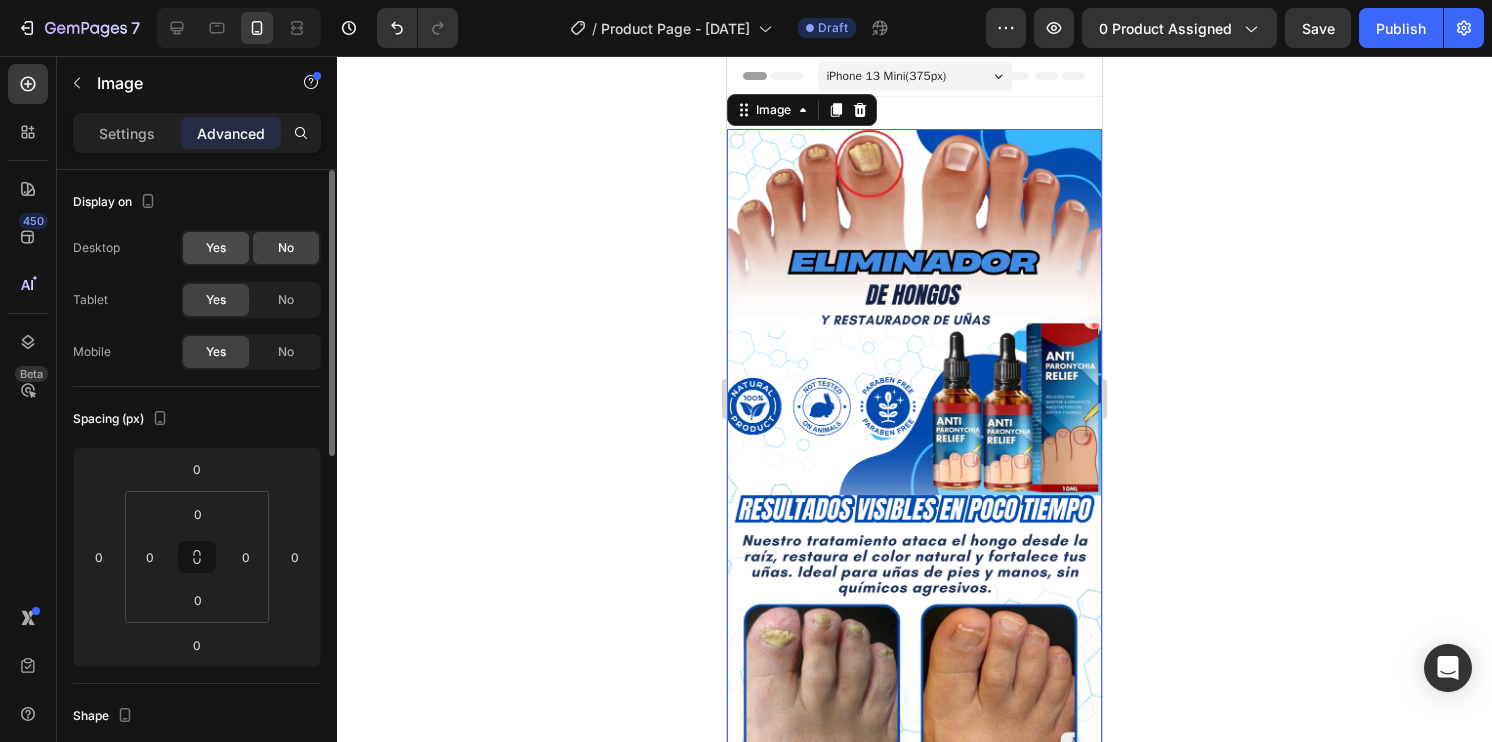 click on "Yes" 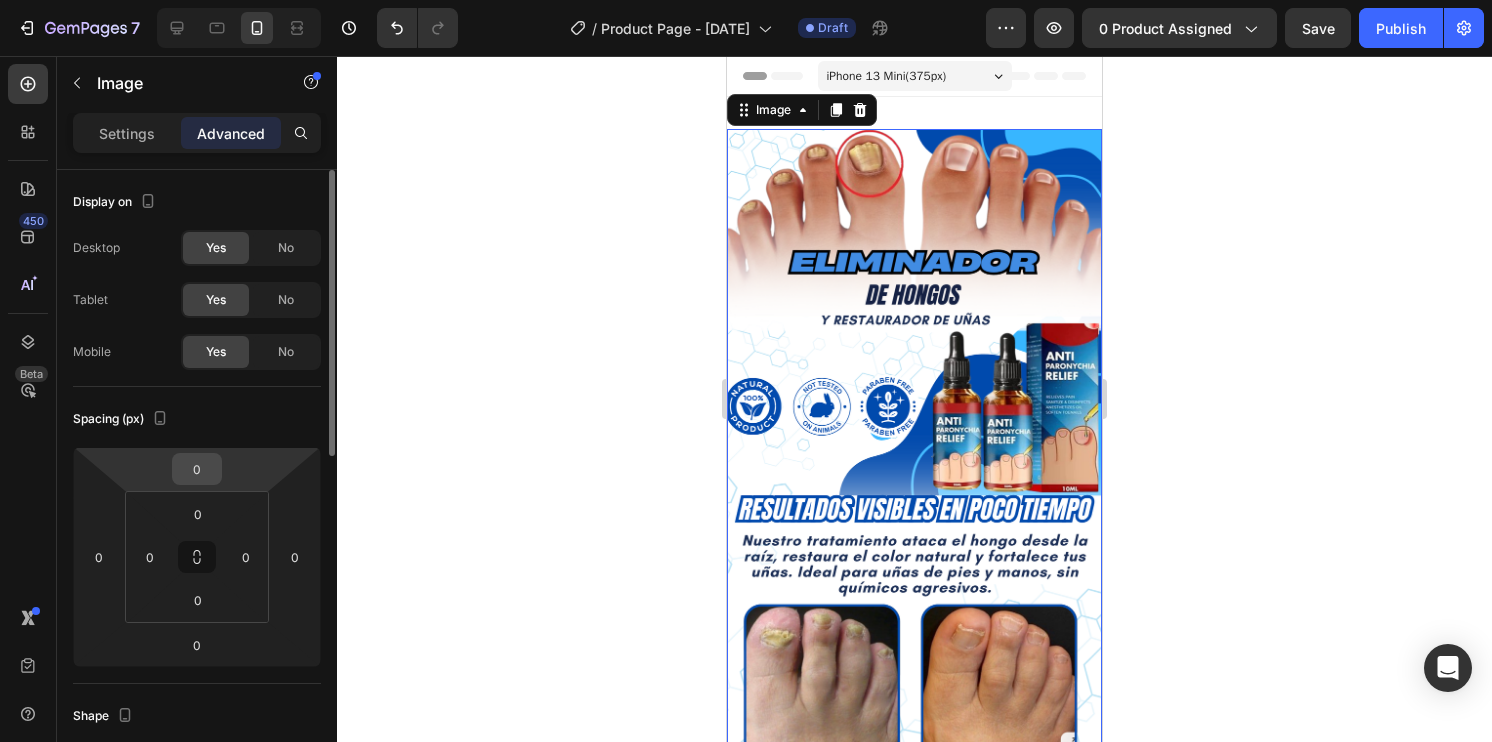 click on "0" at bounding box center [197, 469] 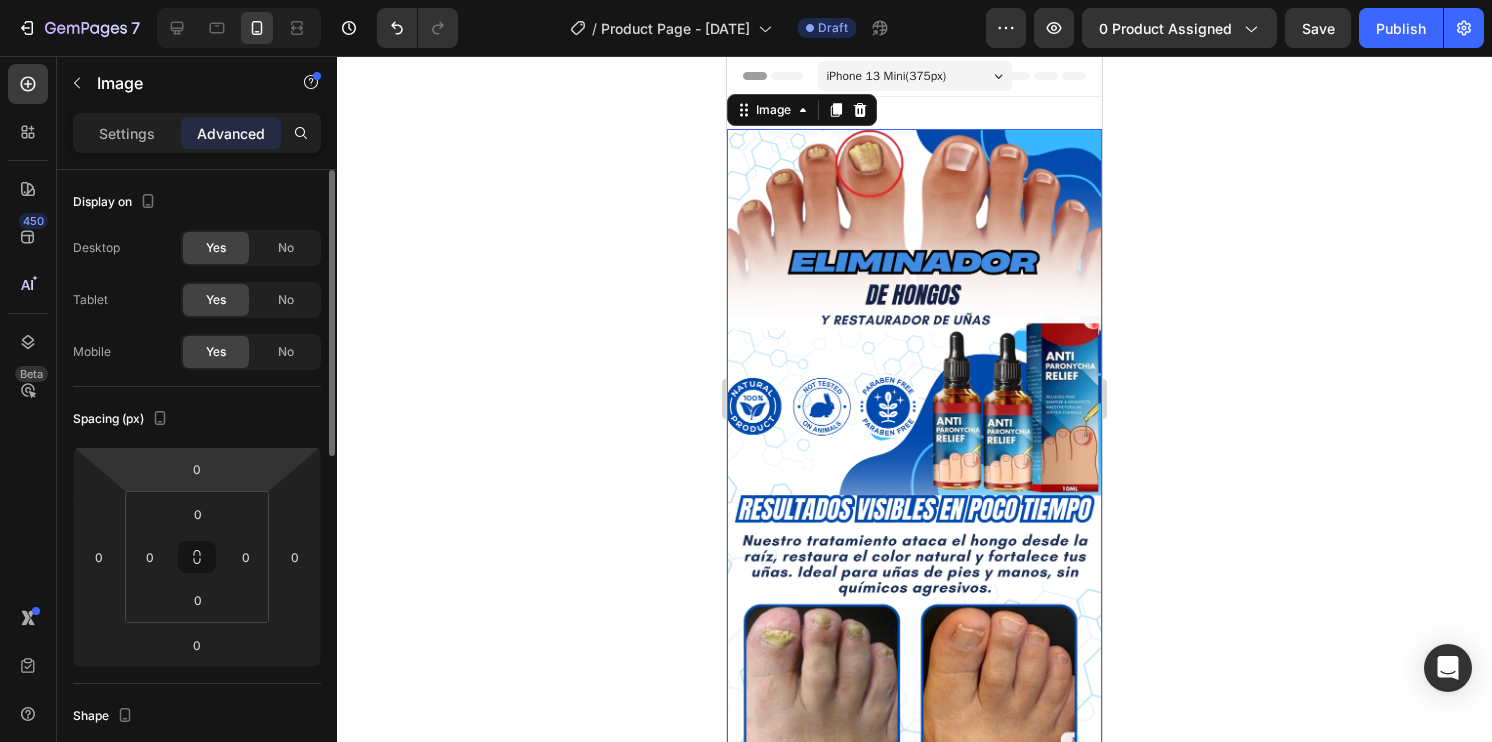 click on "Spacing (px)" at bounding box center (197, 419) 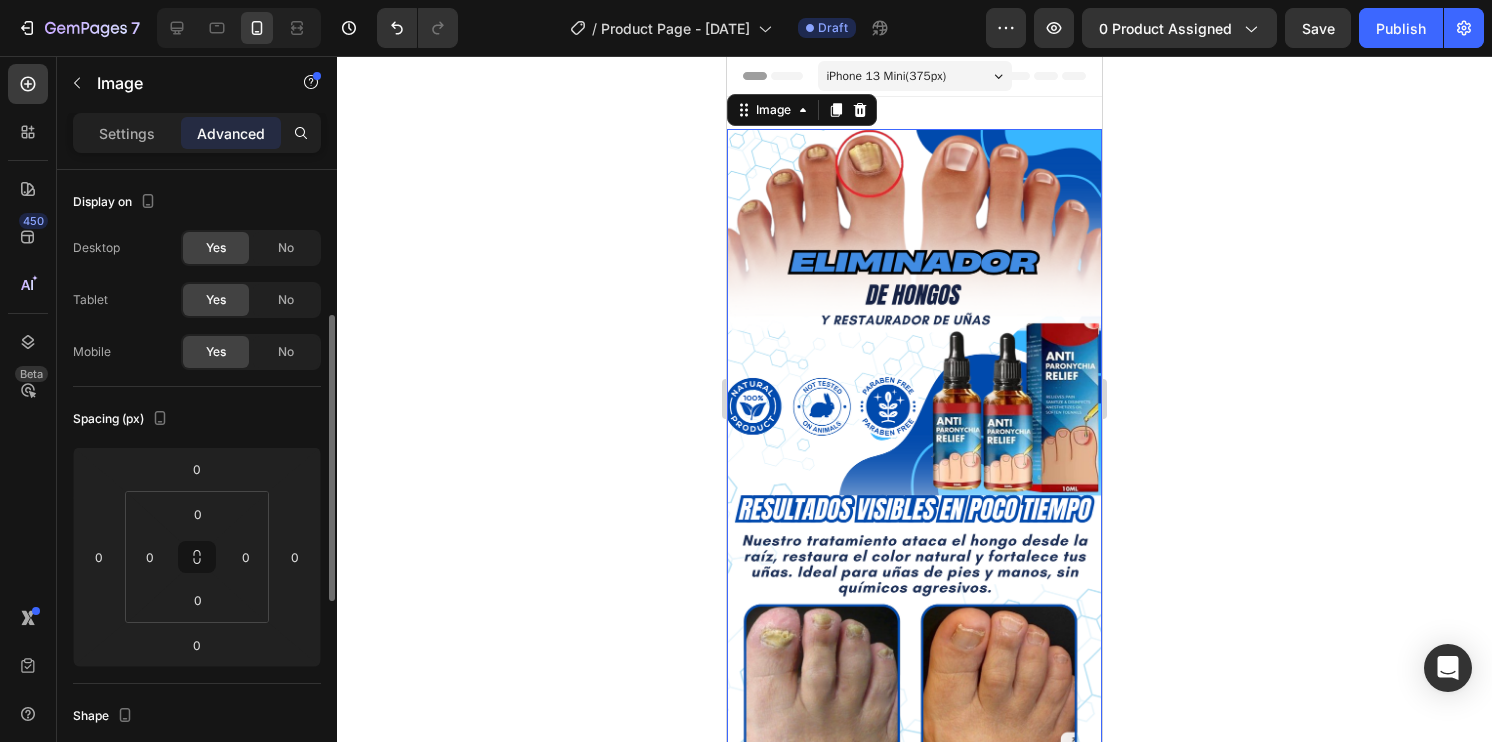 scroll, scrollTop: 100, scrollLeft: 0, axis: vertical 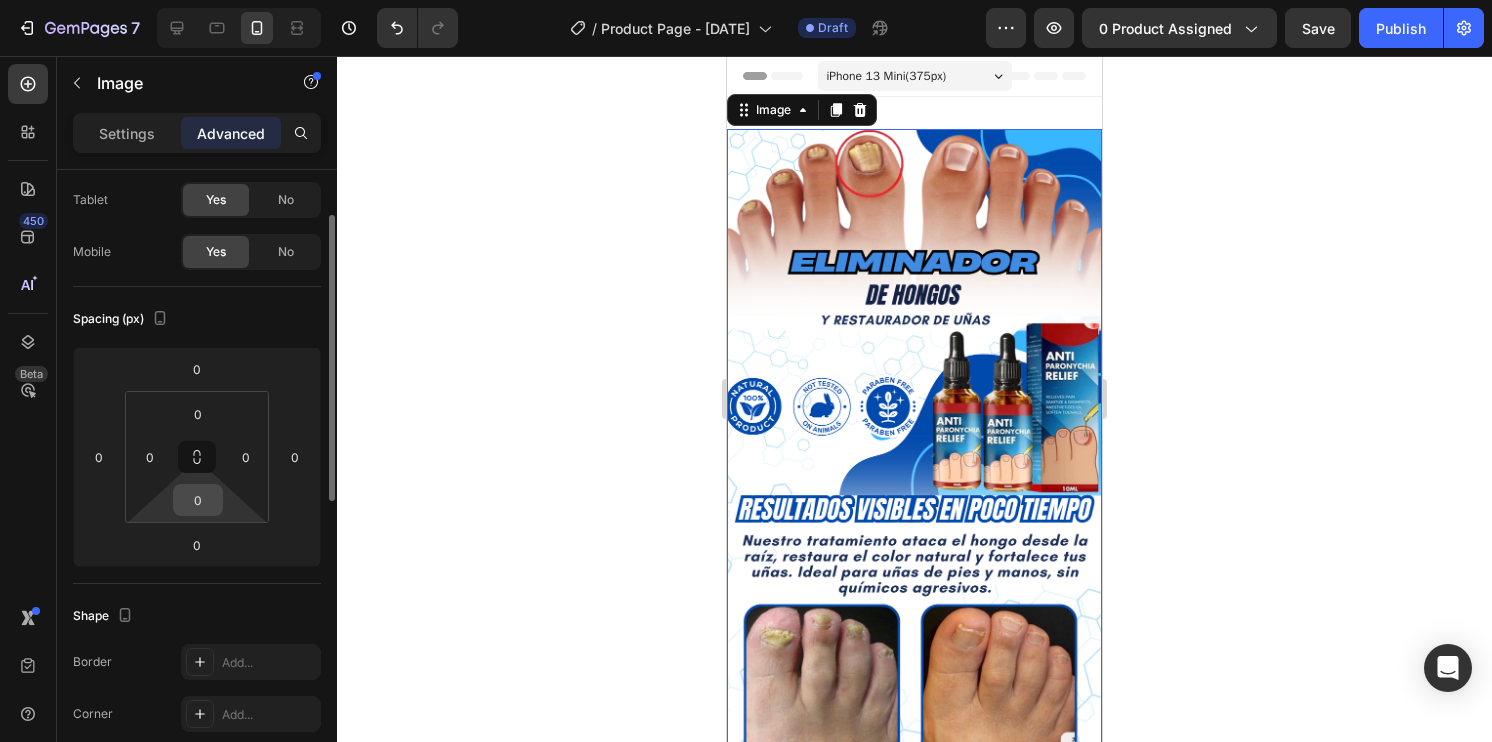 drag, startPoint x: 191, startPoint y: 462, endPoint x: 206, endPoint y: 484, distance: 26.627054 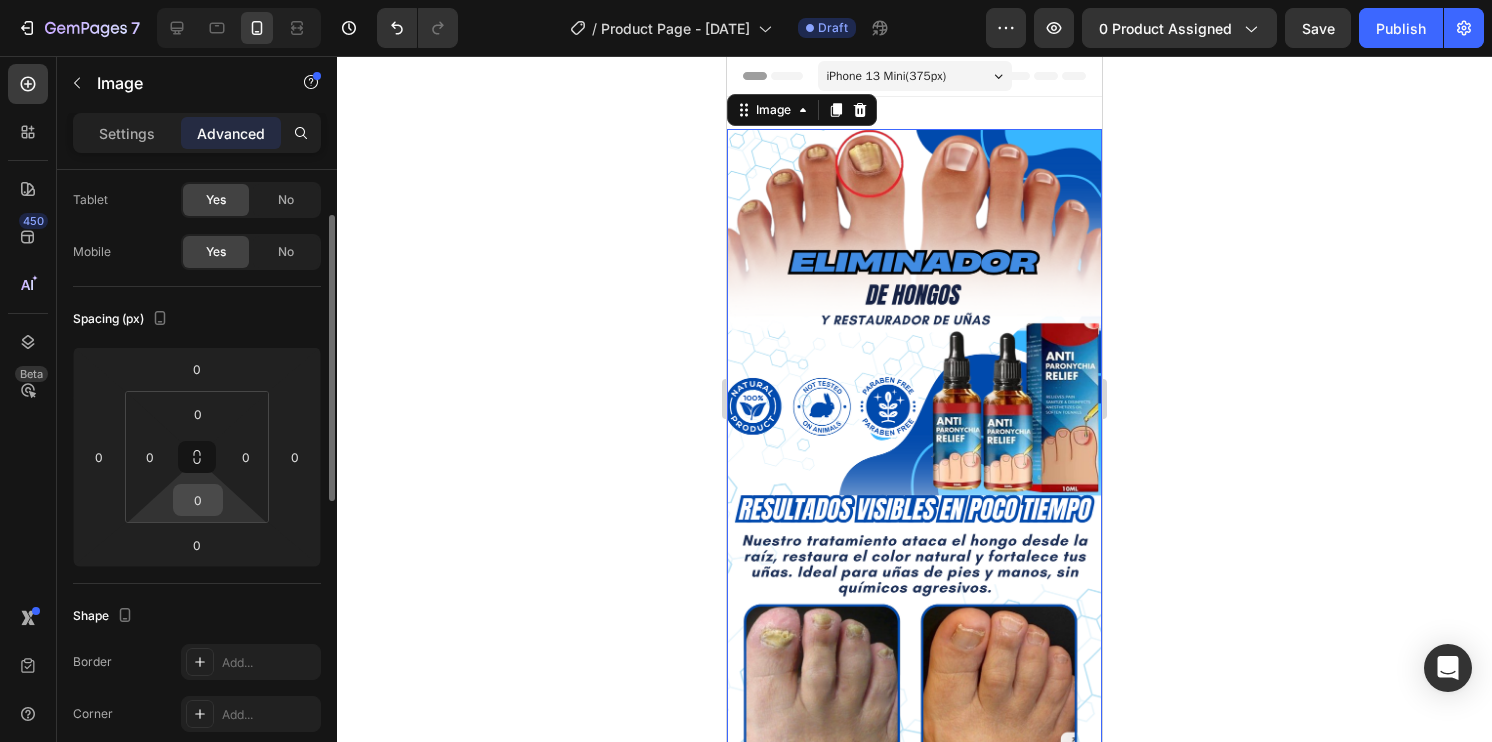 click on "0 0 0 0" at bounding box center [197, 457] 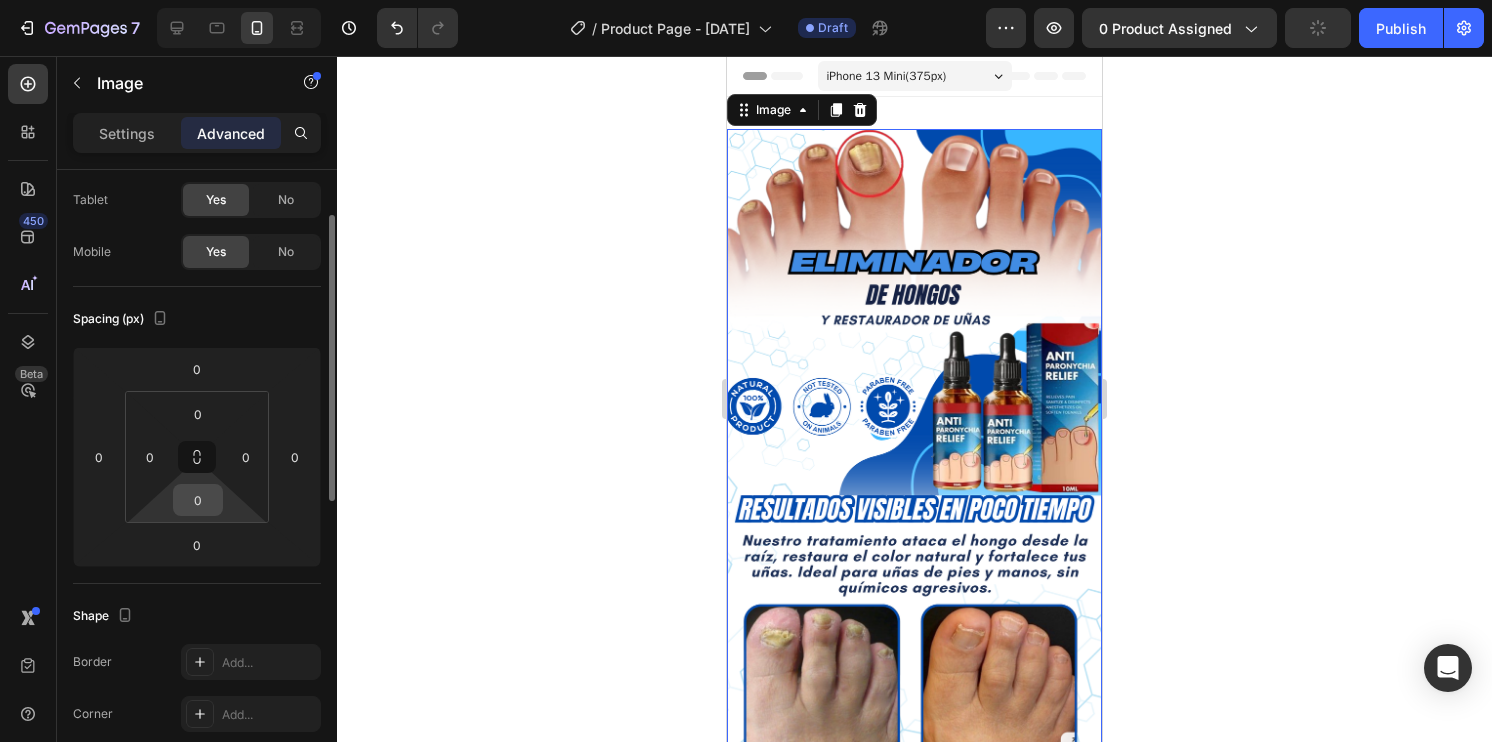 click on "0" at bounding box center [198, 500] 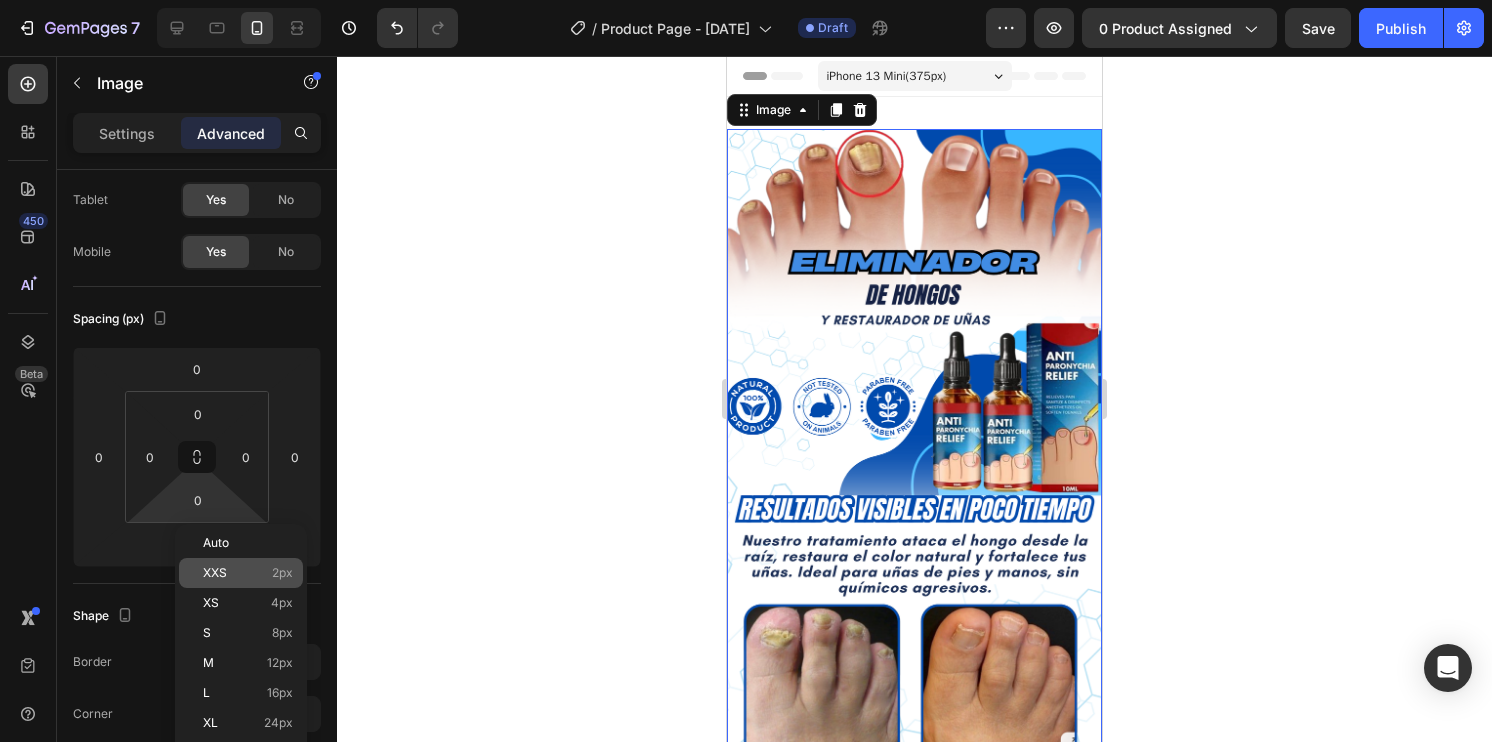click on "XXS 2px" 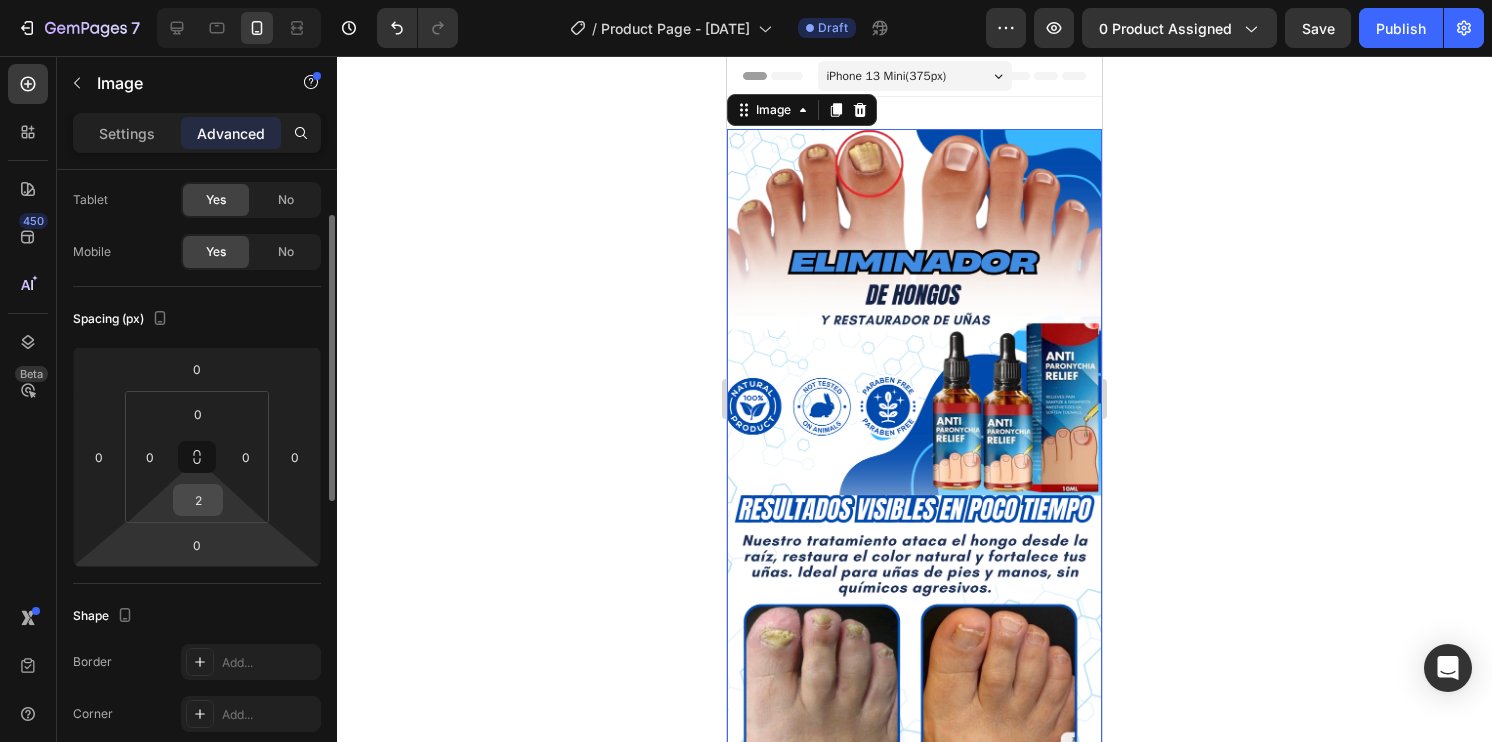 click on "2" at bounding box center [198, 500] 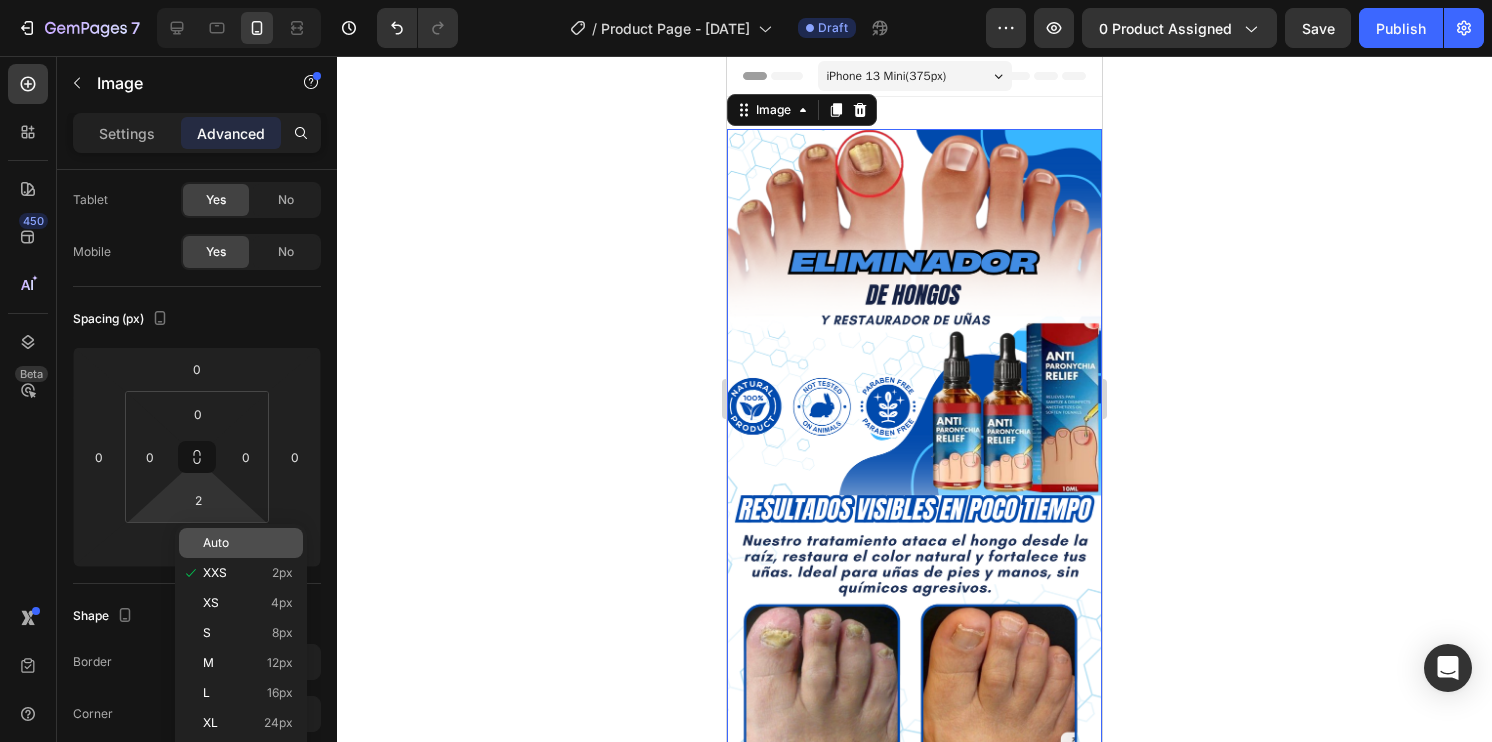 click on "Auto" at bounding box center (216, 543) 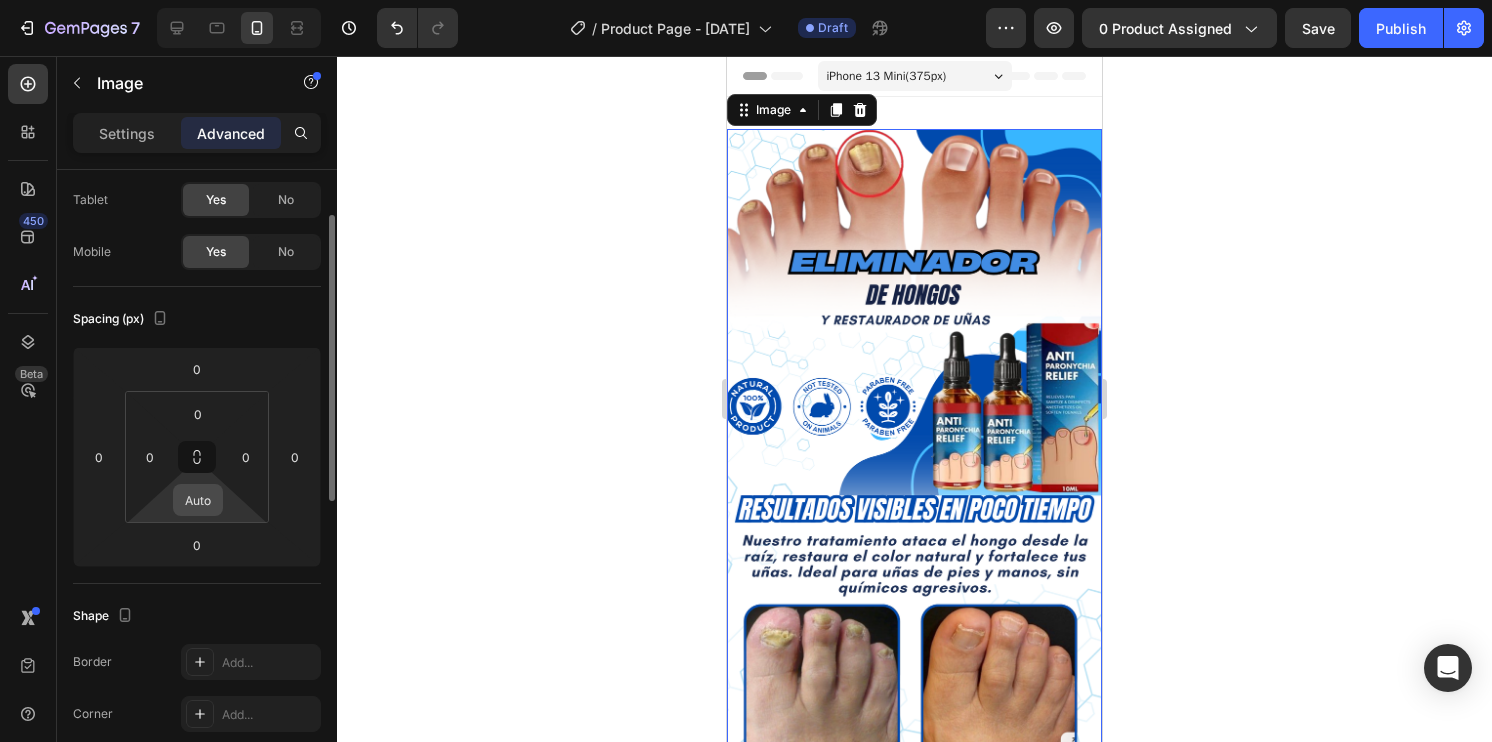 click on "Auto" at bounding box center [198, 500] 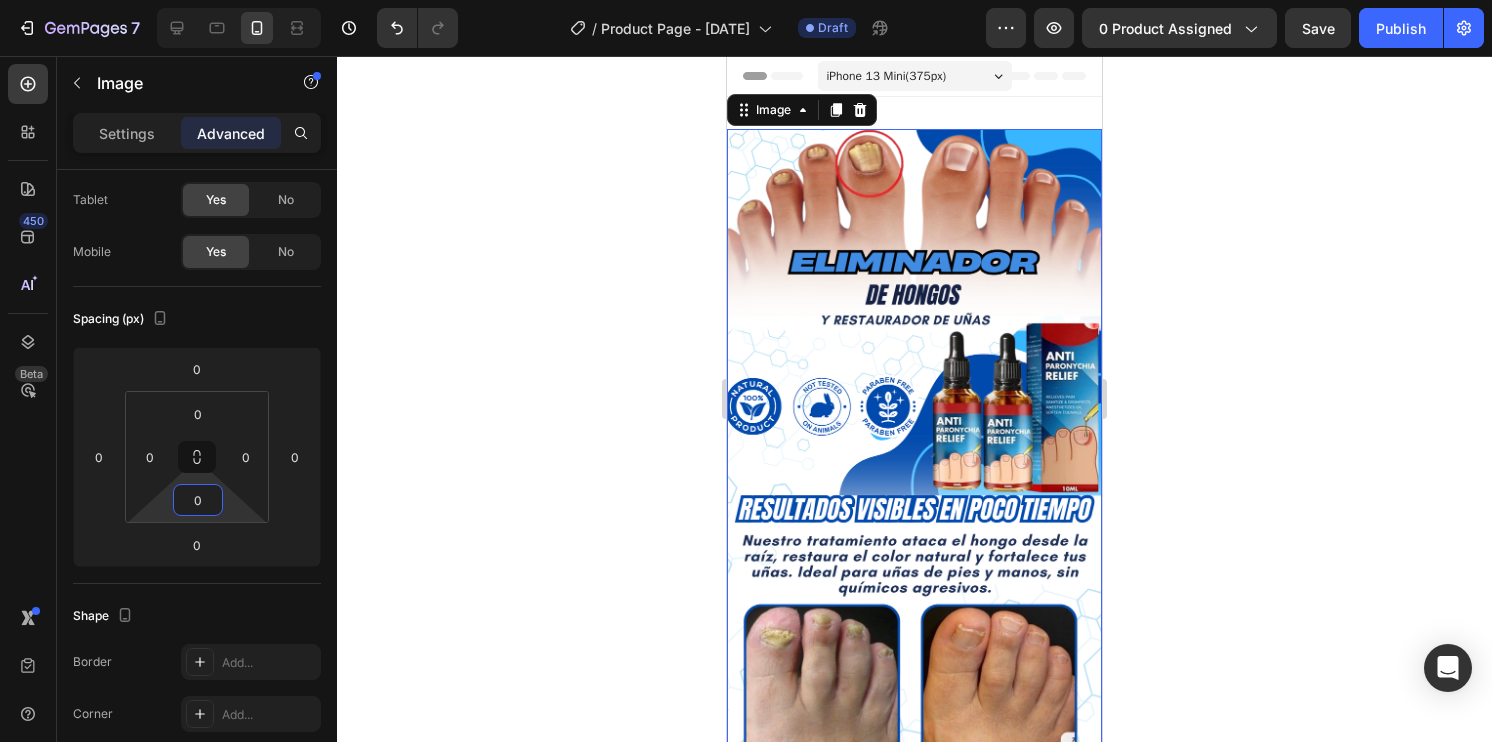 type on "0" 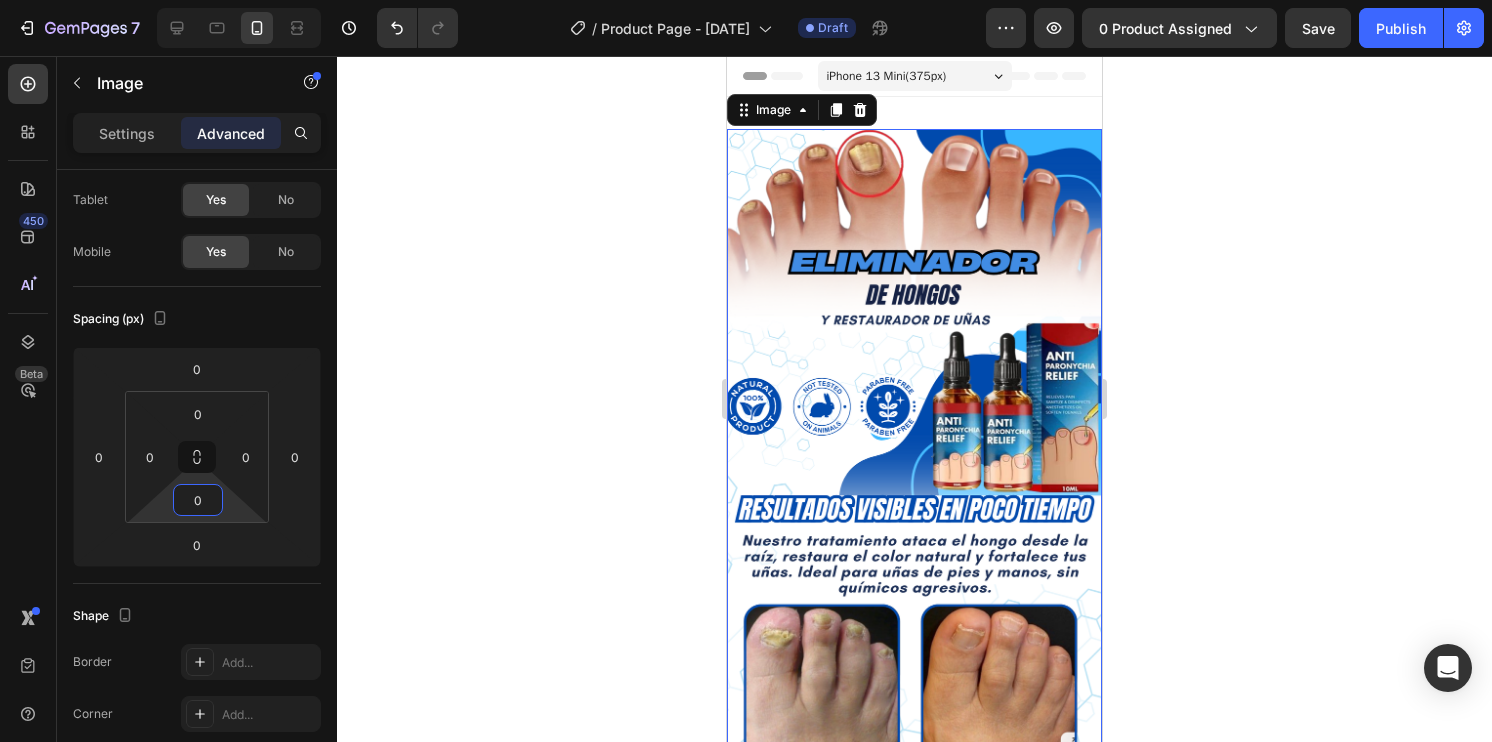 click 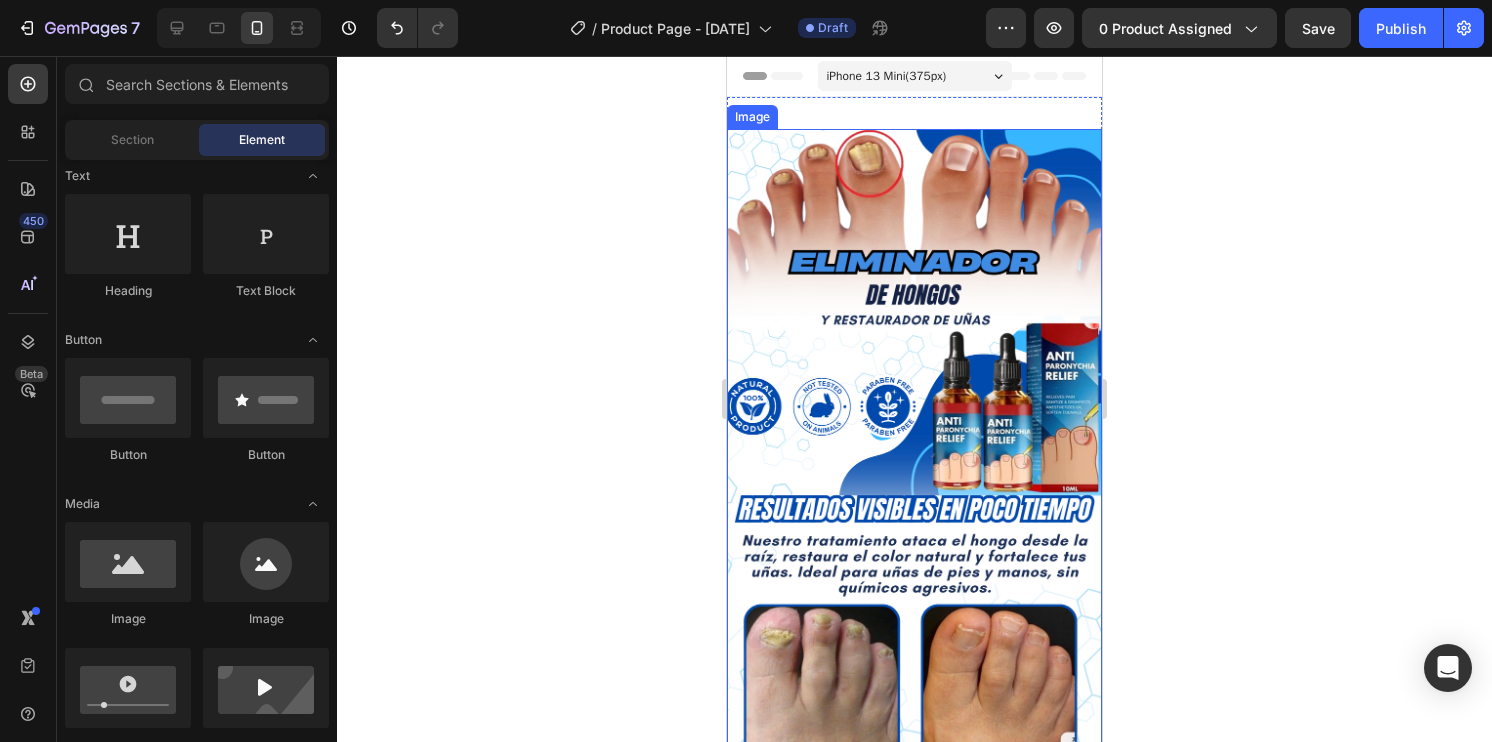 click at bounding box center (914, 462) 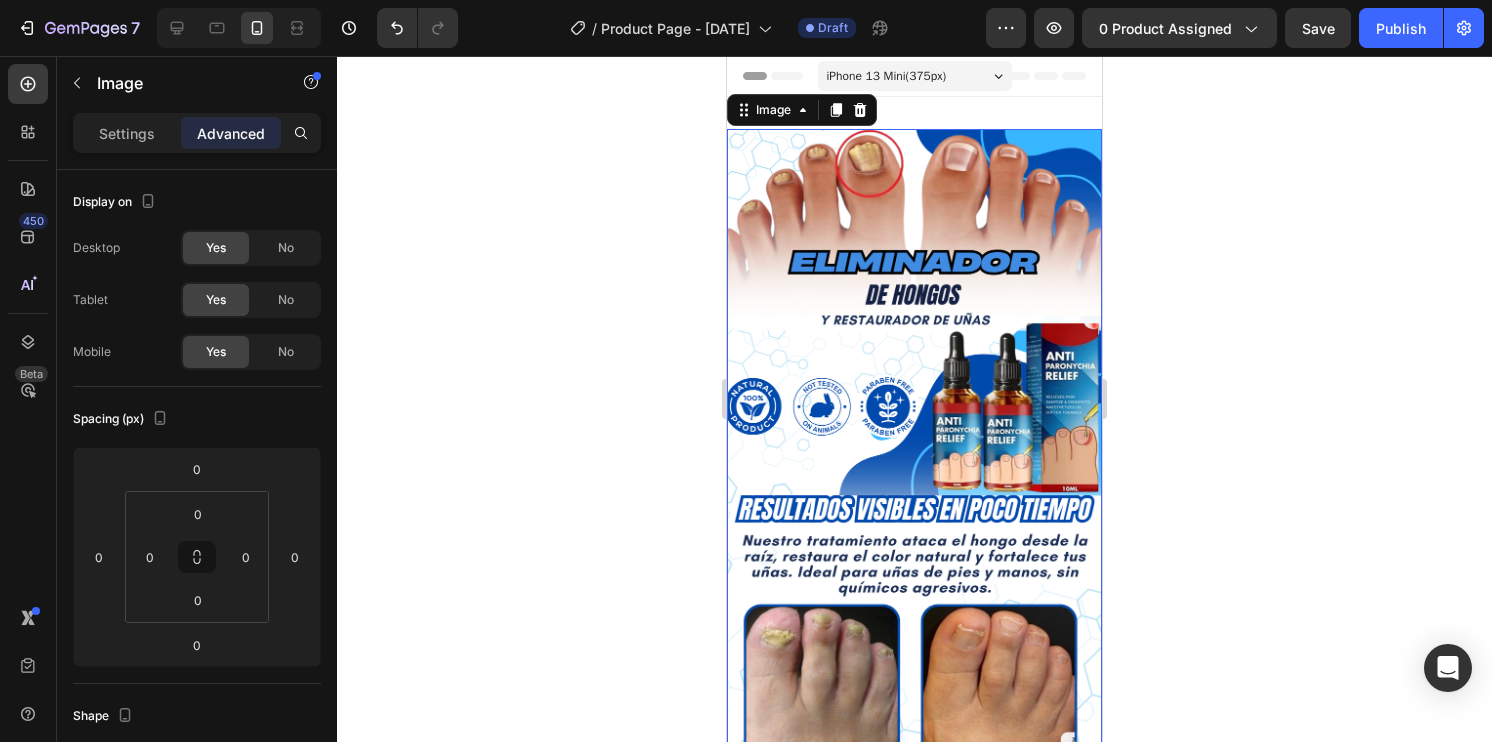 click 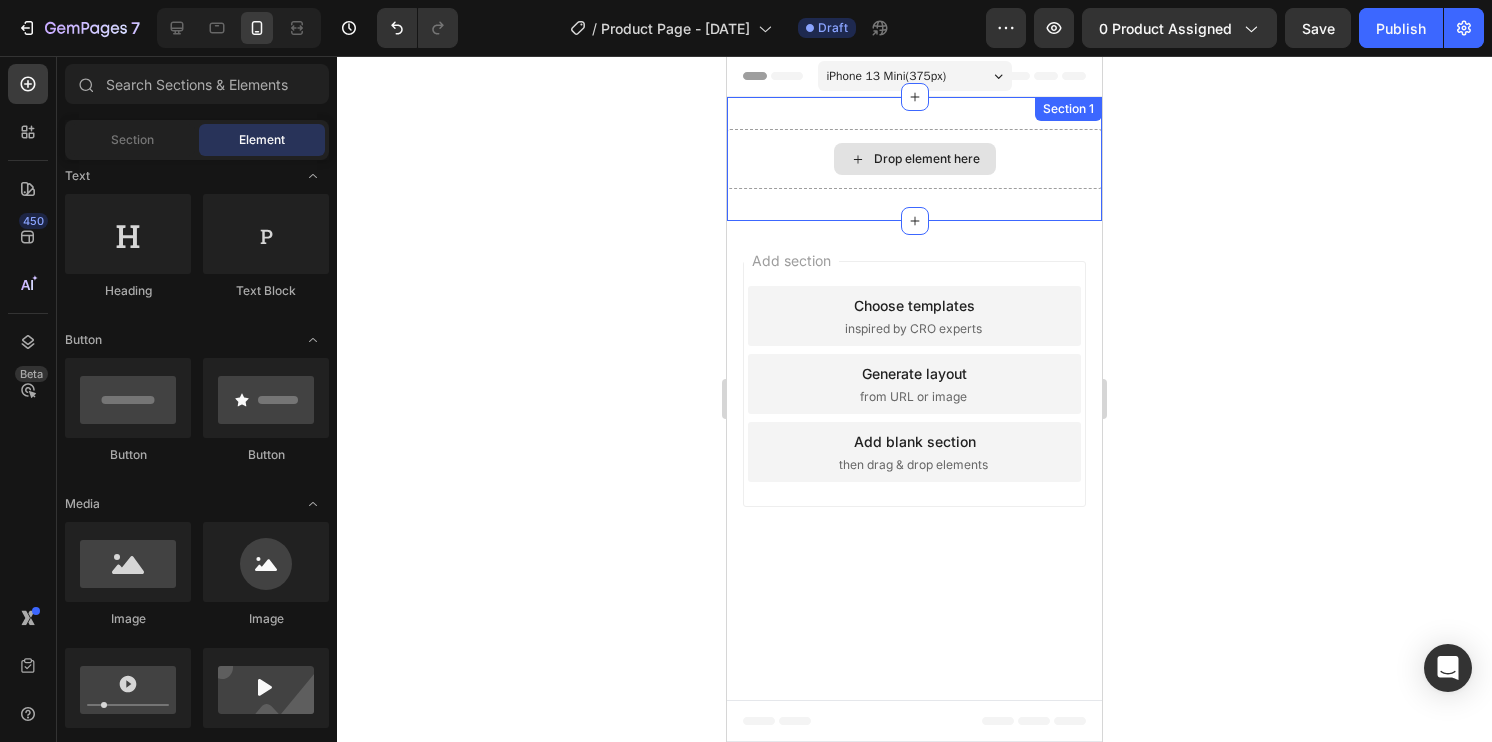 click on "Drop element here" at bounding box center (914, 159) 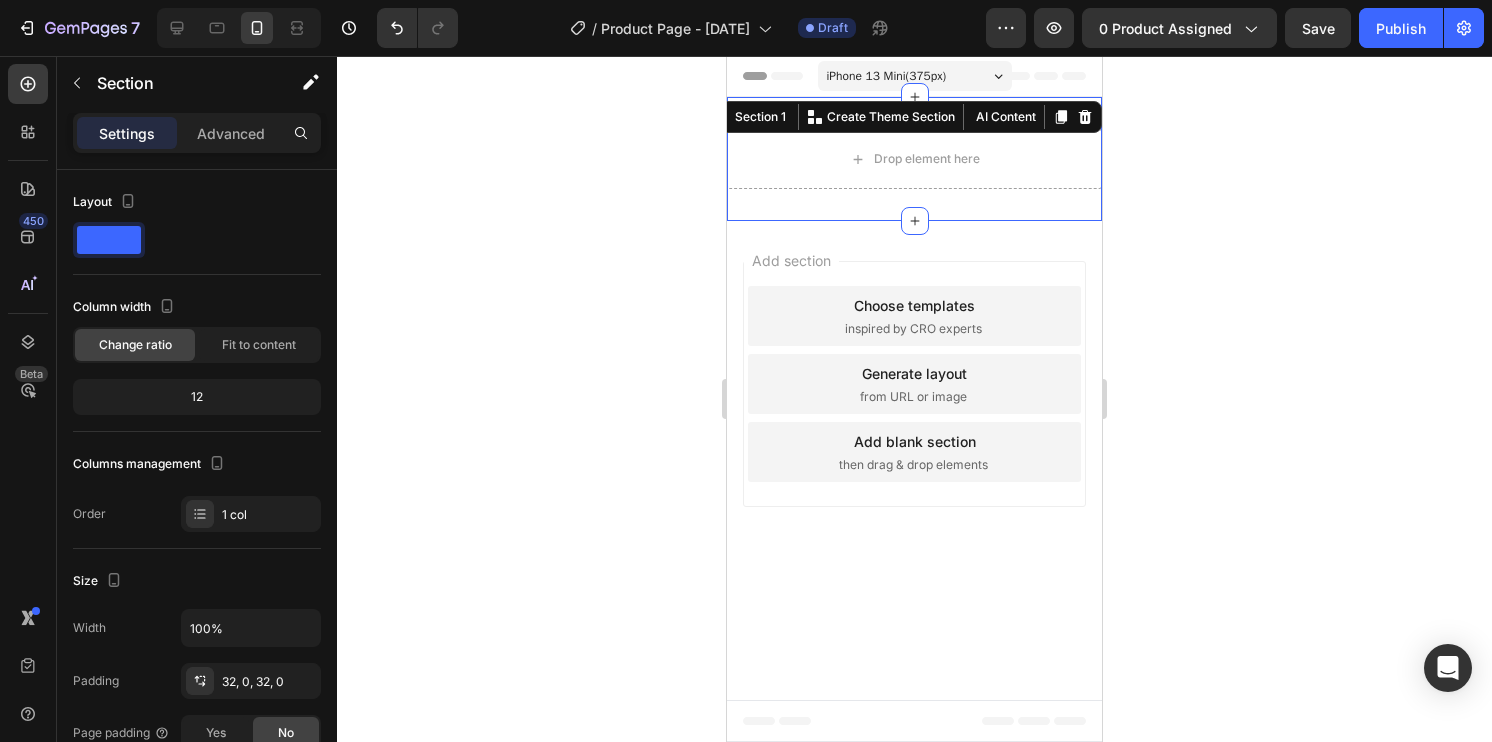 click 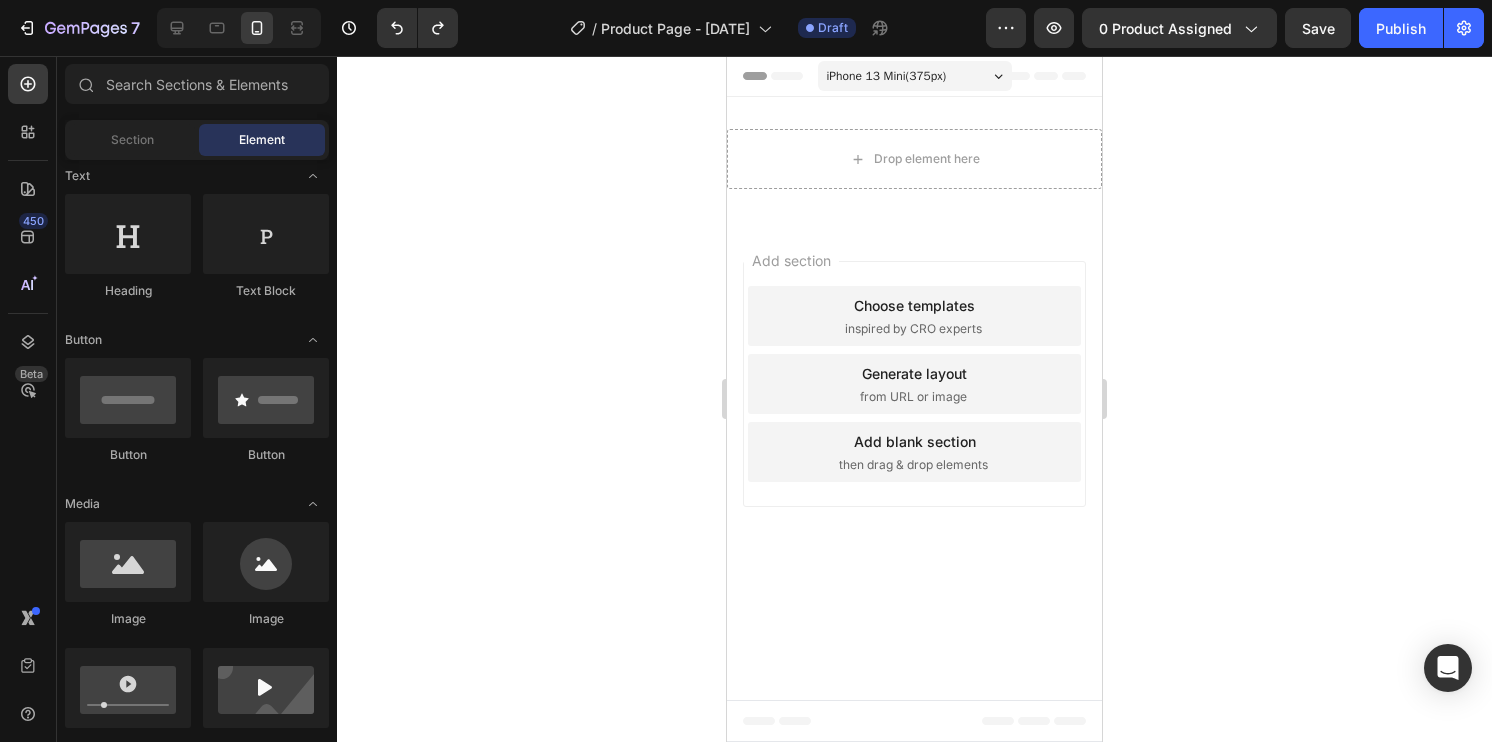 click 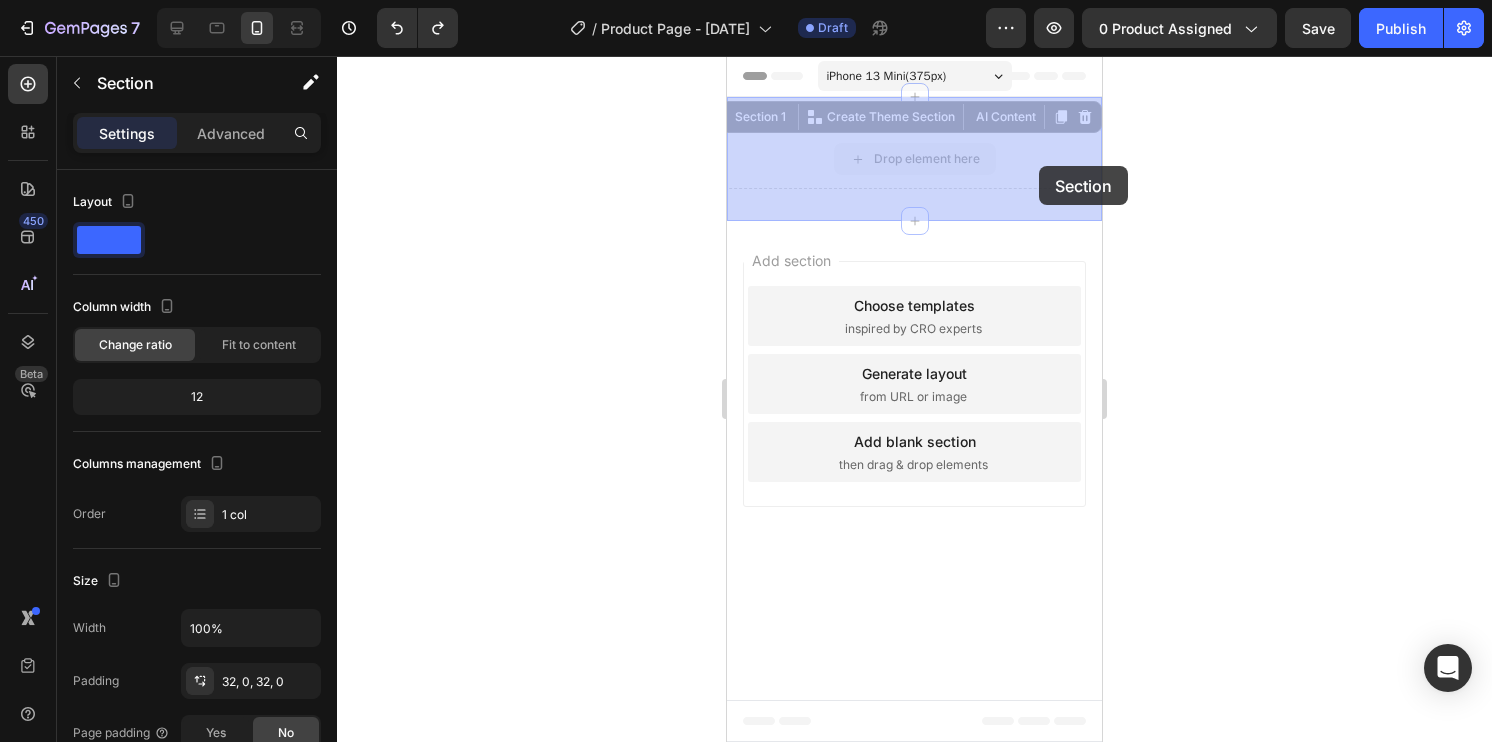 drag, startPoint x: 1058, startPoint y: 133, endPoint x: 1044, endPoint y: 158, distance: 28.653097 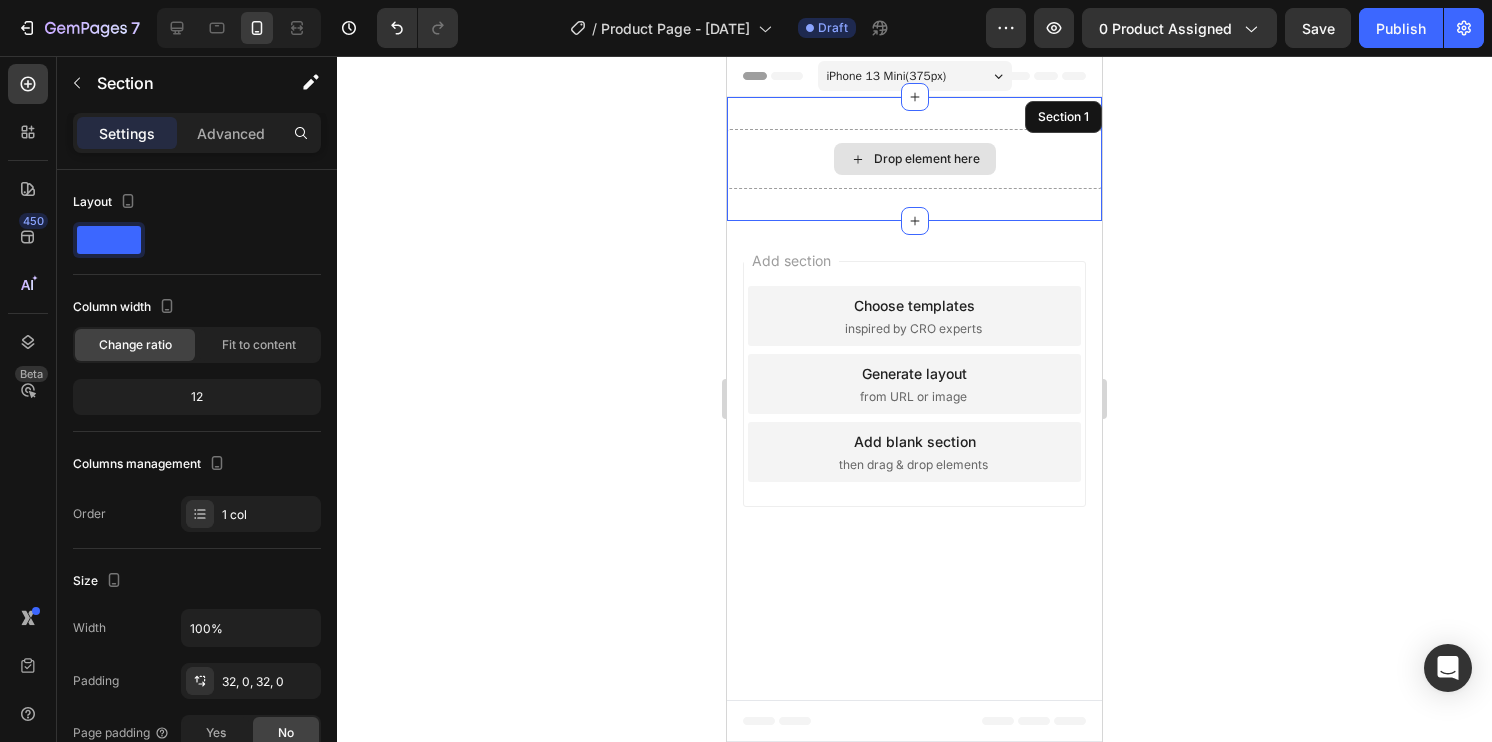 click on "Drop element here" at bounding box center [914, 159] 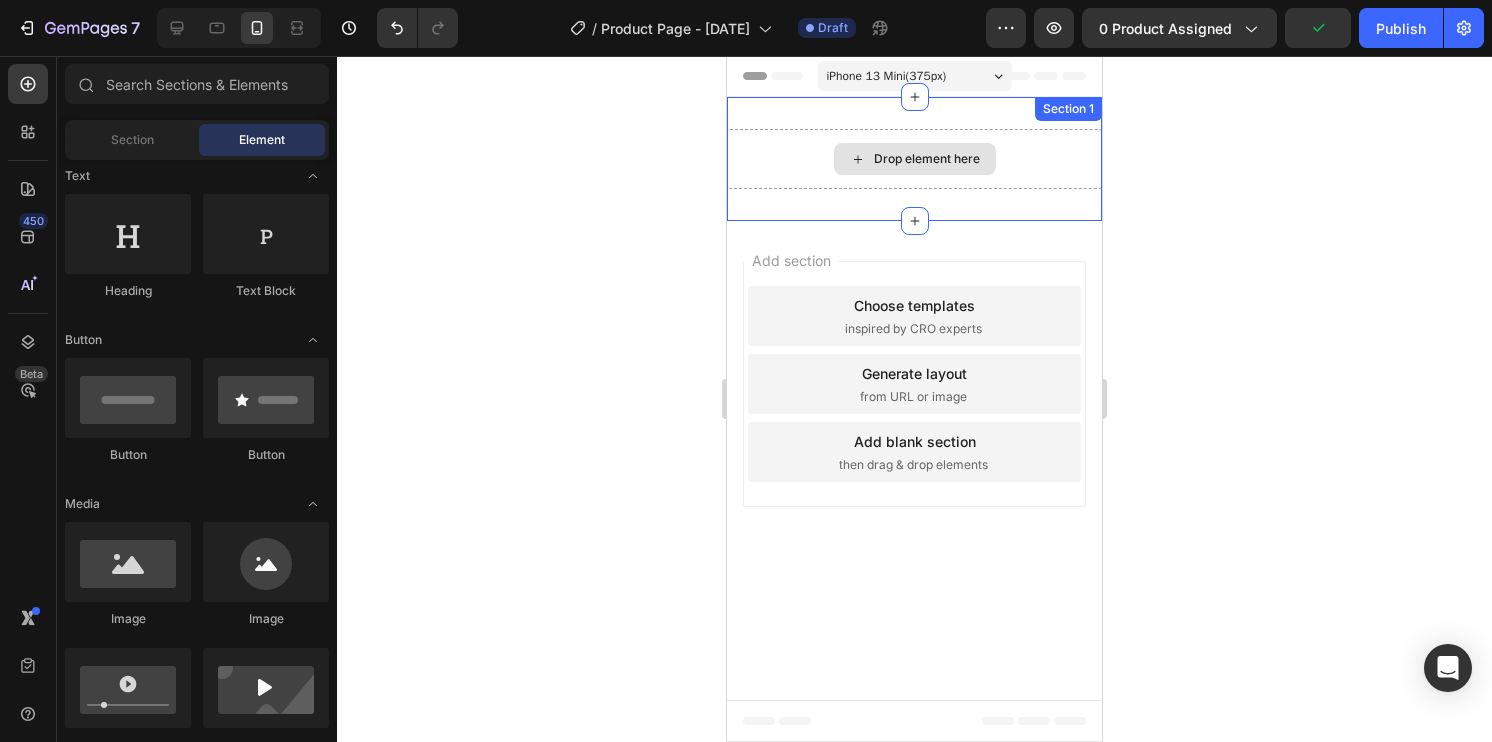 drag, startPoint x: 1030, startPoint y: 92, endPoint x: 1013, endPoint y: 135, distance: 46.238514 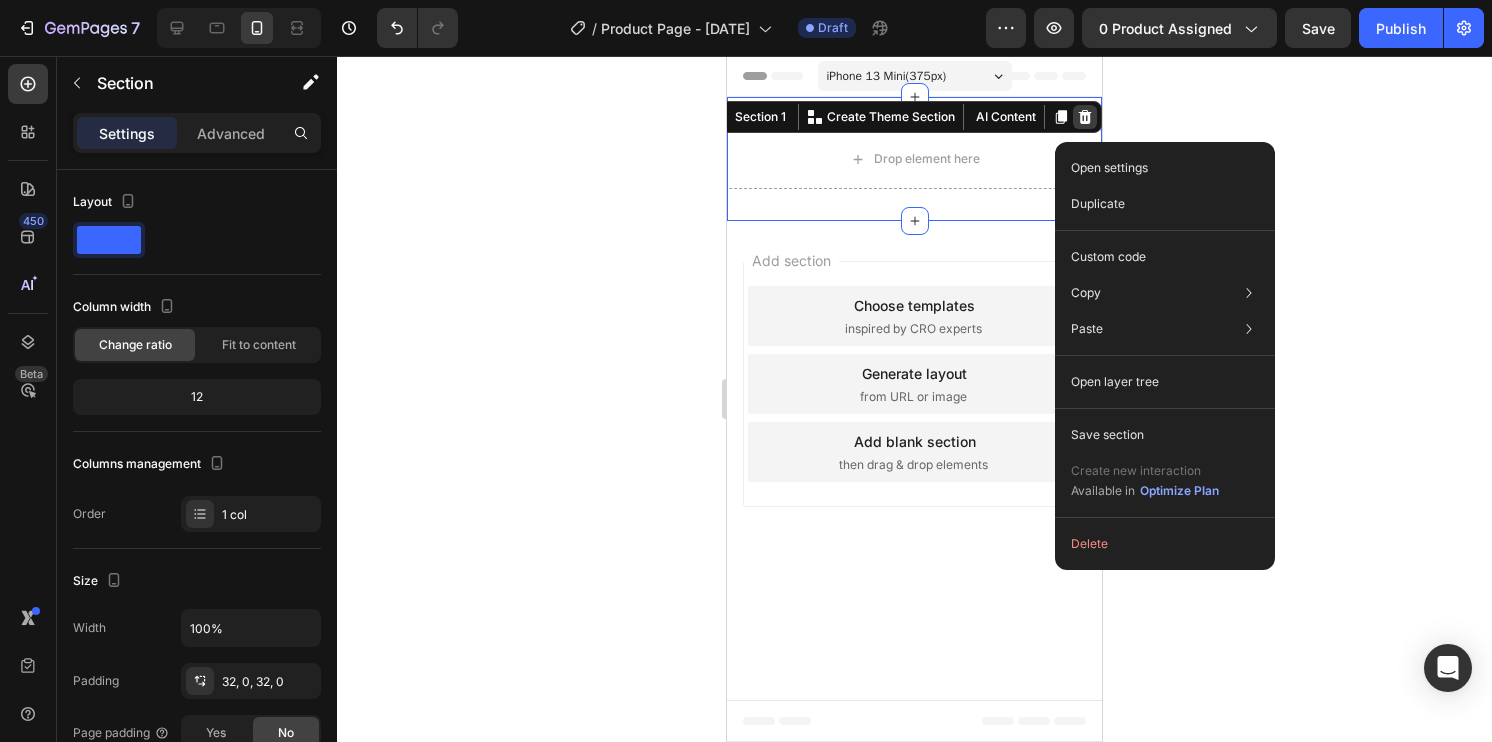 click 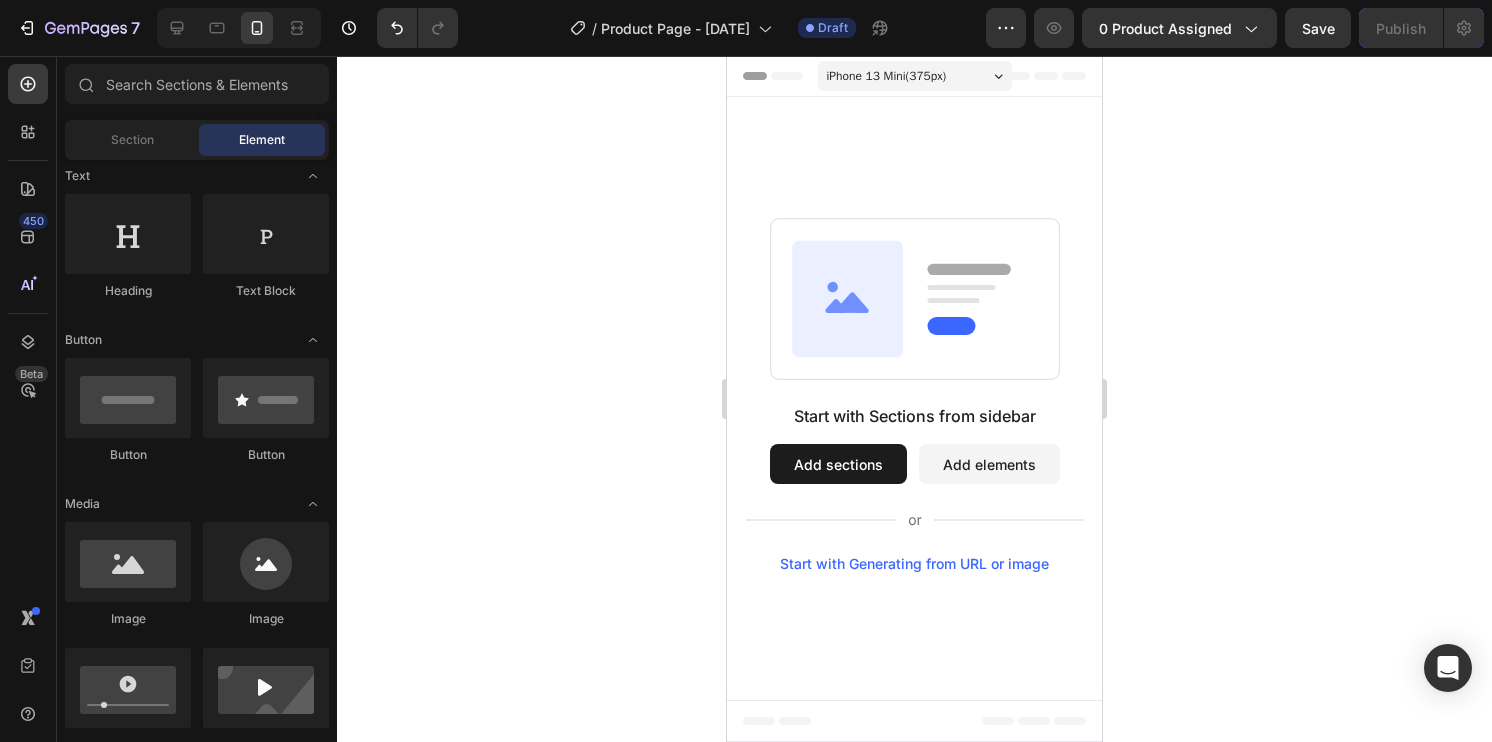 click 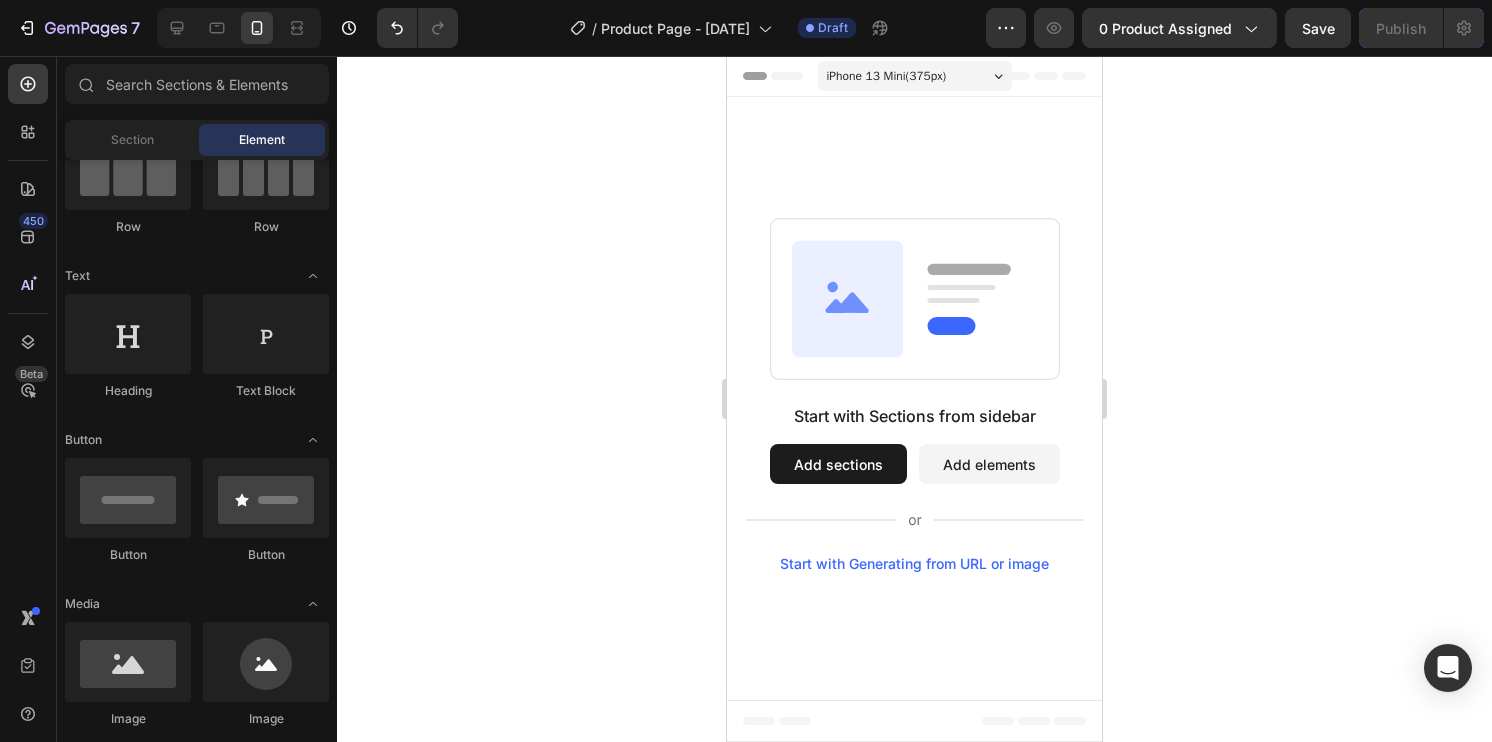 scroll, scrollTop: 0, scrollLeft: 0, axis: both 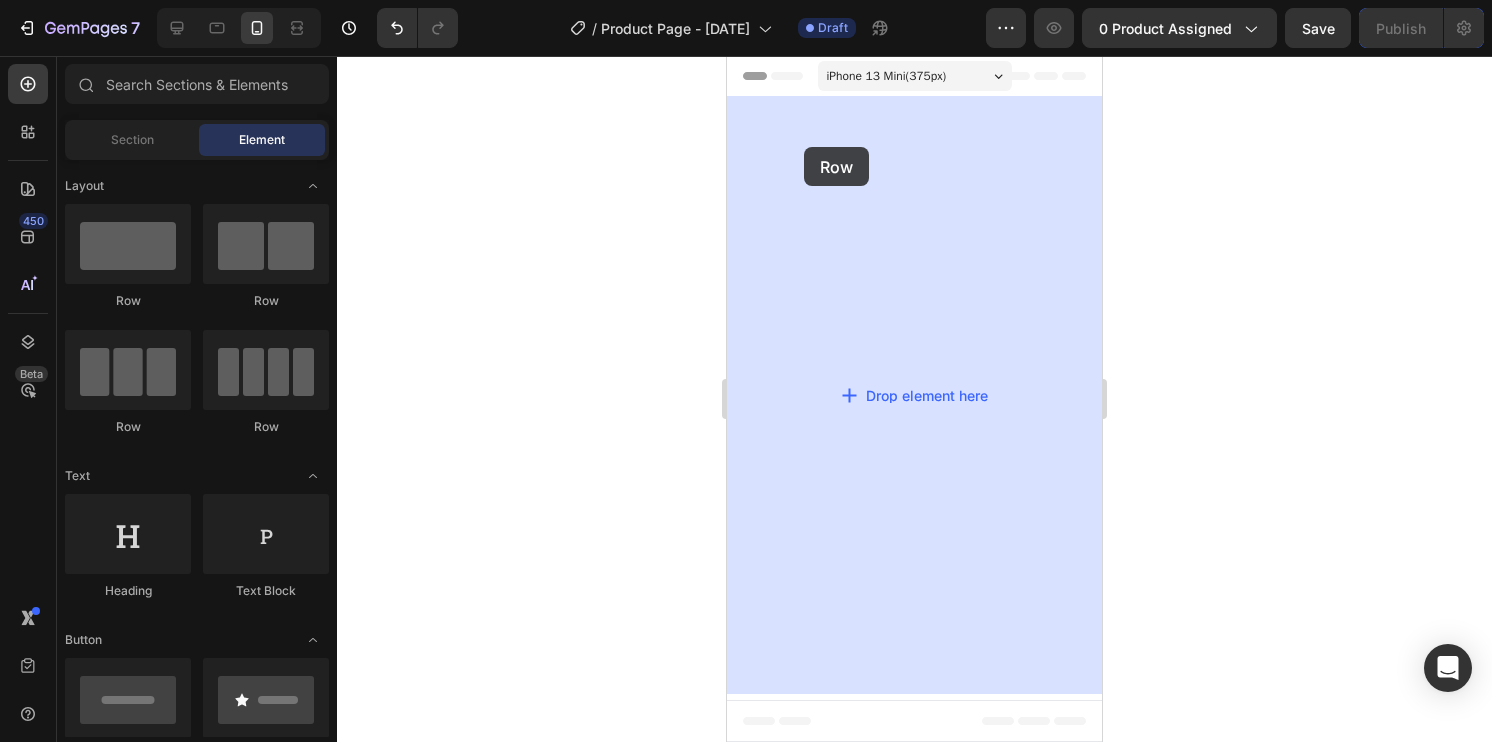 drag, startPoint x: 861, startPoint y: 322, endPoint x: 804, endPoint y: 147, distance: 184.0489 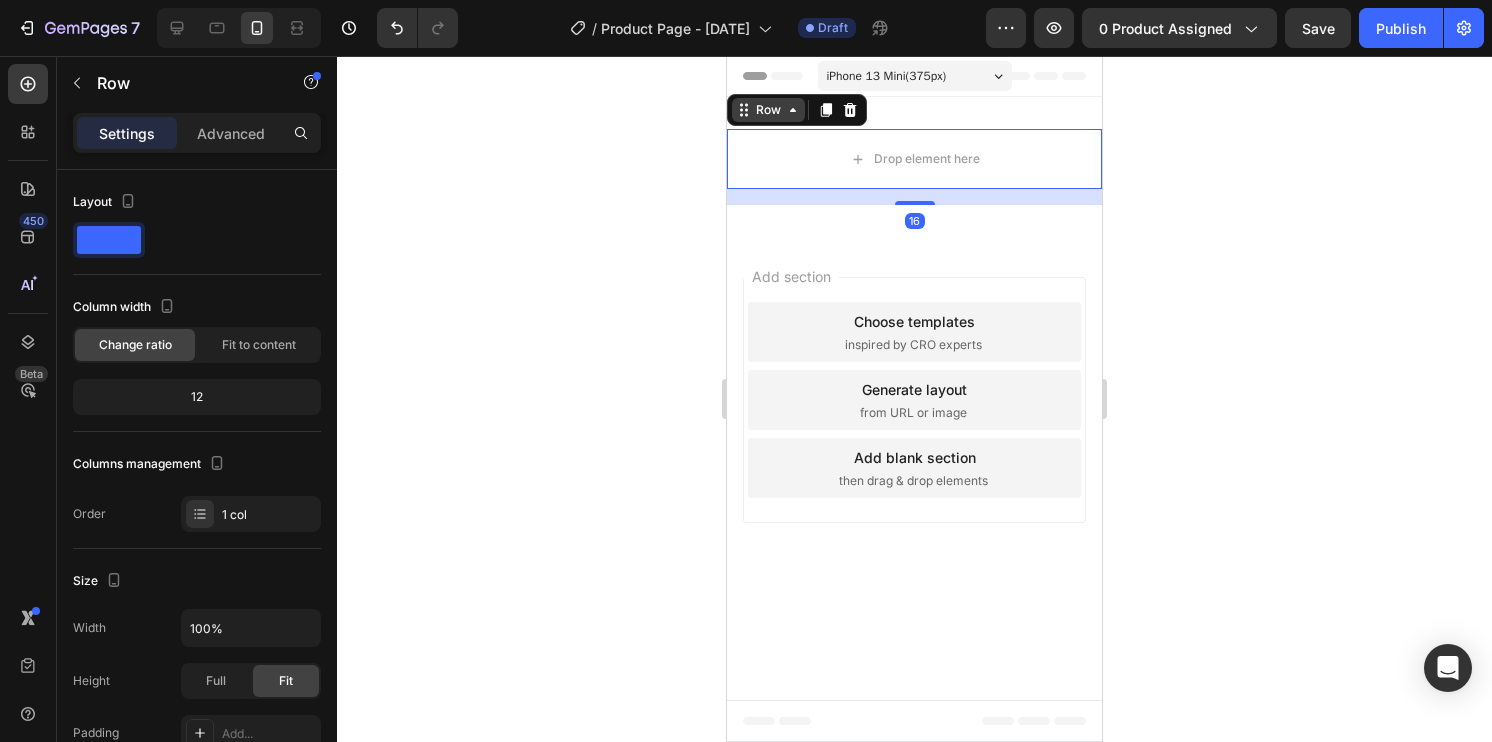 click 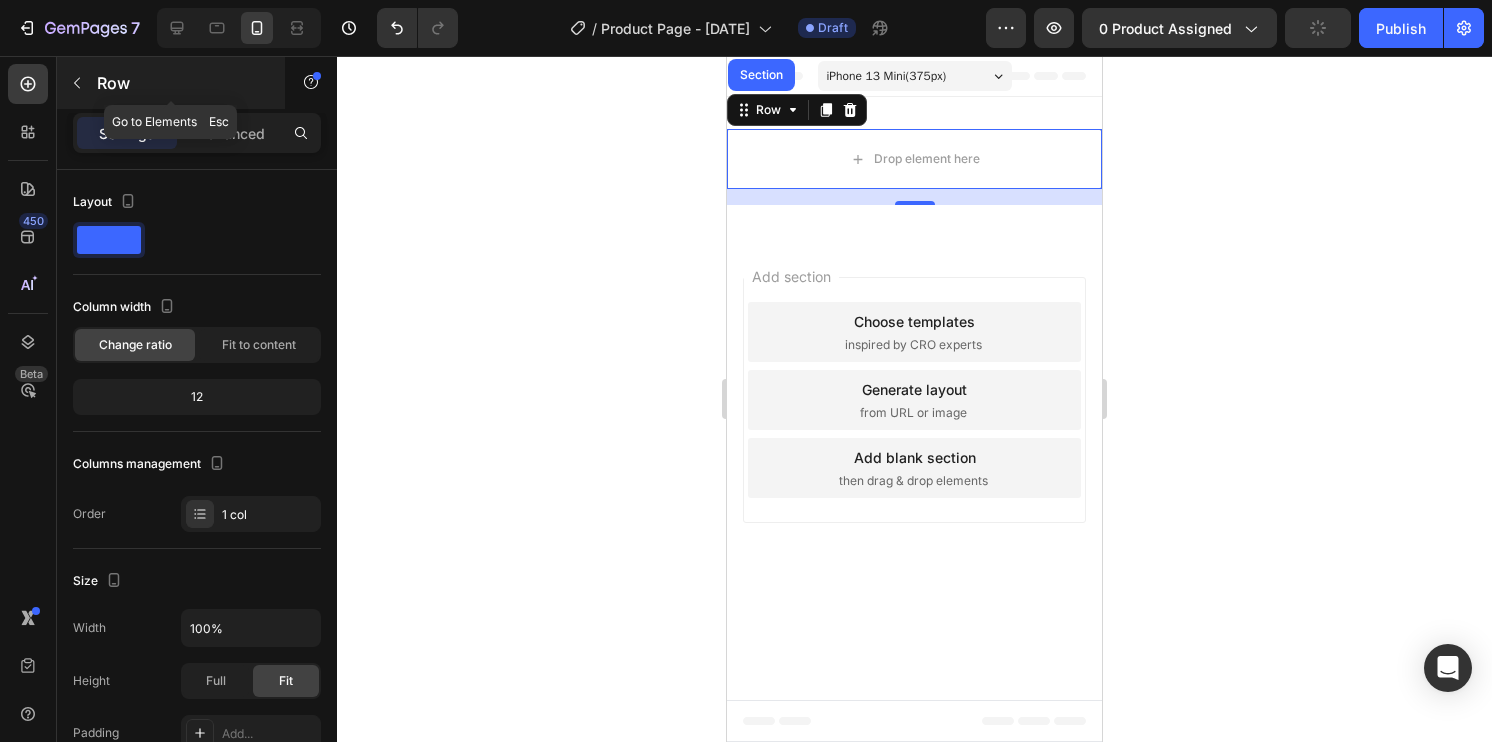 click on "Row" at bounding box center [182, 83] 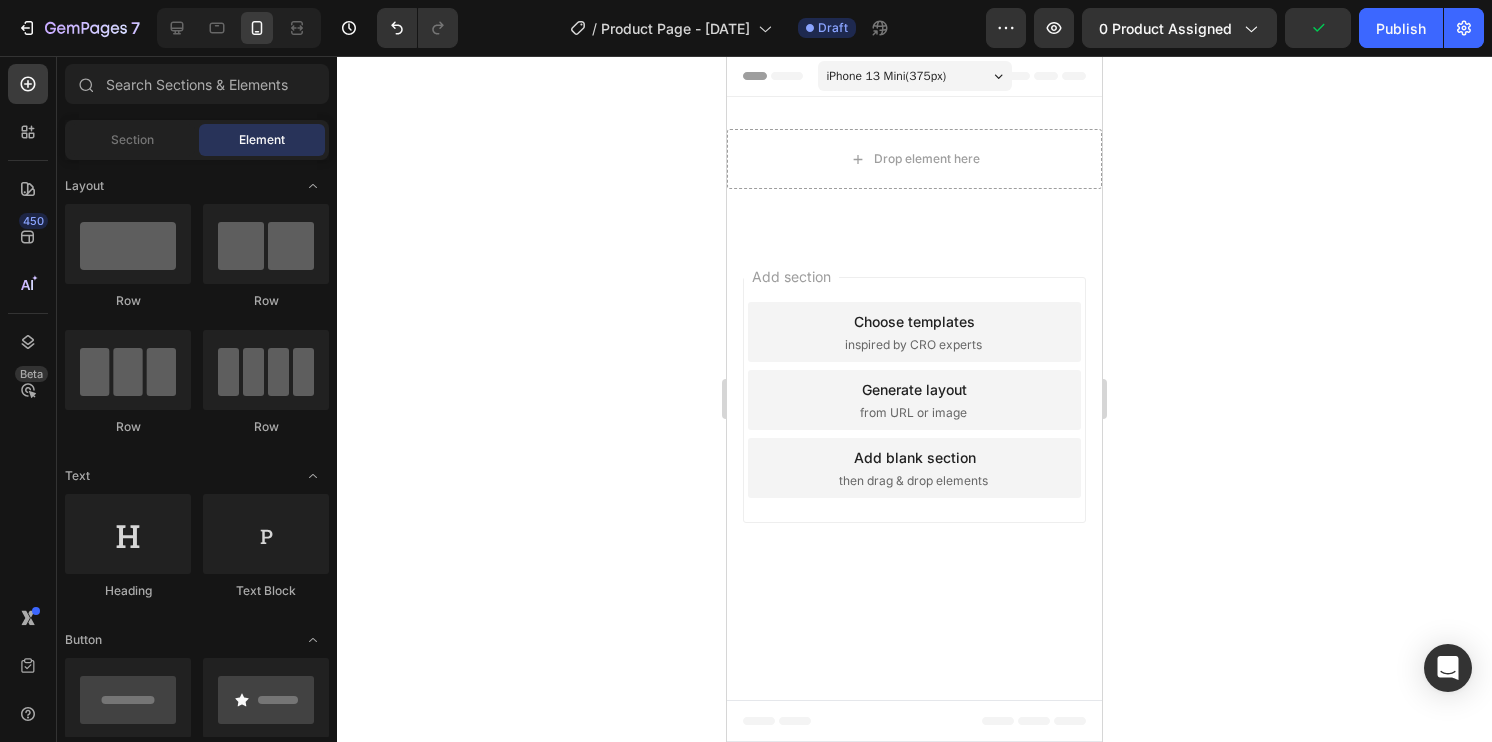 click on "Element" at bounding box center [262, 140] 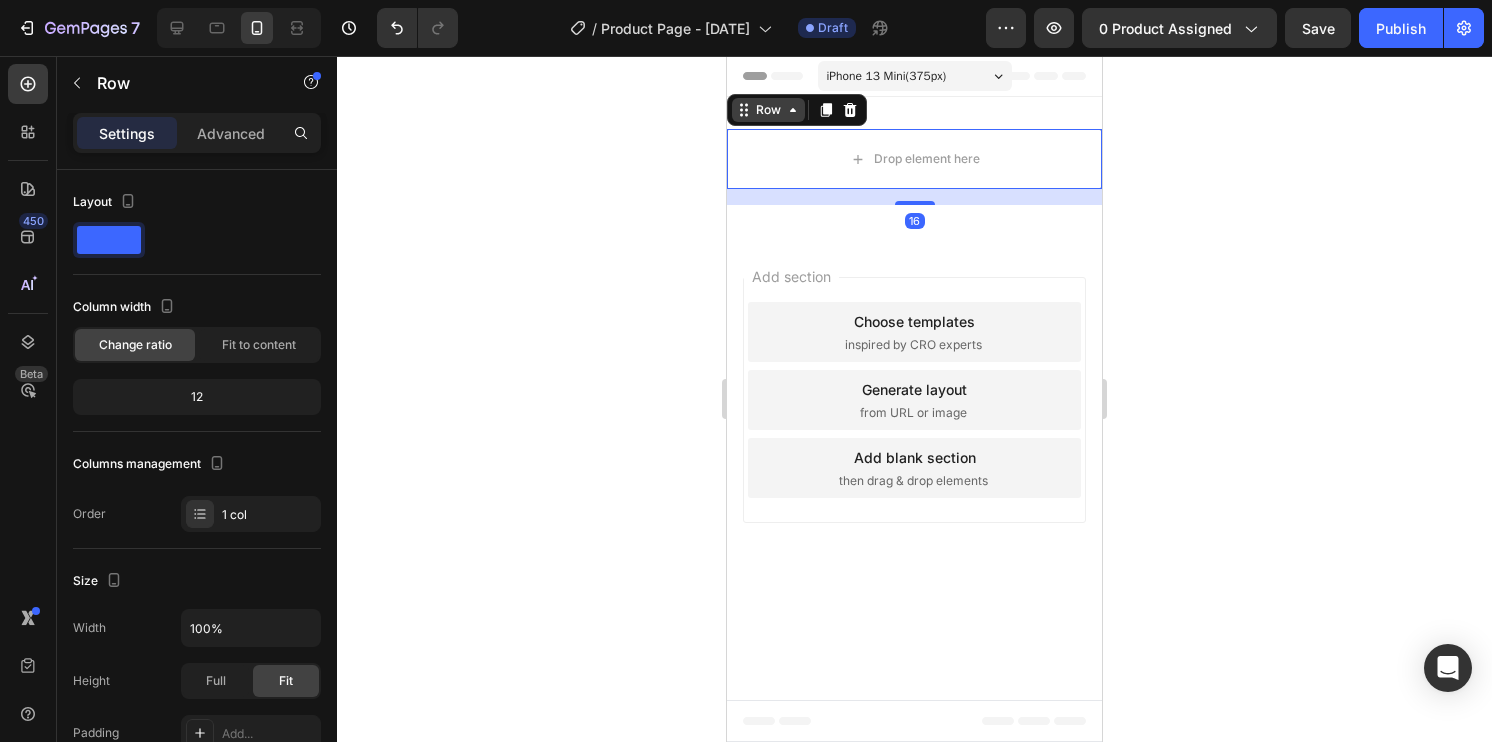 click on "Row" at bounding box center (768, 110) 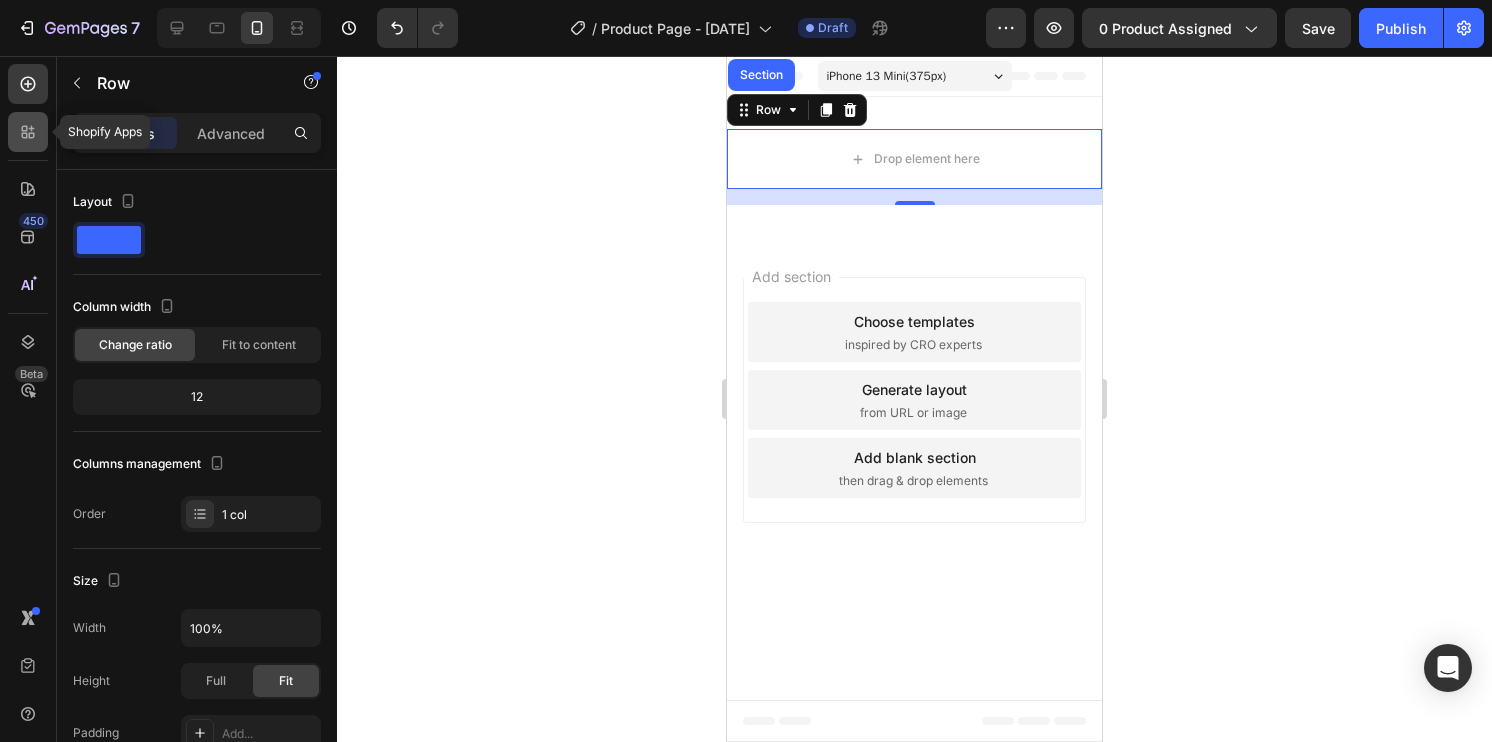 click 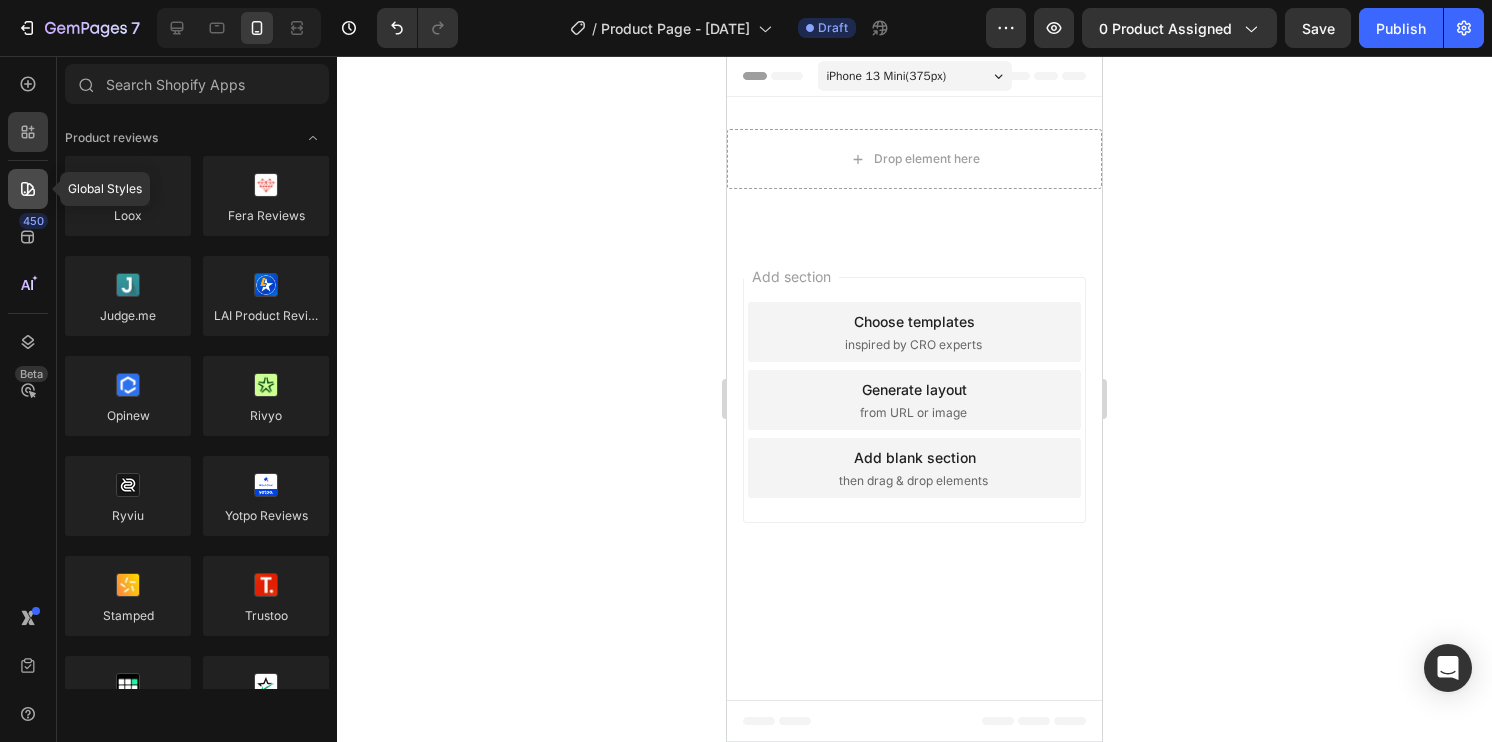 click 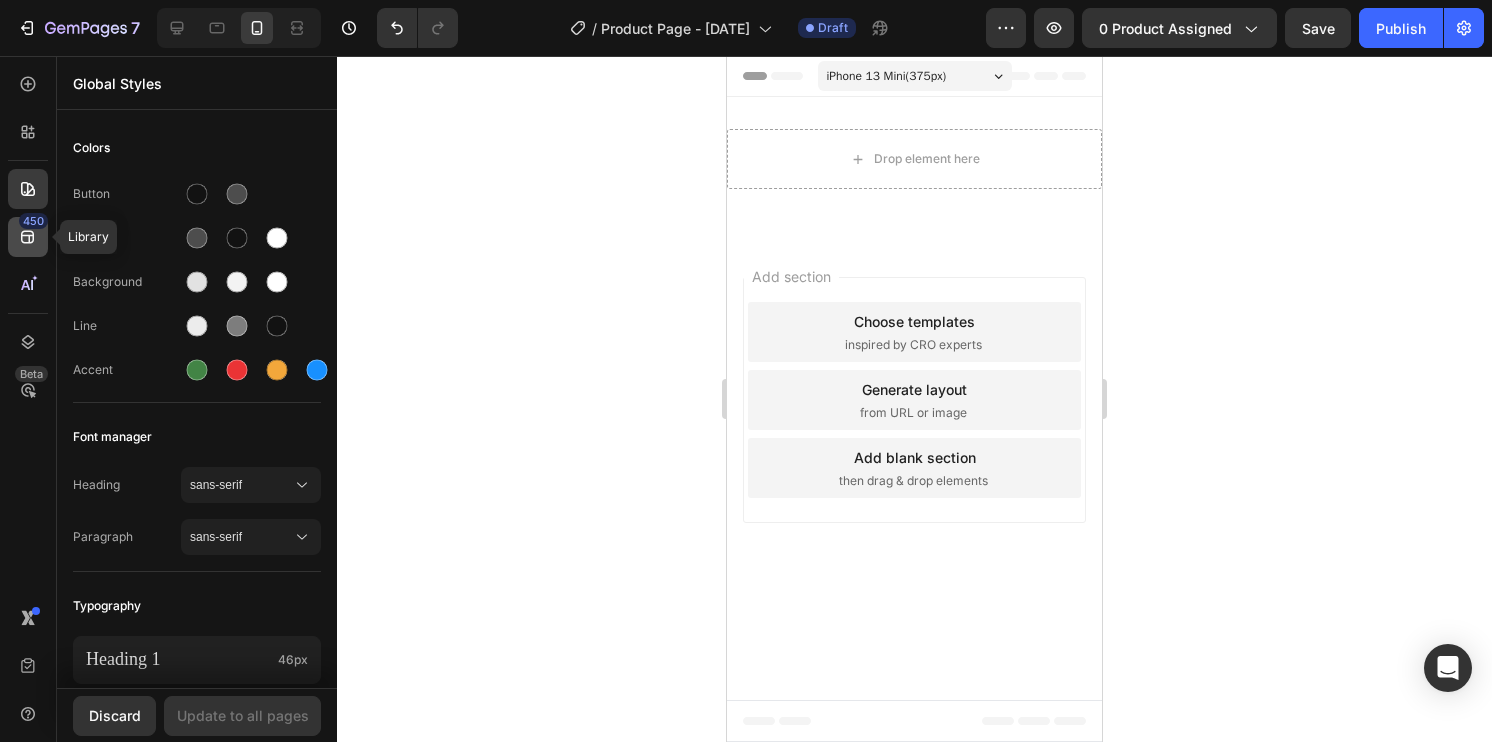 click 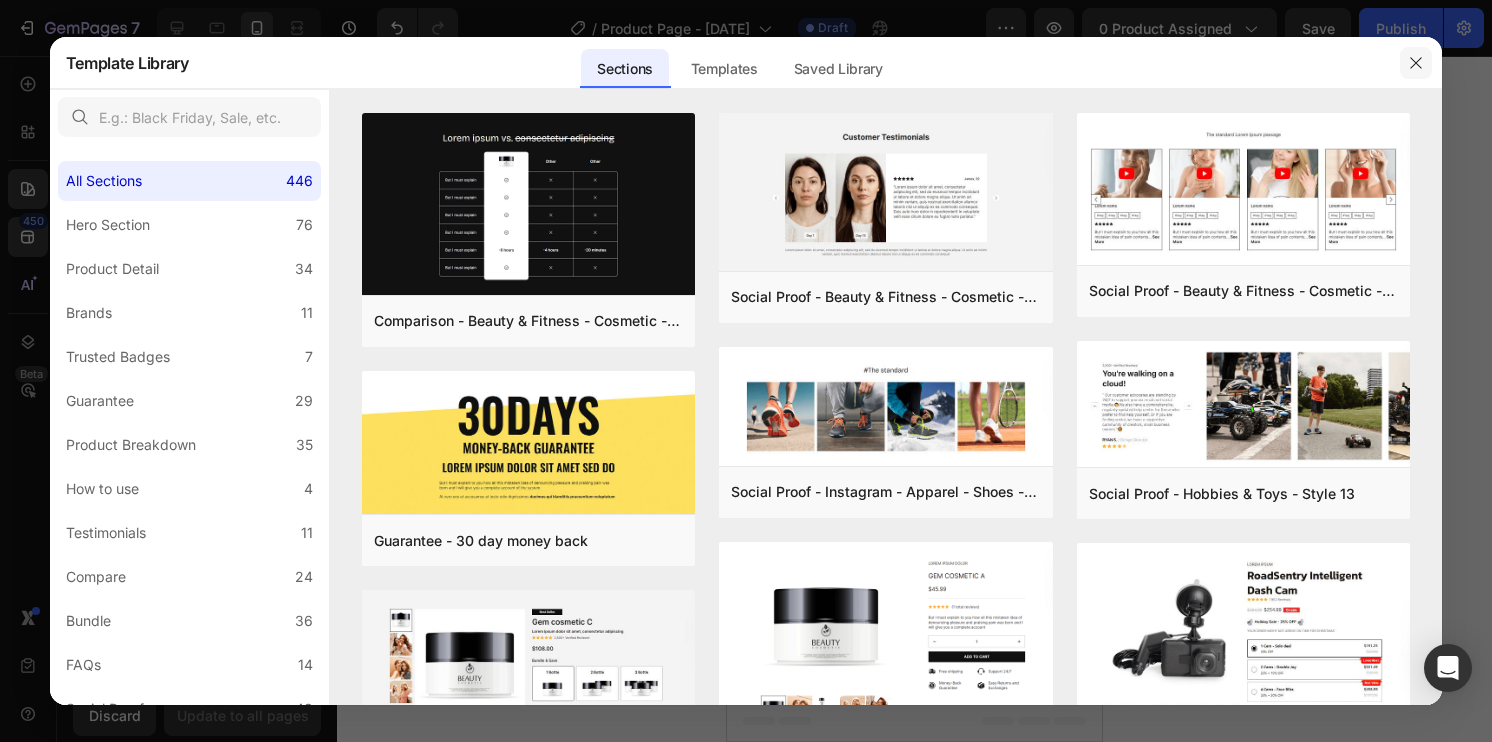 click at bounding box center (1416, 63) 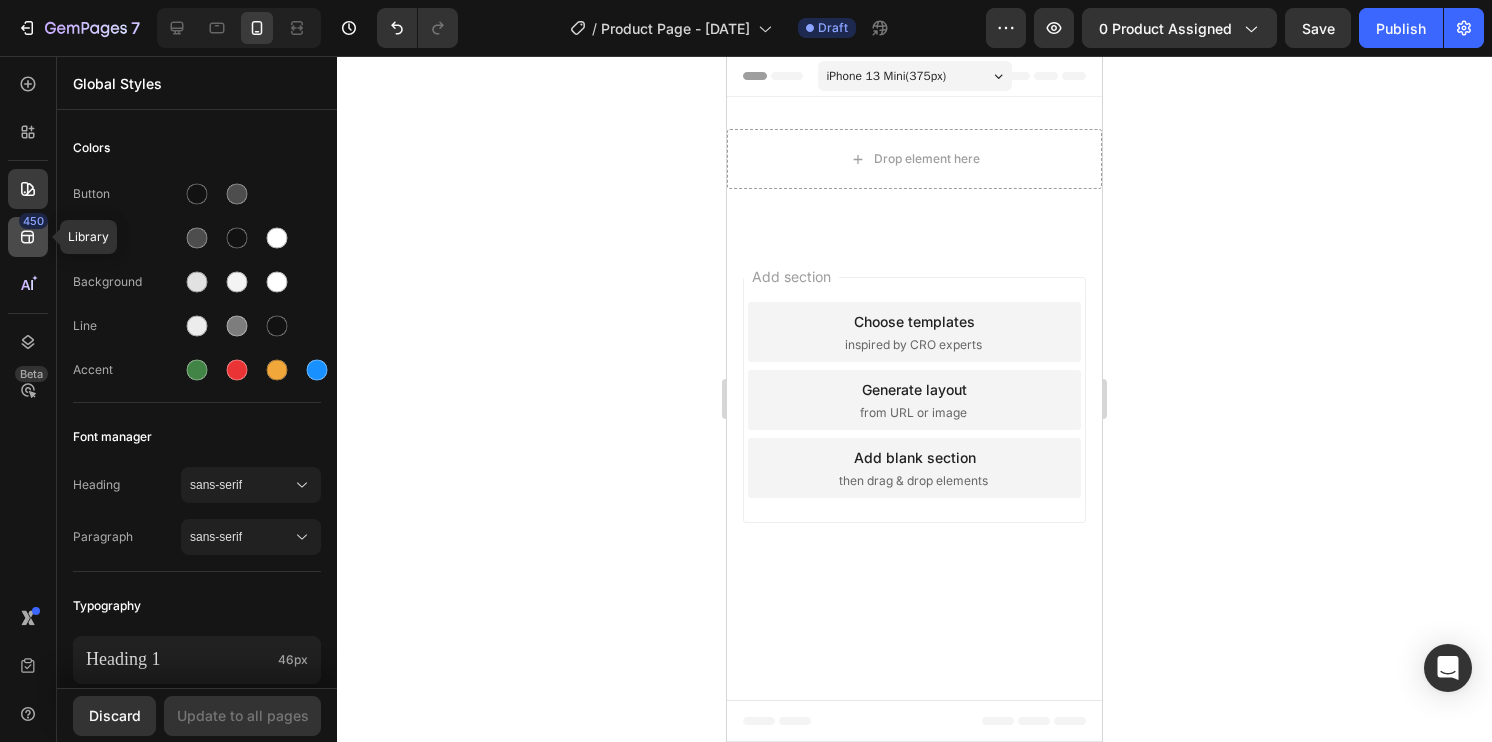 click on "450" 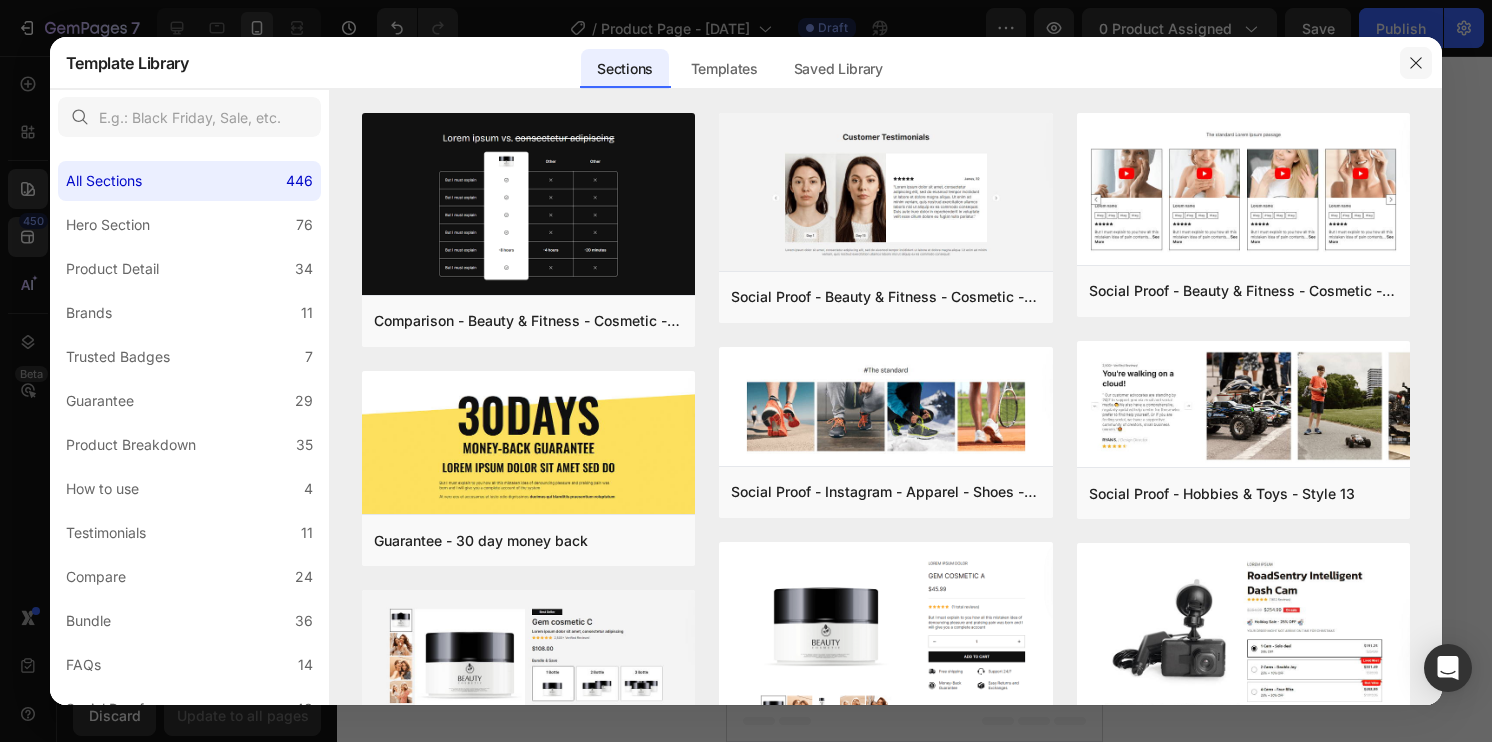 click at bounding box center [1416, 63] 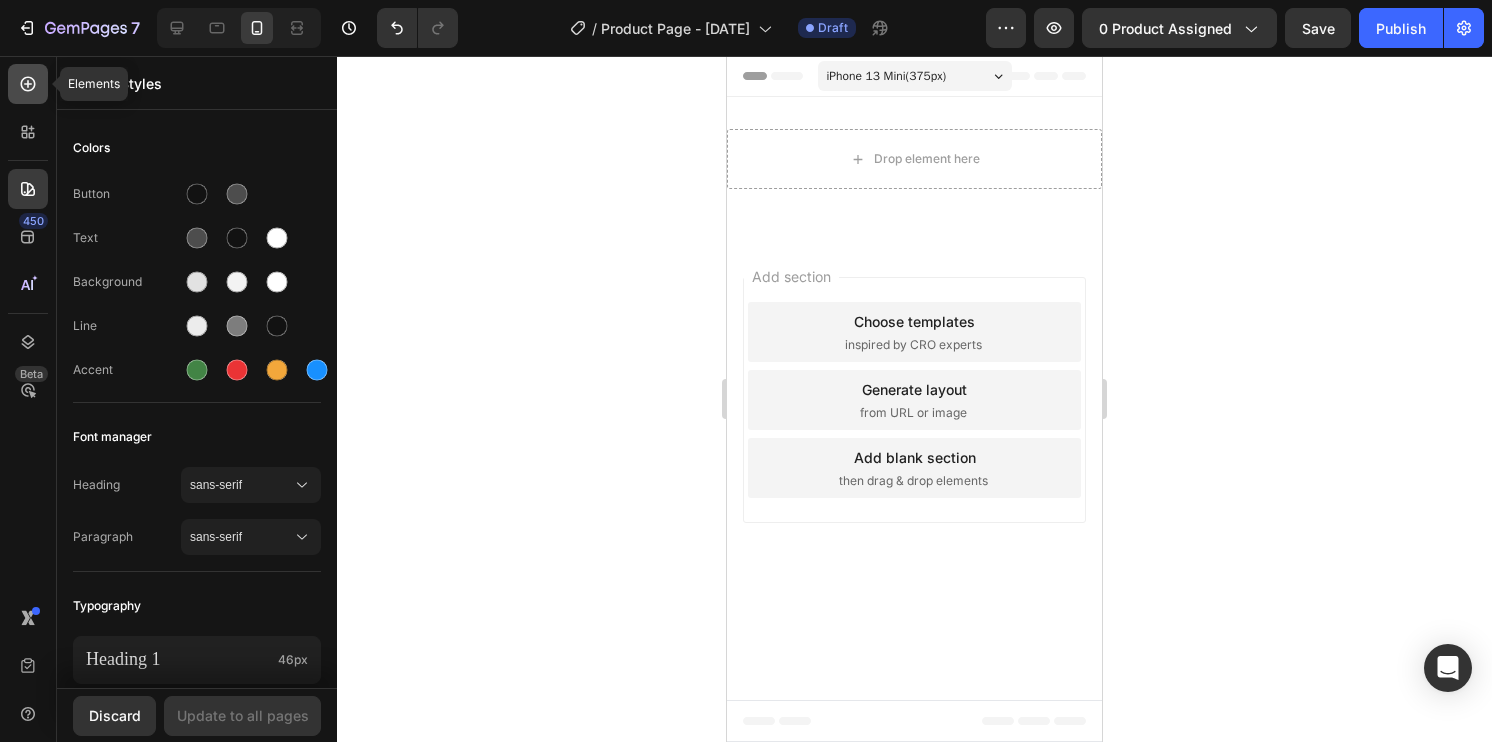 click 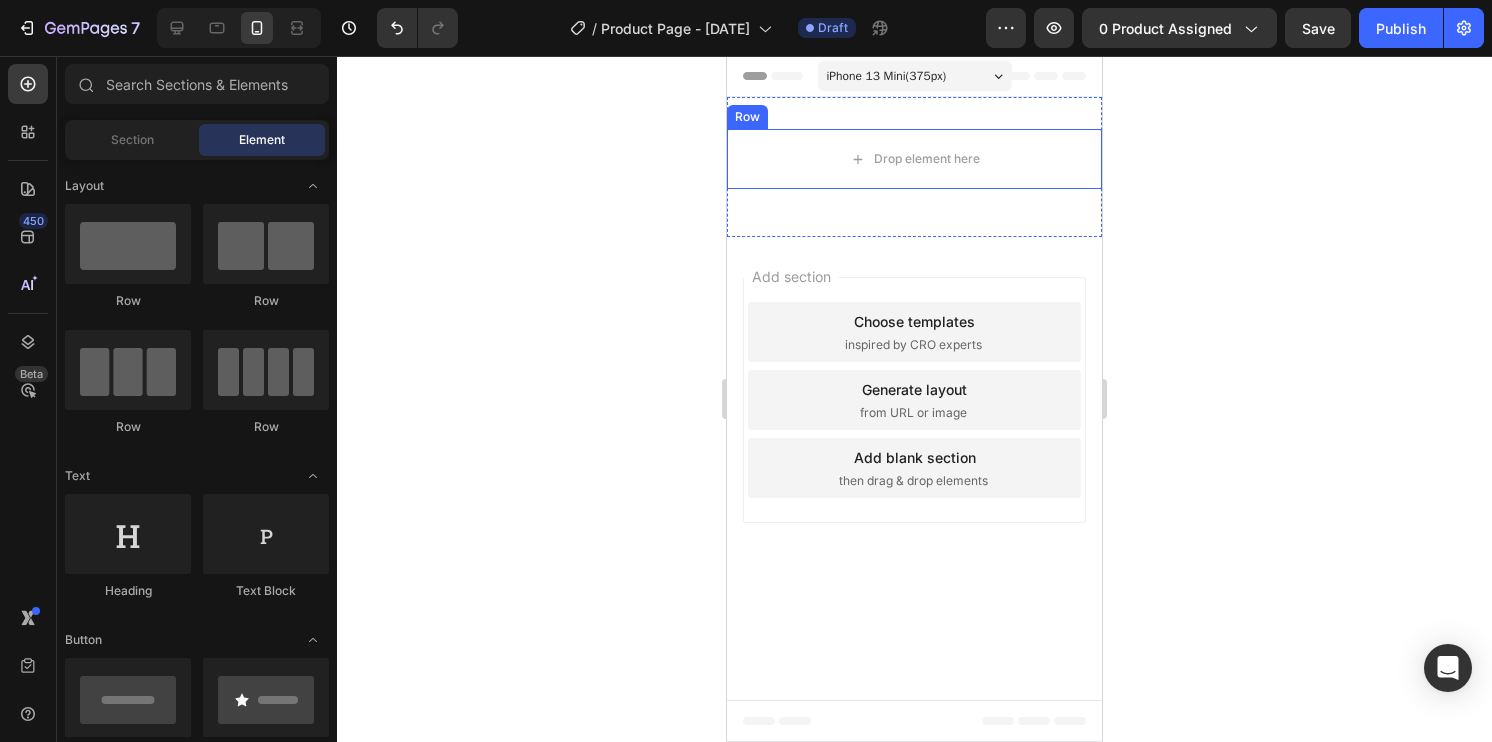 click on "Row" at bounding box center [747, 117] 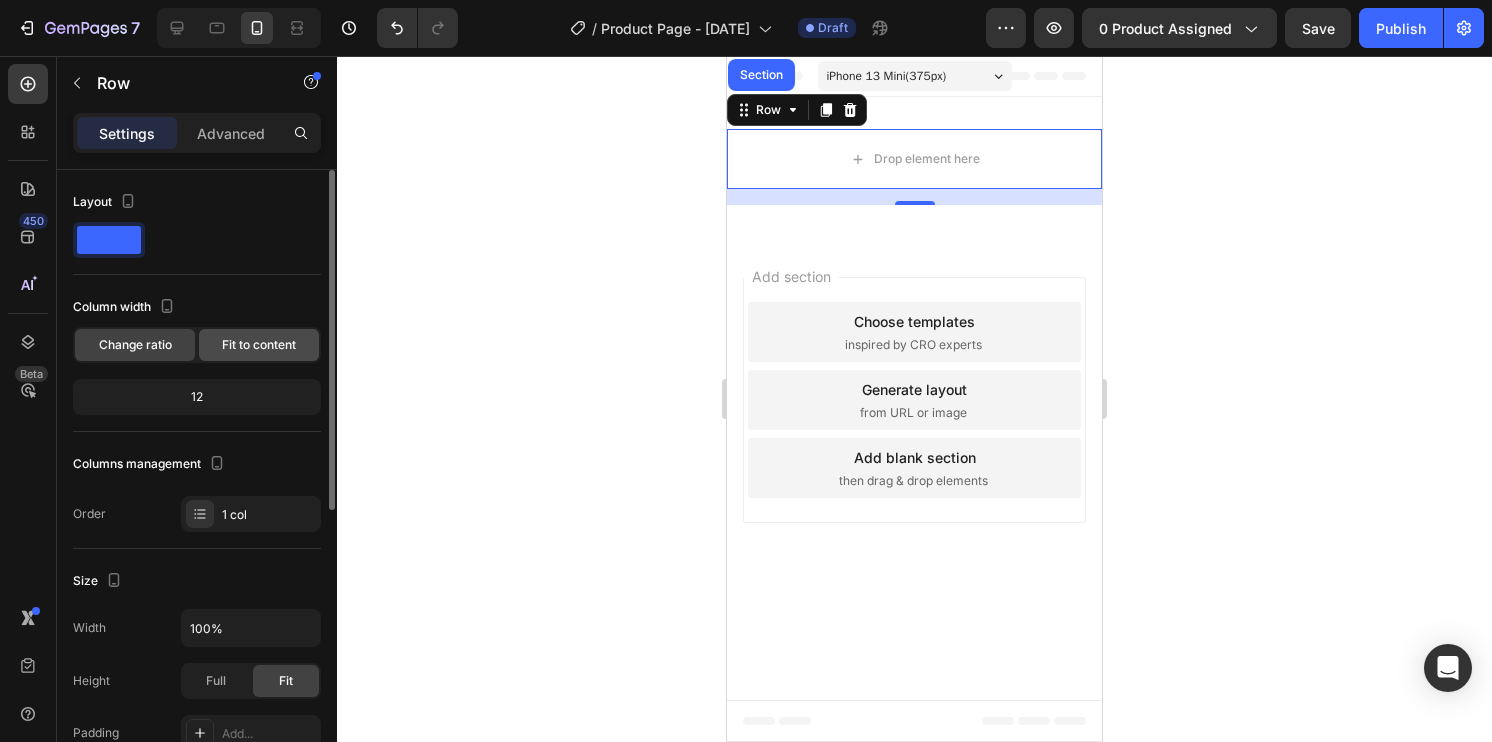 click on "Fit to content" 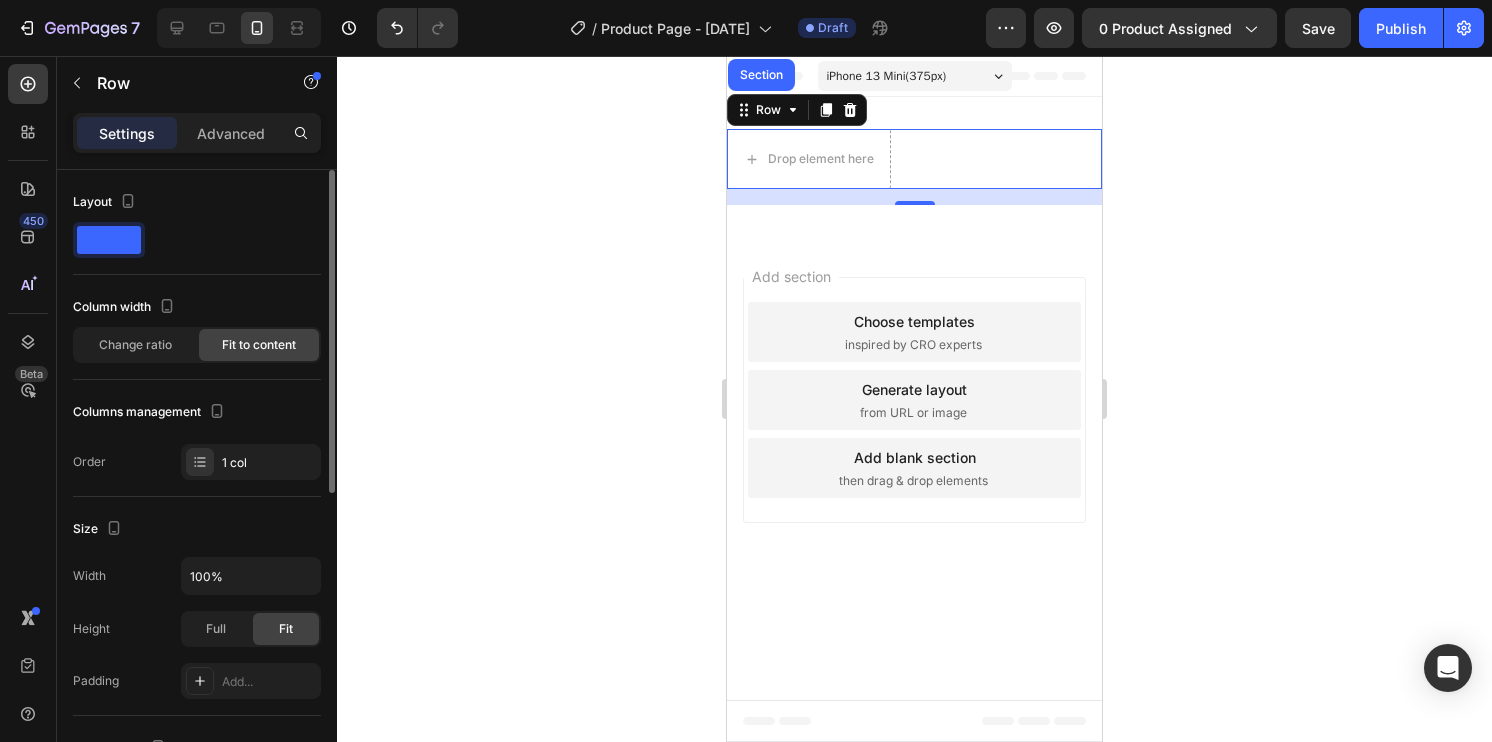 scroll, scrollTop: 100, scrollLeft: 0, axis: vertical 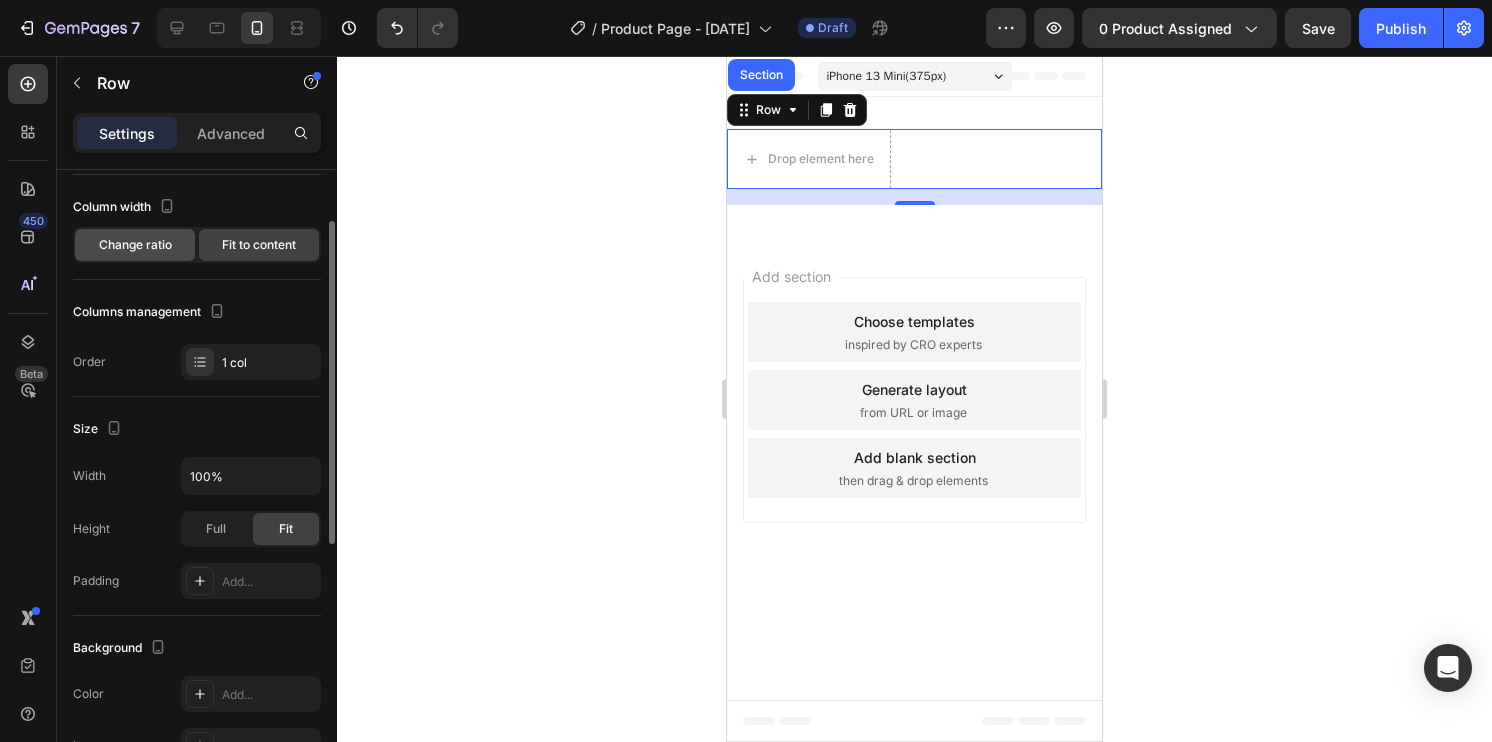click on "Change ratio" 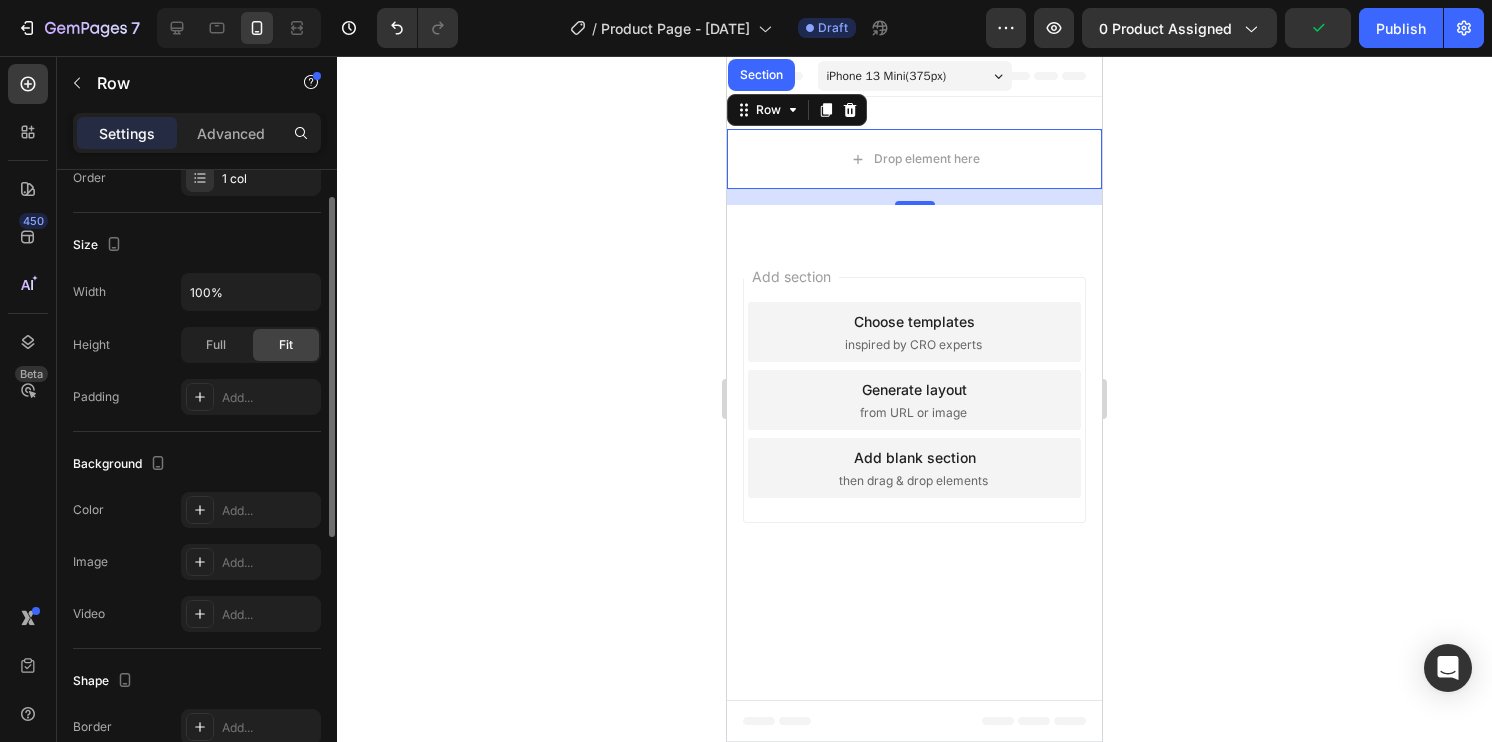 scroll, scrollTop: 136, scrollLeft: 0, axis: vertical 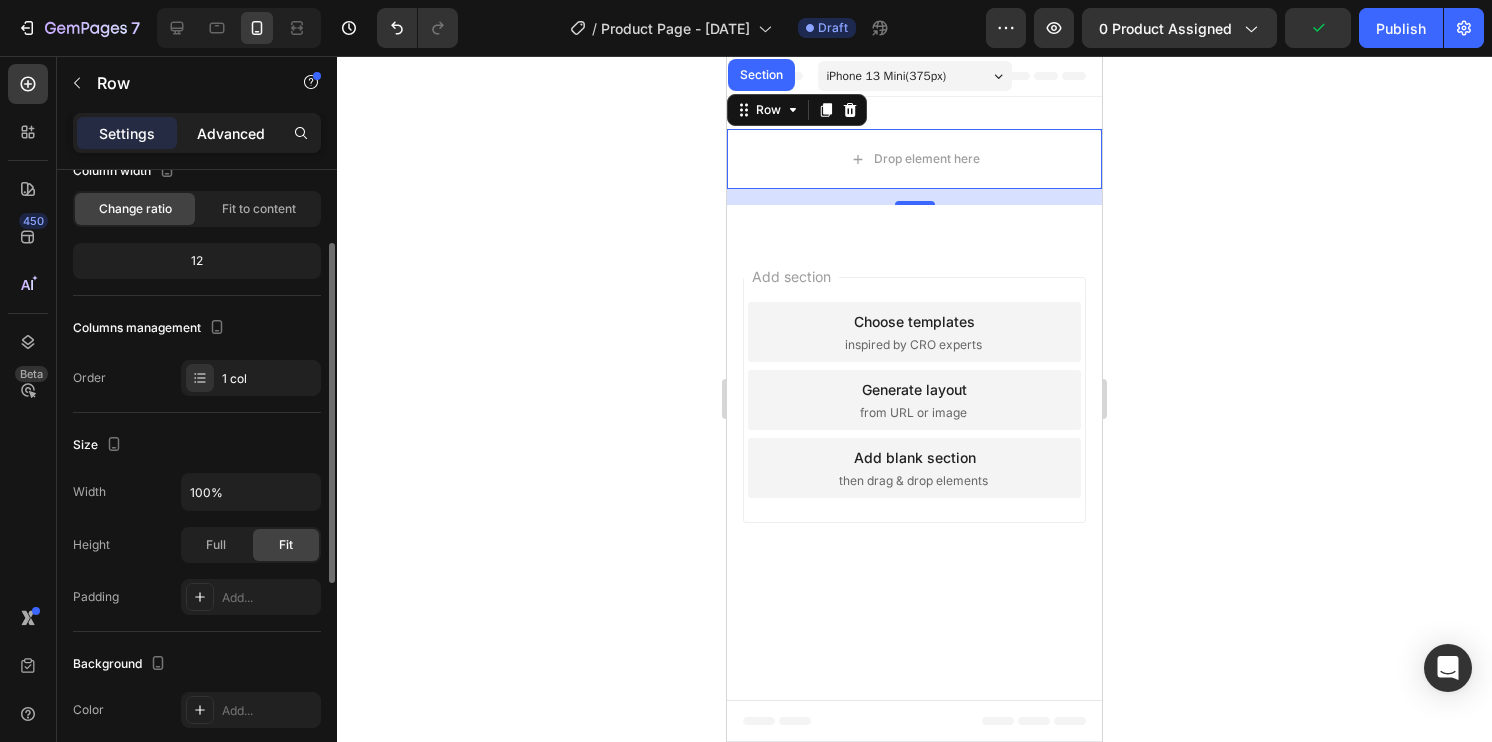 click on "Advanced" at bounding box center (231, 133) 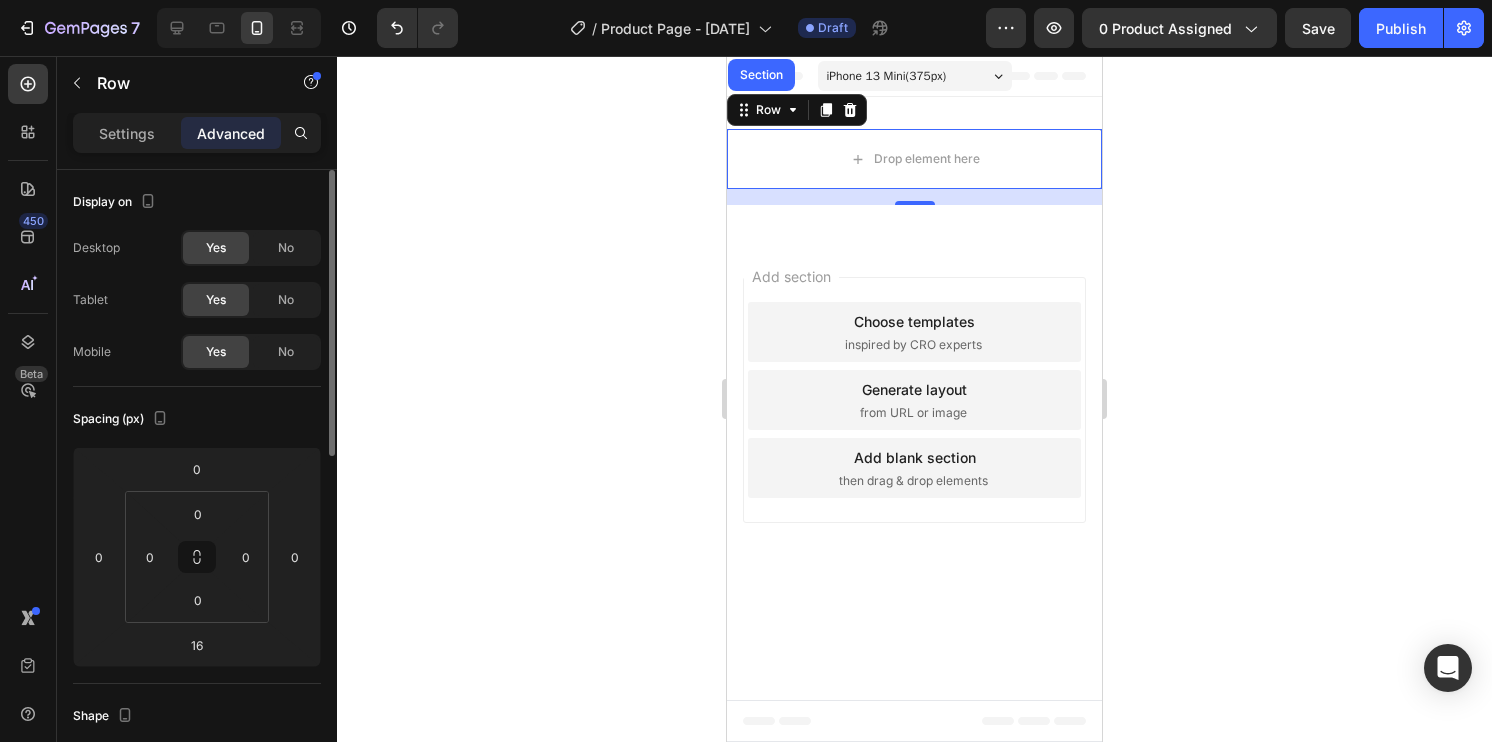 scroll, scrollTop: 100, scrollLeft: 0, axis: vertical 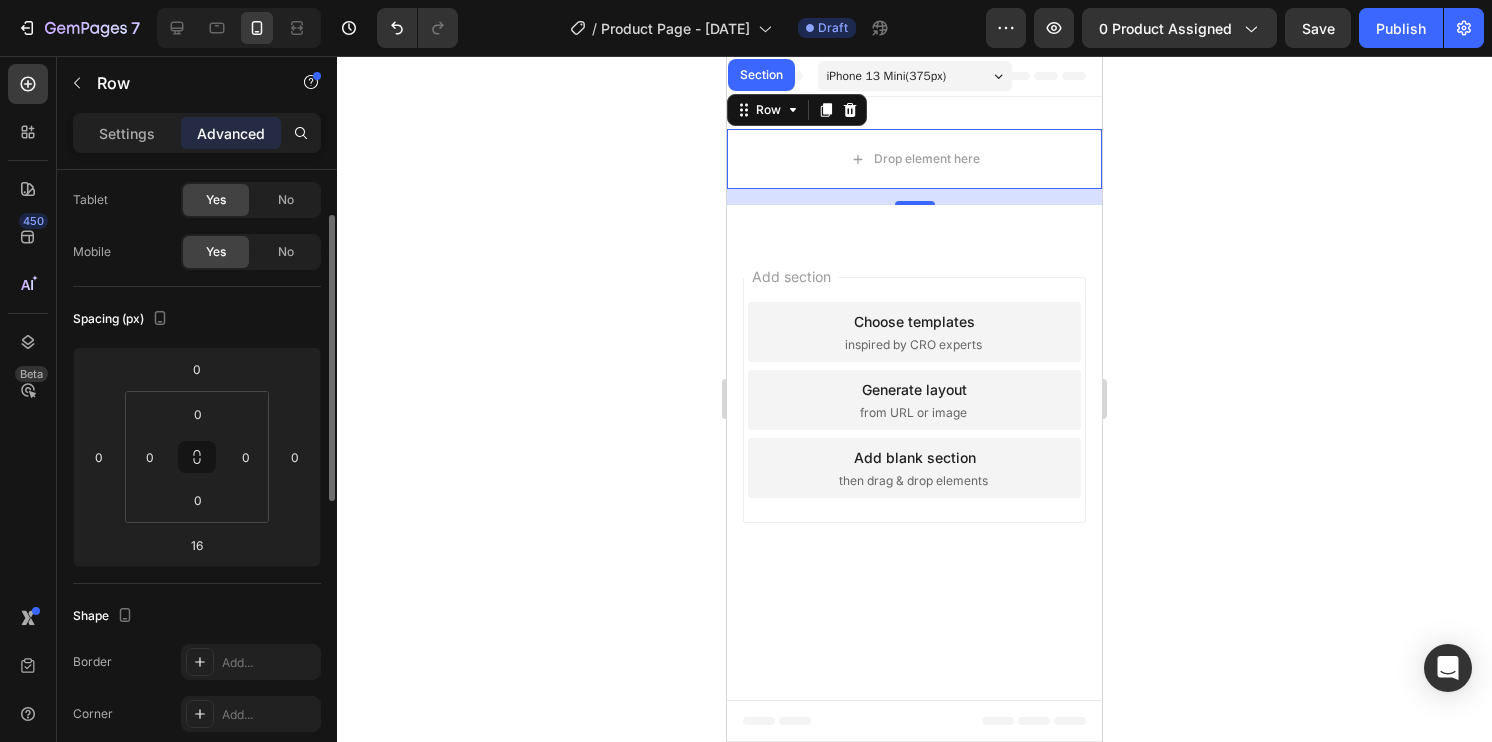 click on "Spacing (px)" at bounding box center (122, 319) 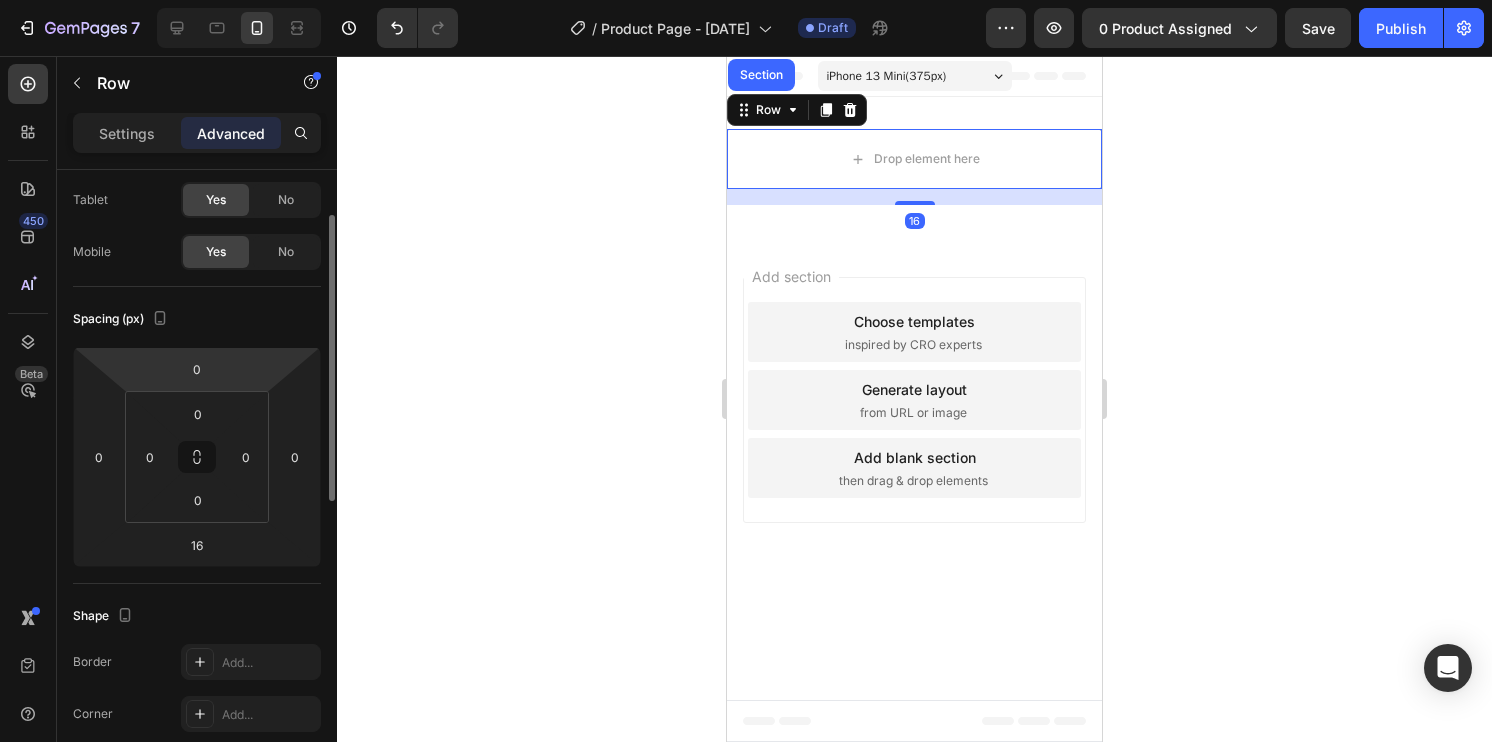 scroll, scrollTop: 200, scrollLeft: 0, axis: vertical 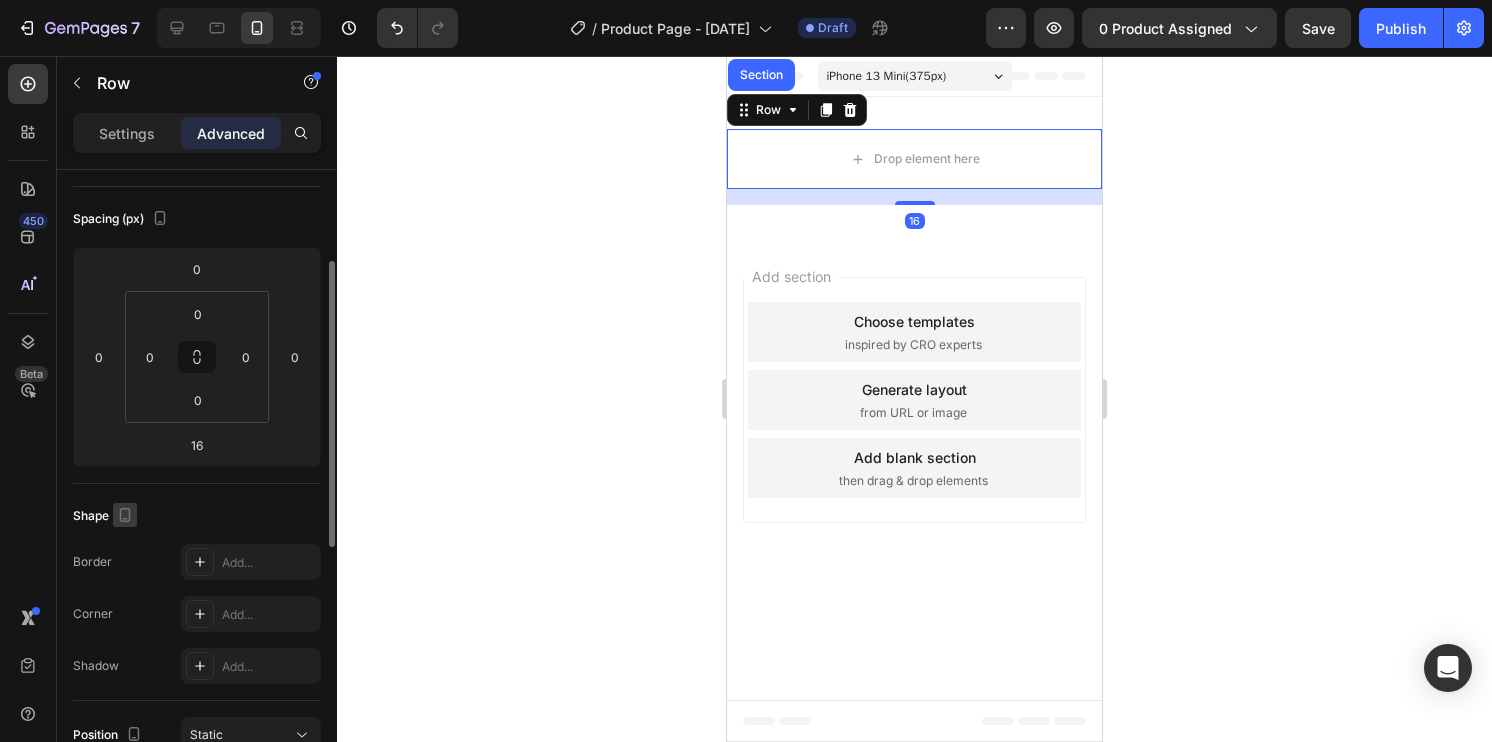 click 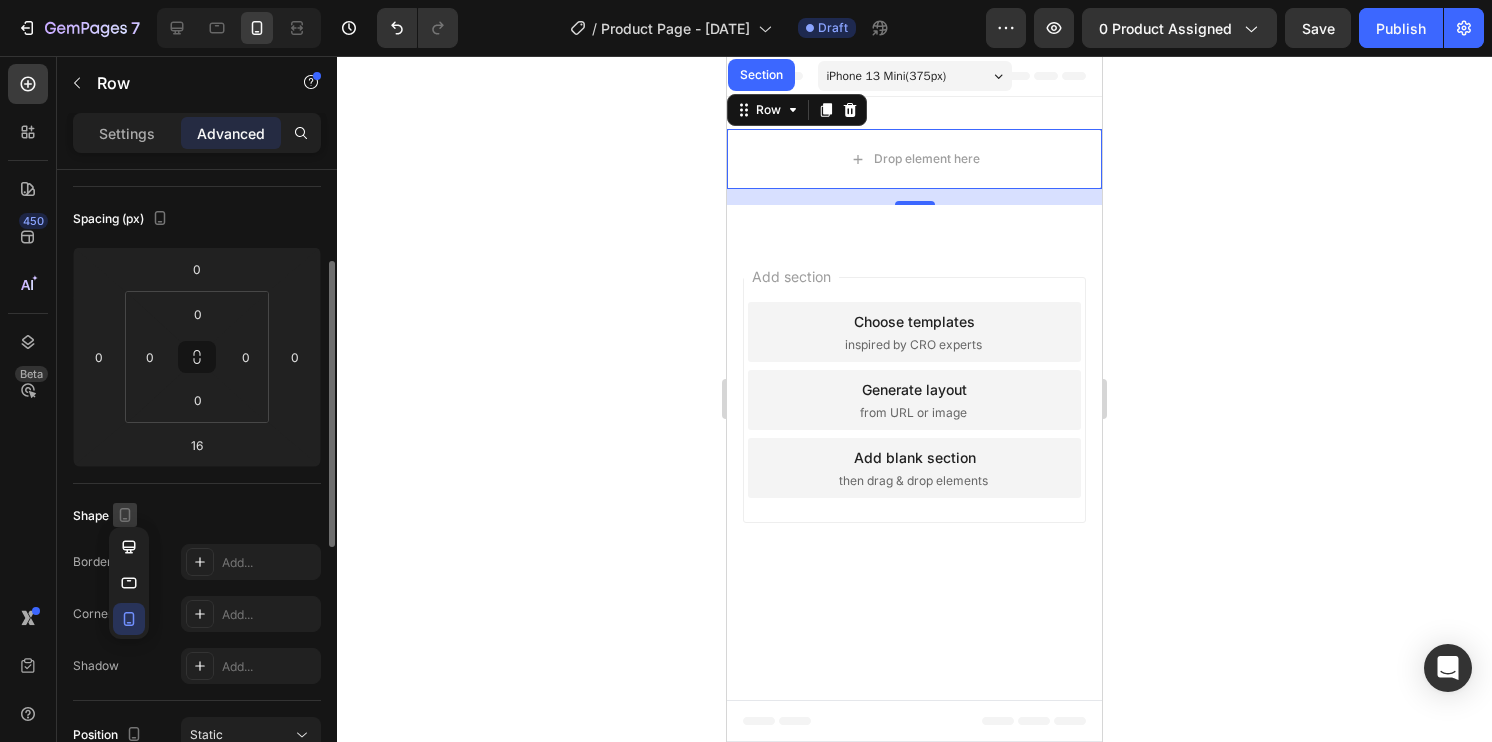click 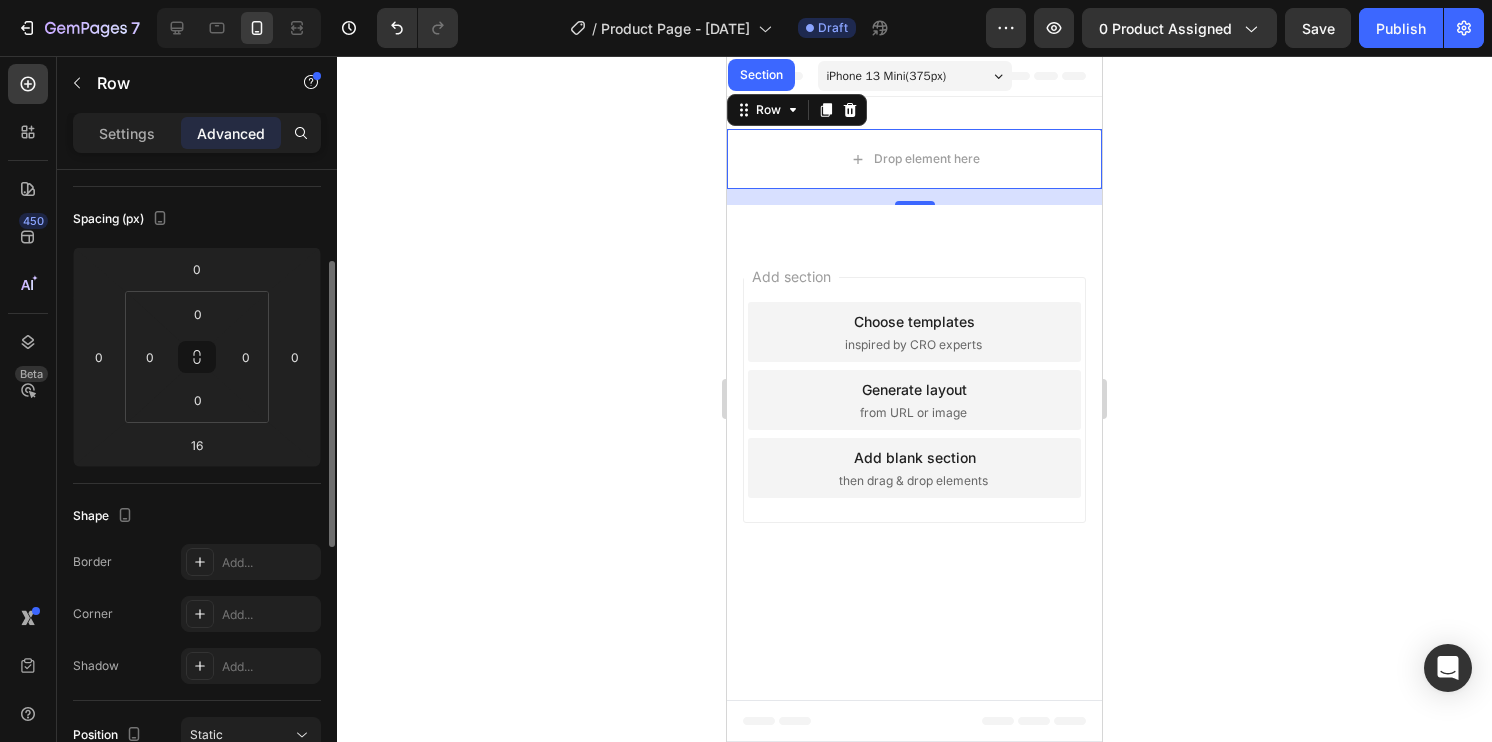 click on "Shape" at bounding box center (105, 516) 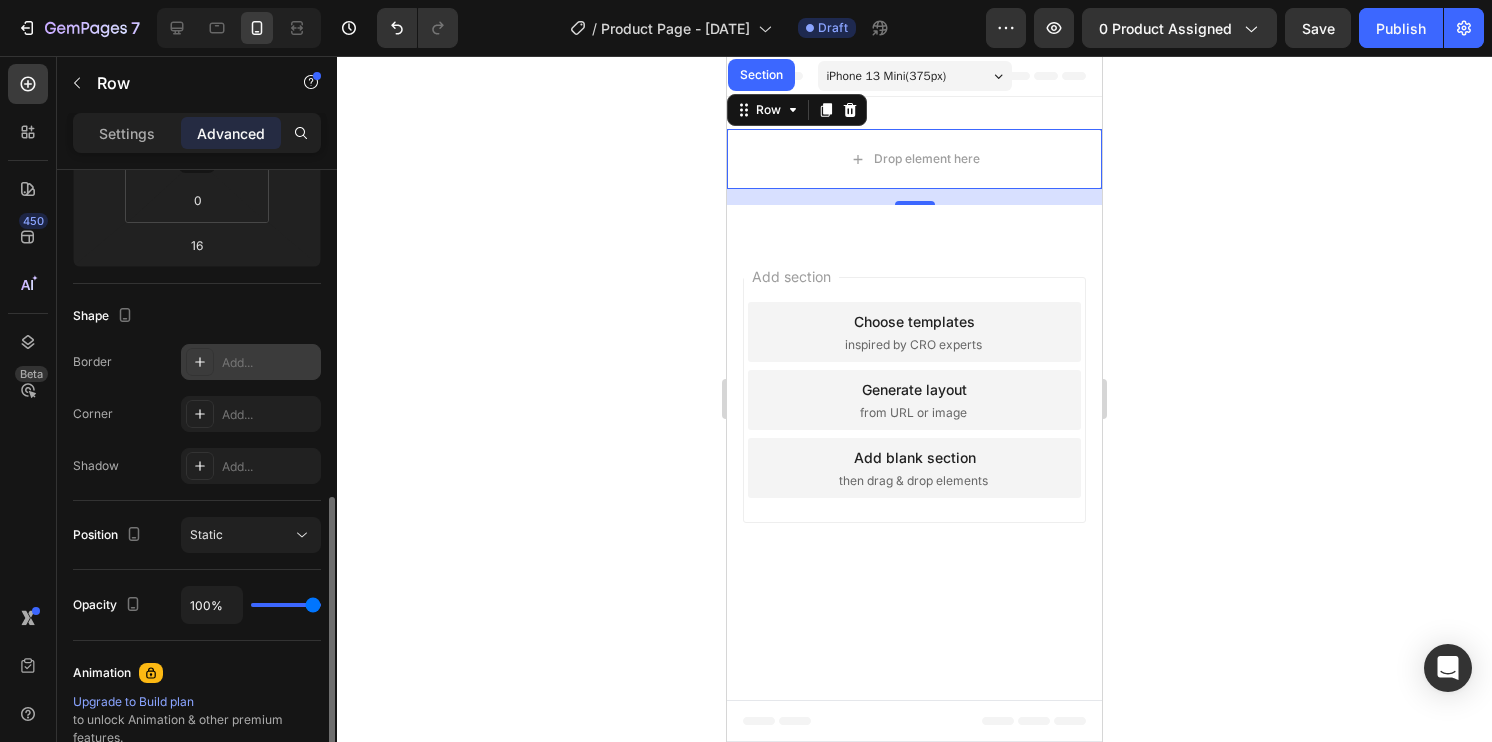 scroll, scrollTop: 500, scrollLeft: 0, axis: vertical 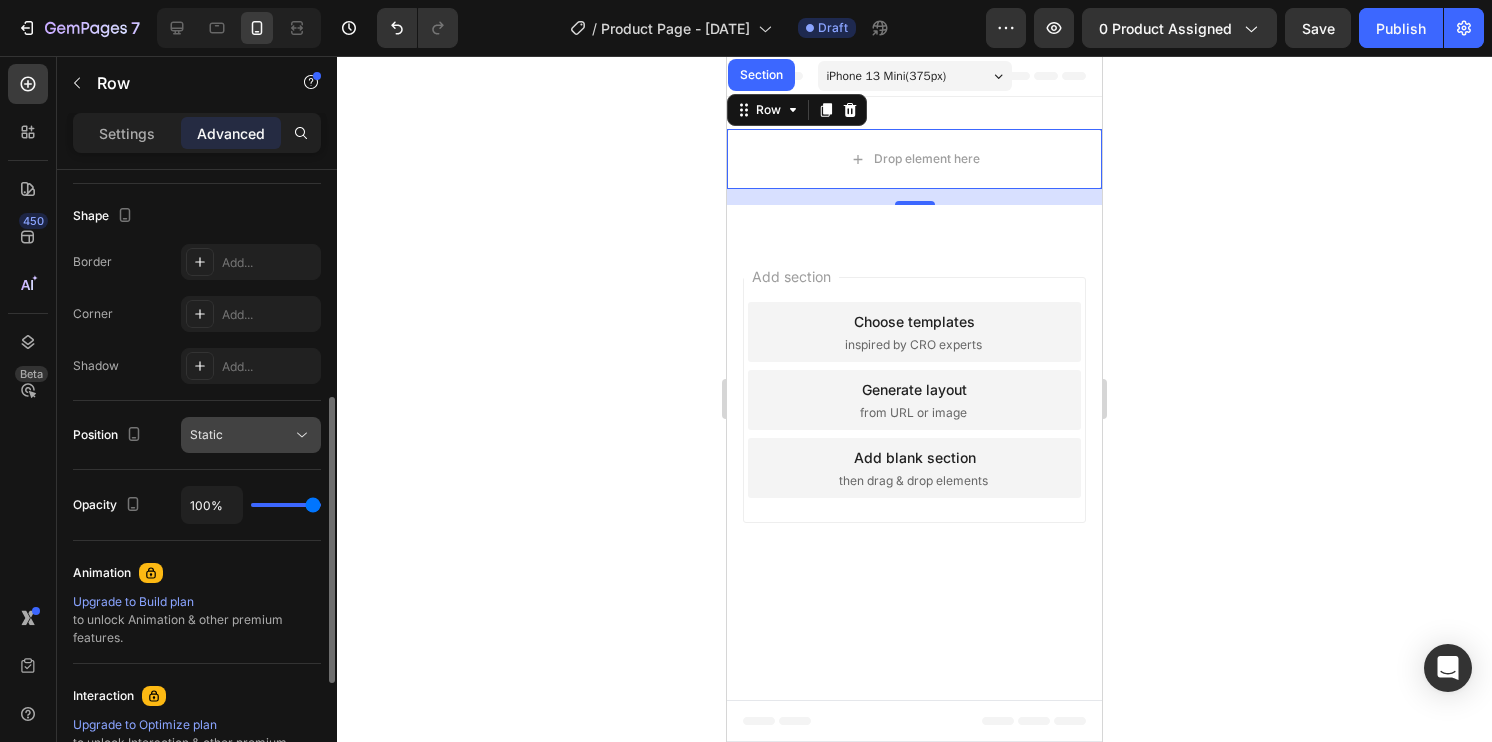 click on "Static" at bounding box center [241, 435] 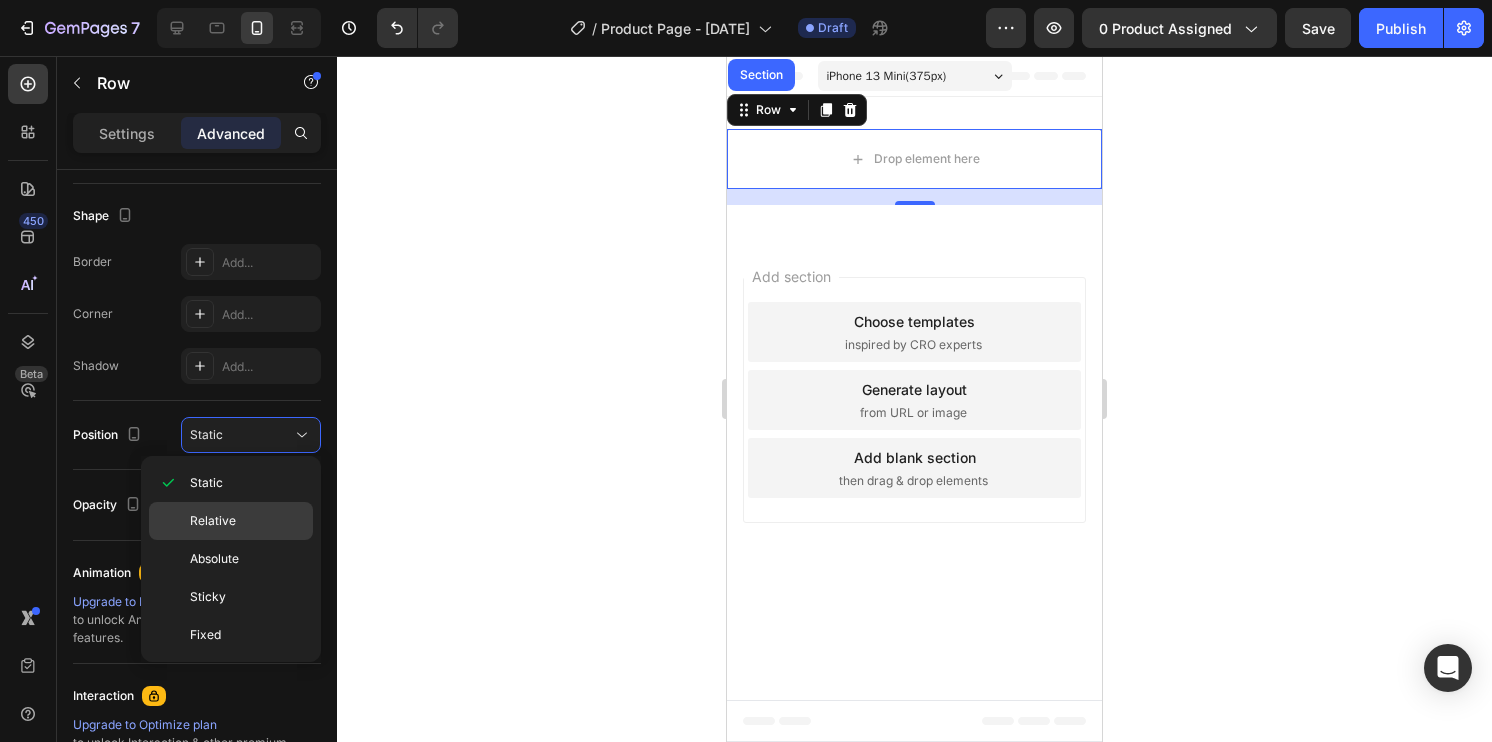 click on "Relative" 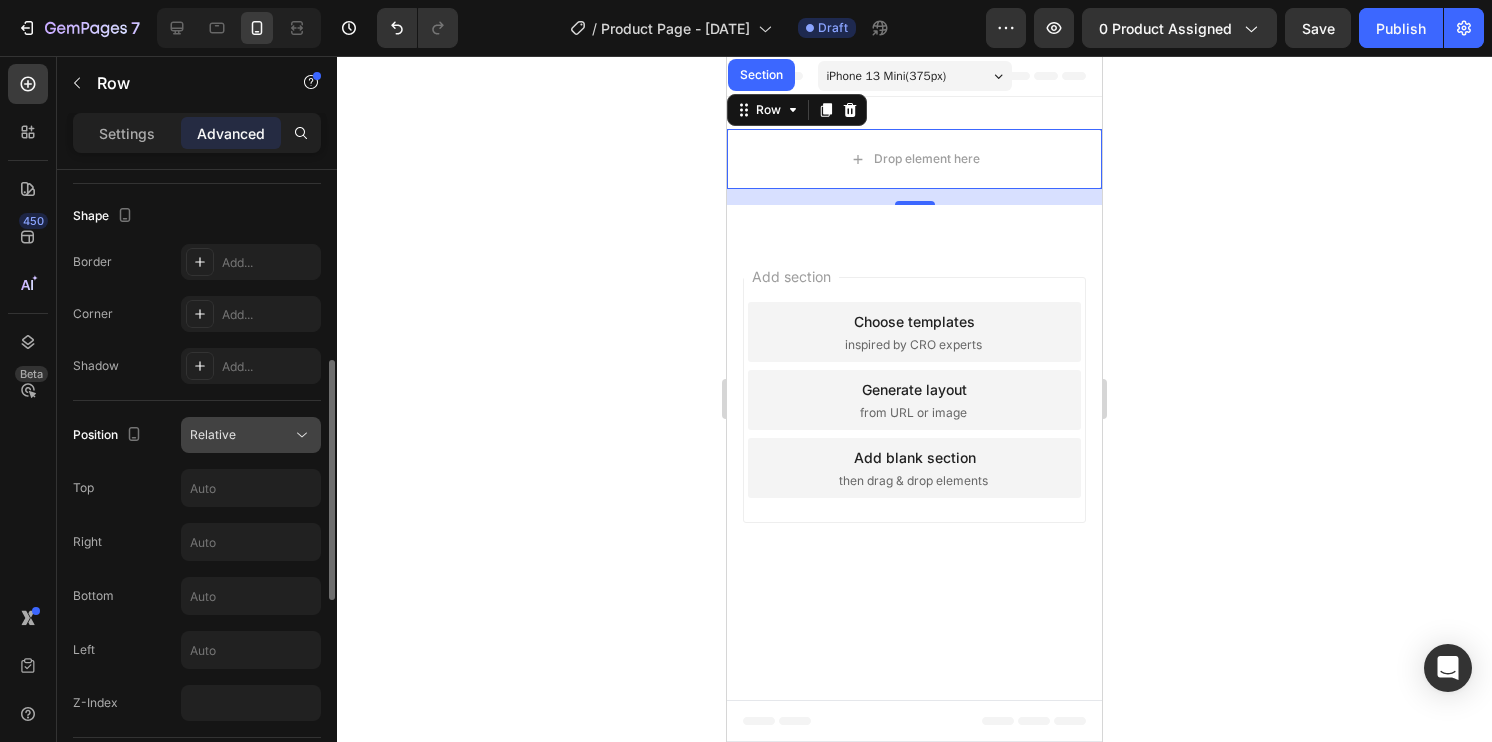 click on "Relative" at bounding box center (241, 435) 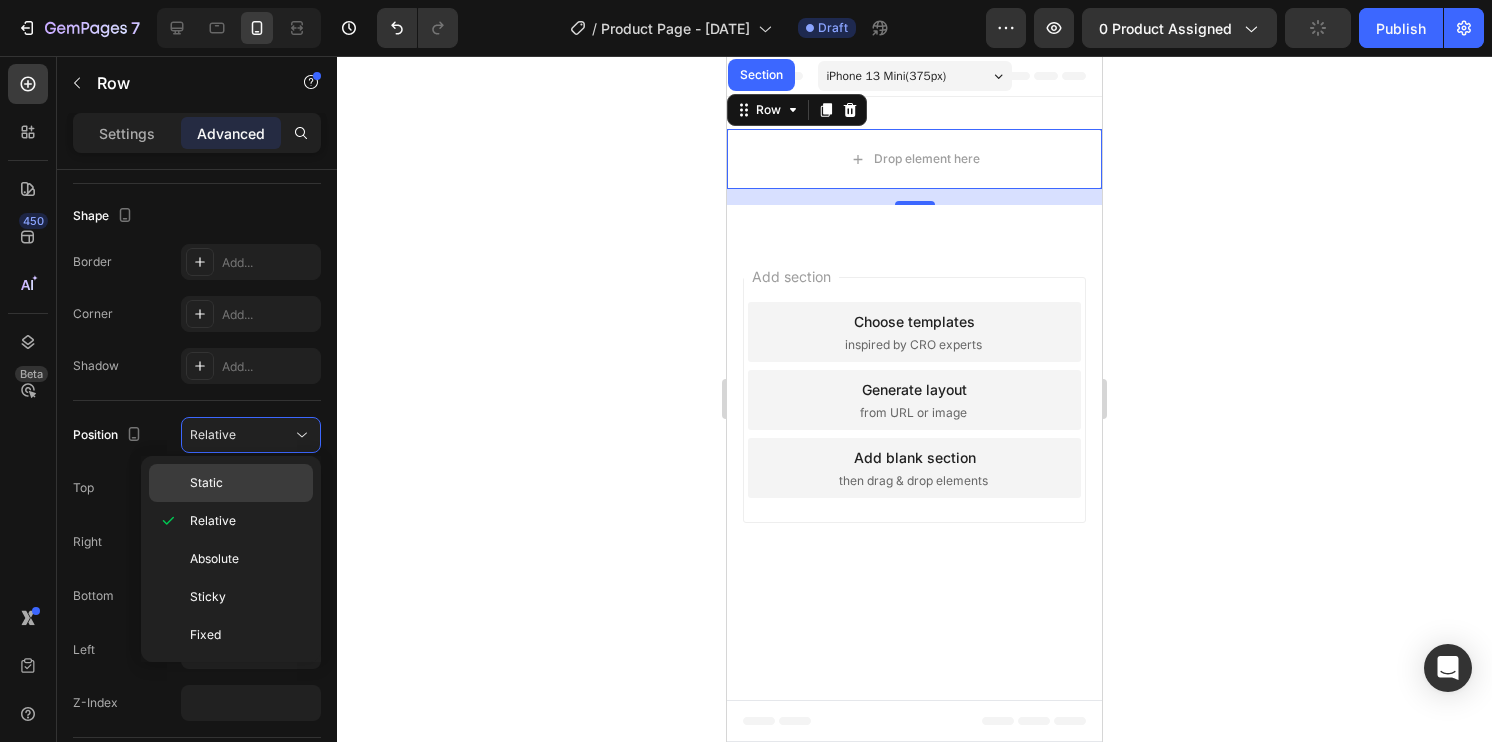 click on "Static" at bounding box center (247, 483) 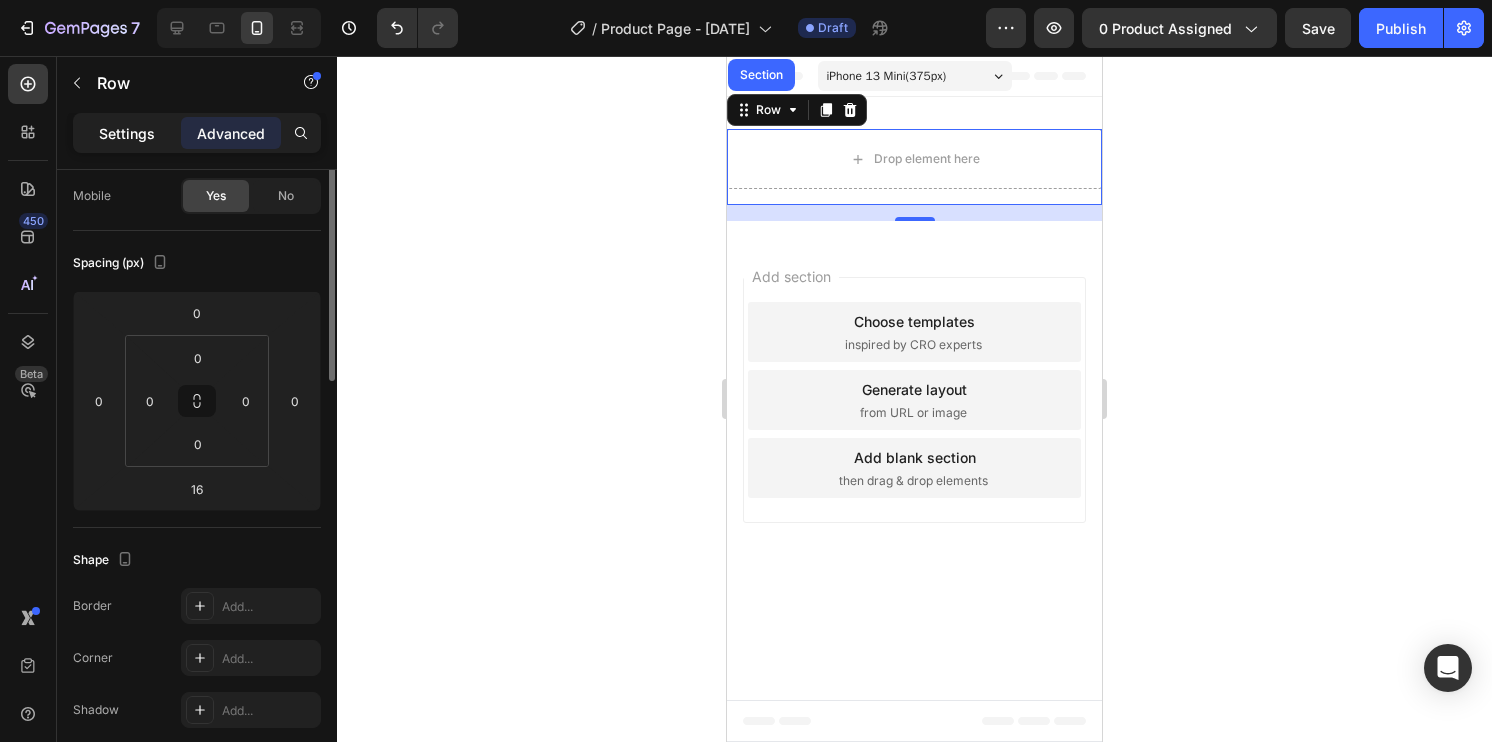 scroll, scrollTop: 56, scrollLeft: 0, axis: vertical 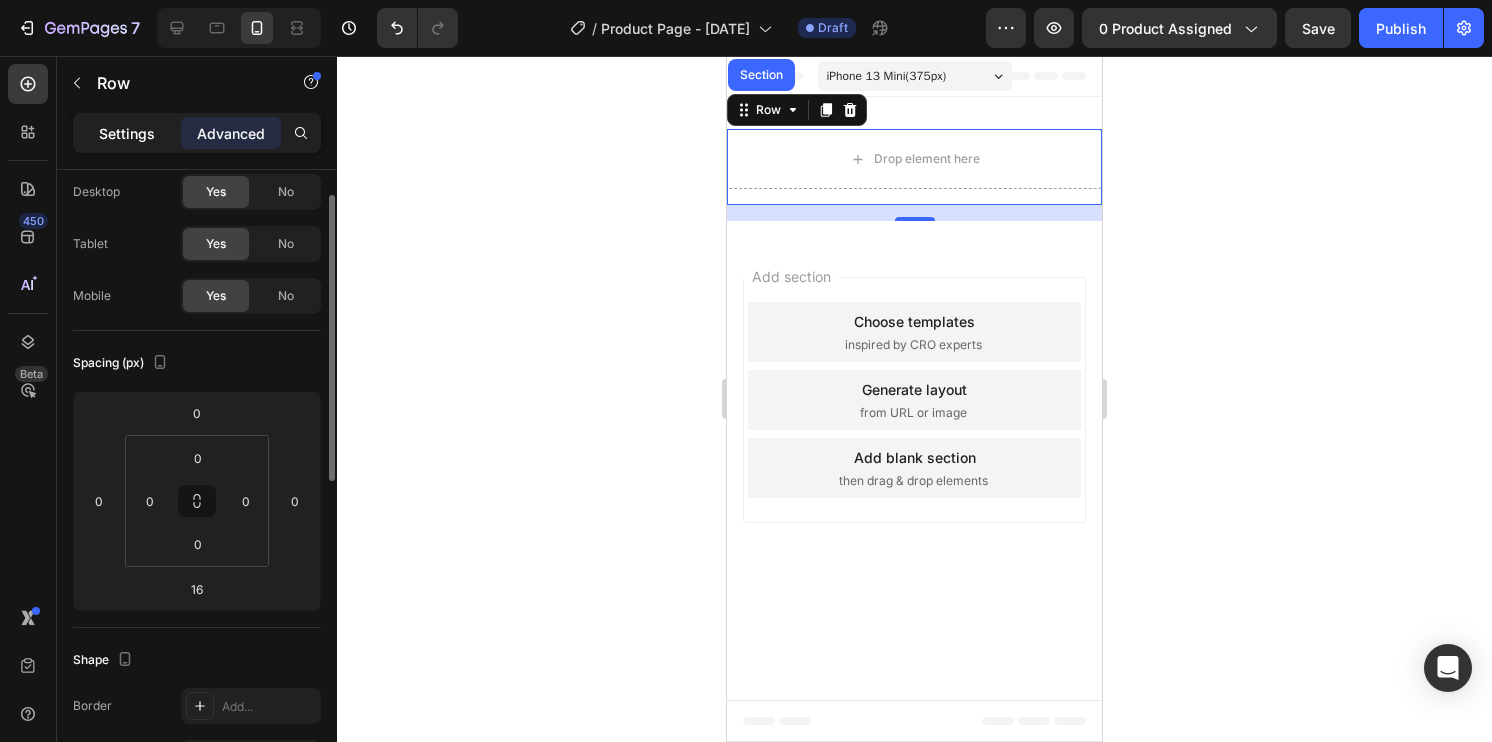 click on "Settings" at bounding box center [127, 133] 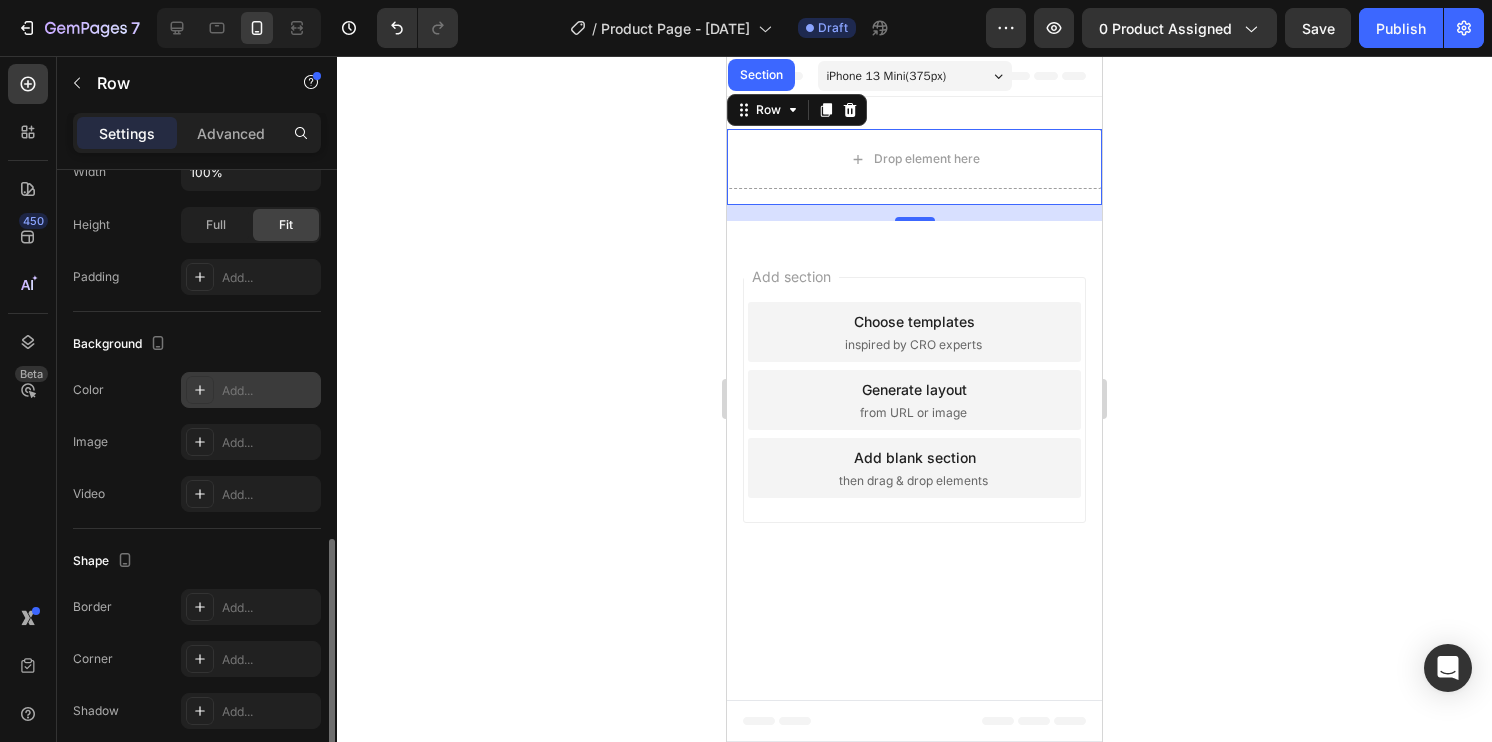 scroll, scrollTop: 536, scrollLeft: 0, axis: vertical 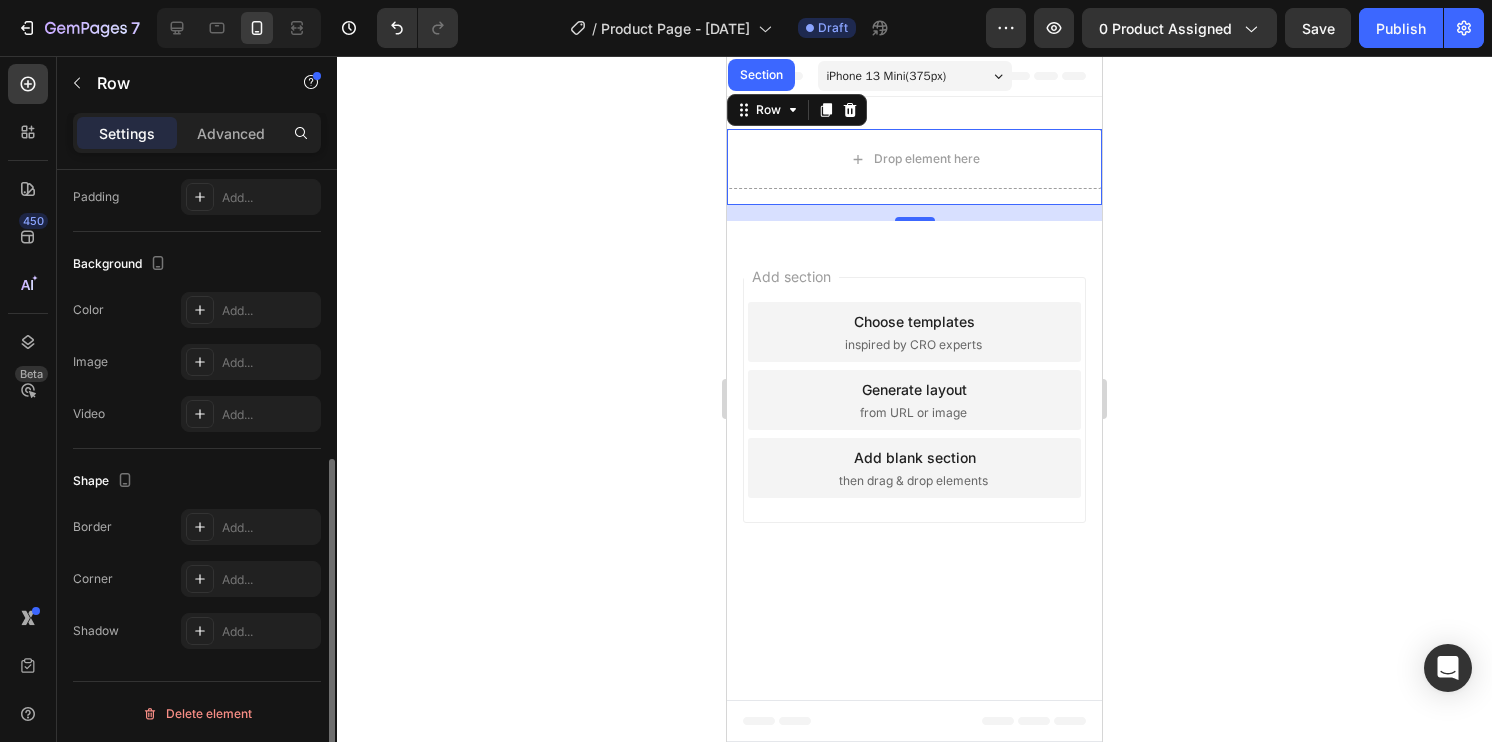 click on "Color" at bounding box center (88, 310) 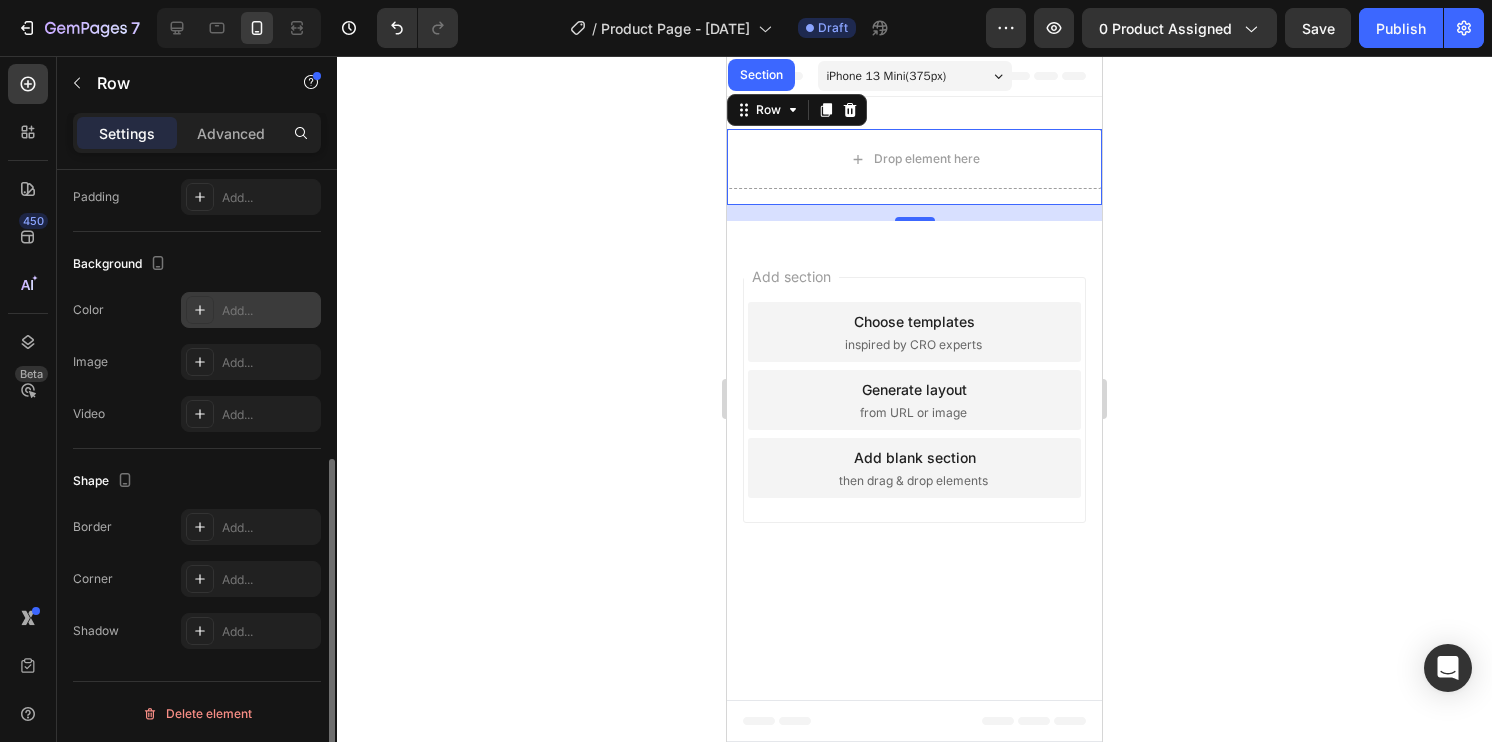 click at bounding box center (200, 310) 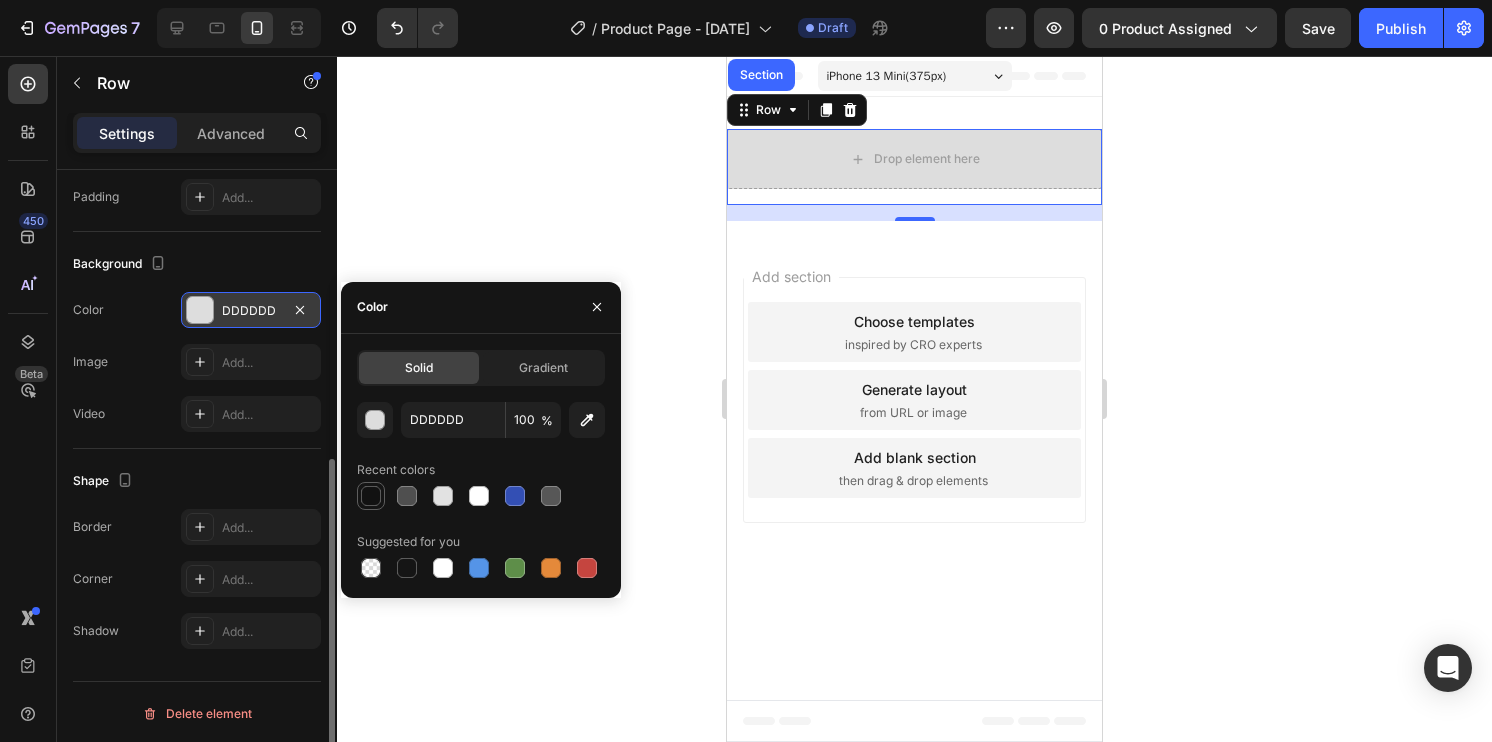 click at bounding box center [371, 496] 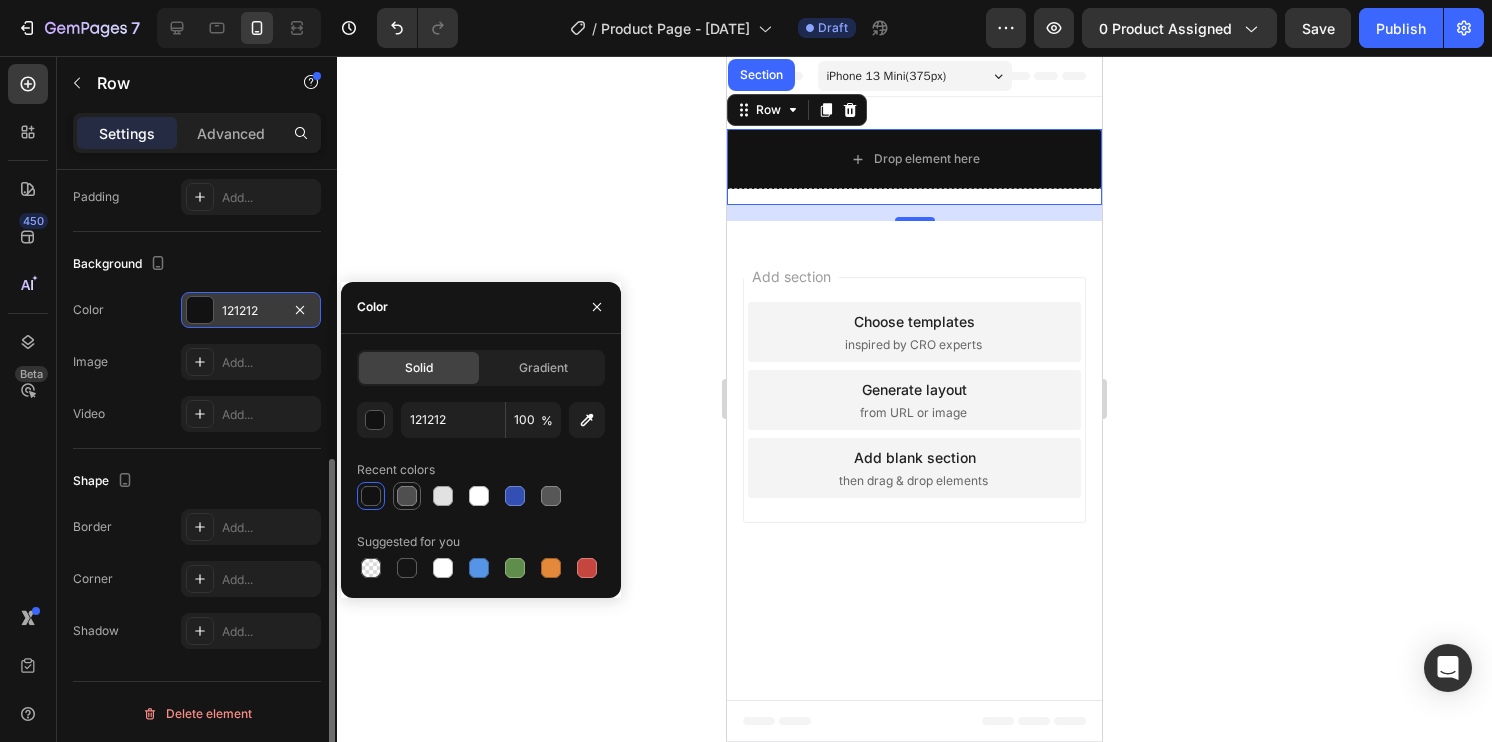 click at bounding box center [407, 496] 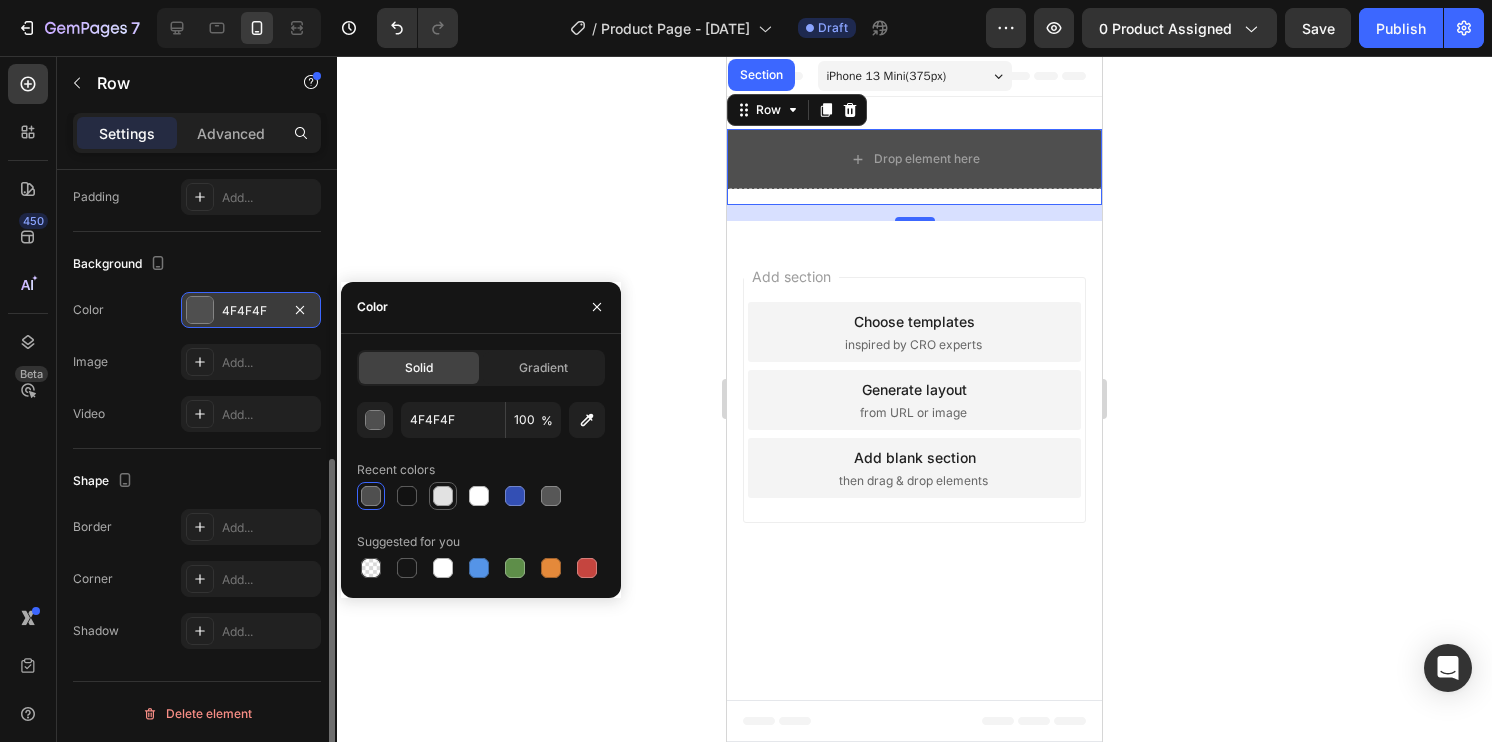 click at bounding box center (443, 496) 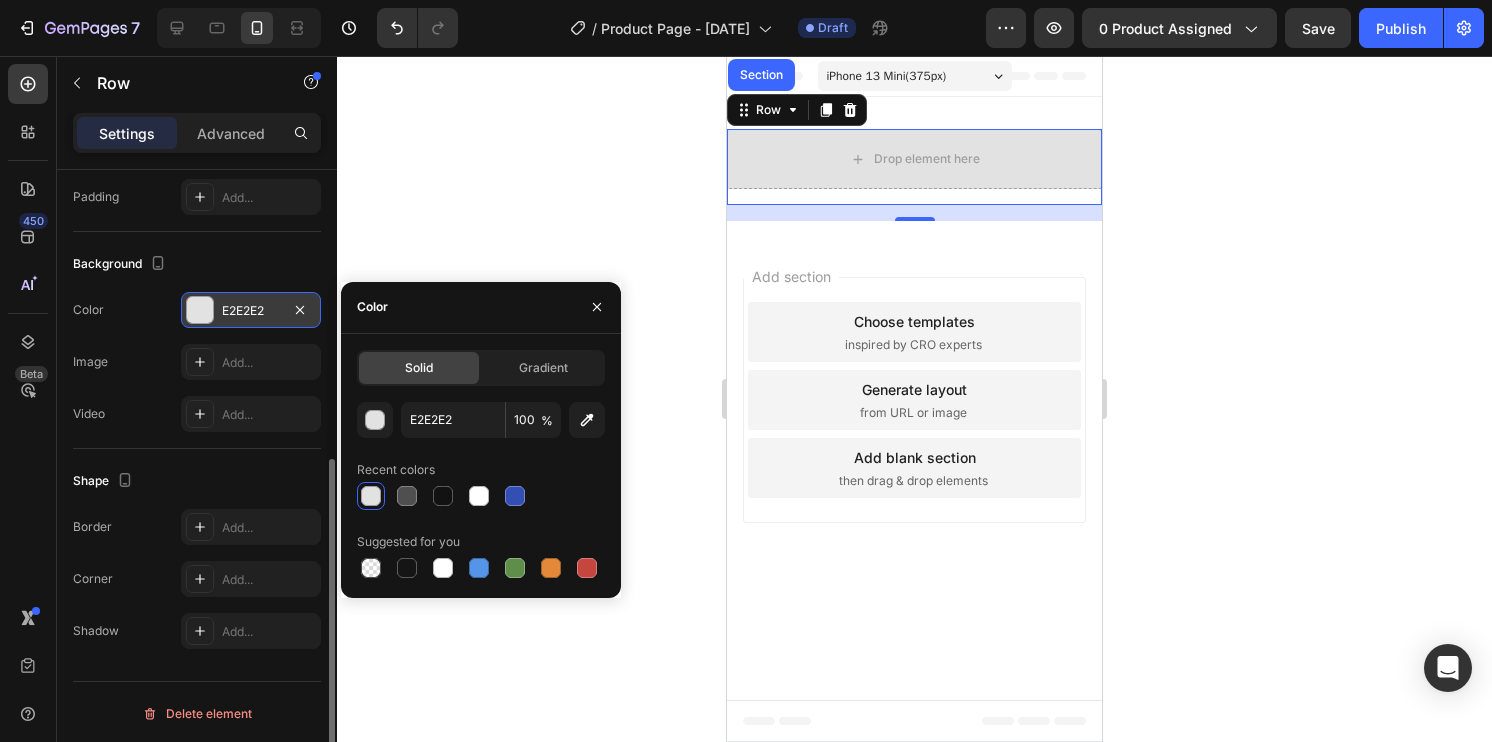 click at bounding box center (371, 496) 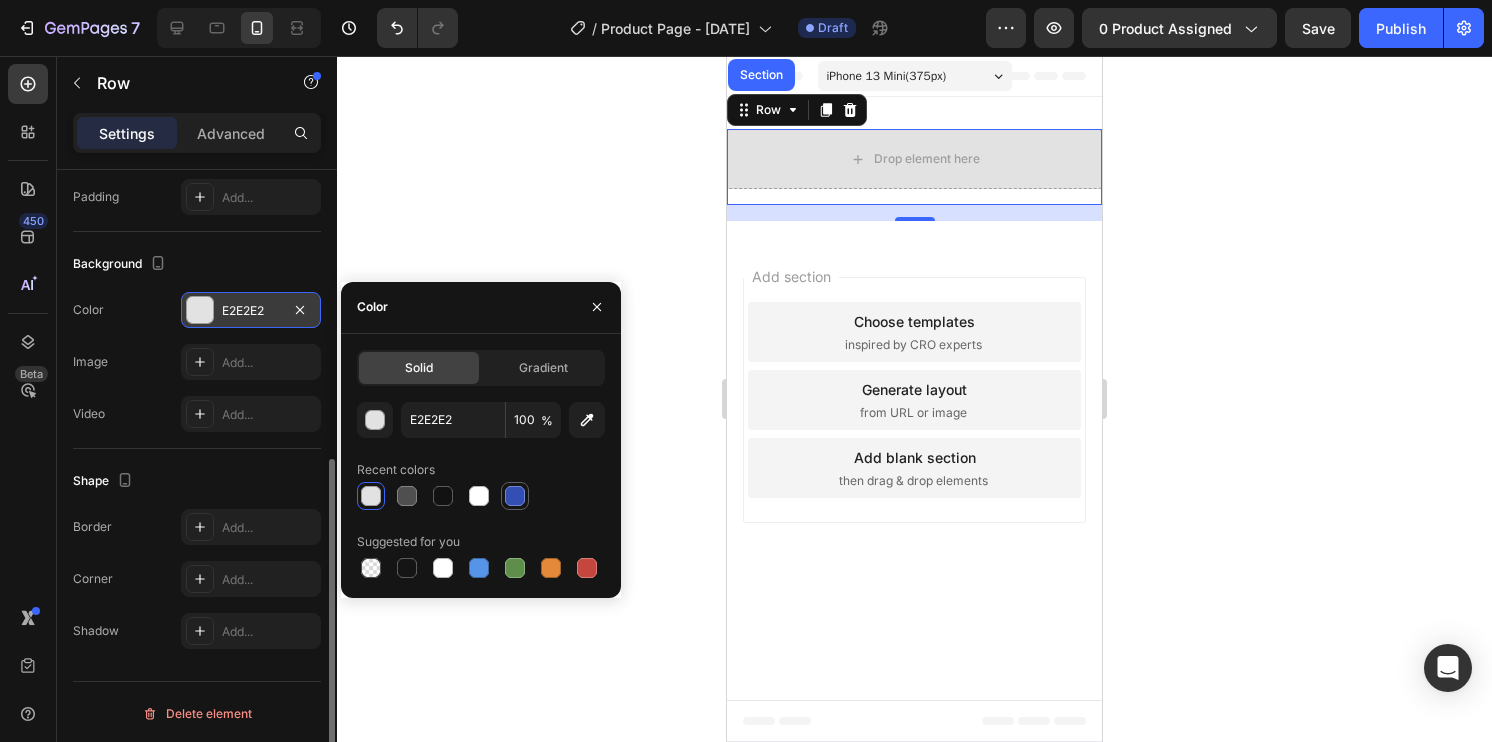 click at bounding box center (515, 496) 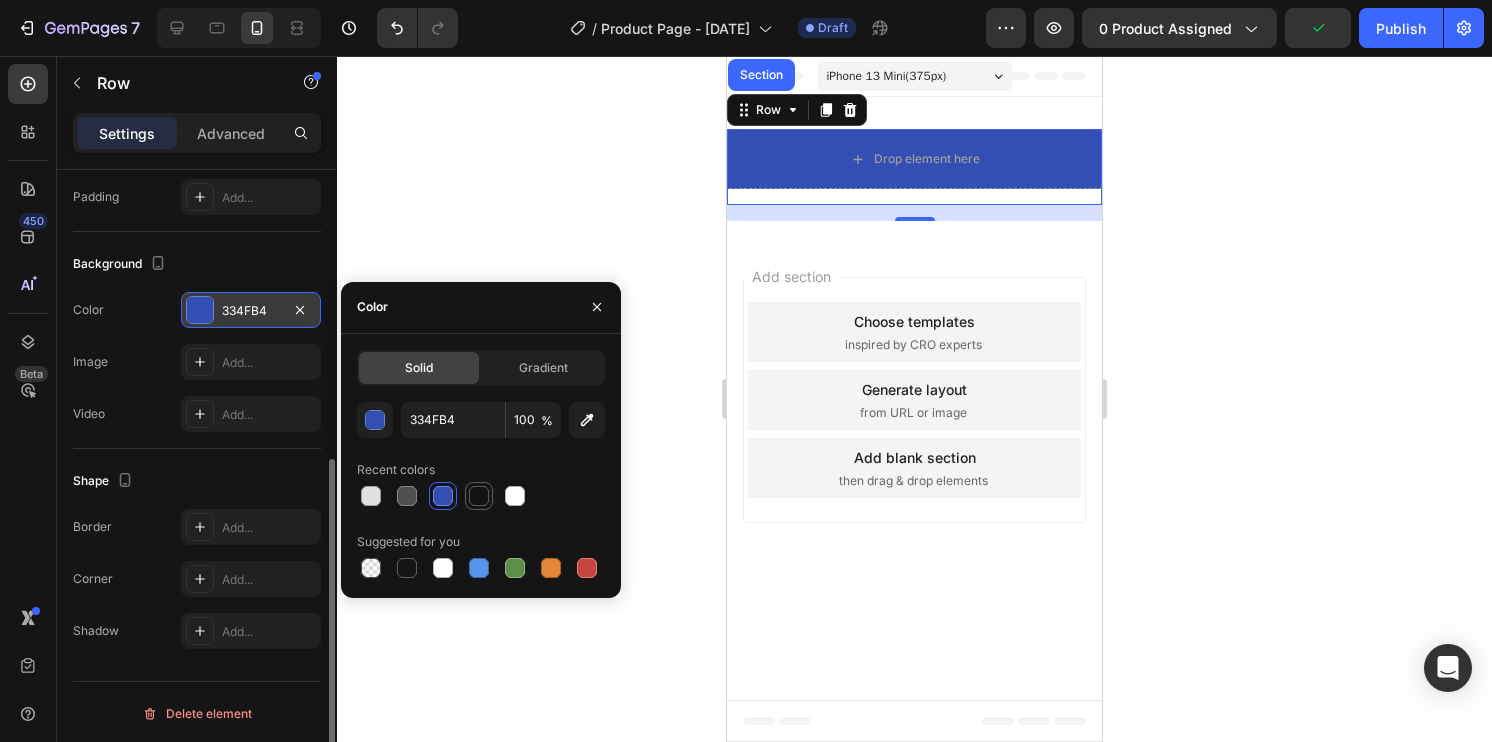 click at bounding box center (479, 496) 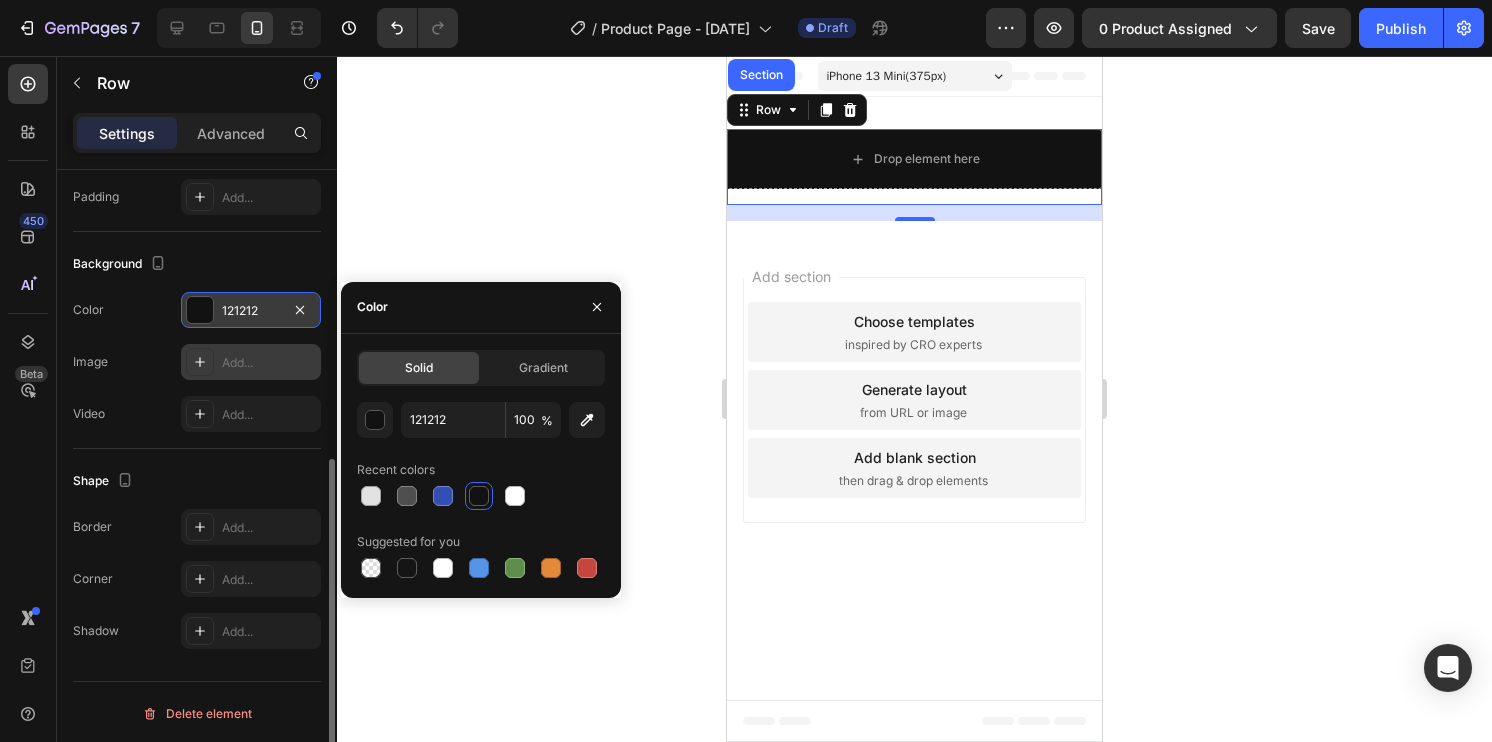 click on "Add..." at bounding box center (251, 362) 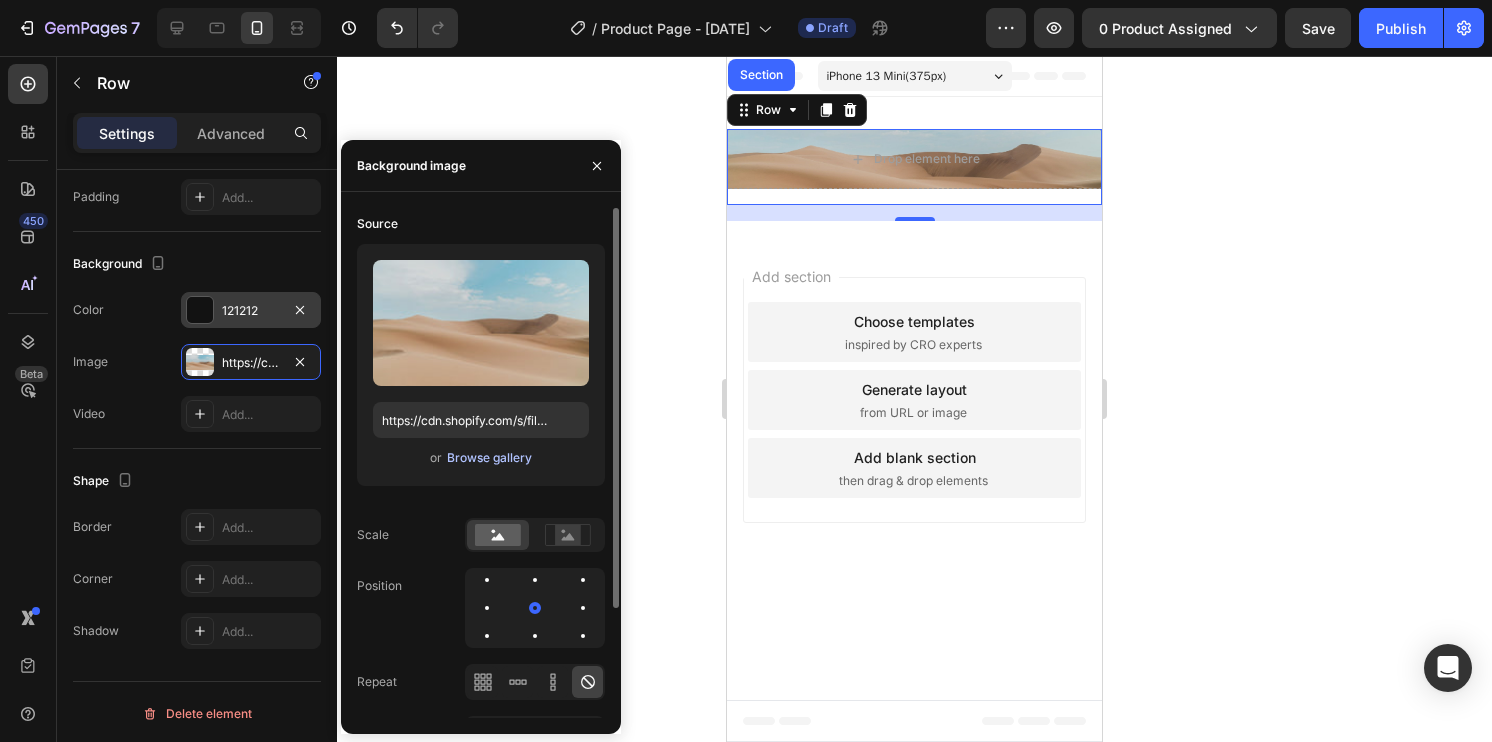 click on "Browse gallery" at bounding box center [489, 458] 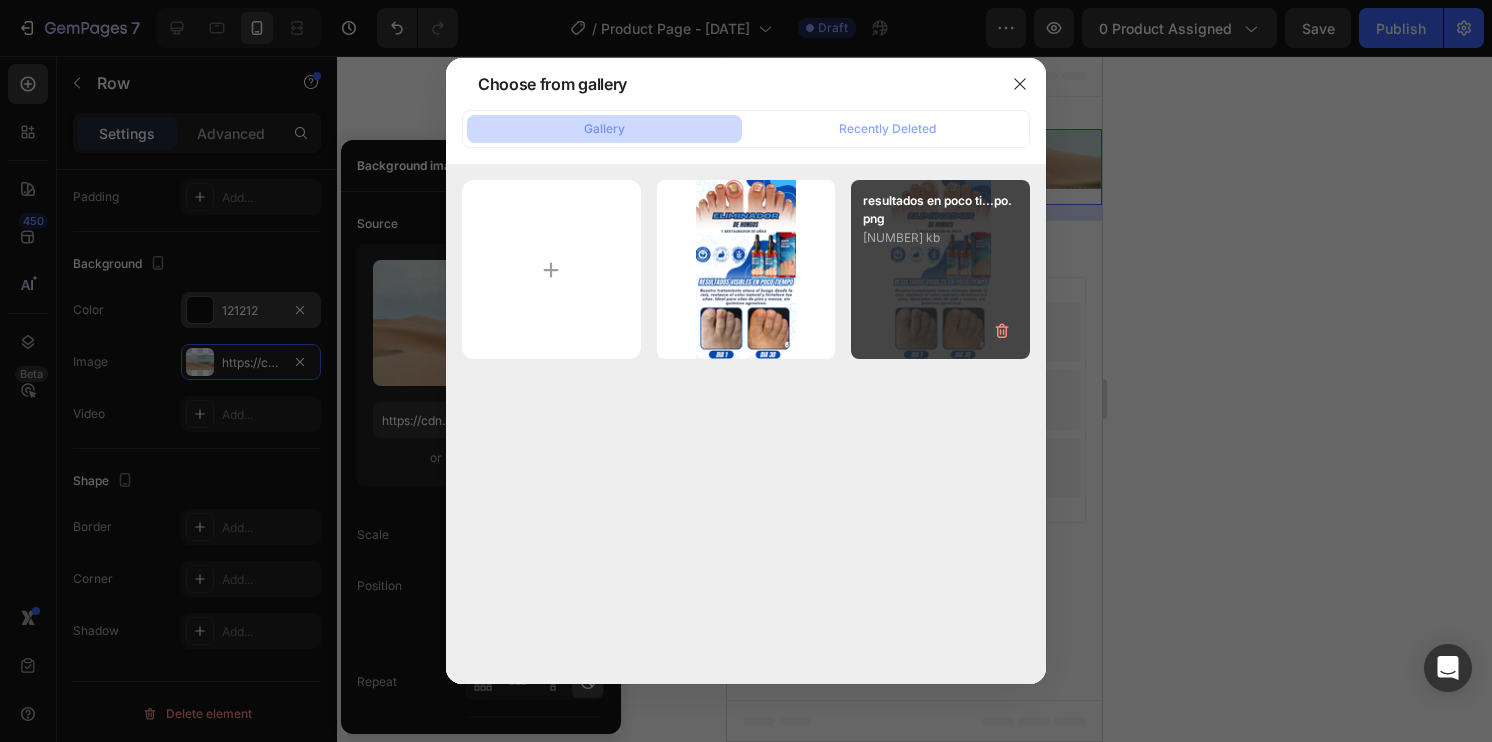 click on "resultados en poco ti...po.png [NUMBER] kb" at bounding box center (940, 269) 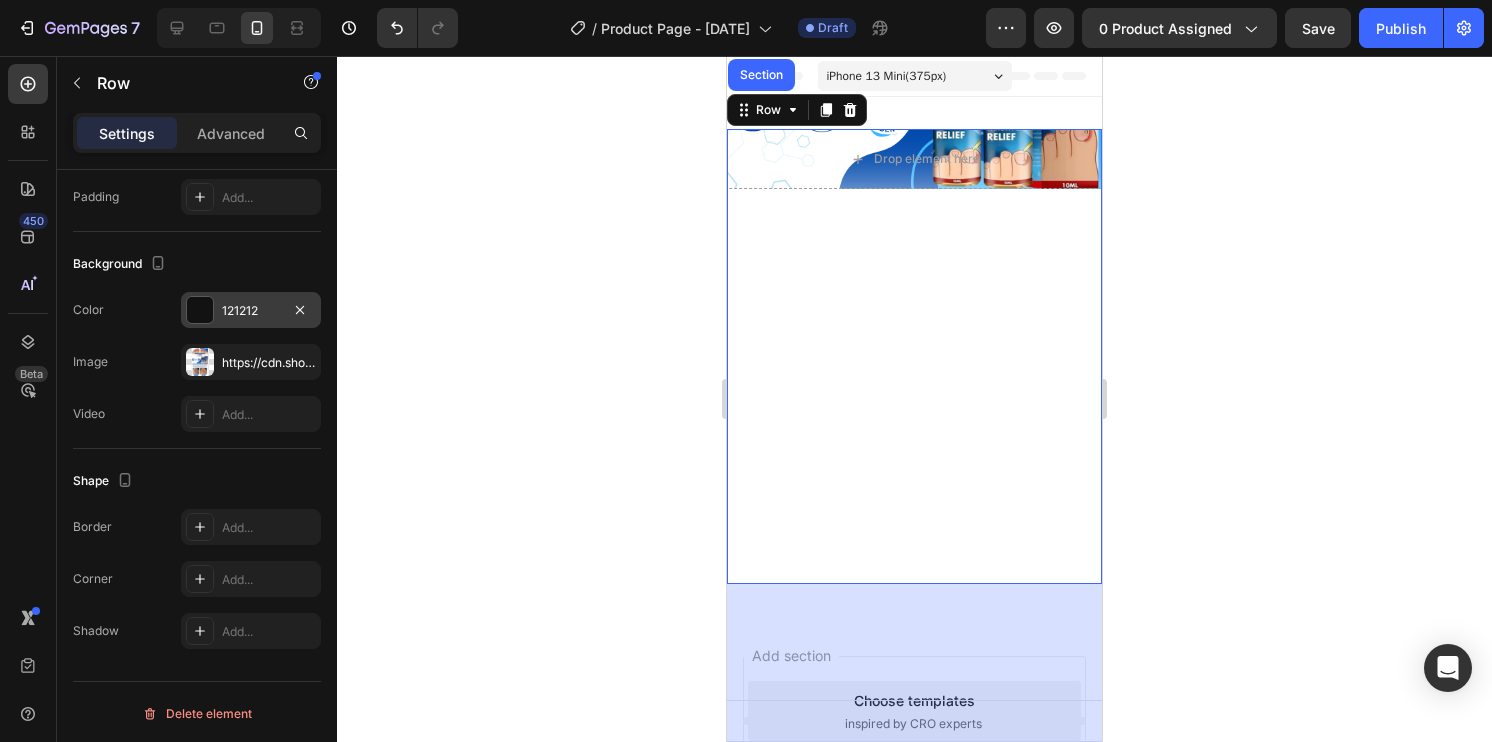 drag, startPoint x: 918, startPoint y: 219, endPoint x: 940, endPoint y: 597, distance: 378.63968 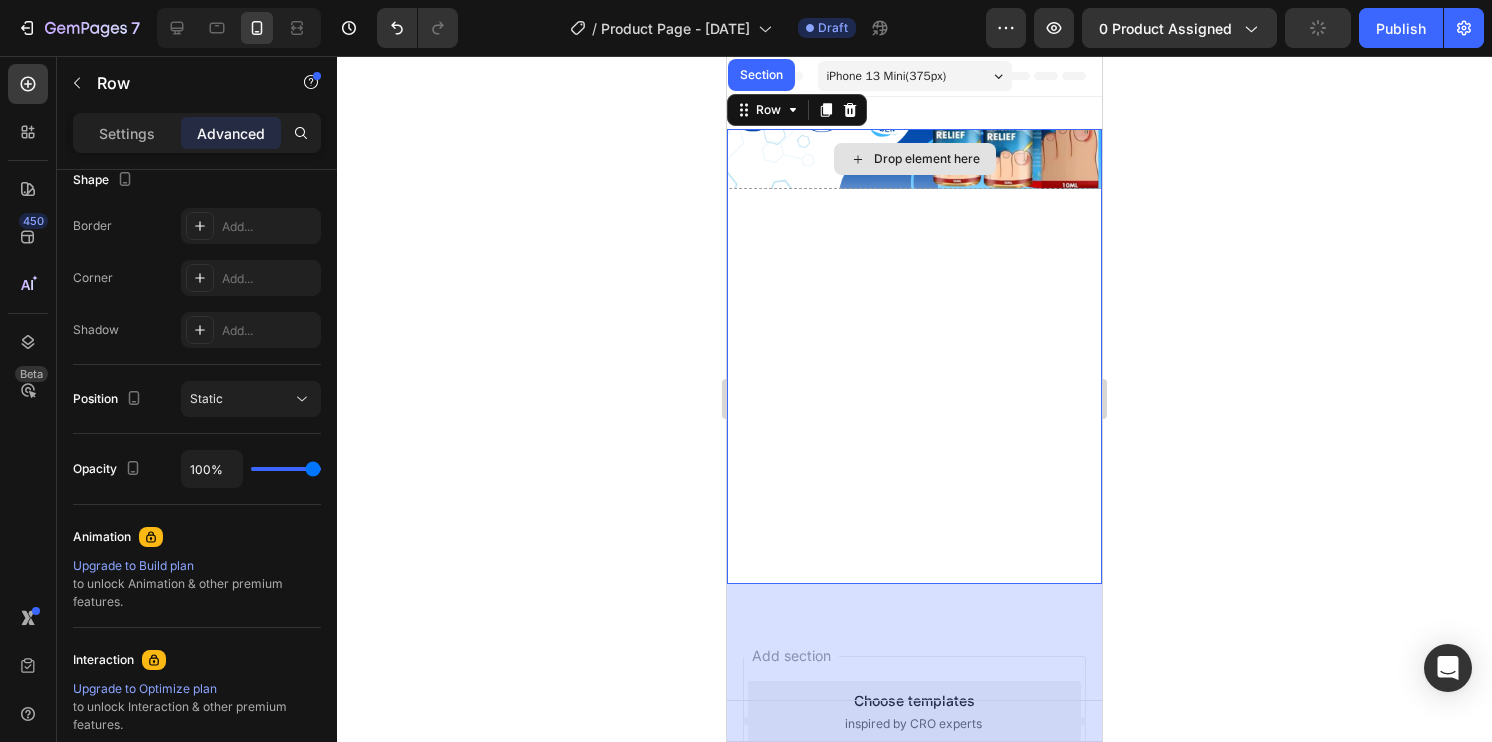 click on "Drop element here" at bounding box center [914, 159] 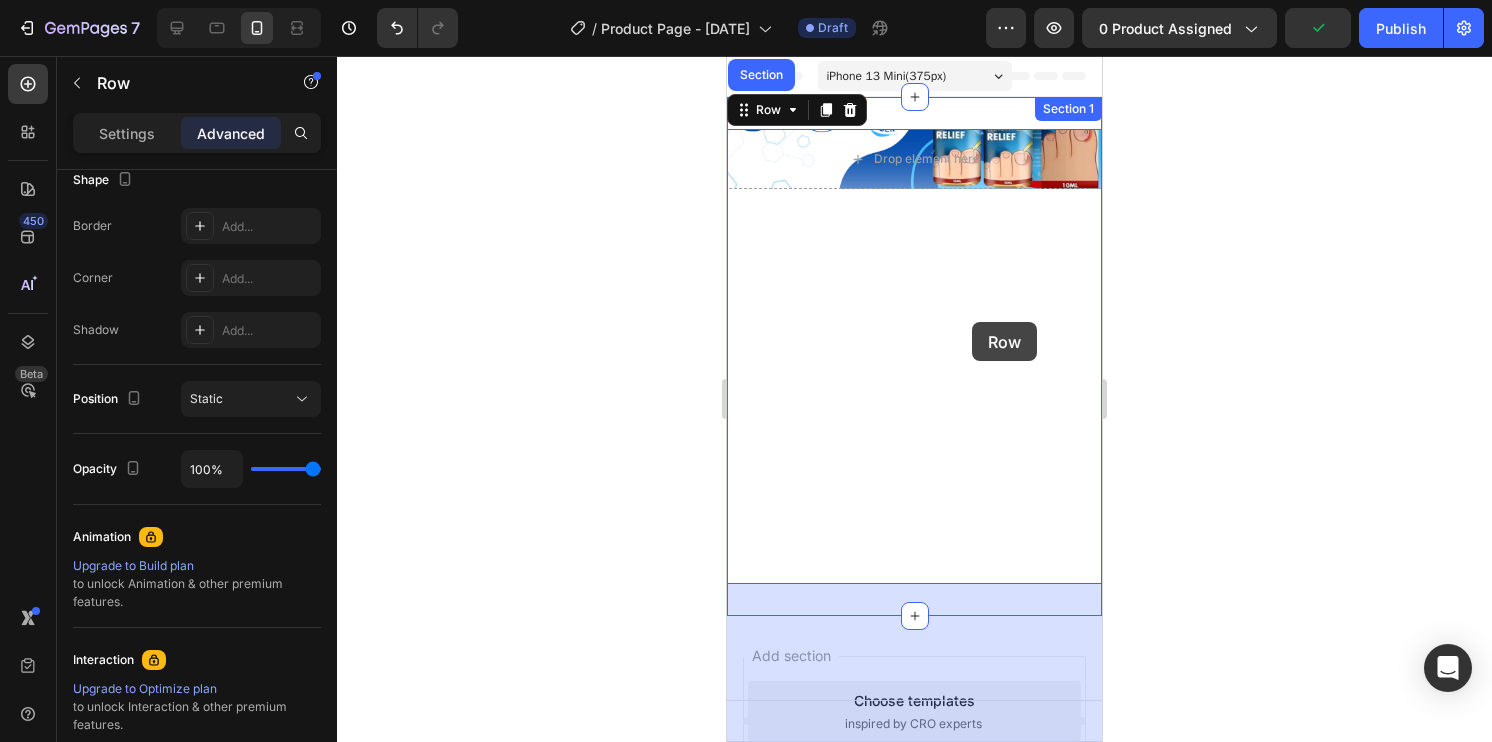drag, startPoint x: 976, startPoint y: 176, endPoint x: 972, endPoint y: 323, distance: 147.05441 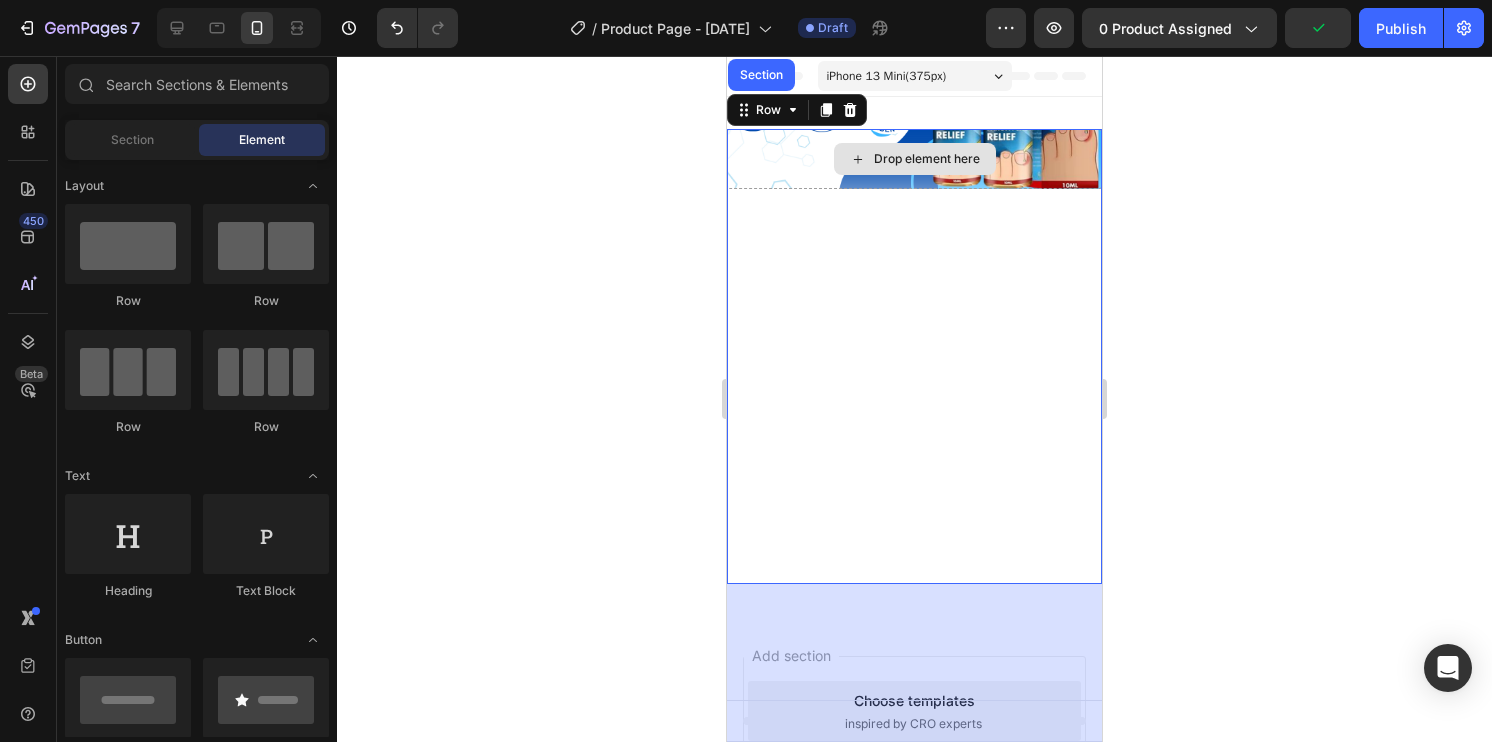 click on "Drop element here" at bounding box center (915, 159) 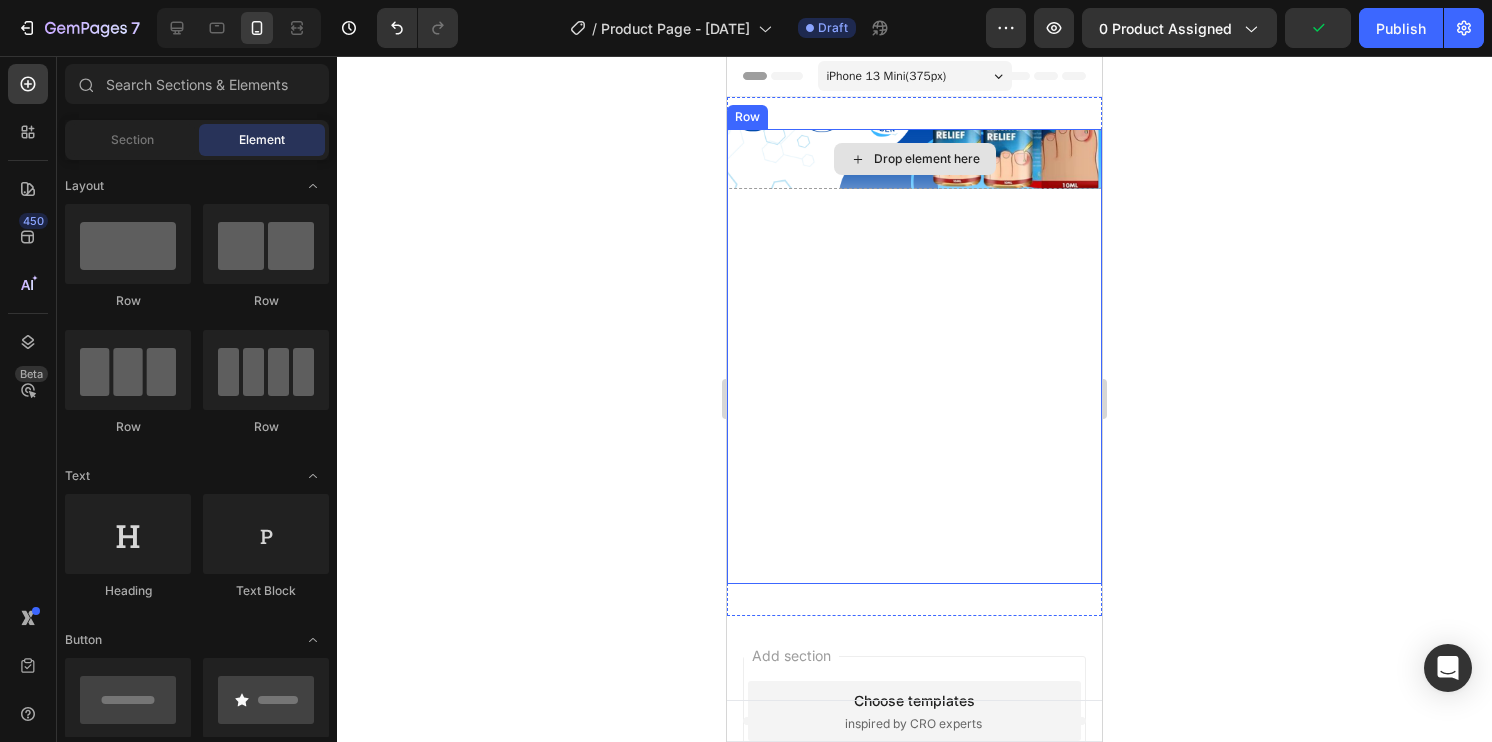 click on "Drop element here" at bounding box center (914, 159) 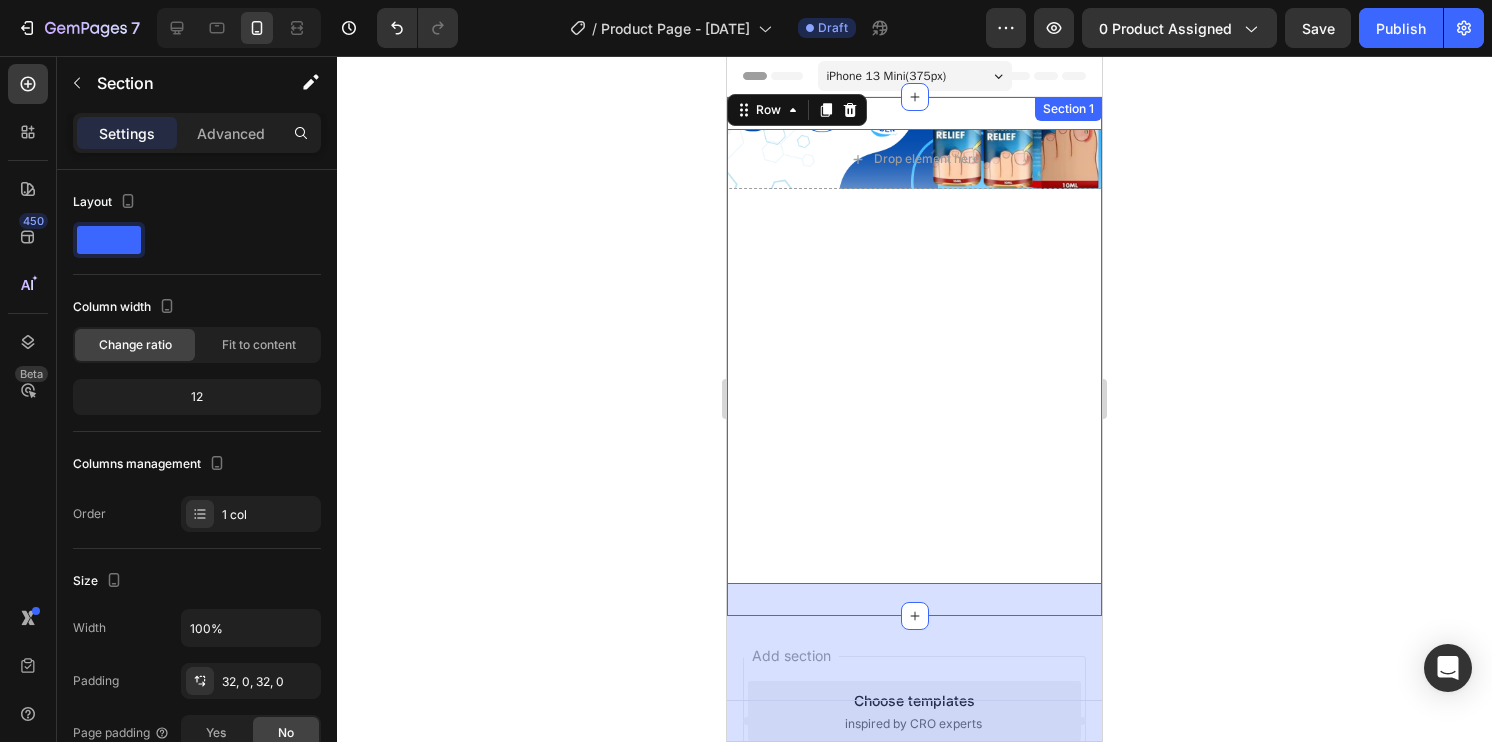 click on "Drop element here Row   [NUMBER]" at bounding box center (914, 356) 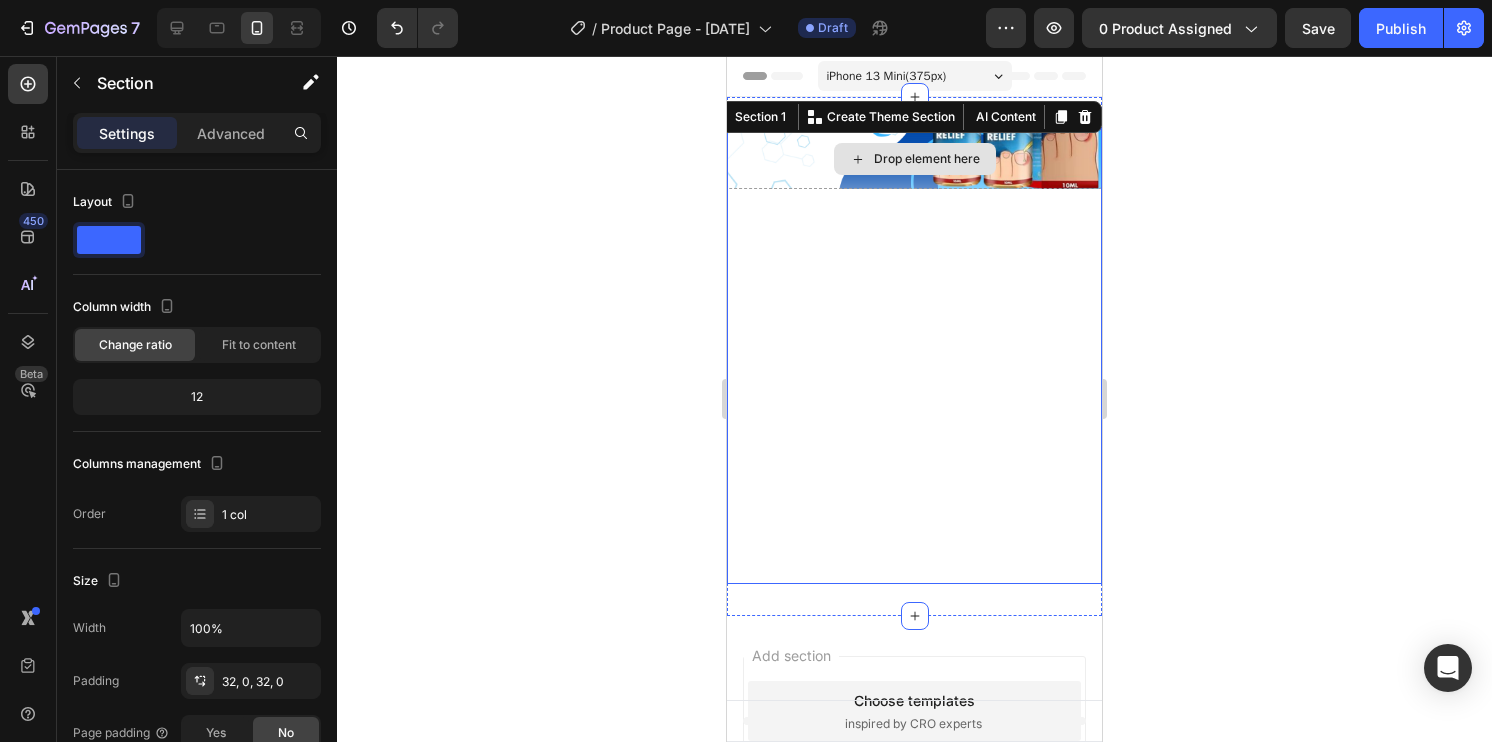 click on "Drop element here" at bounding box center [914, 159] 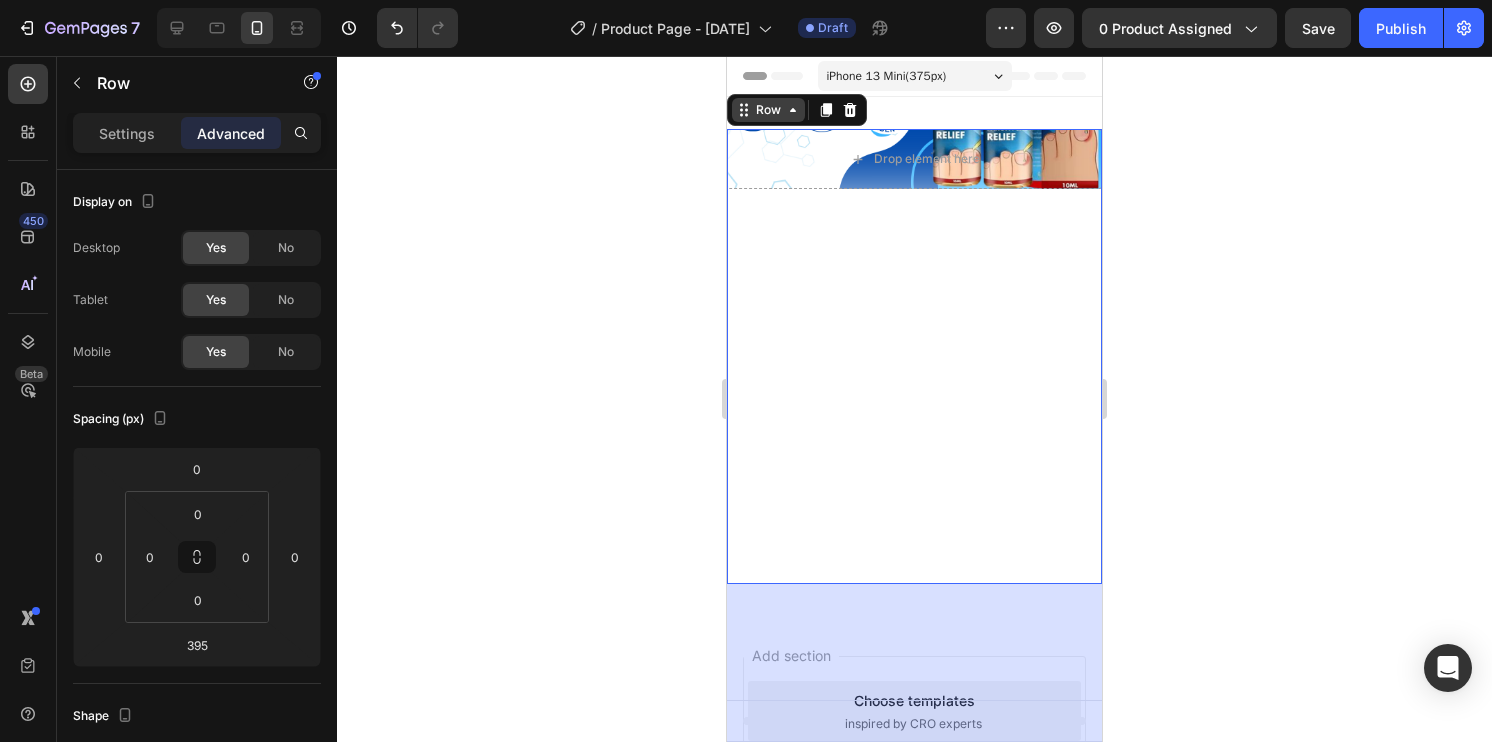 click on "Row" at bounding box center (768, 110) 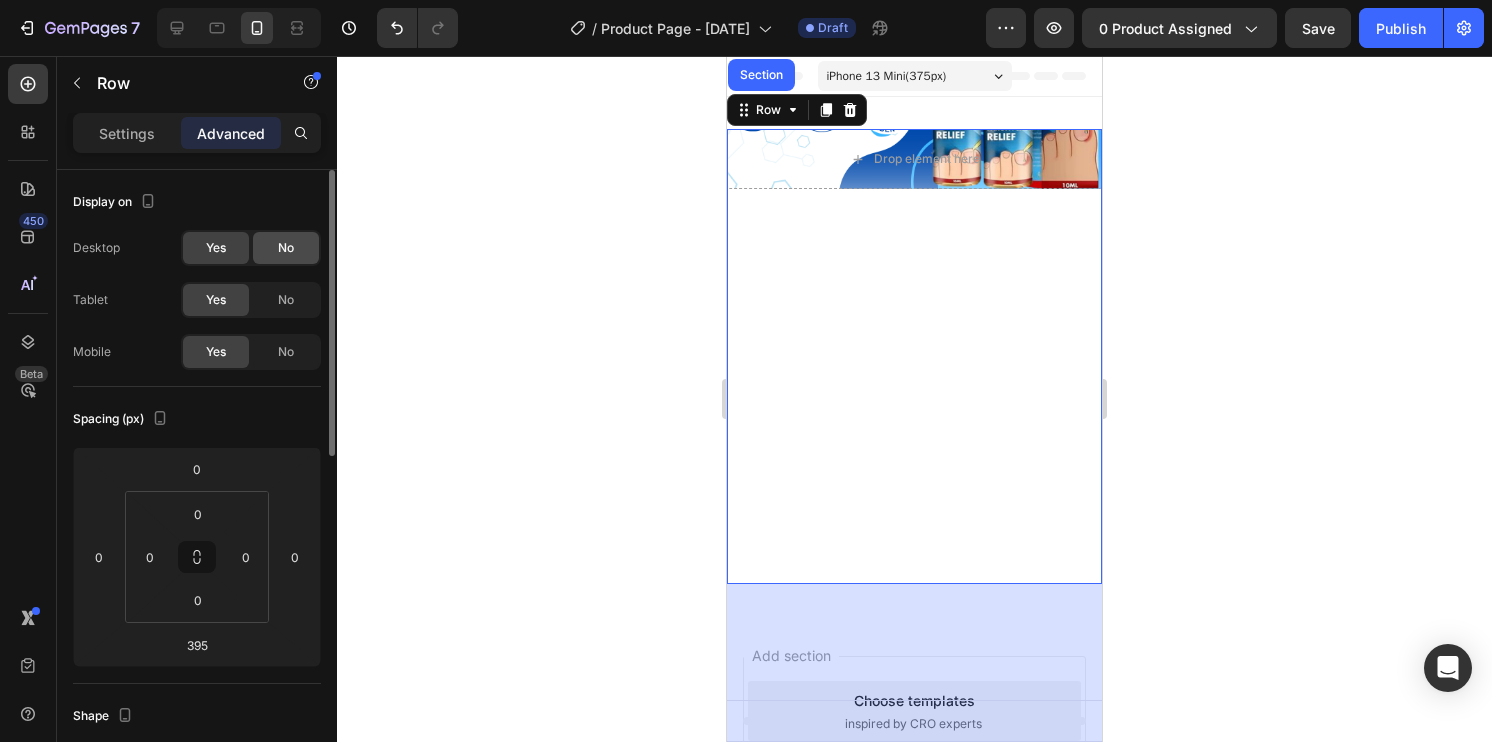 scroll, scrollTop: 0, scrollLeft: 0, axis: both 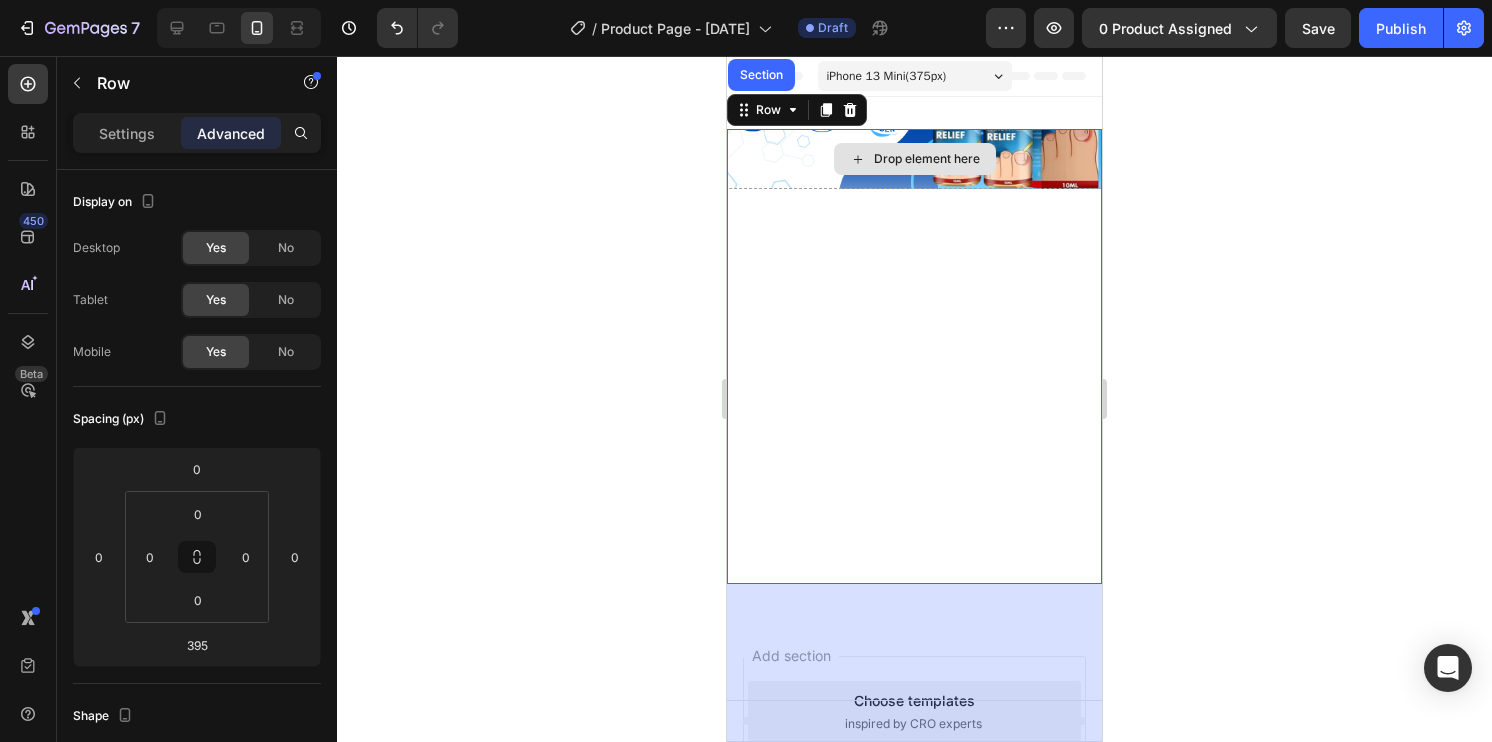 click on "Drop element here" at bounding box center [914, 159] 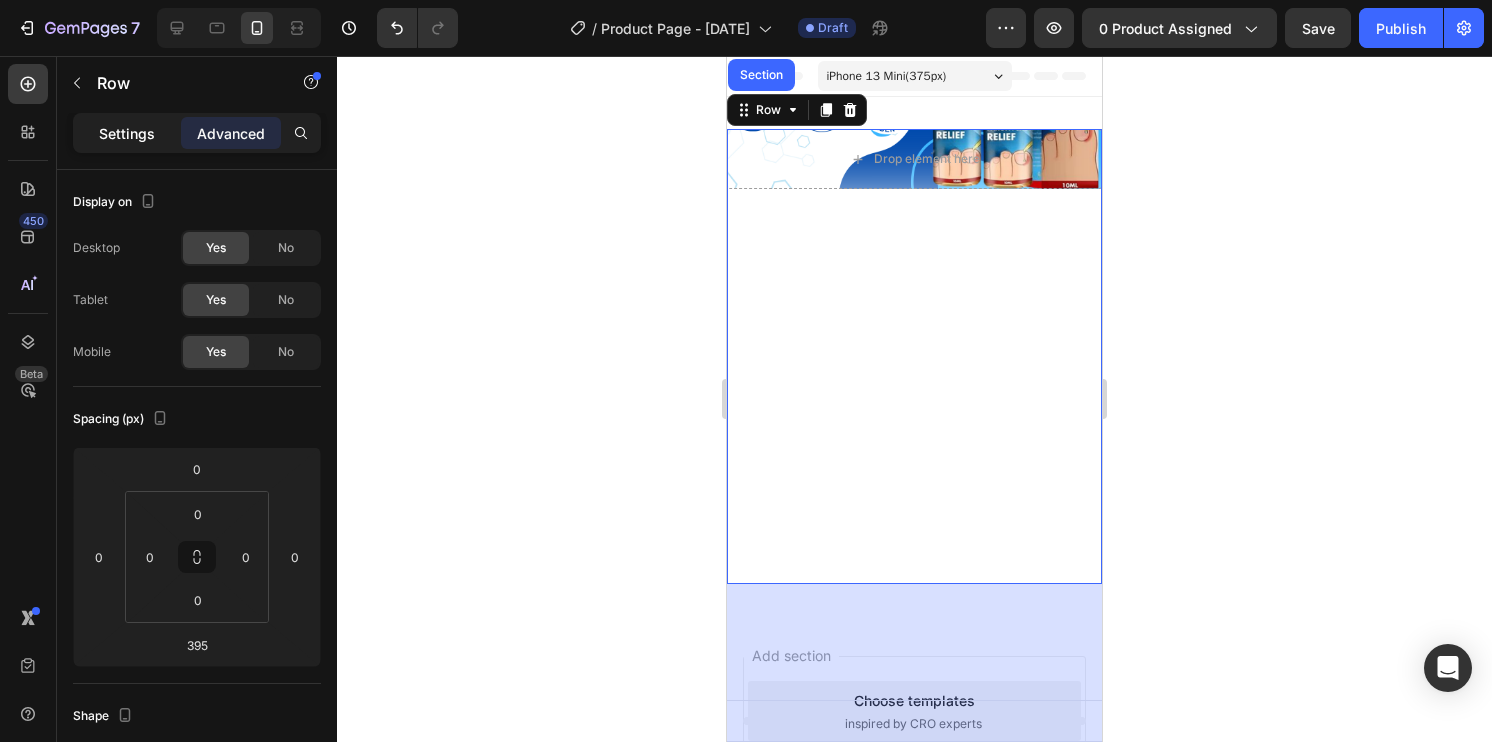 click on "Settings" 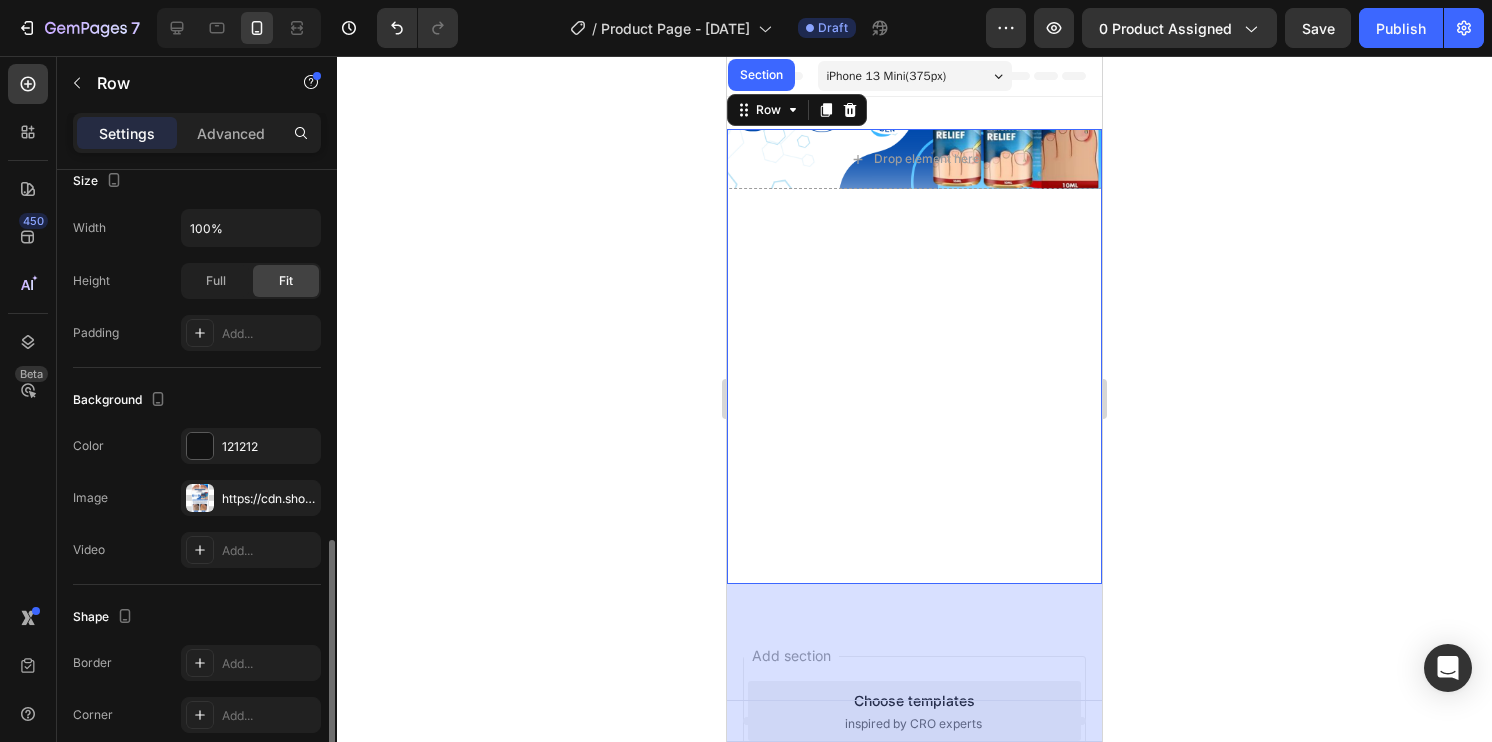 scroll, scrollTop: 500, scrollLeft: 0, axis: vertical 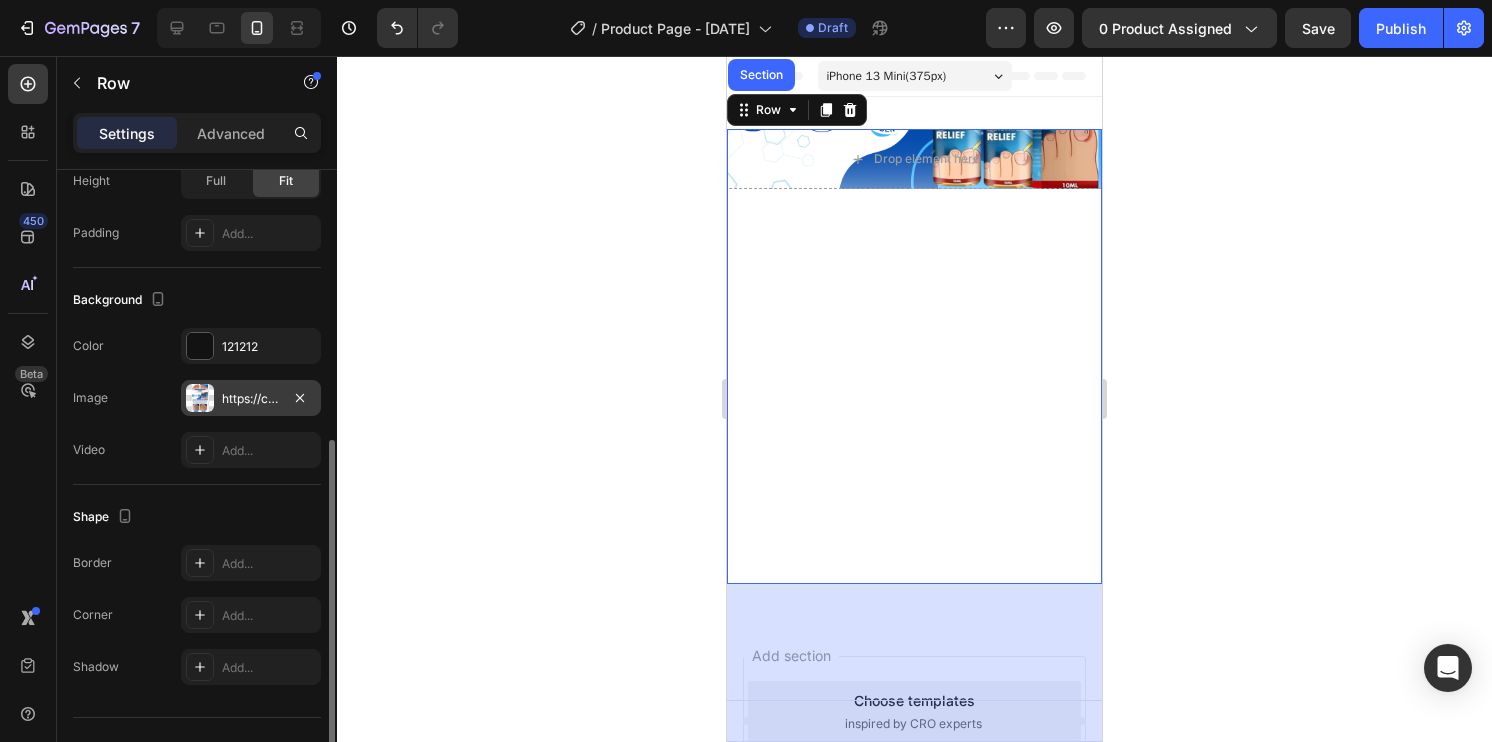 click on "https://cdn.shopify.com/s/files/1/0718/1415/2427/files/gempages_558192987666908062-a3e0950e-3044-4f1a-ad7a-bbc02e952482.png" at bounding box center (251, 399) 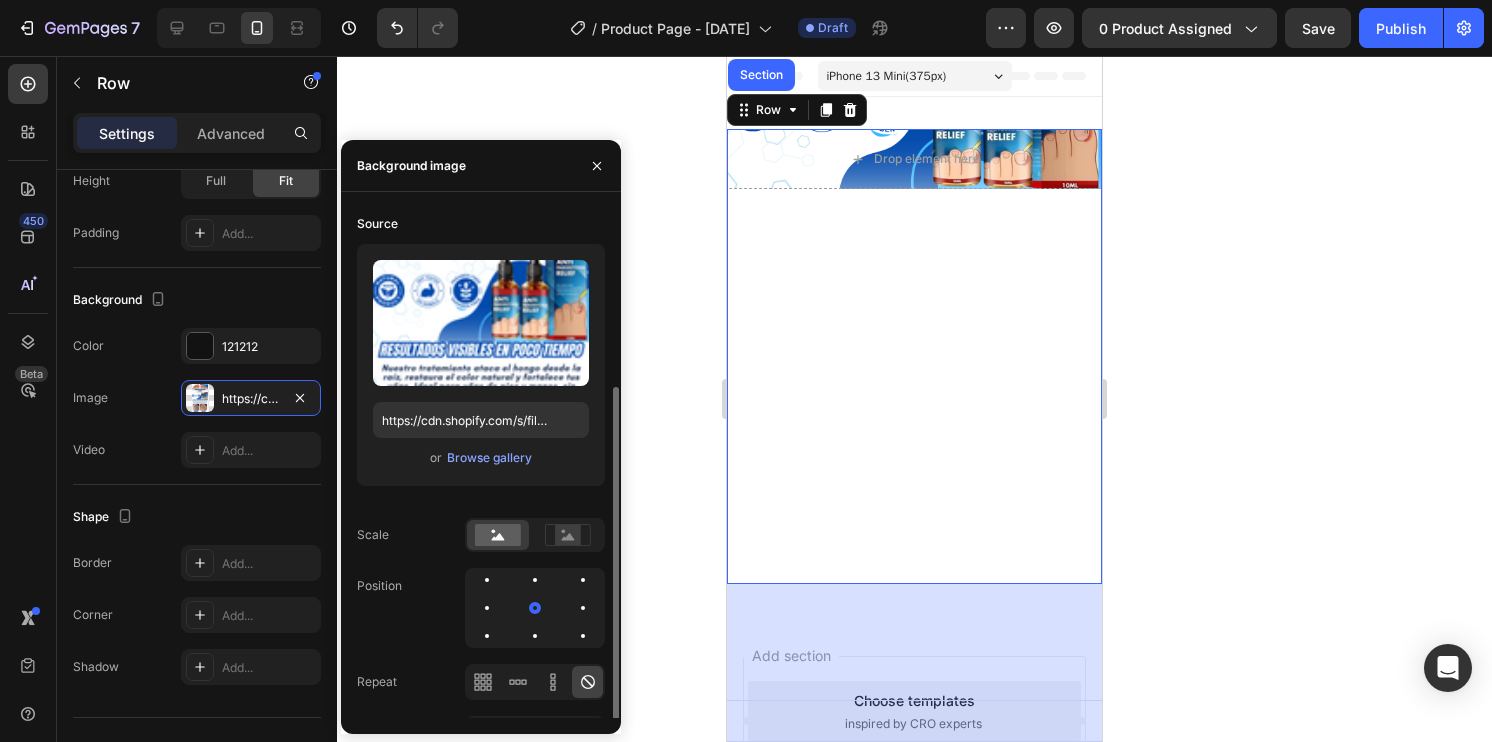 scroll, scrollTop: 100, scrollLeft: 0, axis: vertical 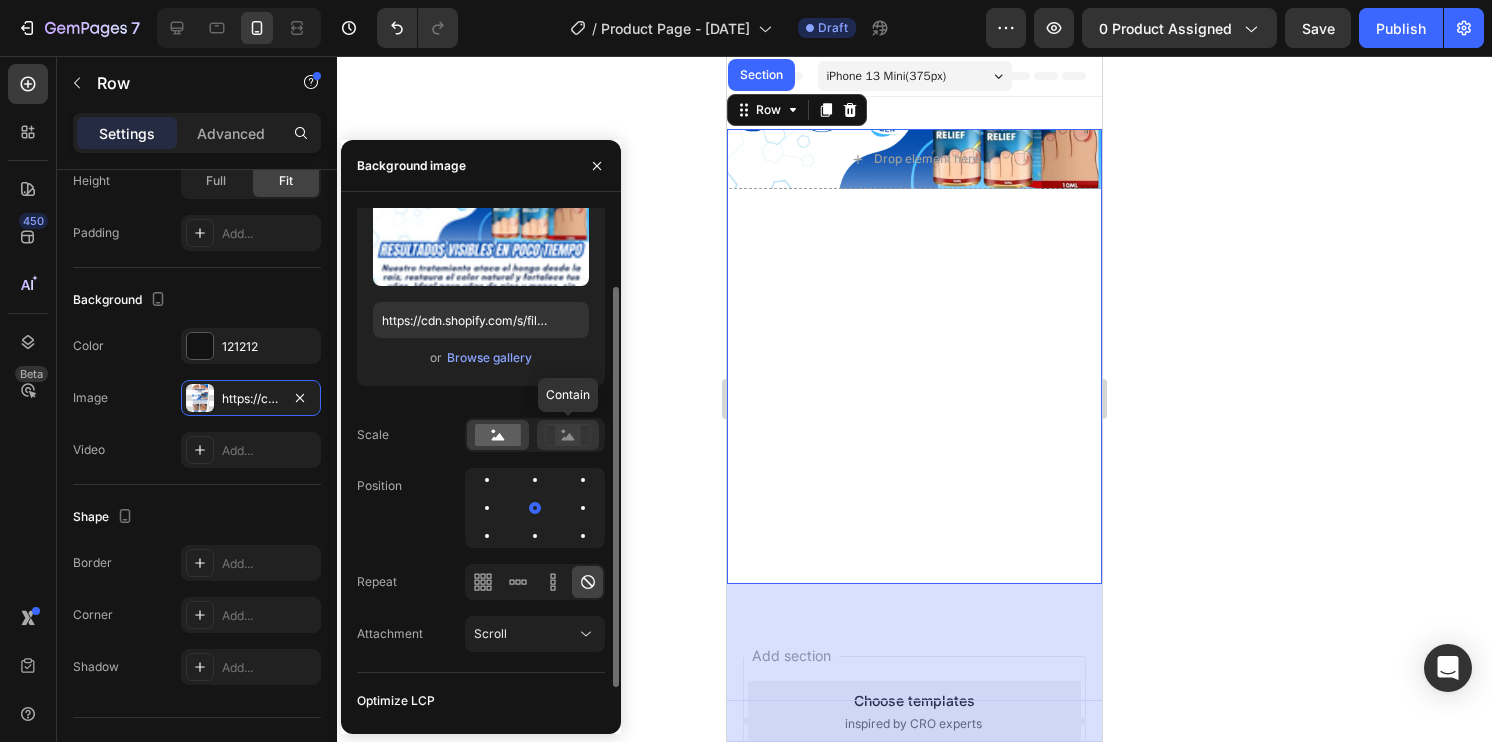 click 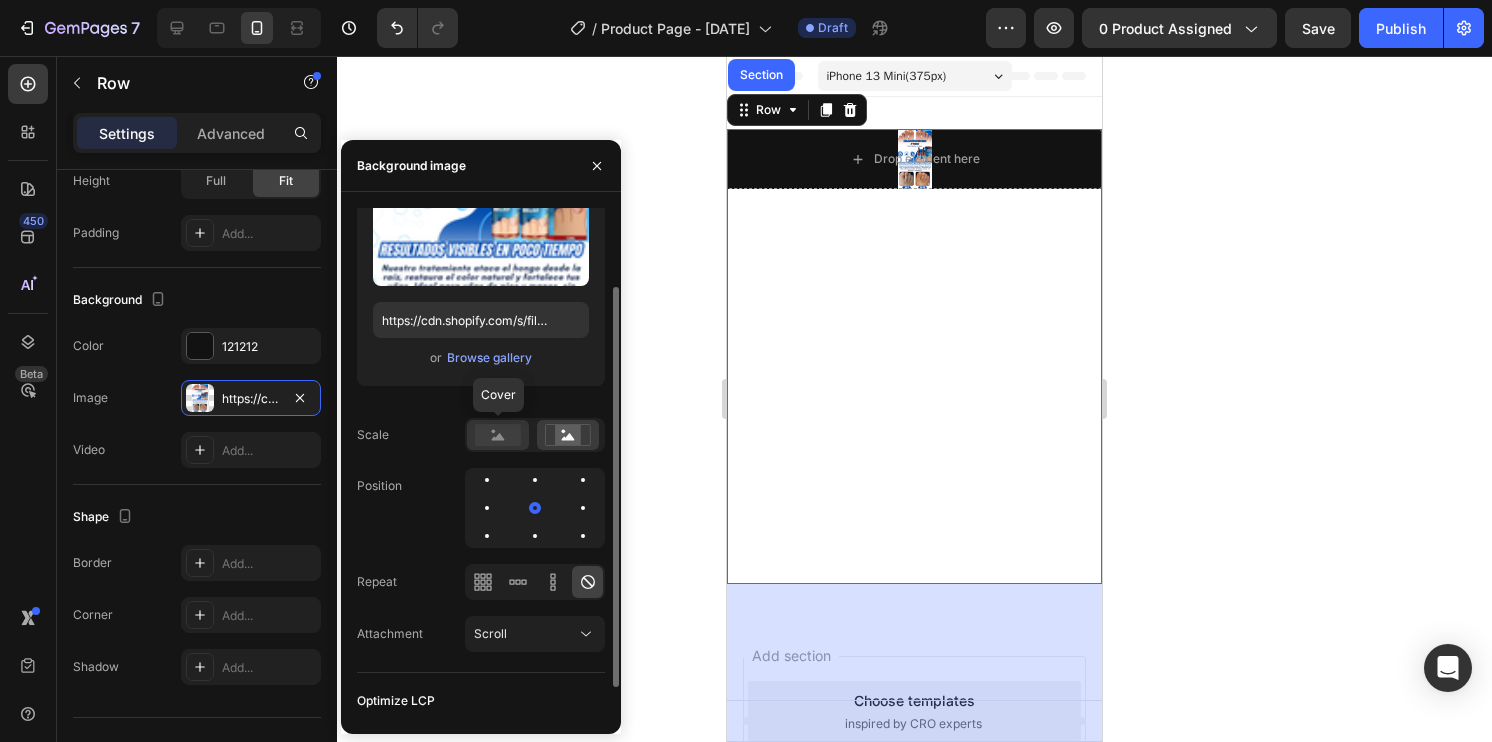 click 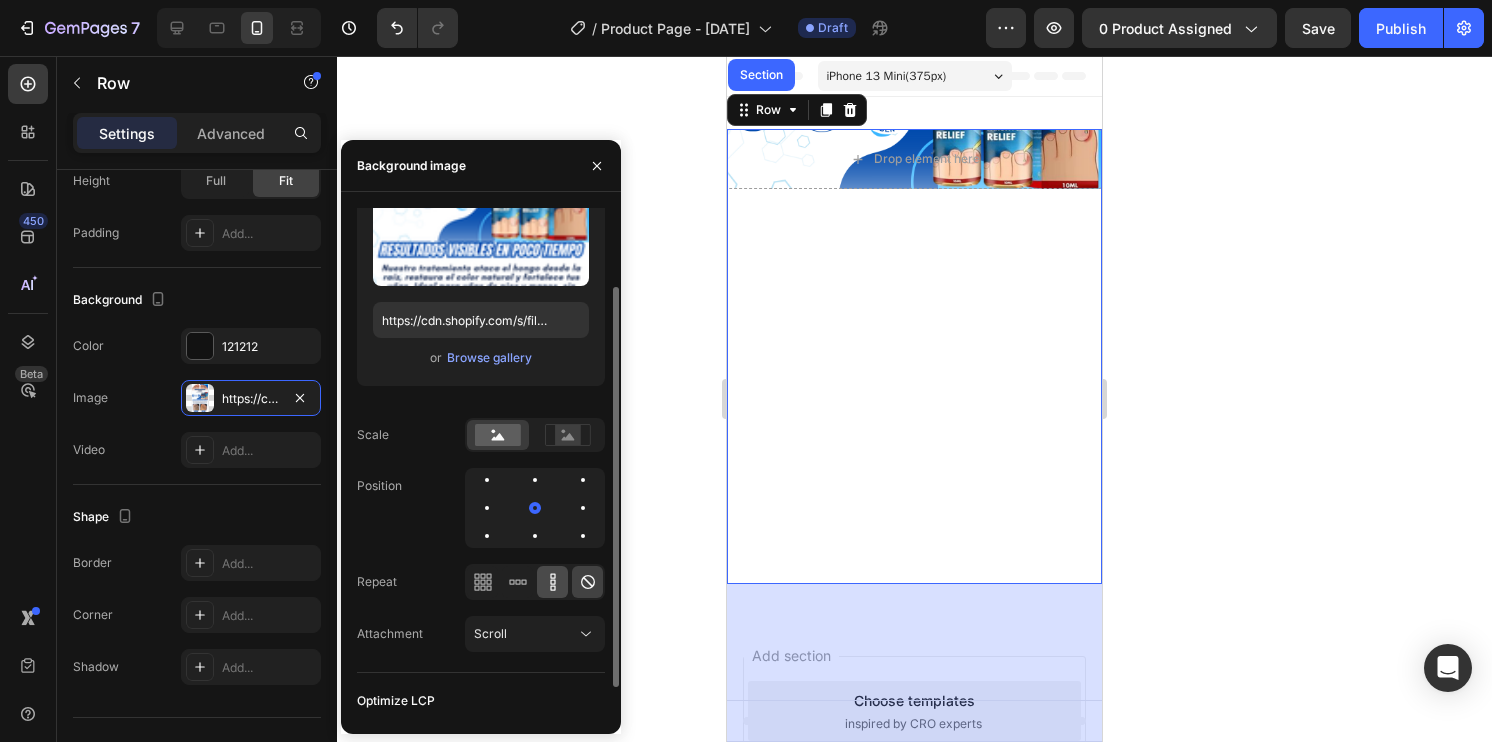 click 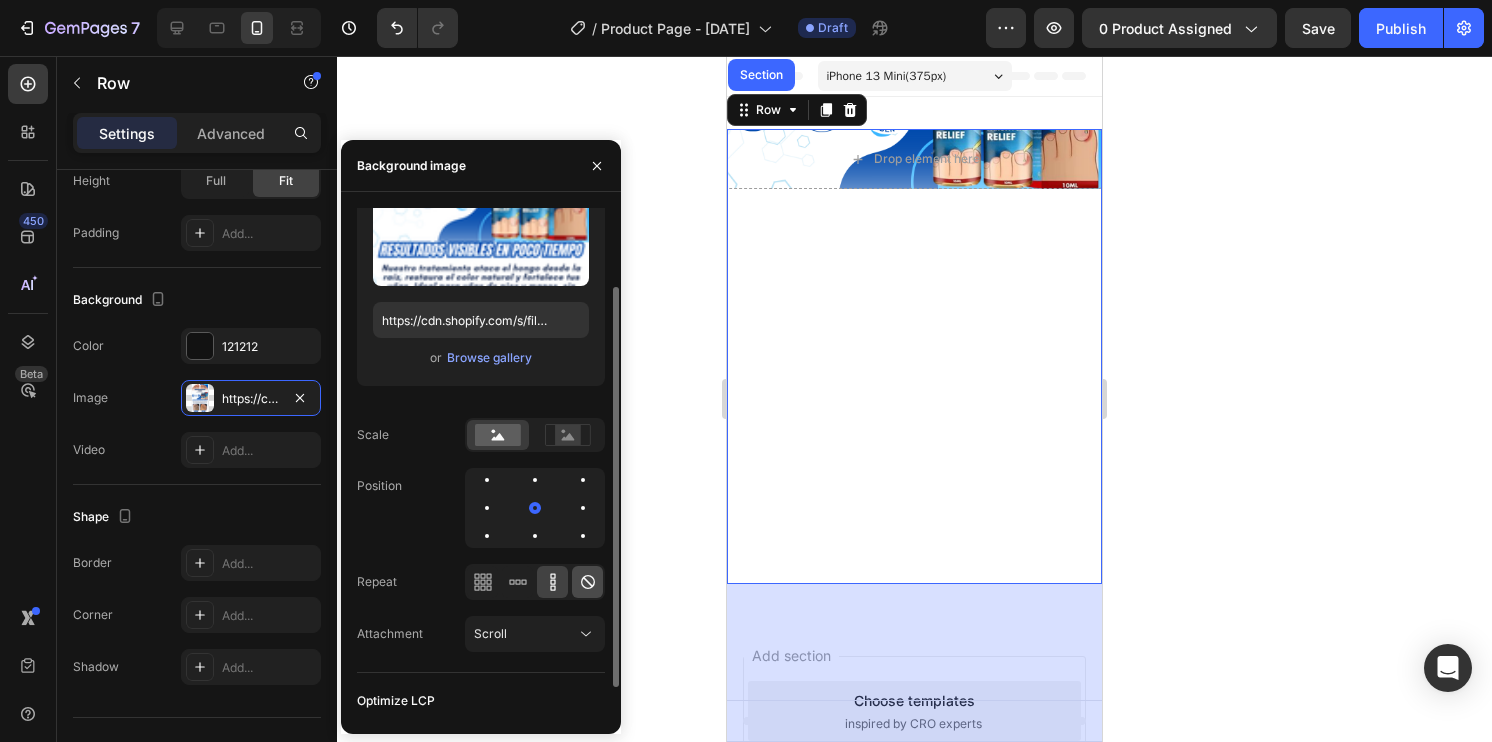 click 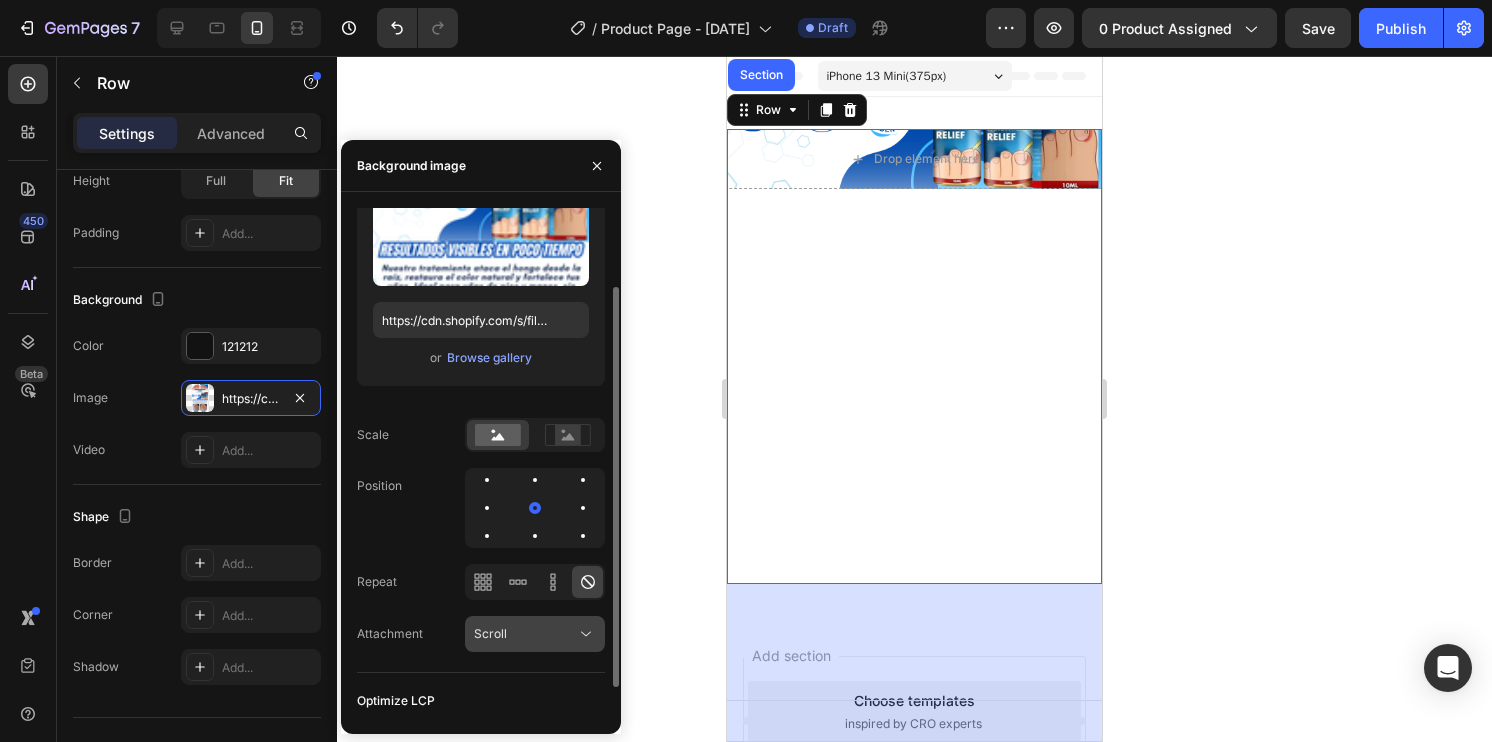 click on "Scroll" at bounding box center [525, 634] 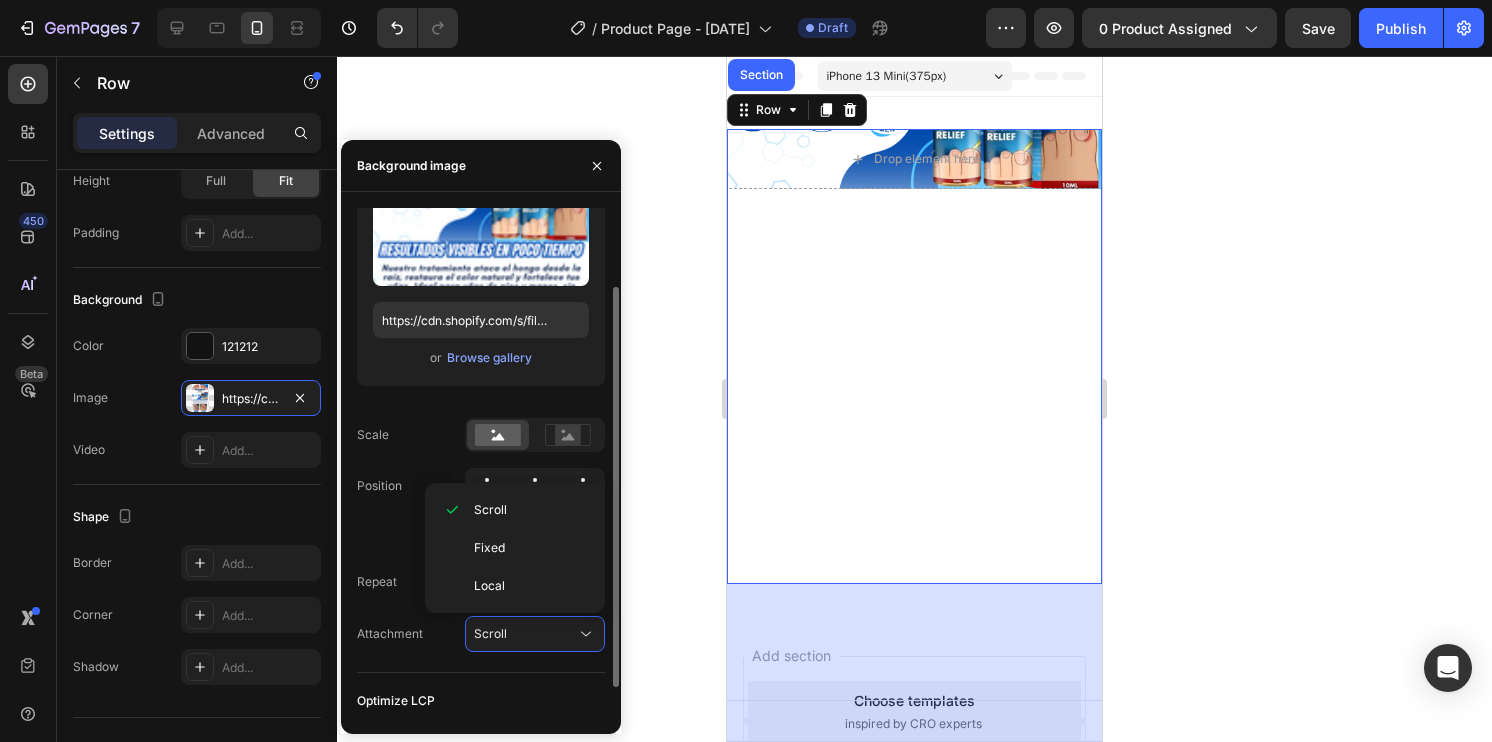 click 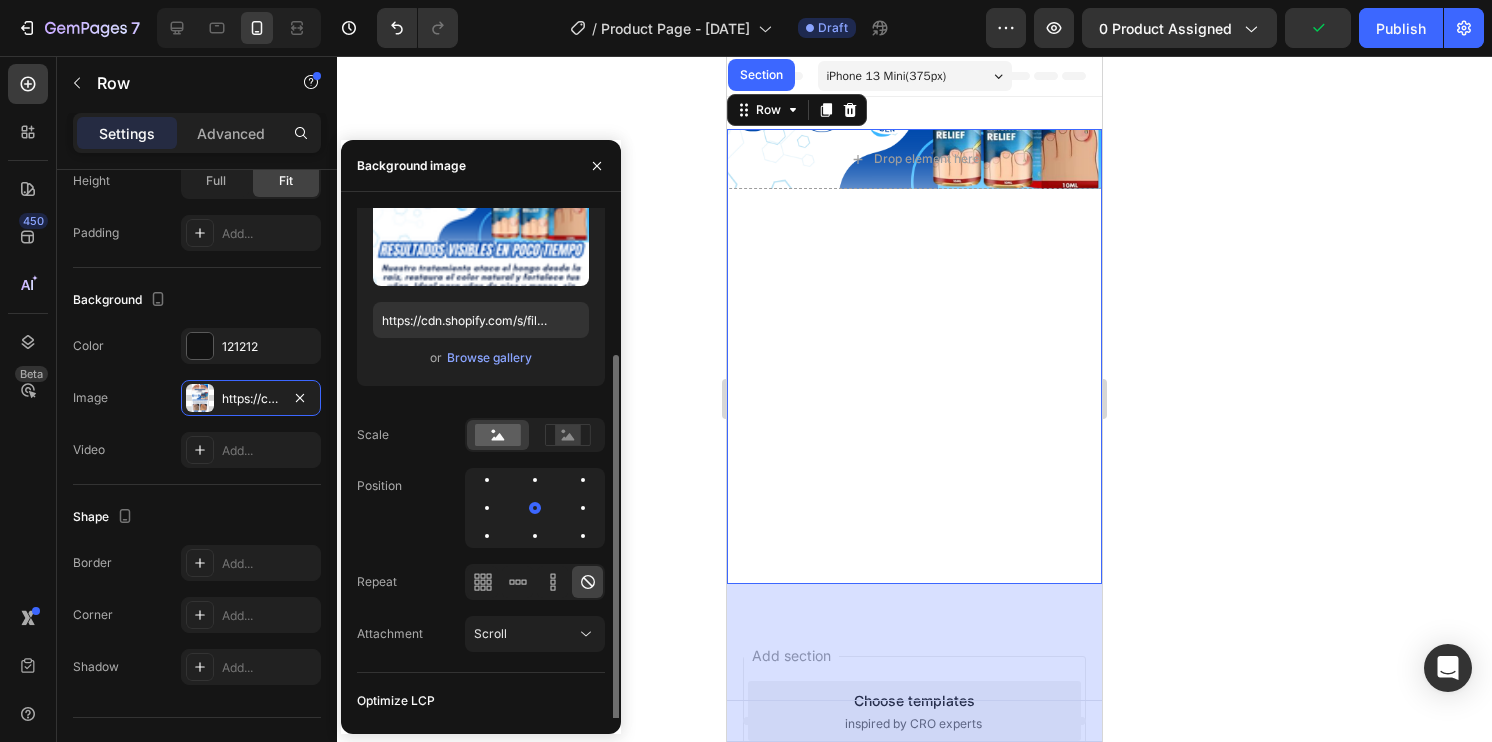 scroll, scrollTop: 138, scrollLeft: 0, axis: vertical 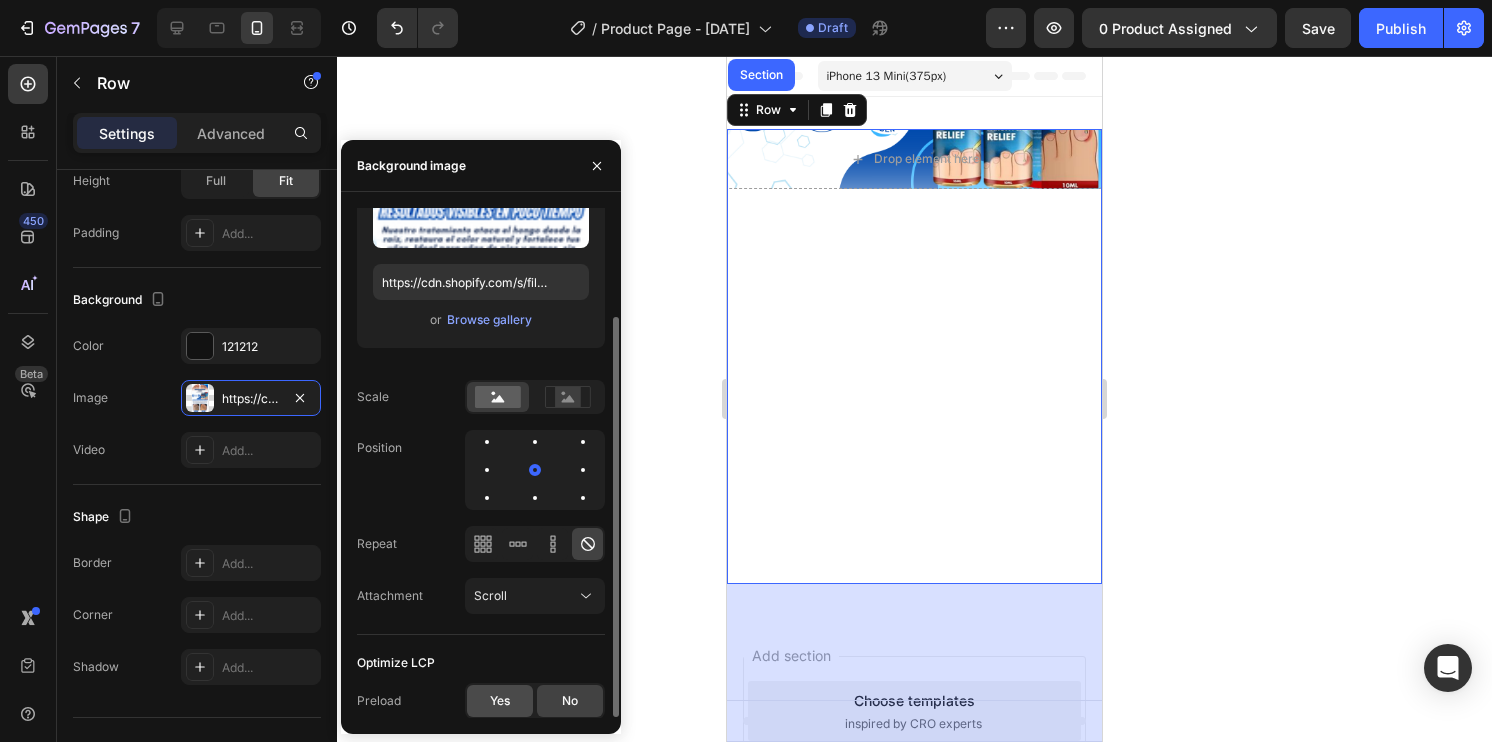 click on "Yes" 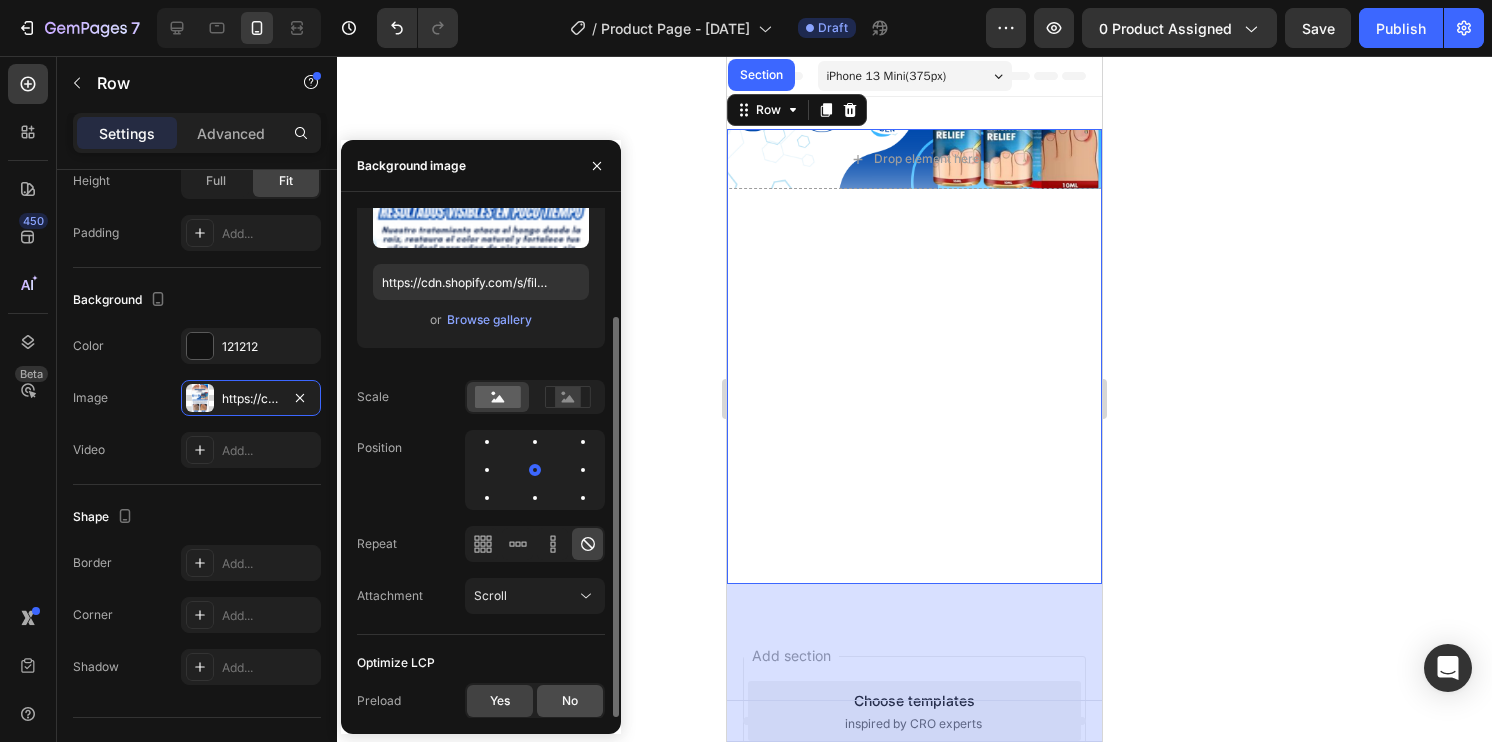 click on "No" 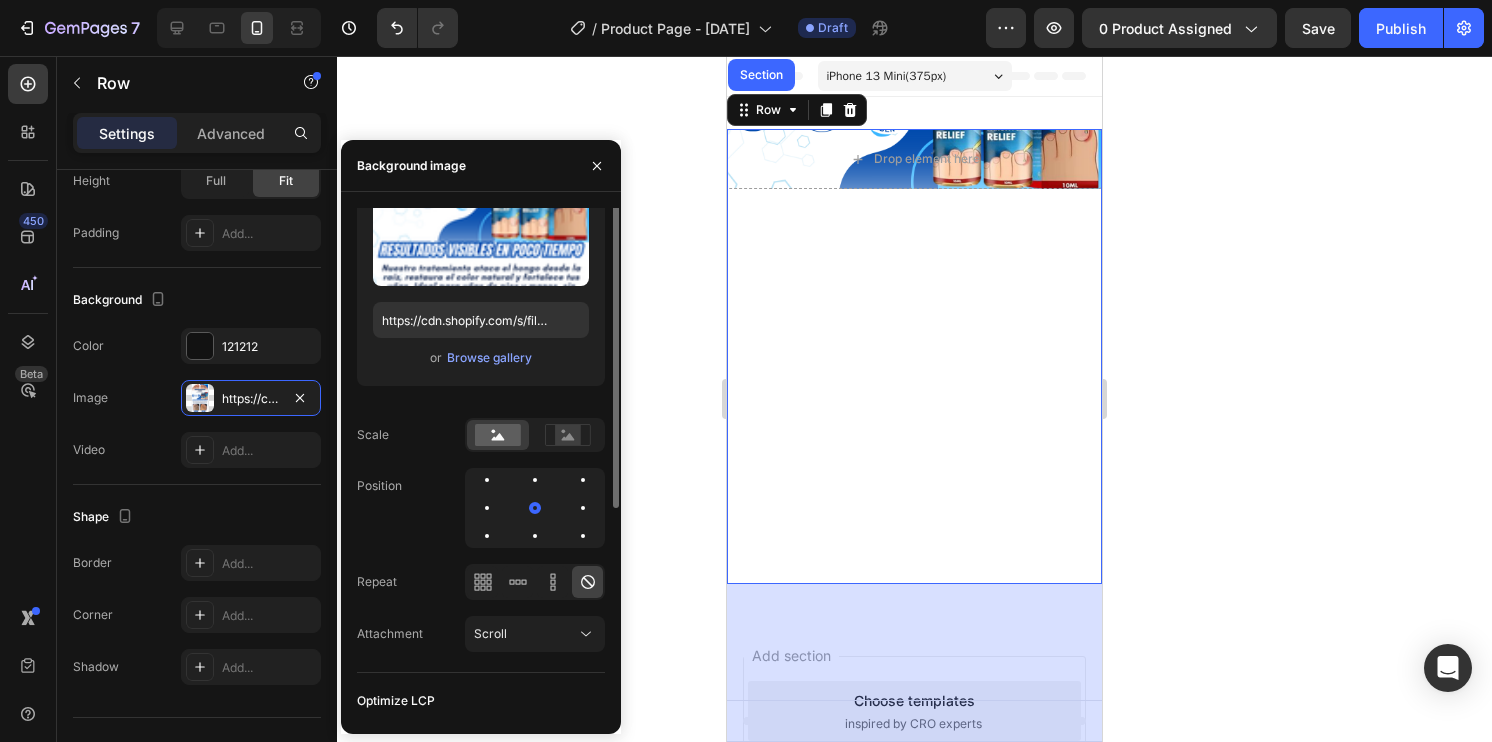 scroll, scrollTop: 0, scrollLeft: 0, axis: both 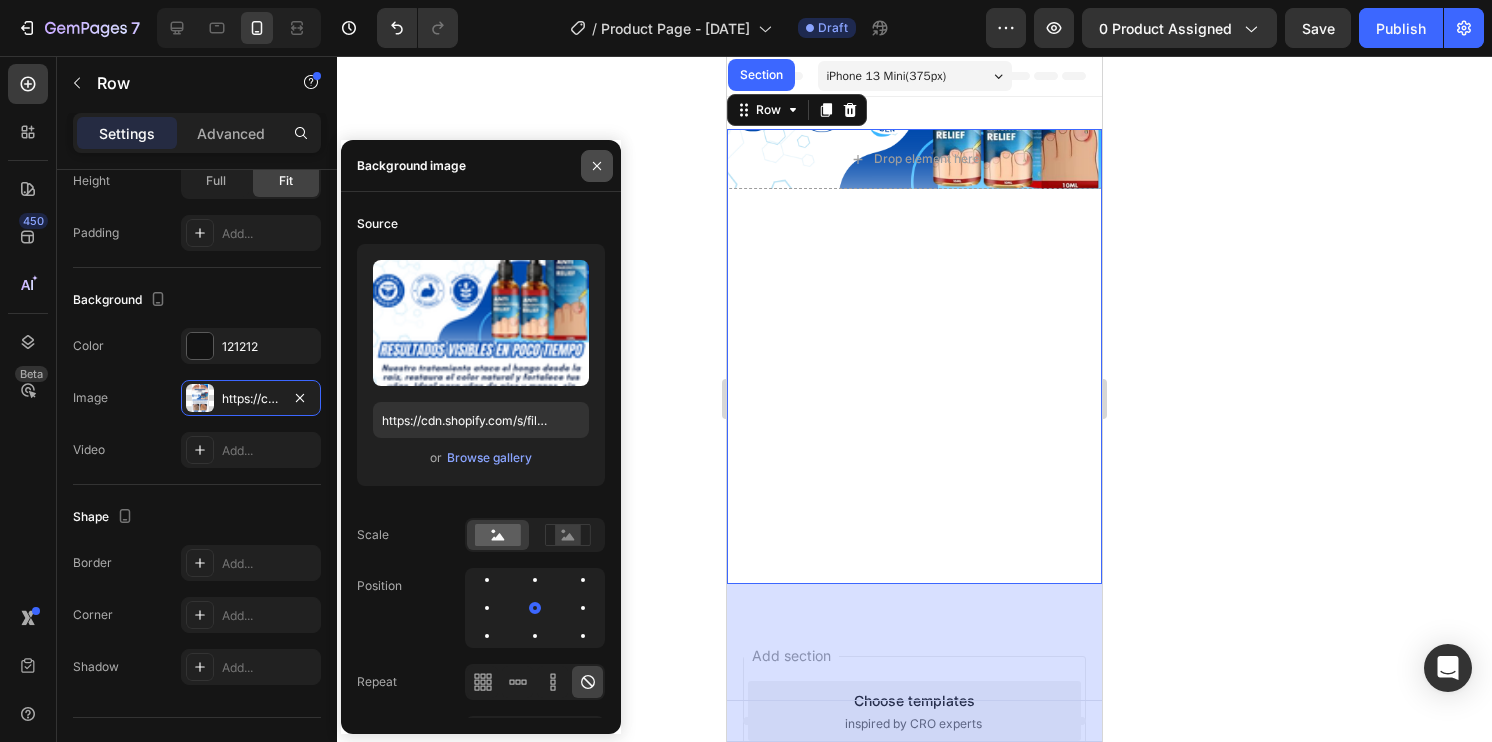 click 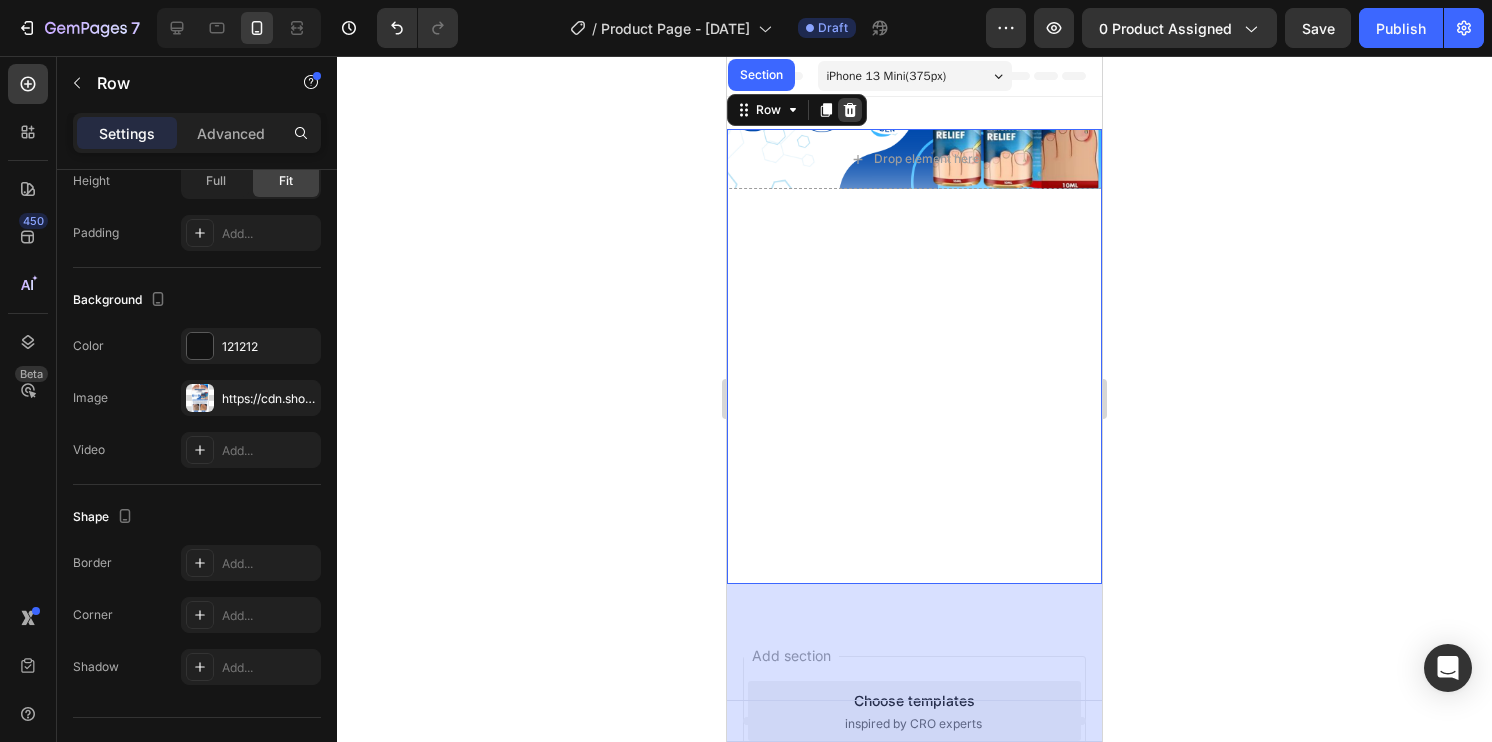 click 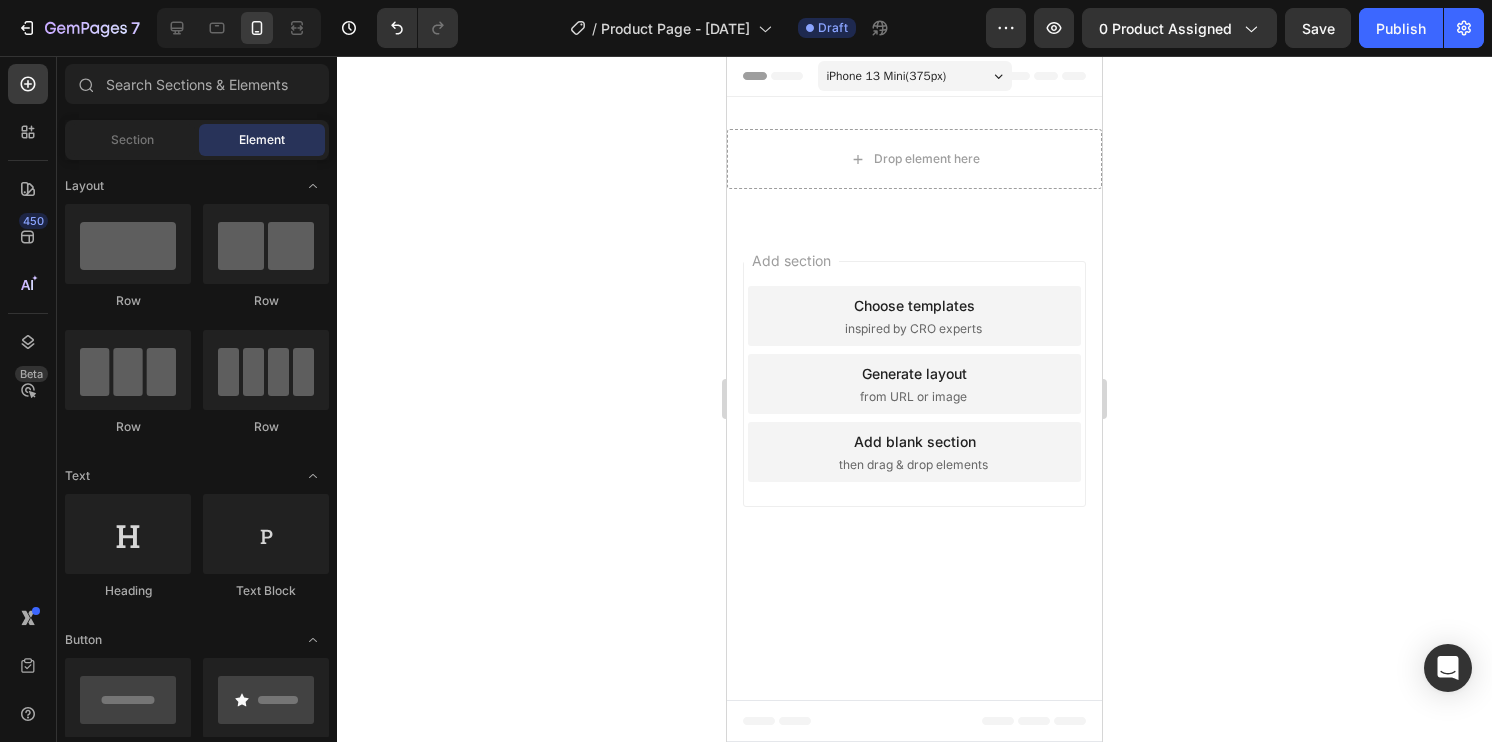 click on "iPhone 13 Mini  ( 375 px)" at bounding box center (887, 76) 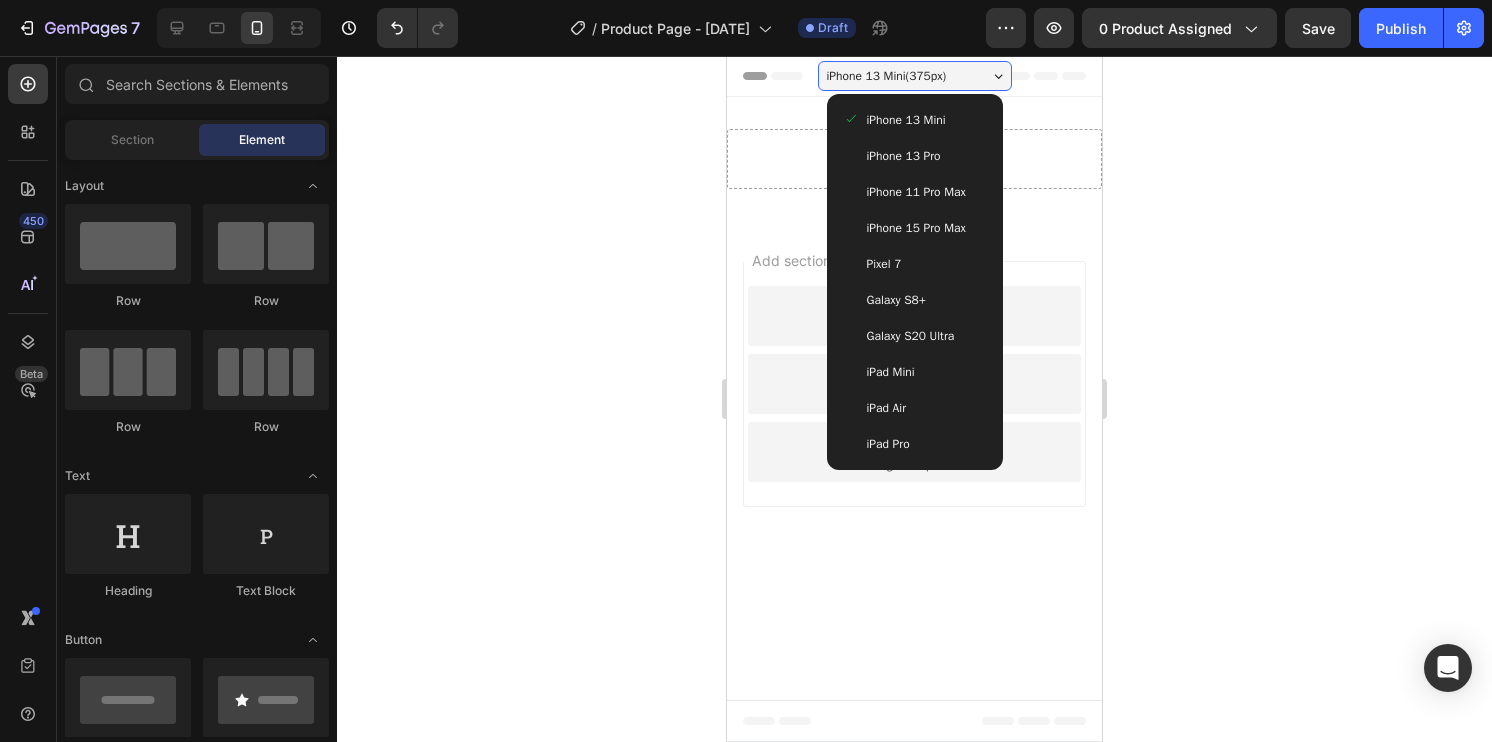 click on "iPhone 15 Pro Max" at bounding box center [916, 228] 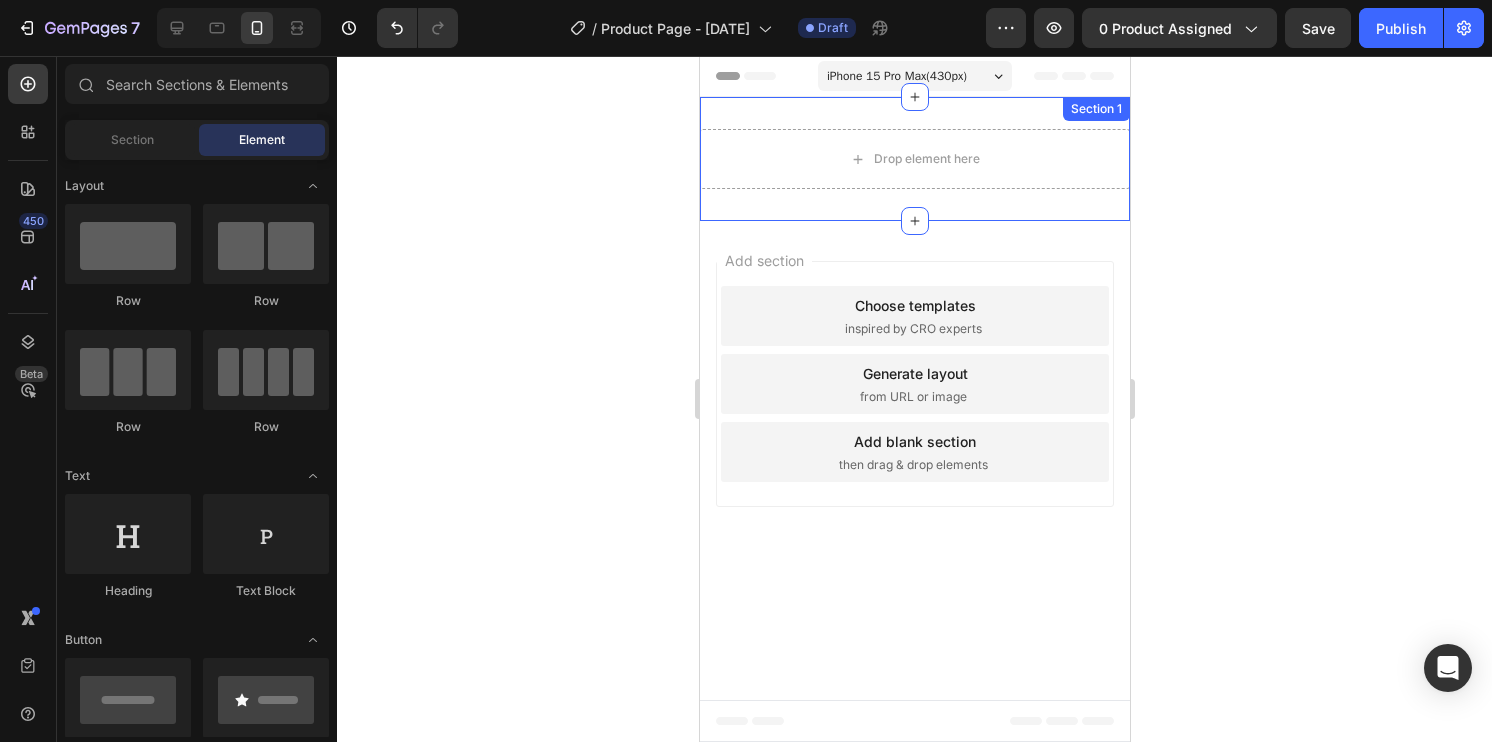 click on "Drop element here Section 1" at bounding box center (914, 159) 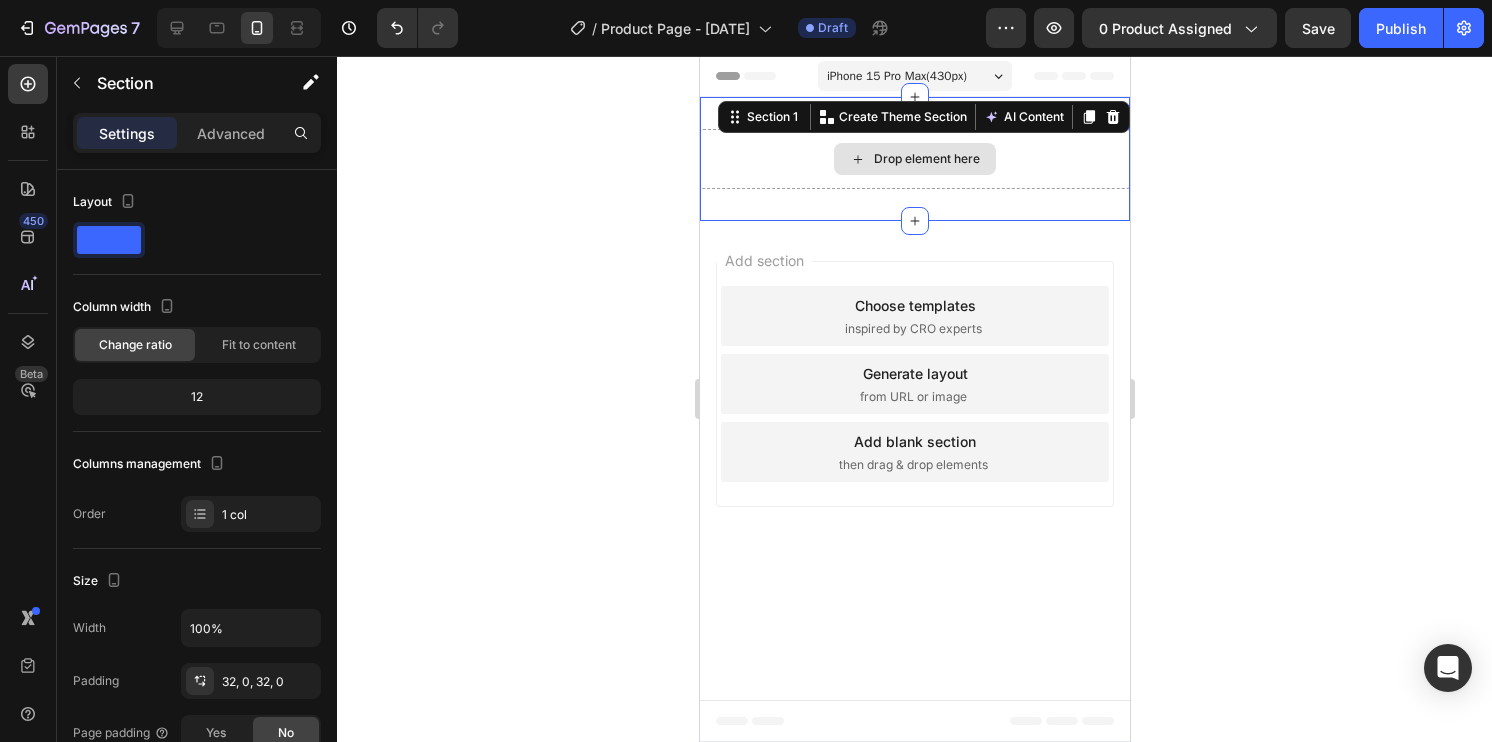 click on "Drop element here" at bounding box center (914, 159) 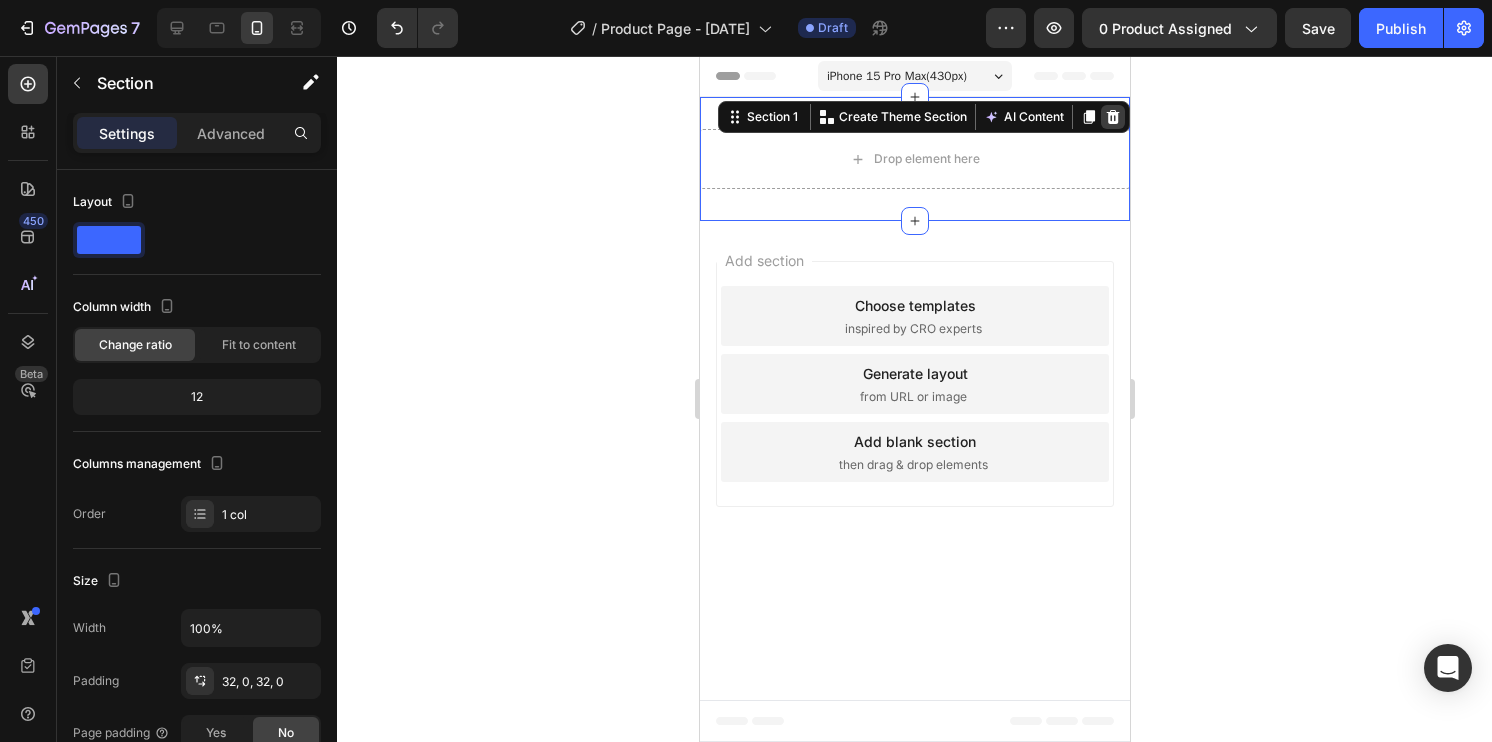 click 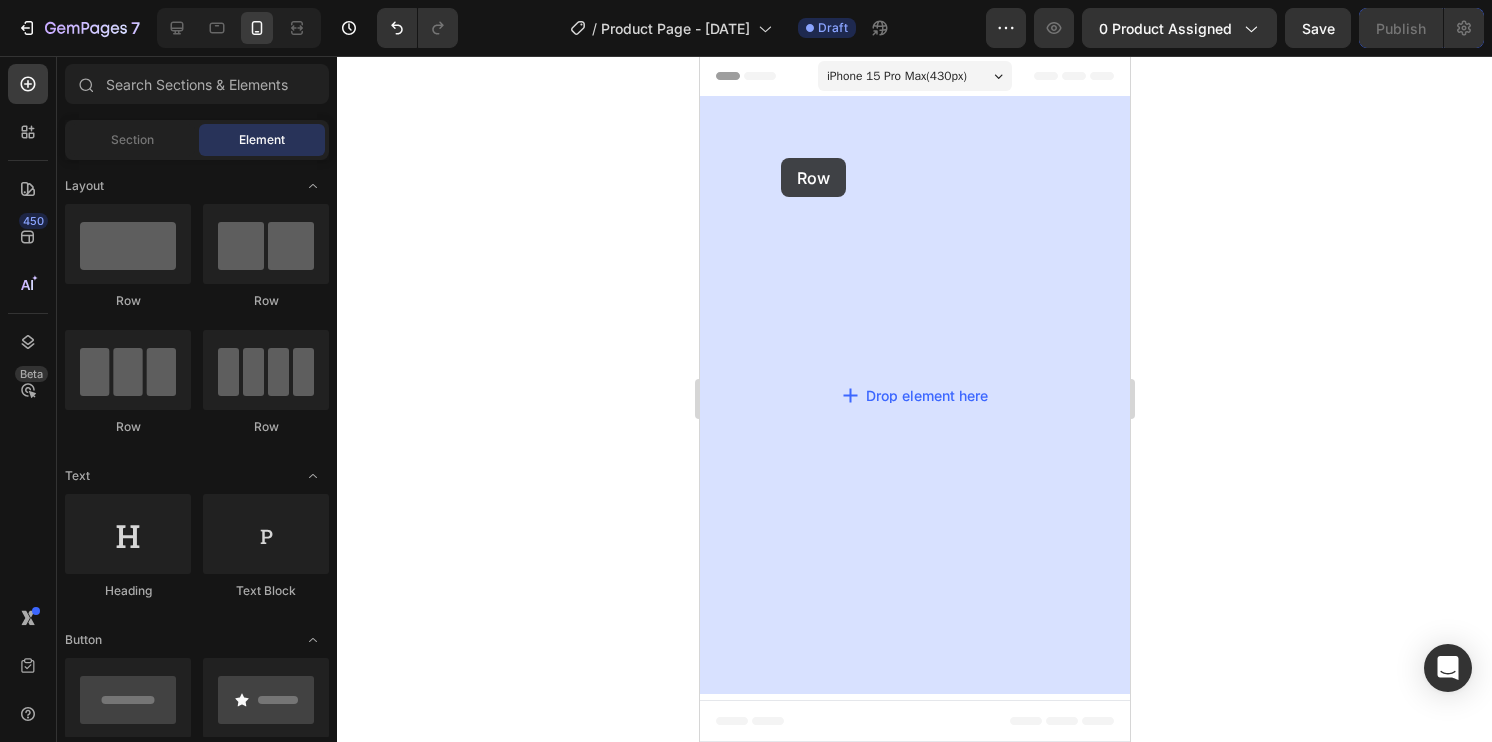 drag, startPoint x: 820, startPoint y: 303, endPoint x: 780, endPoint y: 158, distance: 150.41609 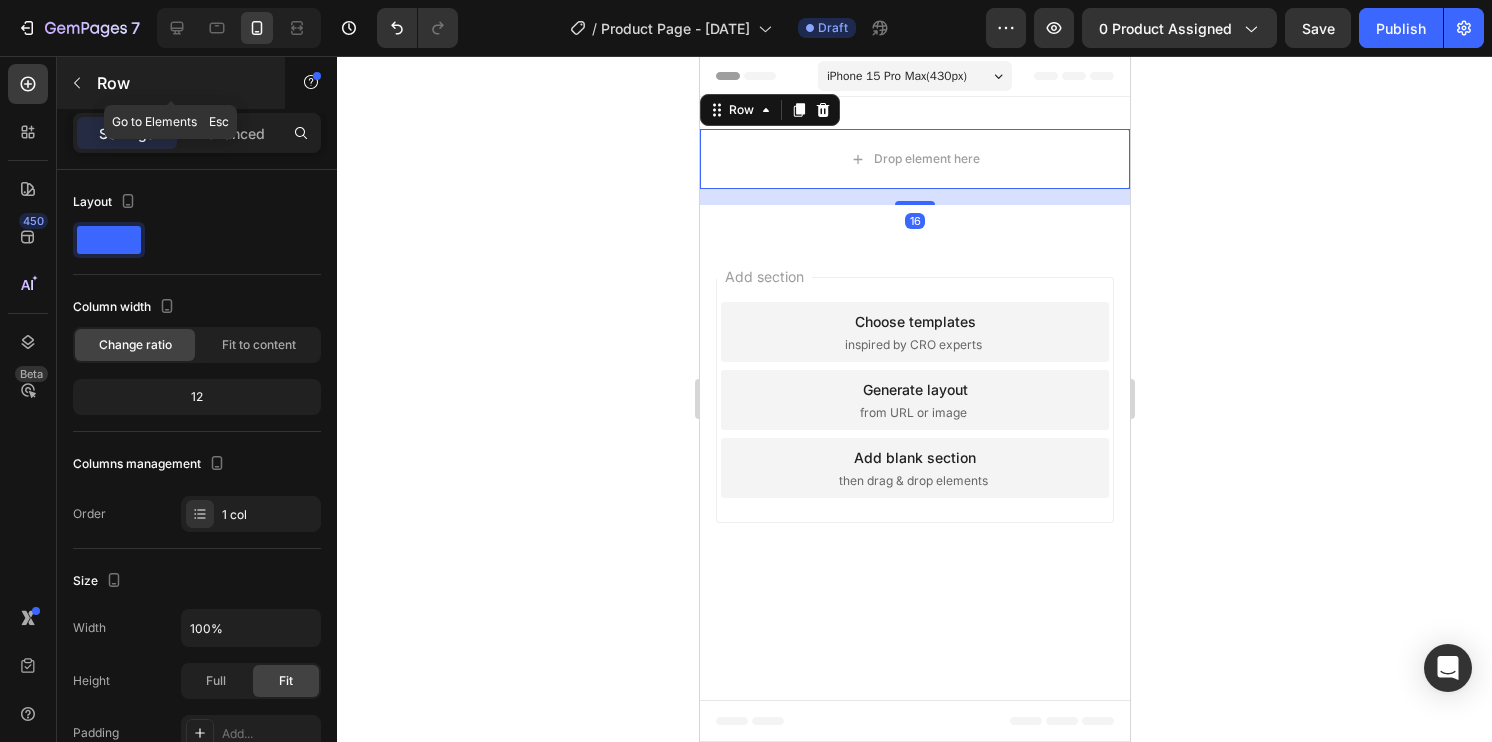 click 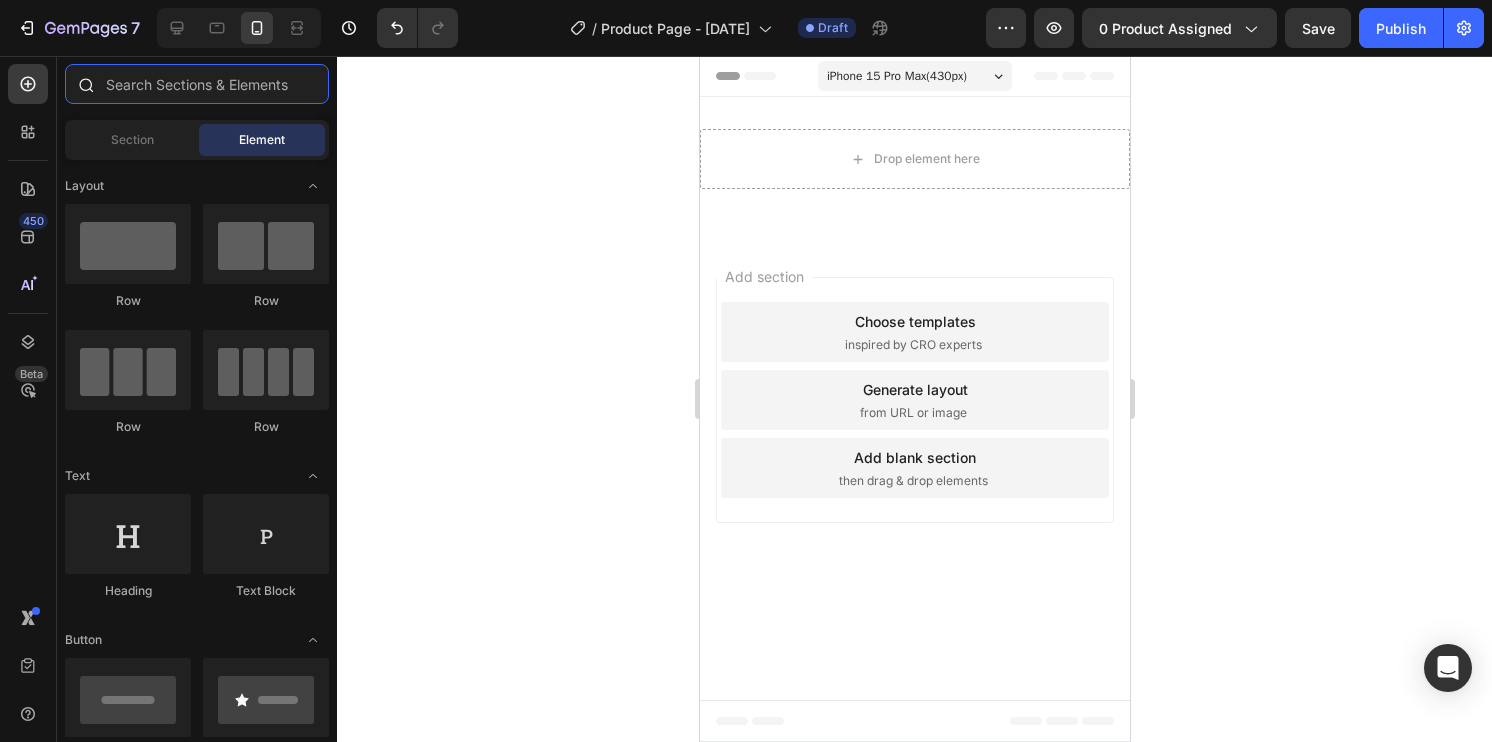 click at bounding box center [197, 84] 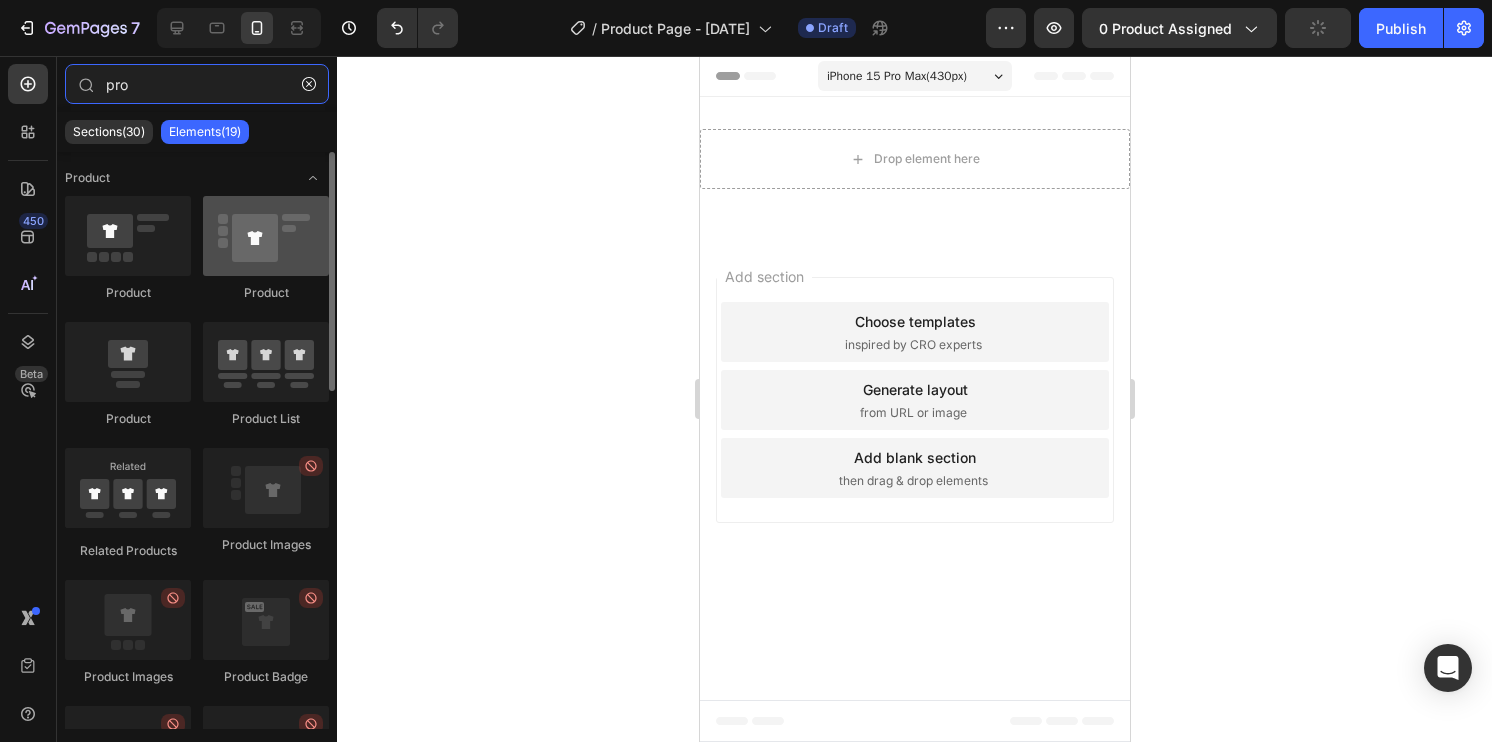 type on "pro" 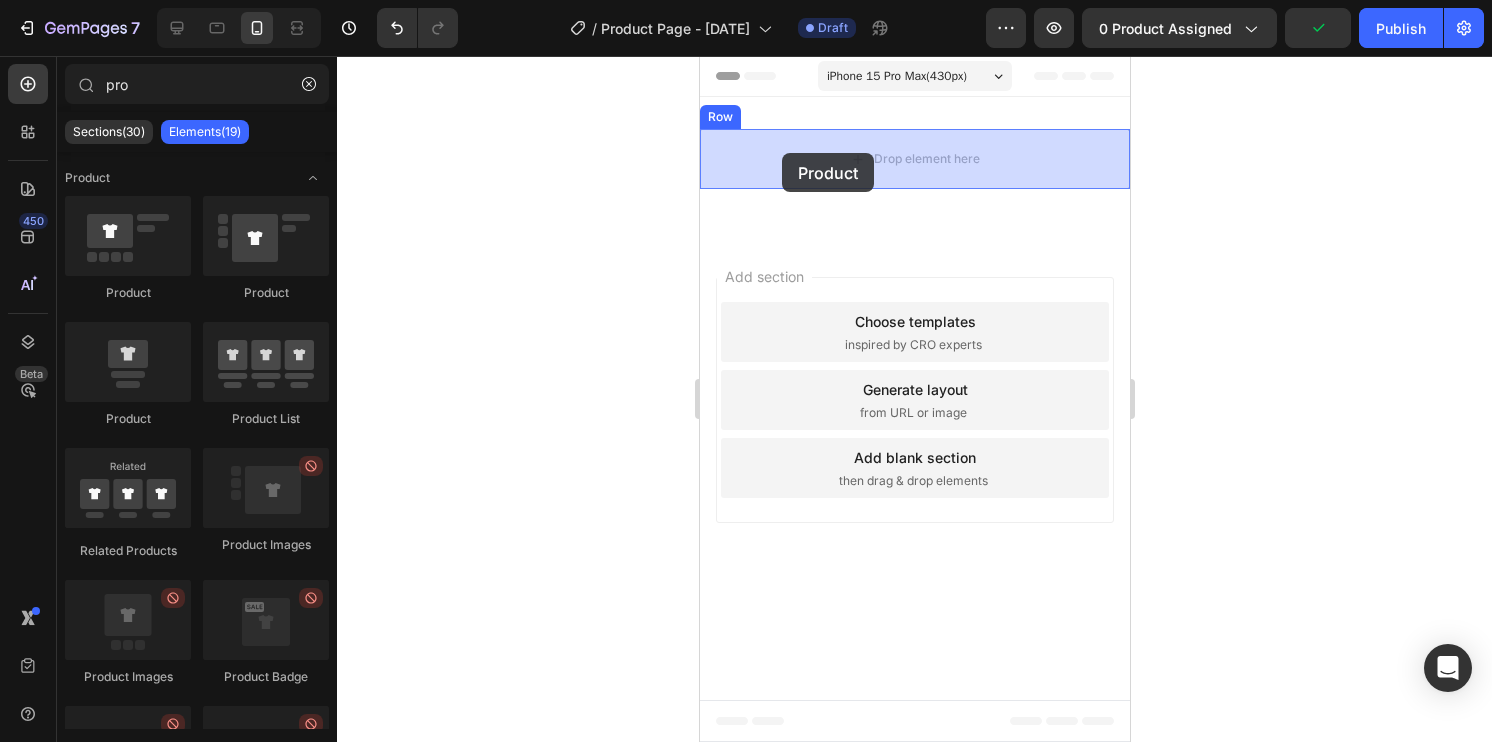 drag, startPoint x: 931, startPoint y: 295, endPoint x: 781, endPoint y: 153, distance: 206.55266 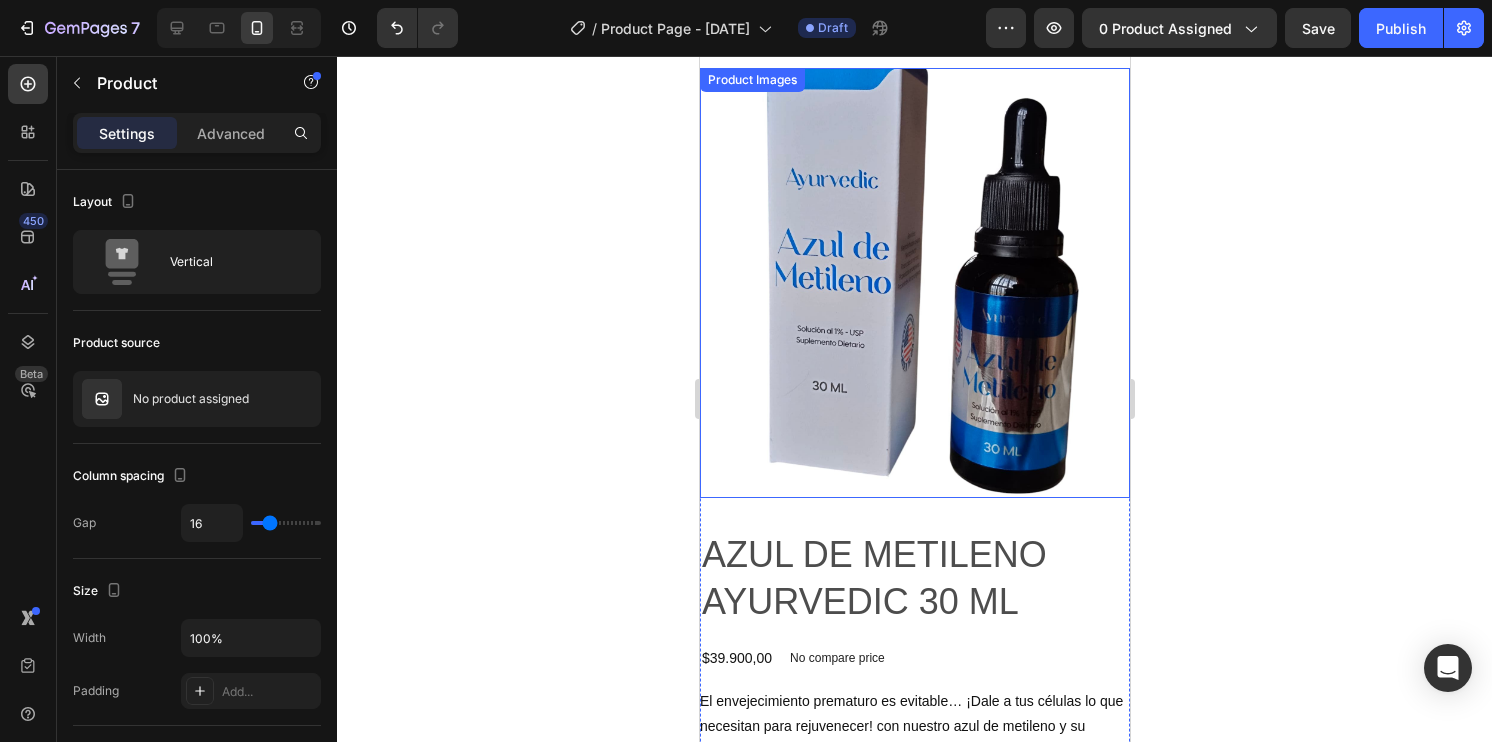 scroll, scrollTop: 0, scrollLeft: 0, axis: both 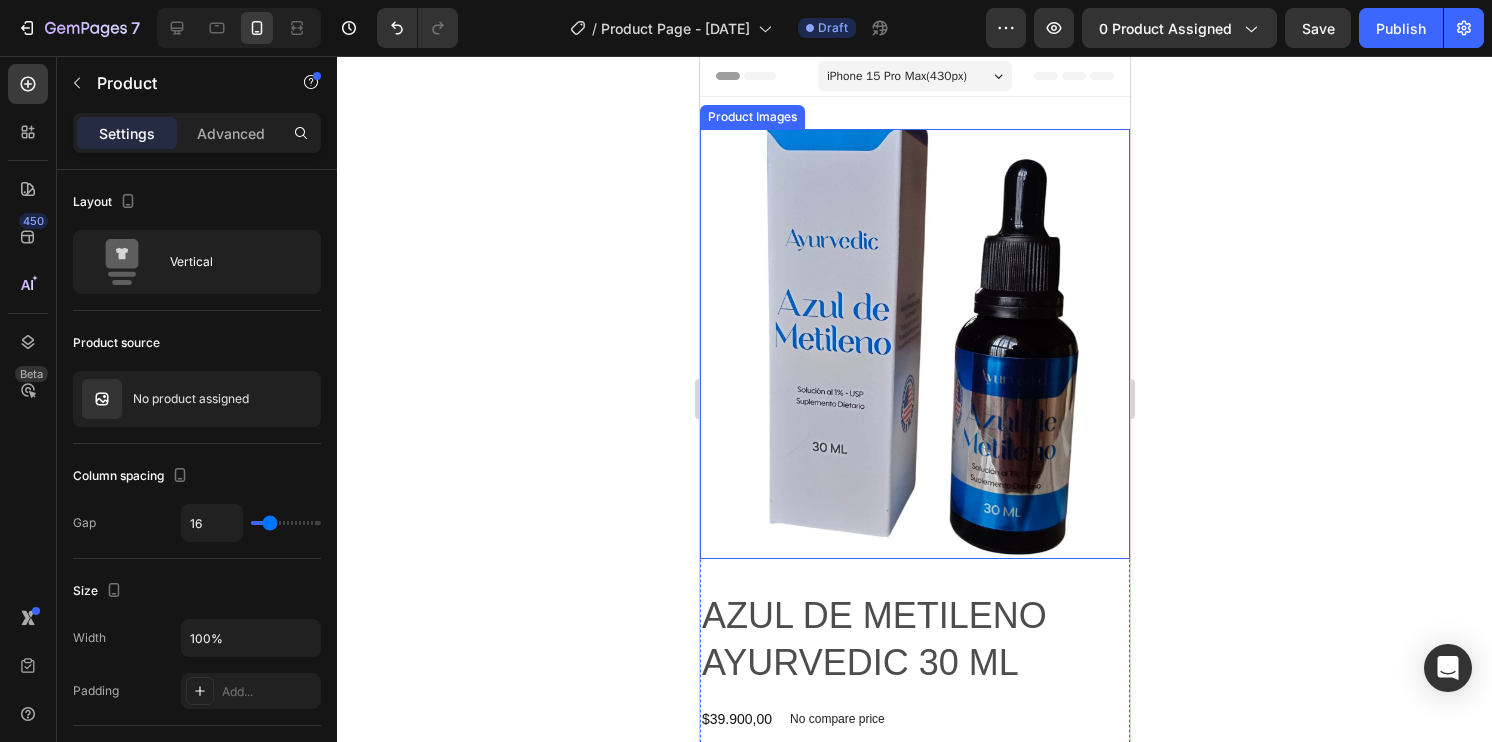 click at bounding box center (914, 344) 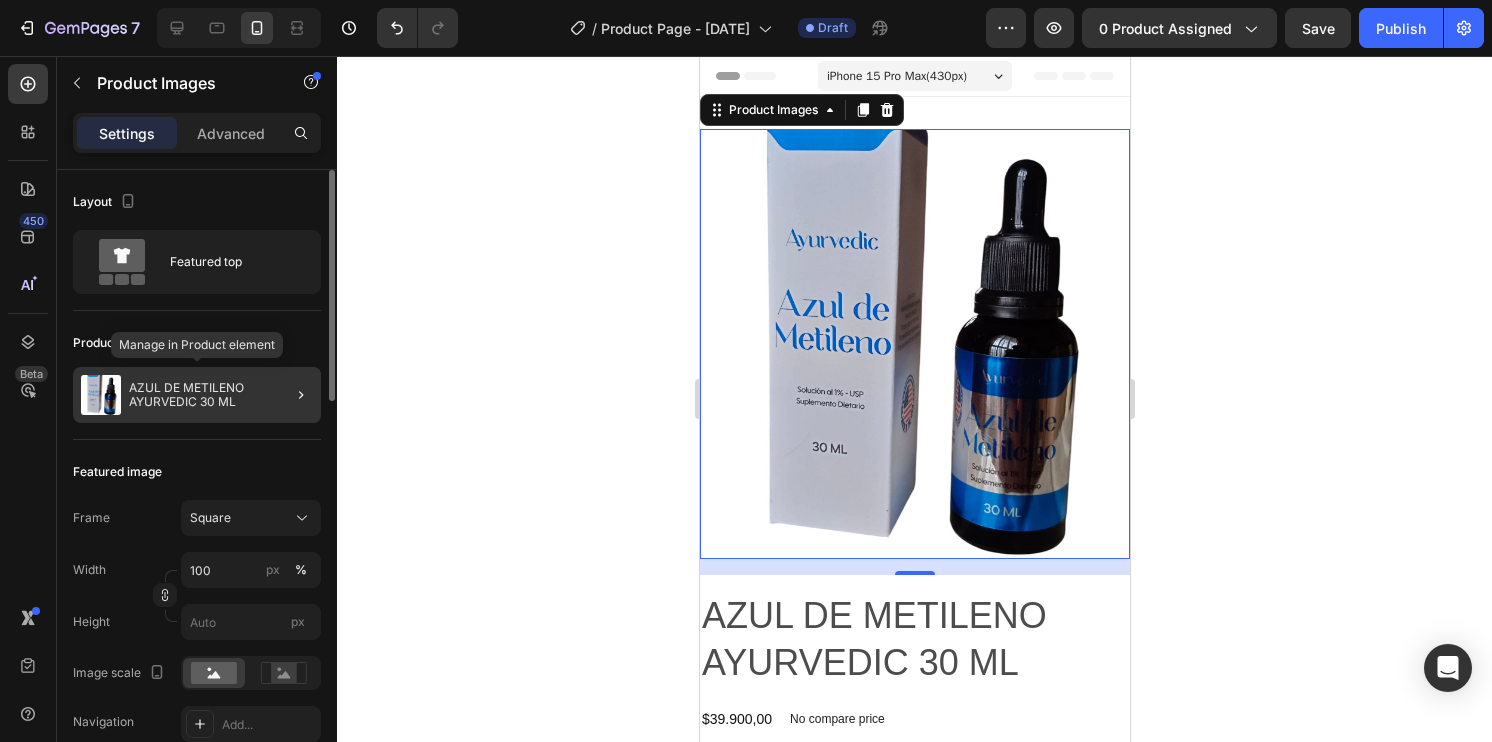 click on "AZUL DE METILENO AYURVEDIC 30 ML" at bounding box center (221, 395) 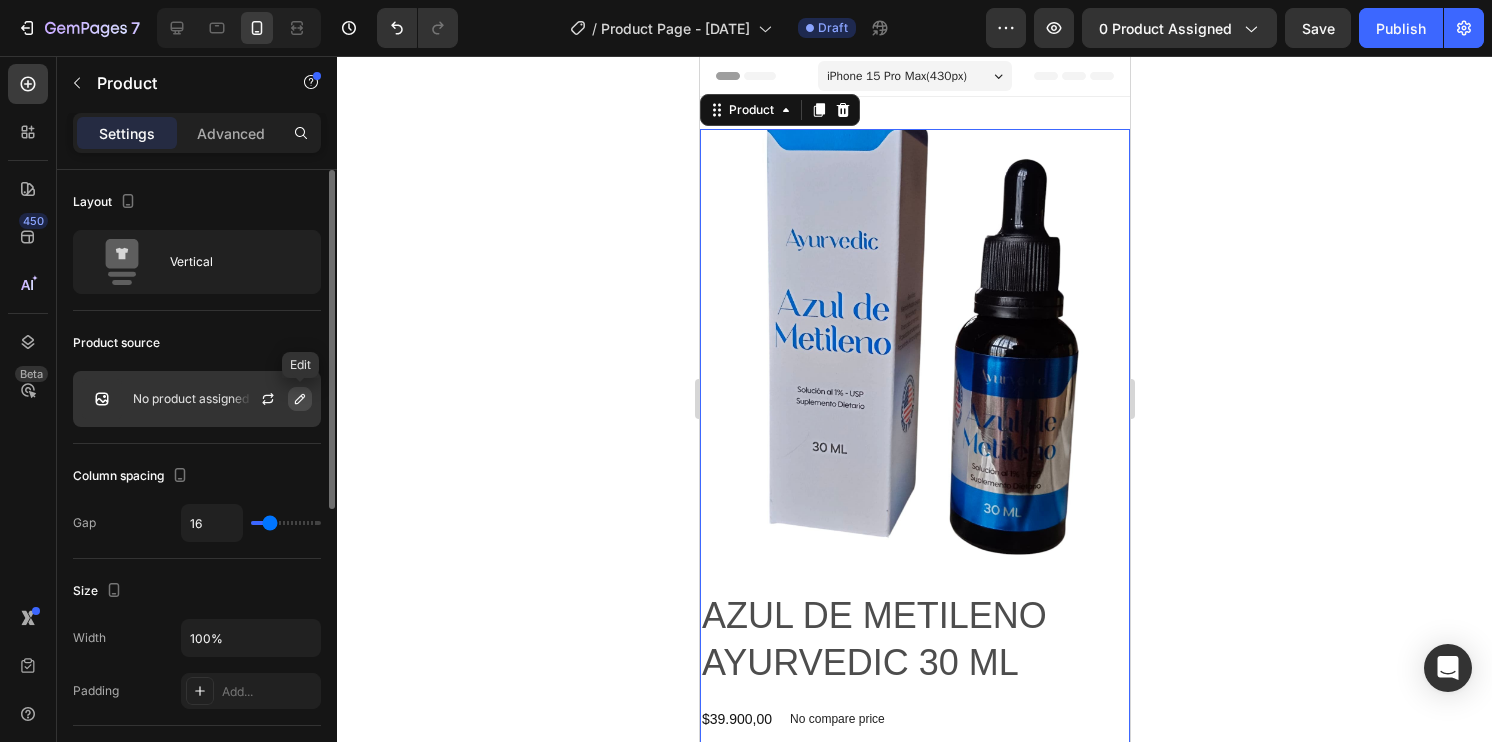 click 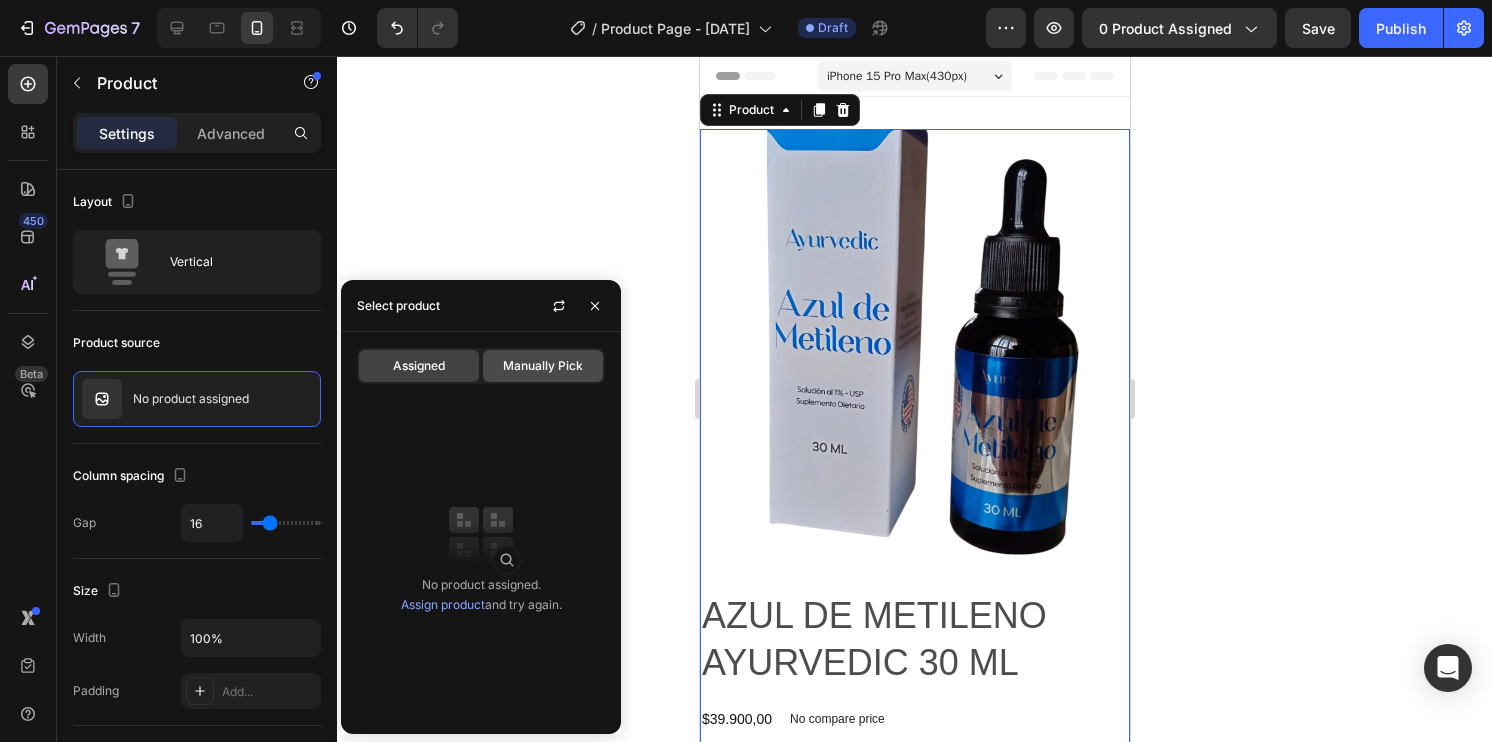 click on "Manually Pick" 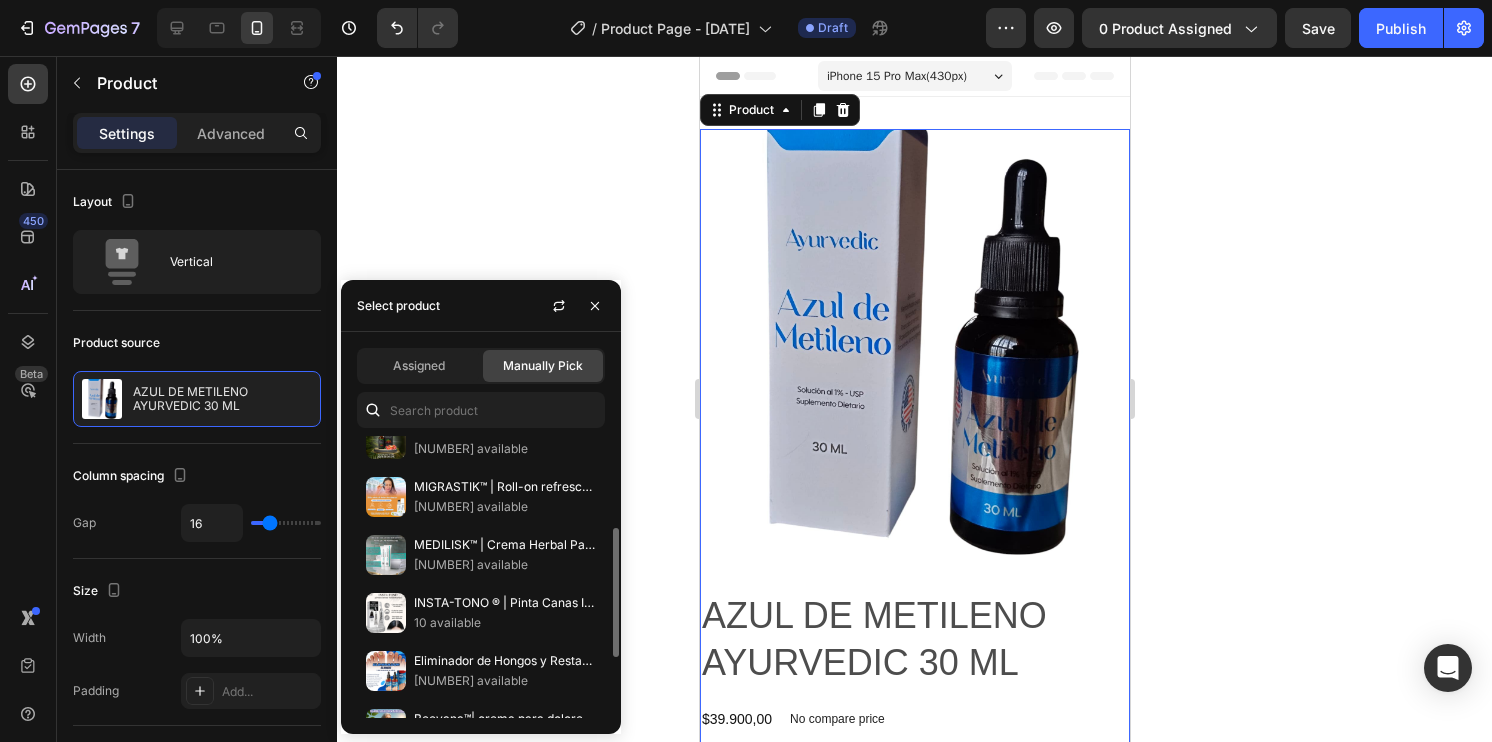 scroll, scrollTop: 300, scrollLeft: 0, axis: vertical 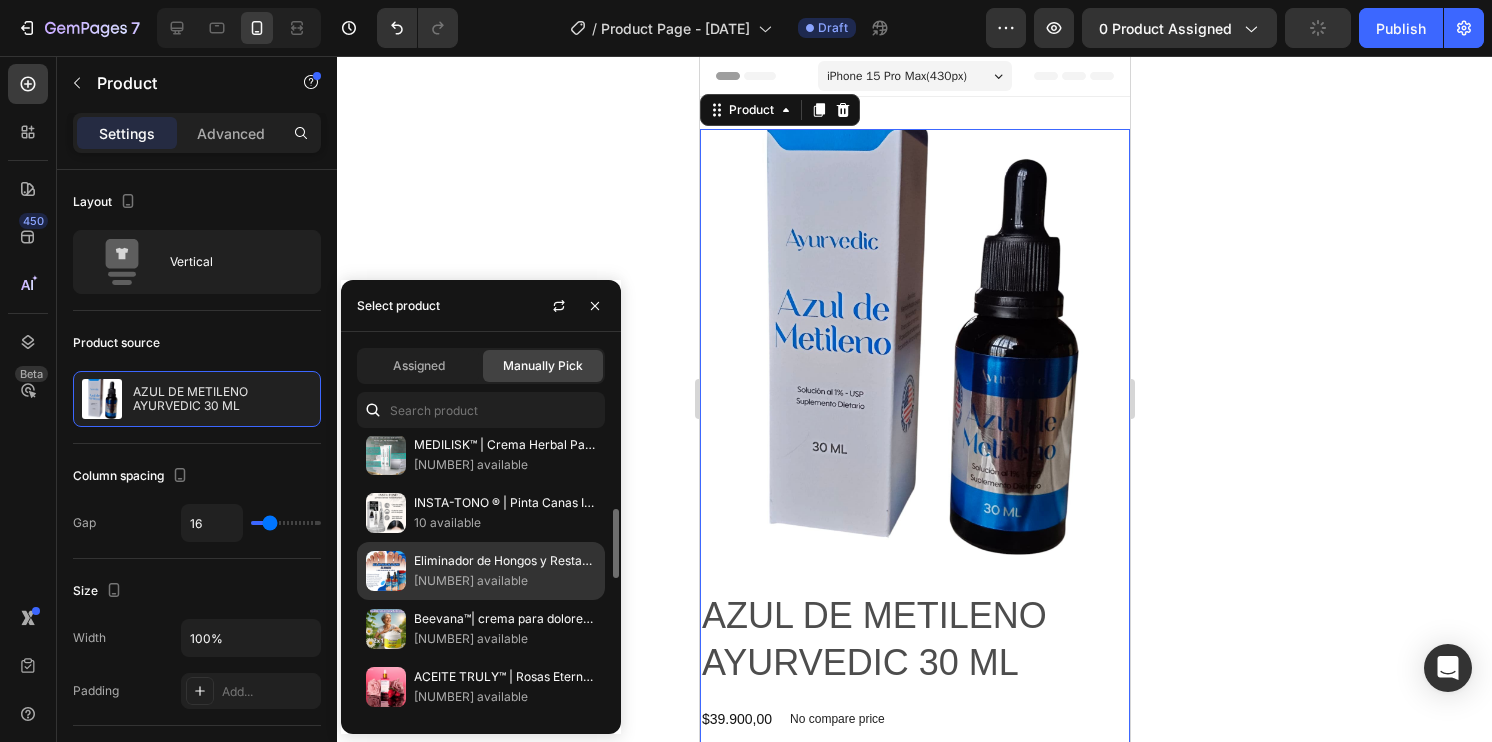 click on "[NUMBER] available" at bounding box center (505, 581) 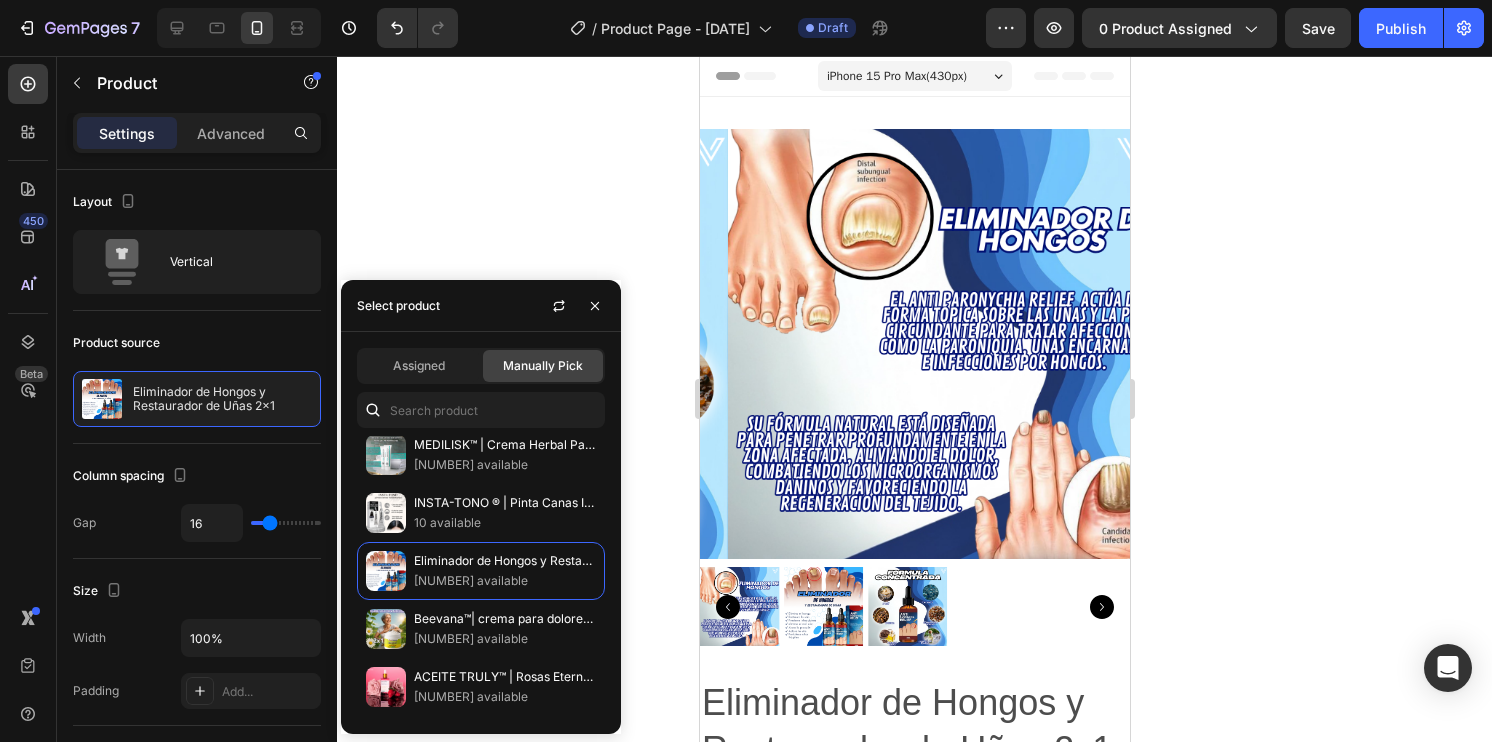 click 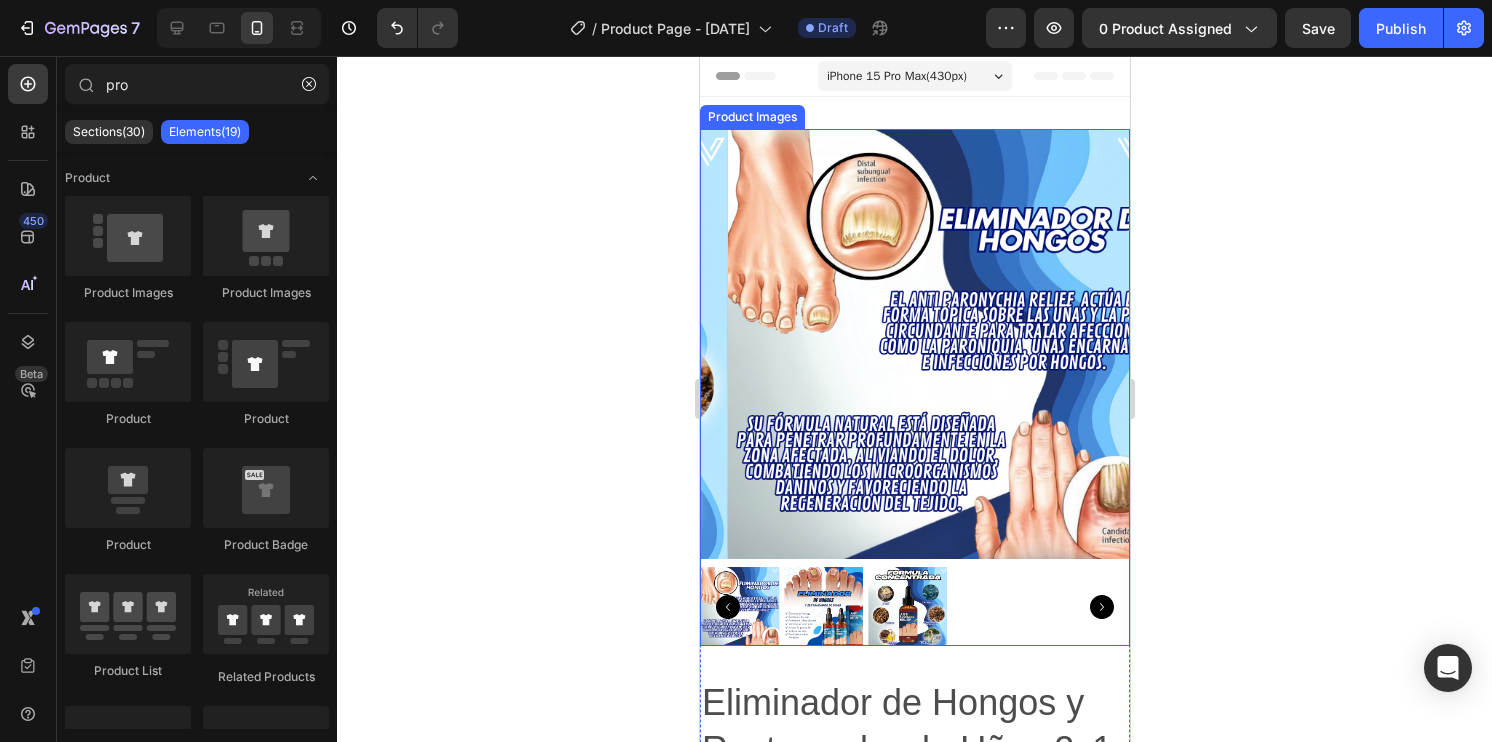 click at bounding box center [906, 606] 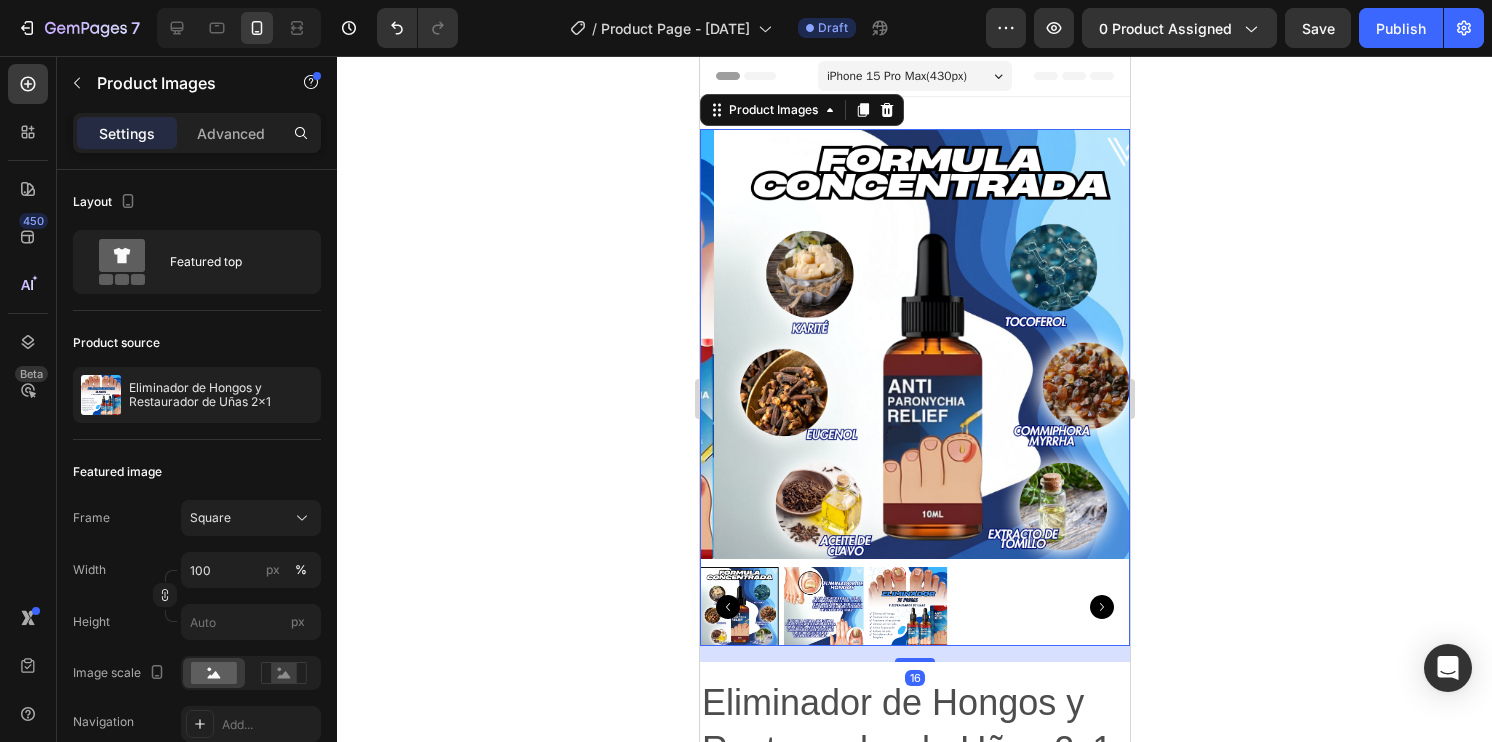click at bounding box center [822, 606] 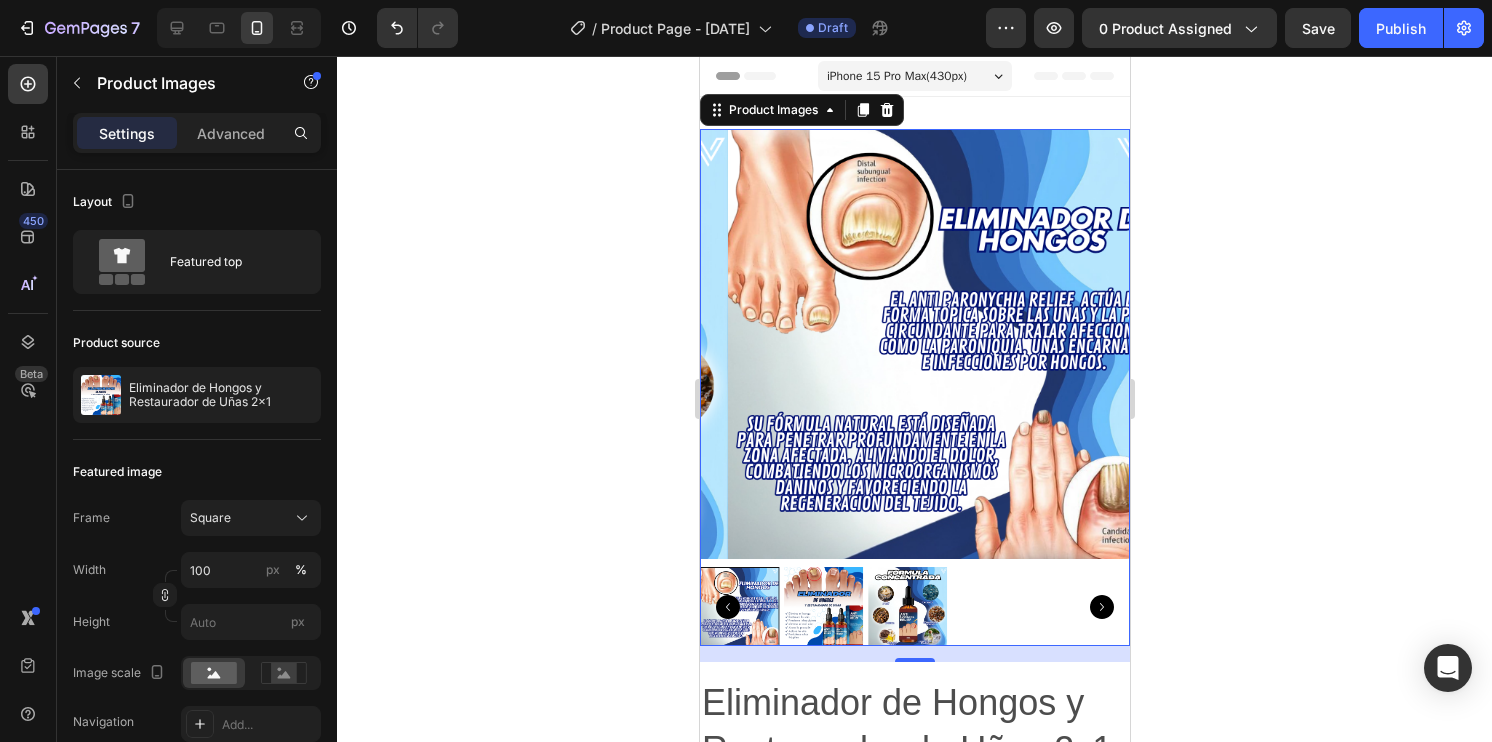 click at bounding box center (822, 606) 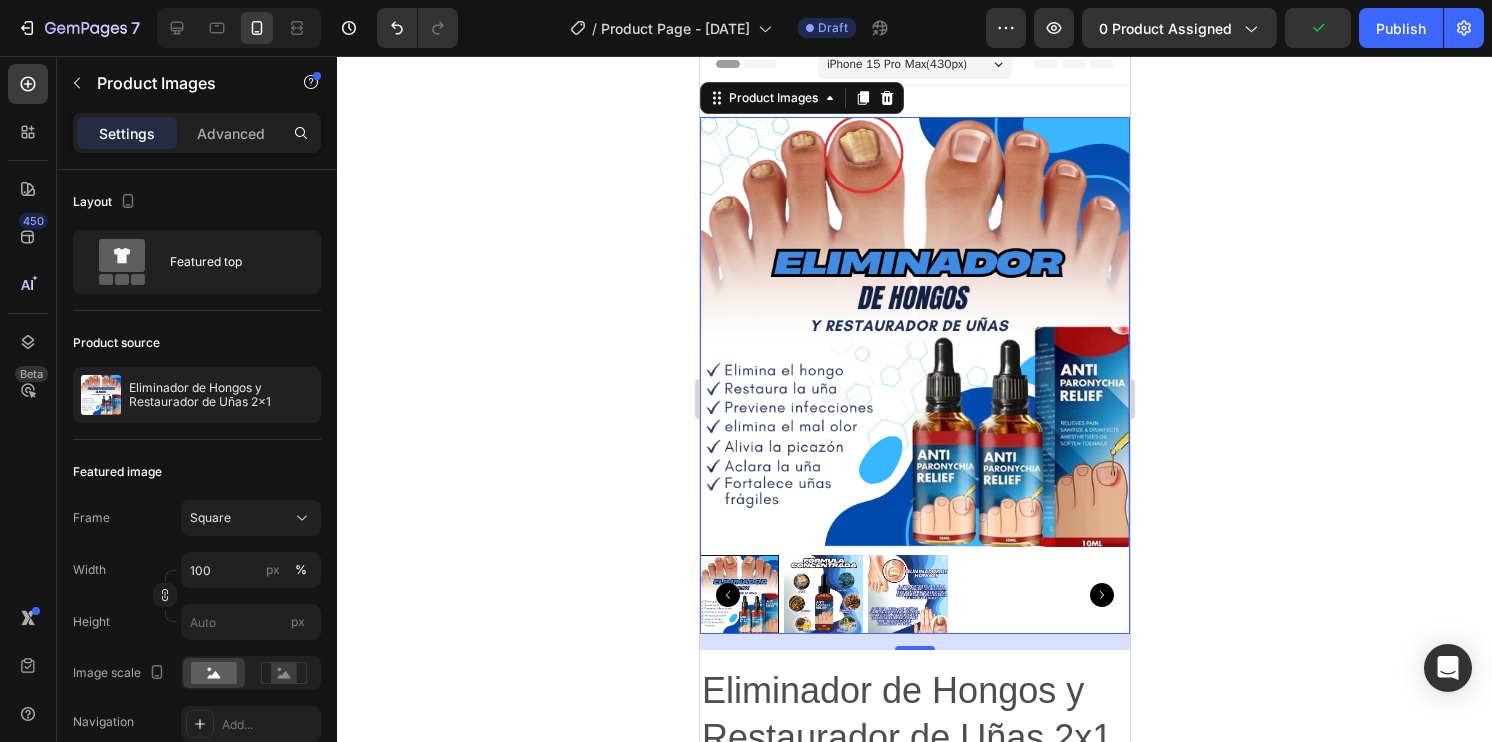 scroll, scrollTop: 0, scrollLeft: 0, axis: both 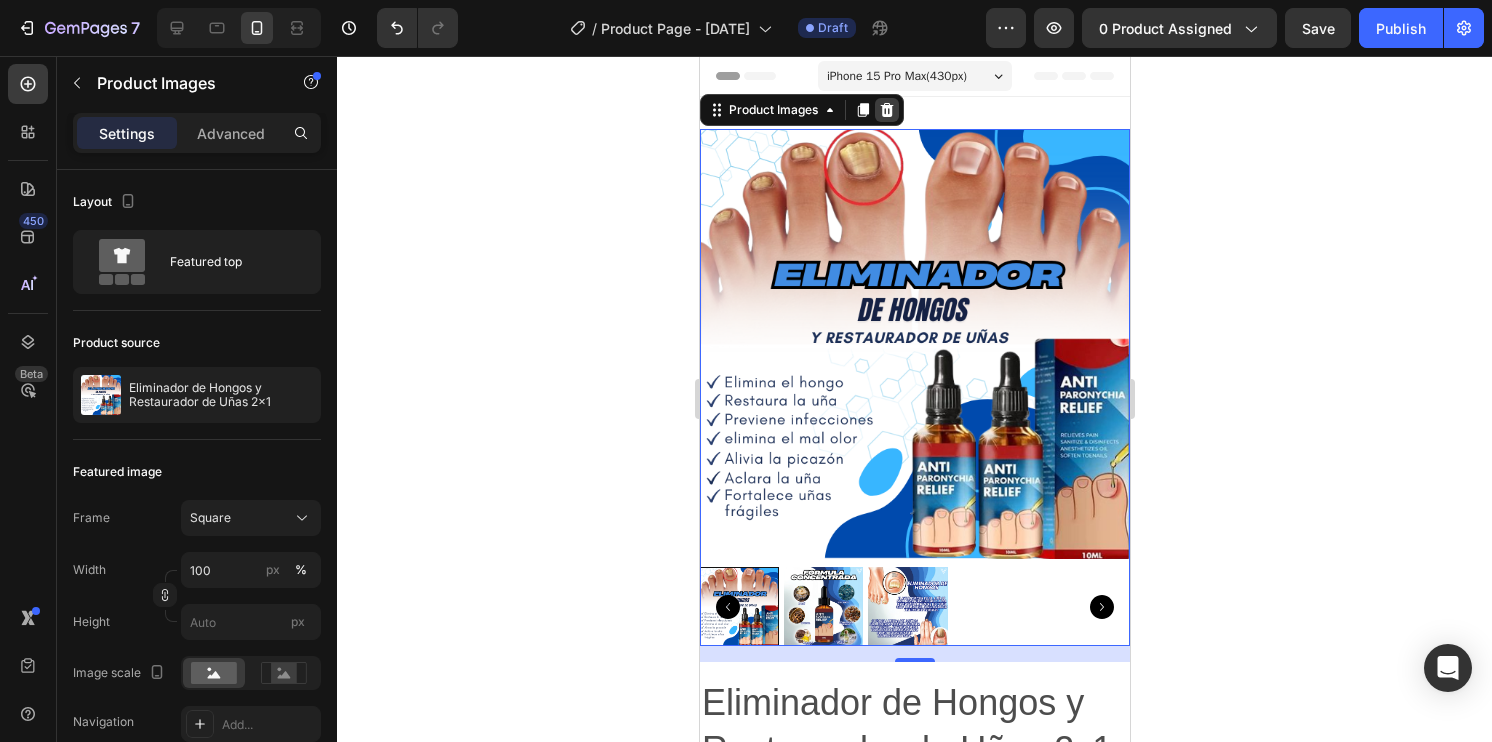 click 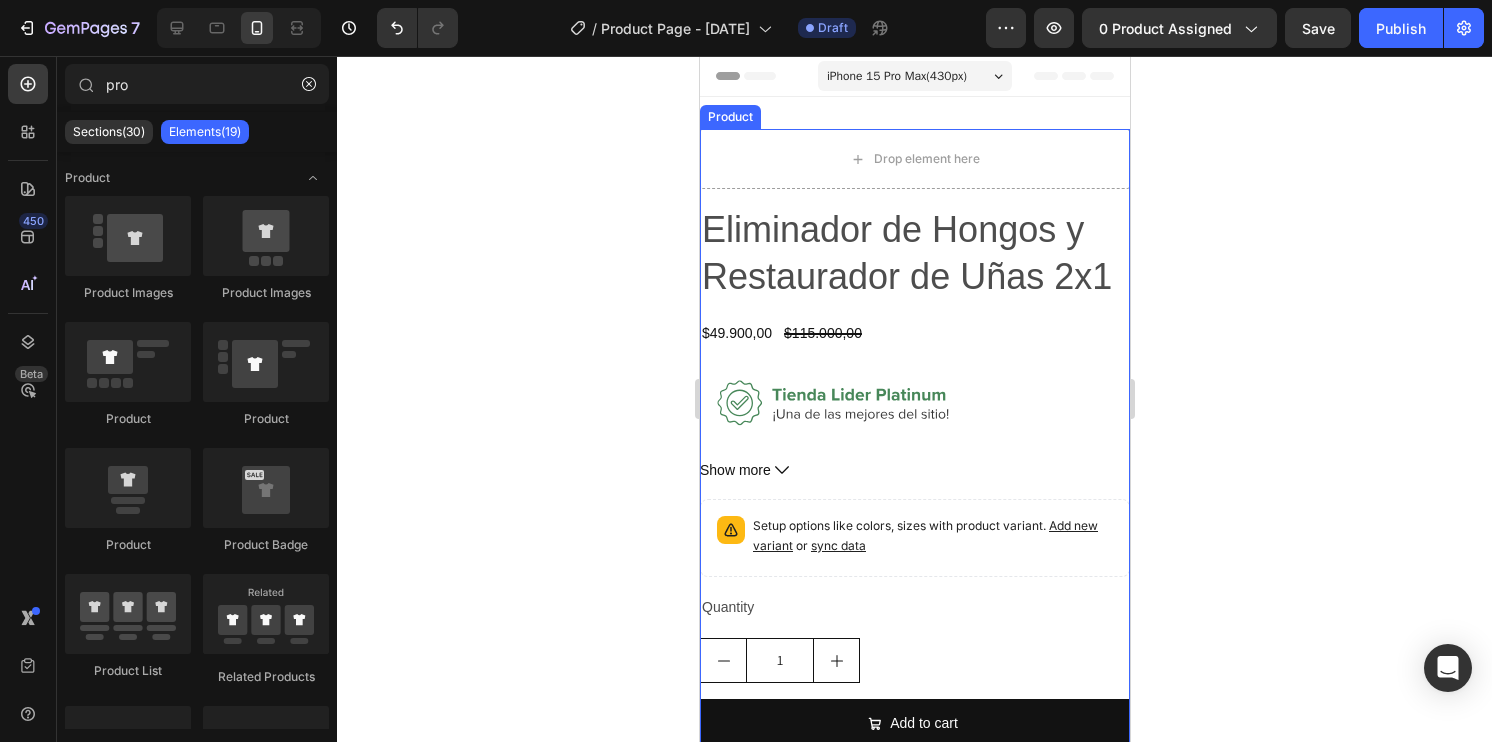 drag, startPoint x: 589, startPoint y: 222, endPoint x: 1164, endPoint y: 417, distance: 607.1655 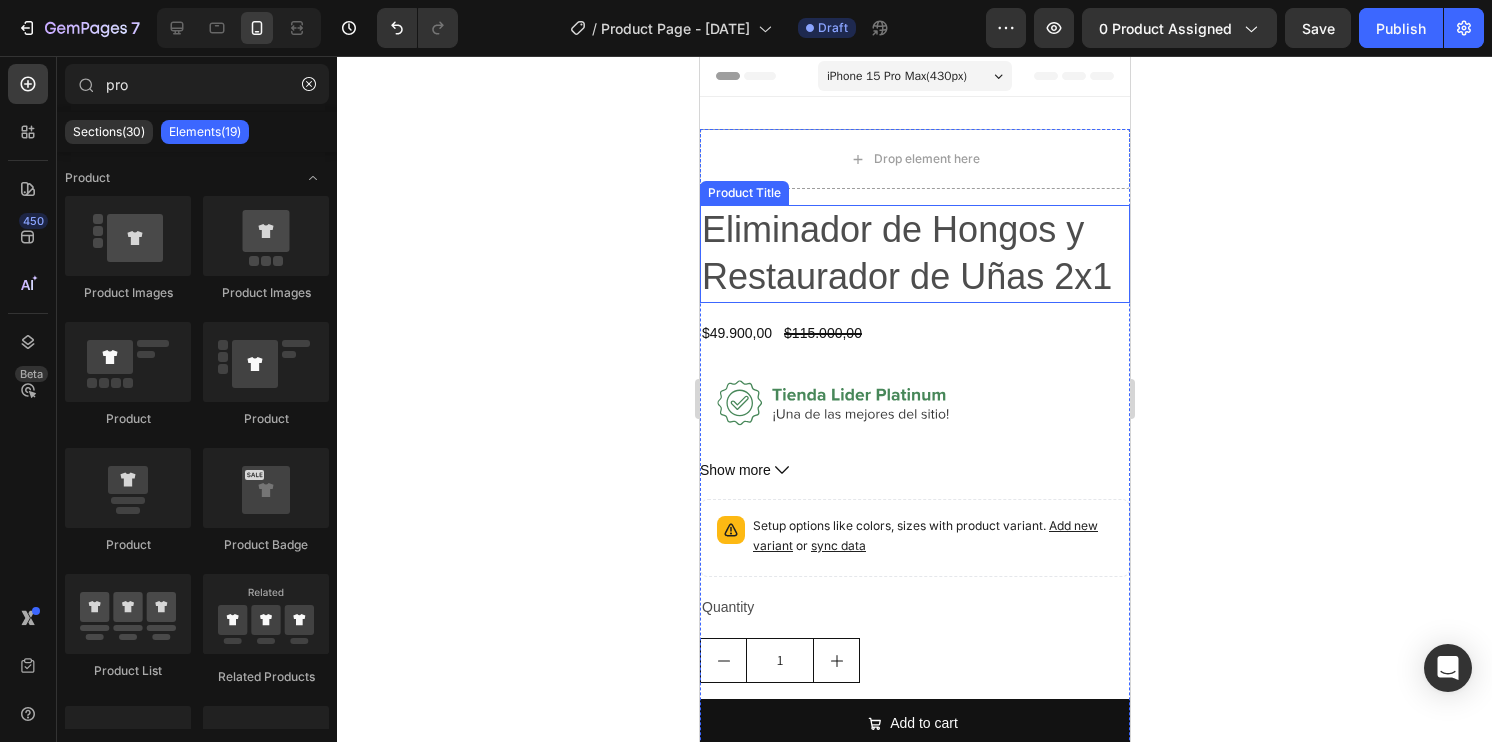 click on "Eliminador de Hongos y Restaurador de Uñas 2x1" at bounding box center (914, 254) 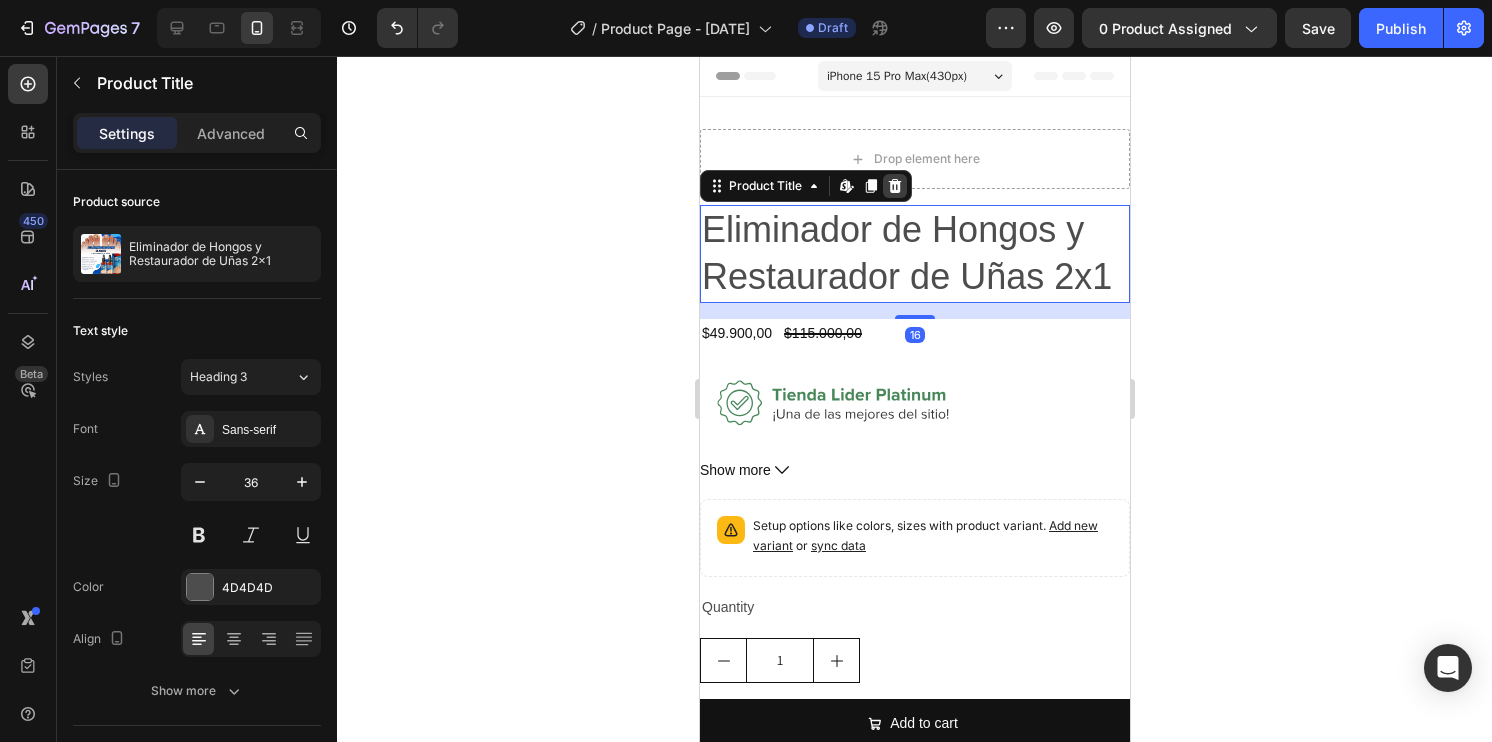 click 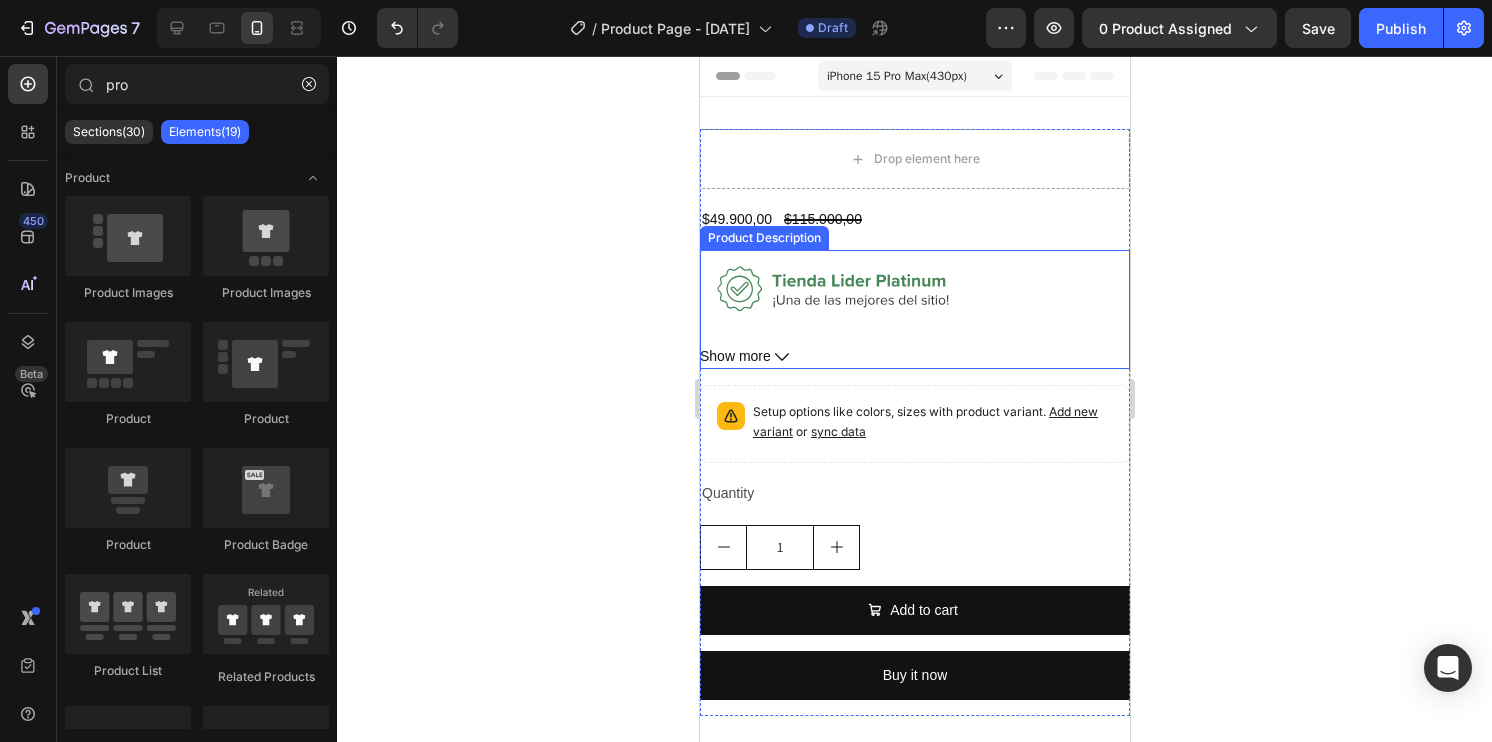 click at bounding box center [914, 331] 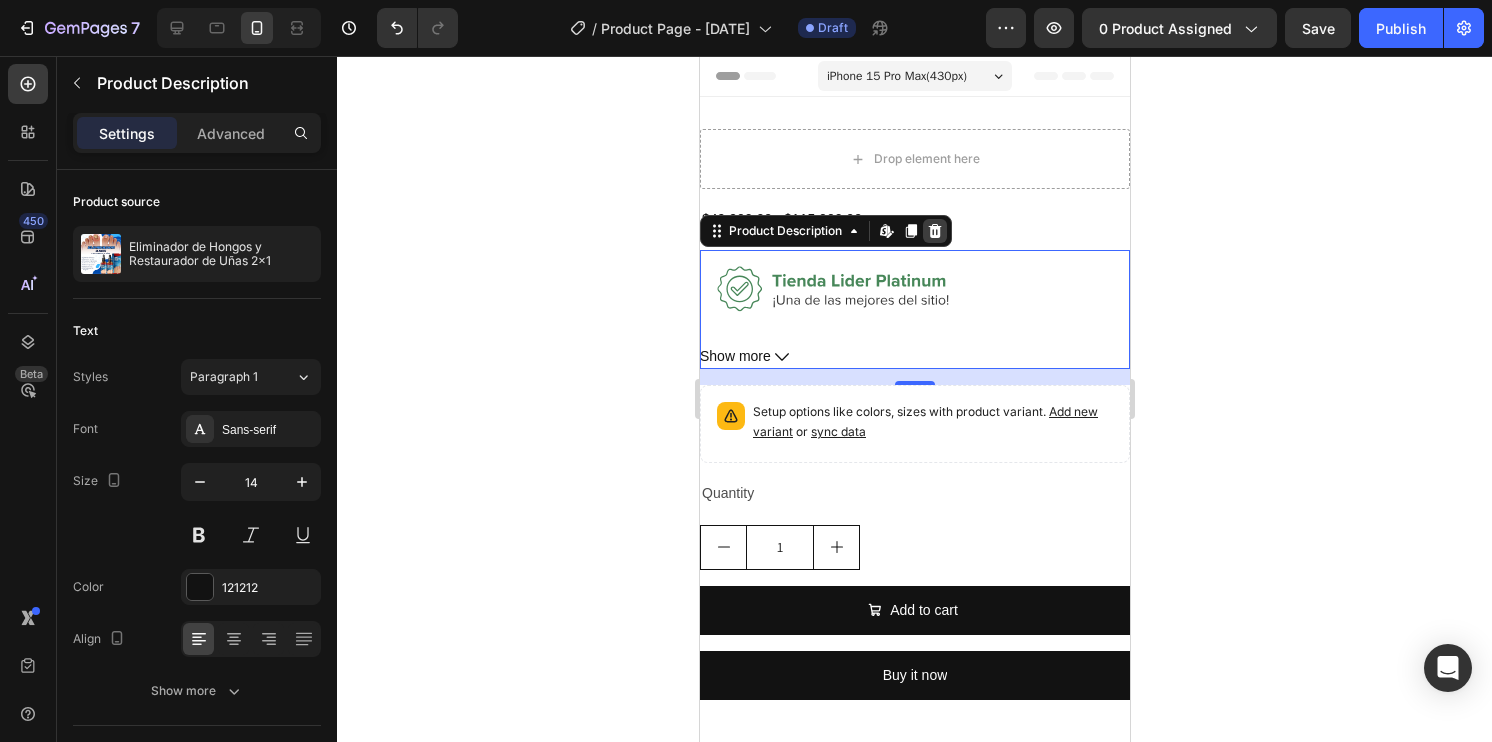 click 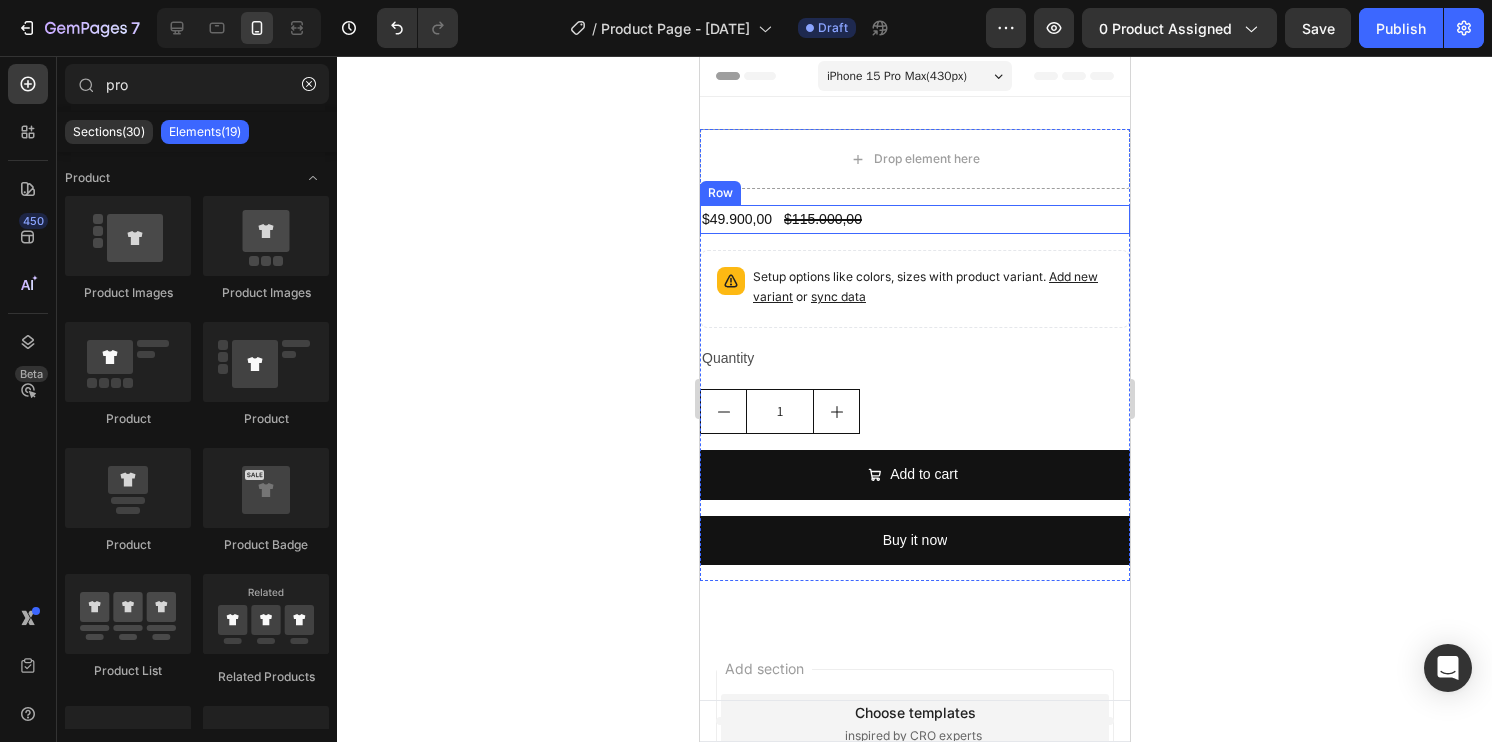 click on "$[PRICE],00 Product Price Product Price $[PRICE],00 Product Price Product Price Row" at bounding box center (914, 219) 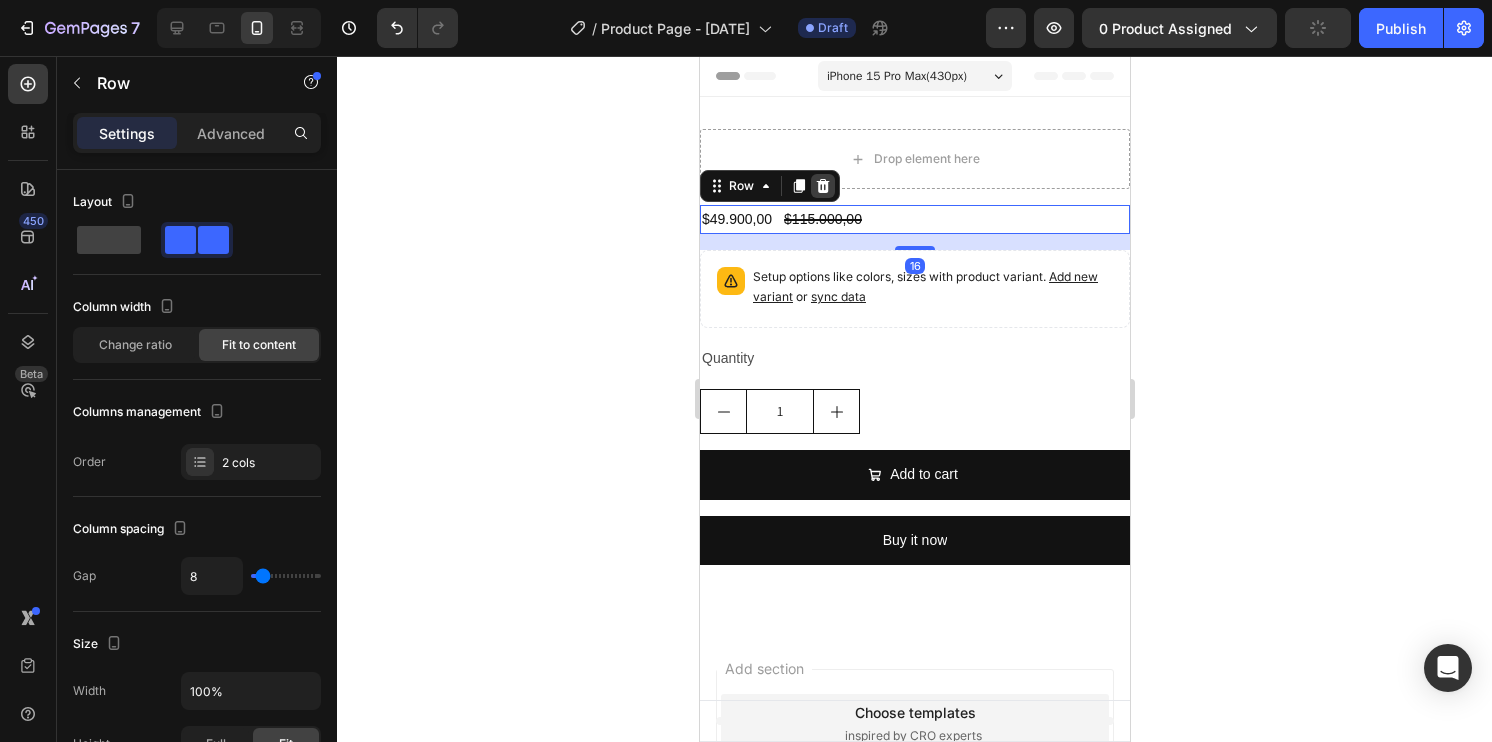 click 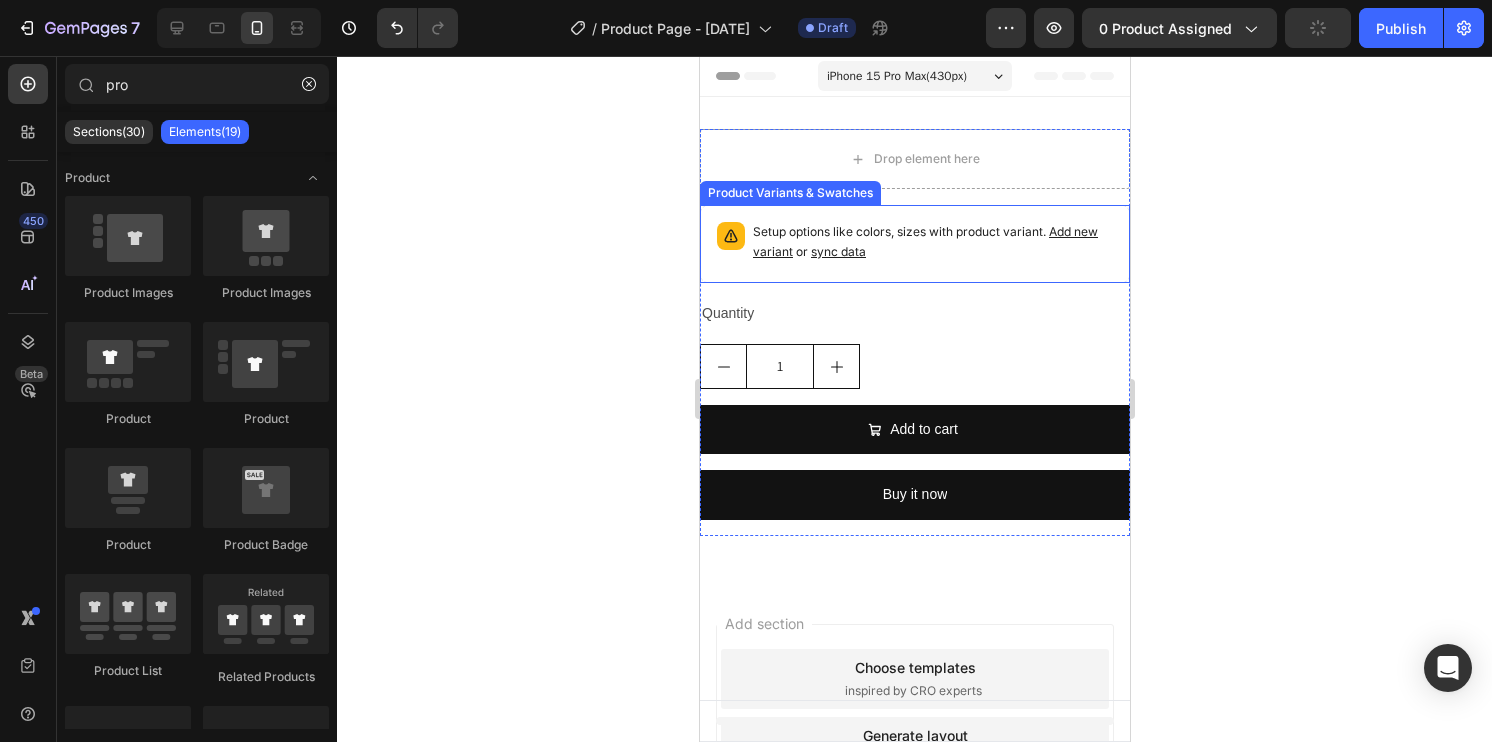 click on "Setup options like colors, sizes with product variant.       Add new variant   or   sync data" at bounding box center (932, 242) 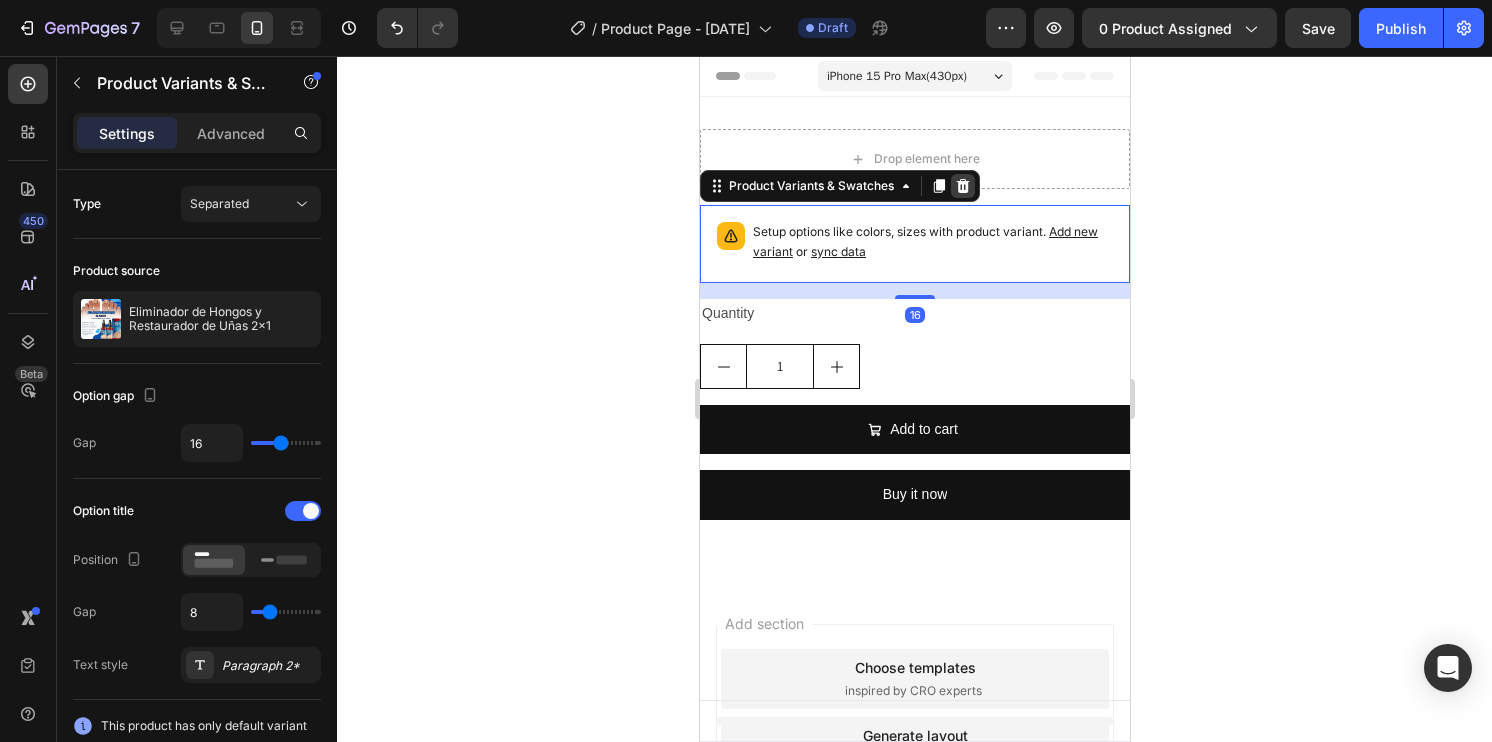 click at bounding box center (962, 186) 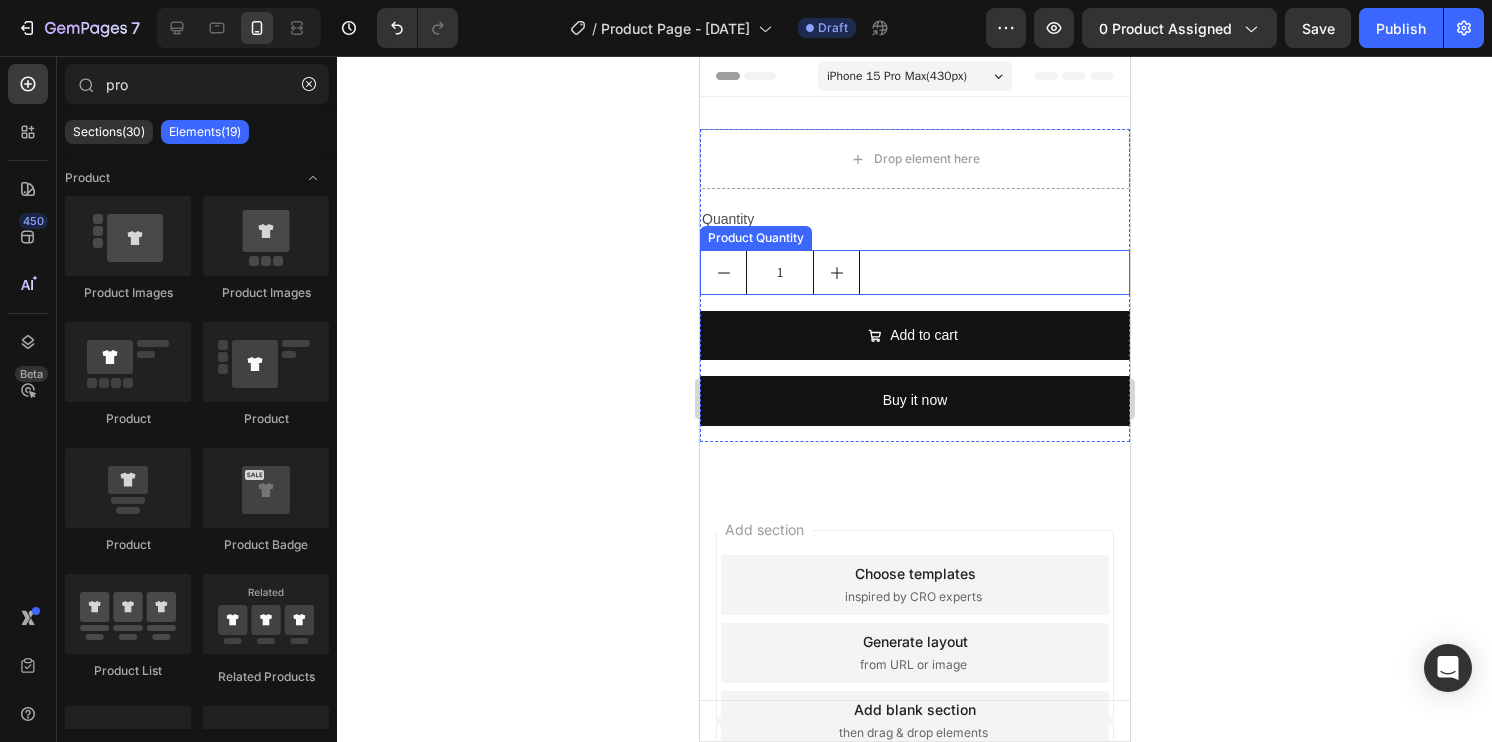 click on "1" at bounding box center (914, 272) 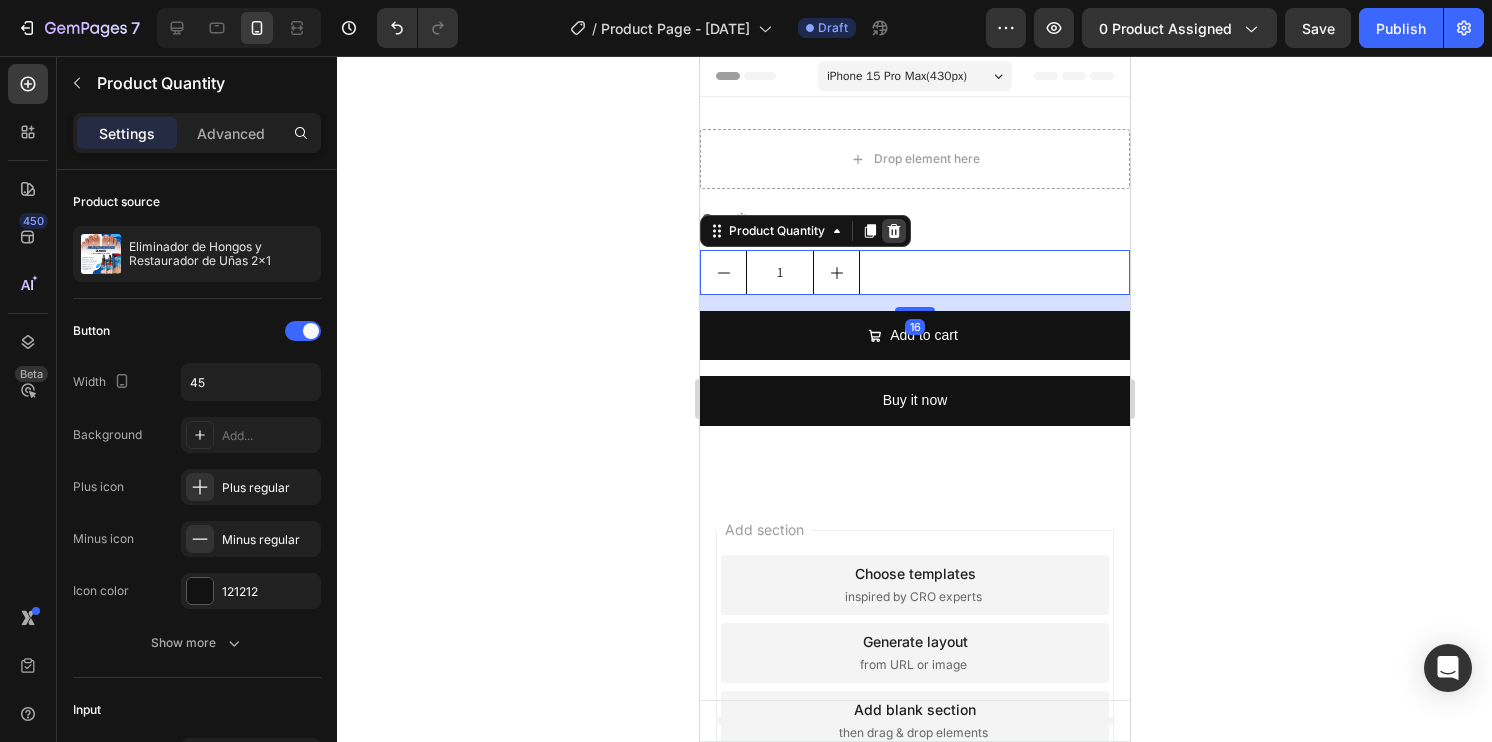click 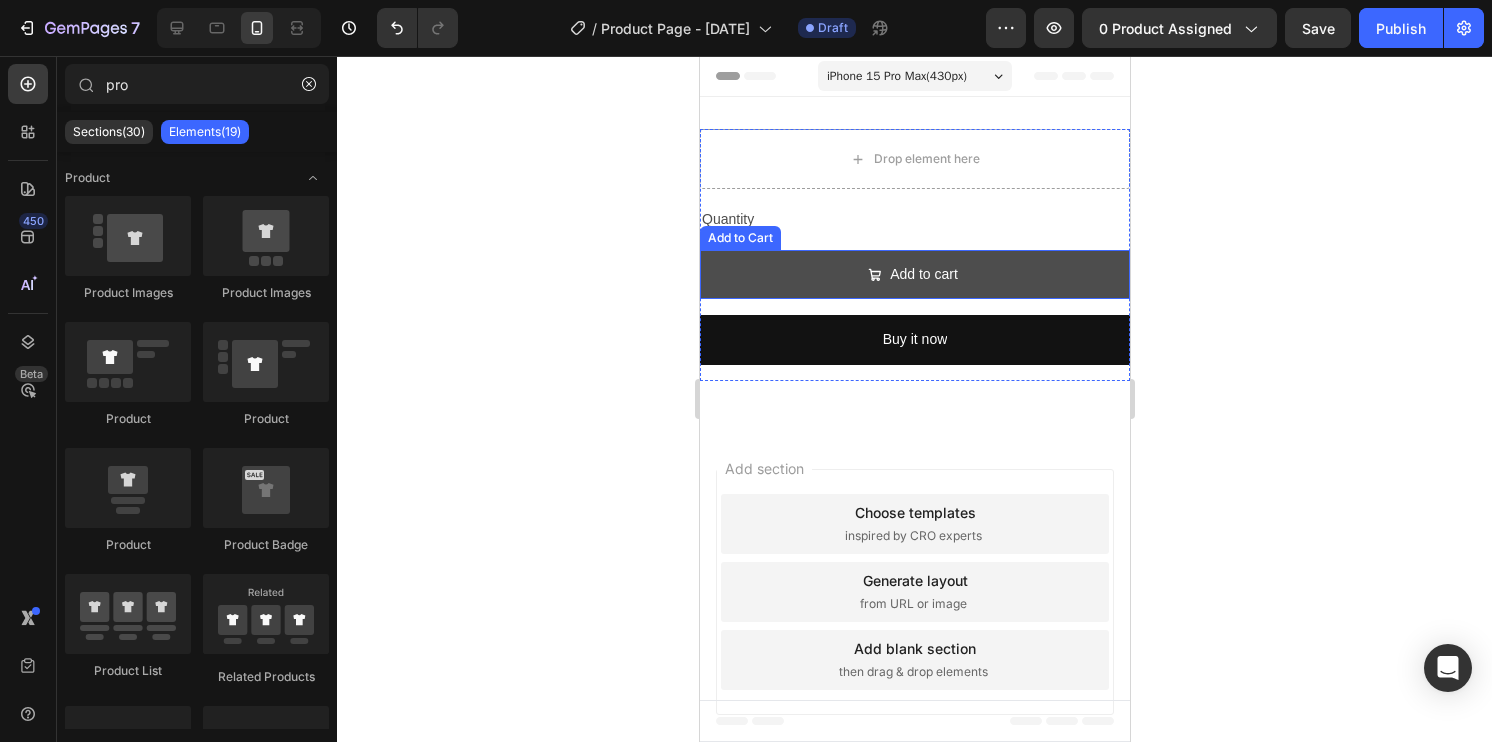 click on "Add to cart" at bounding box center (914, 274) 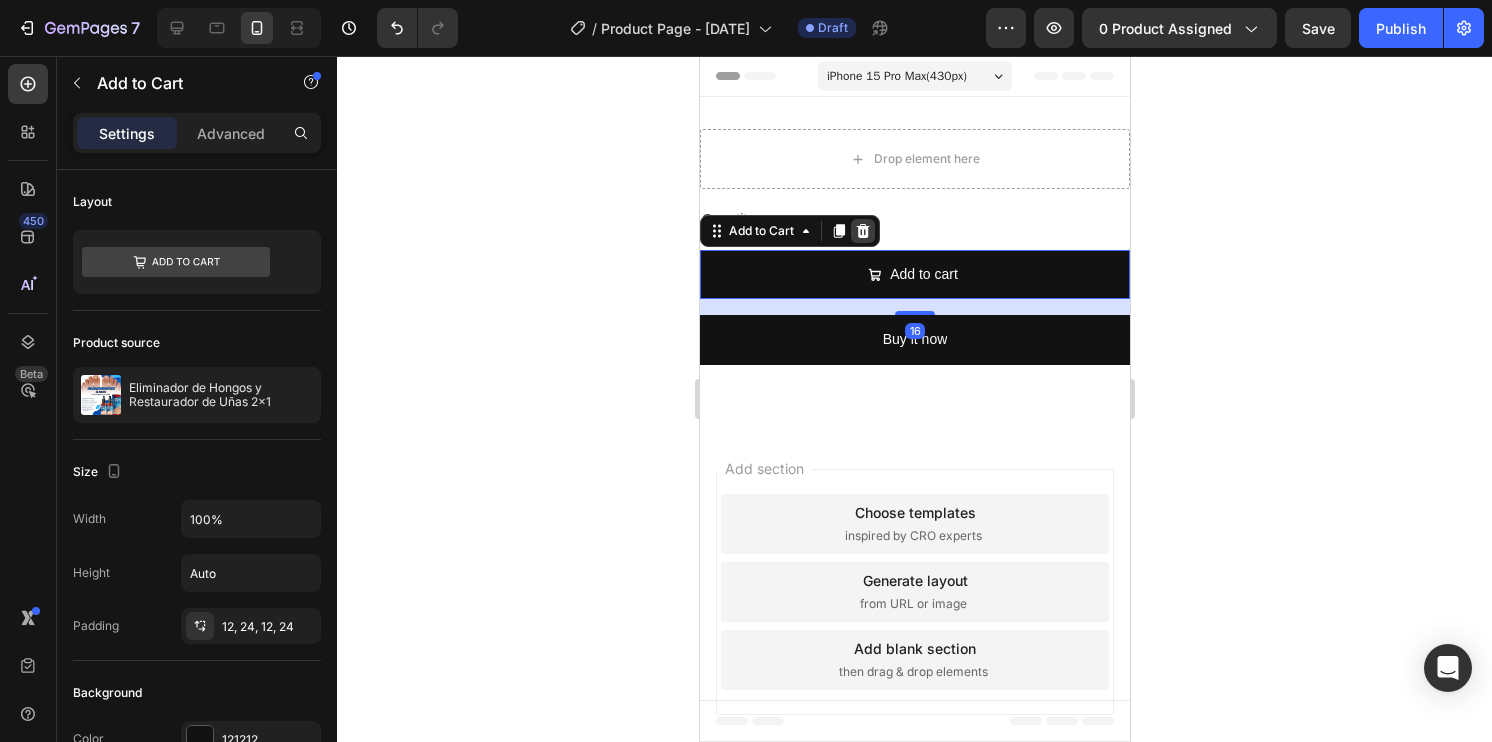 click 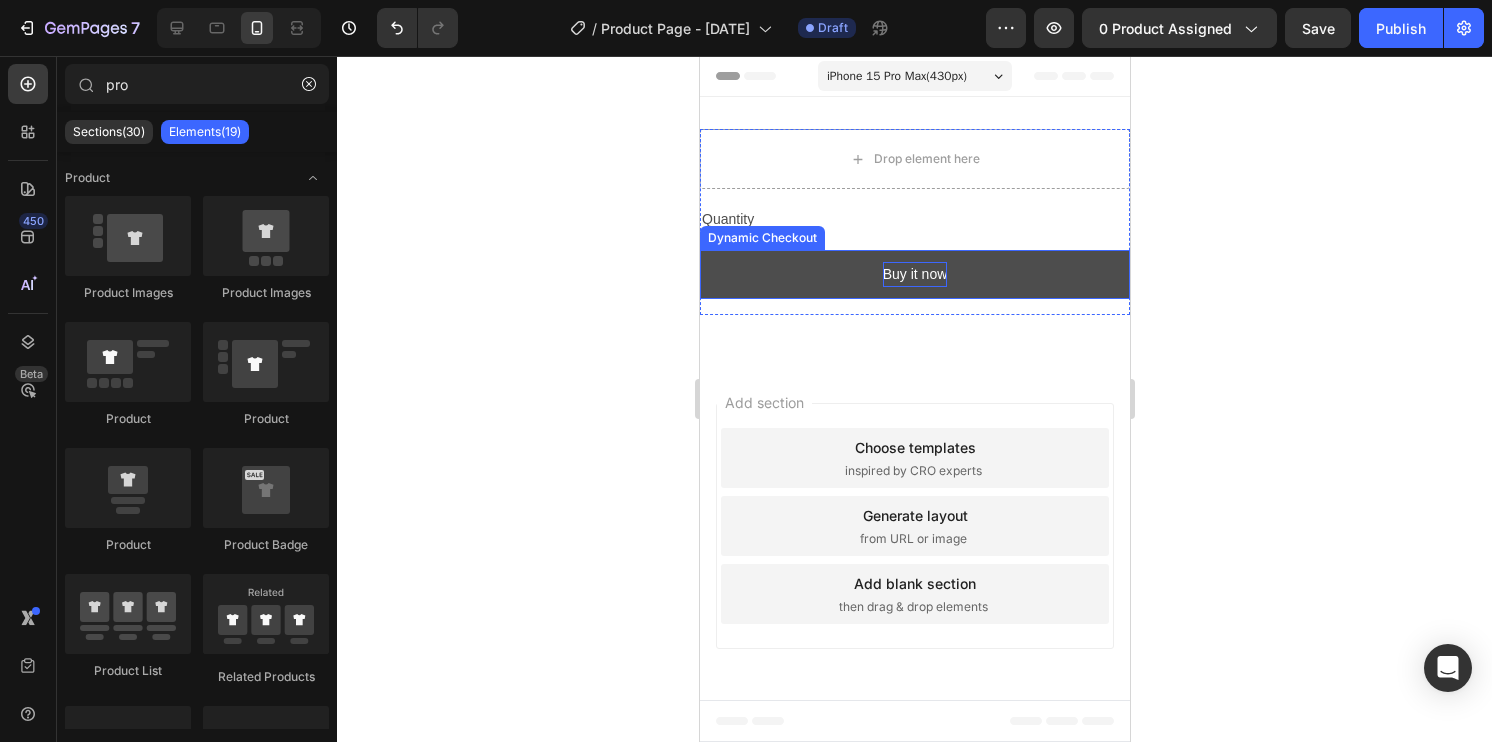 click on "Buy it now" at bounding box center [914, 274] 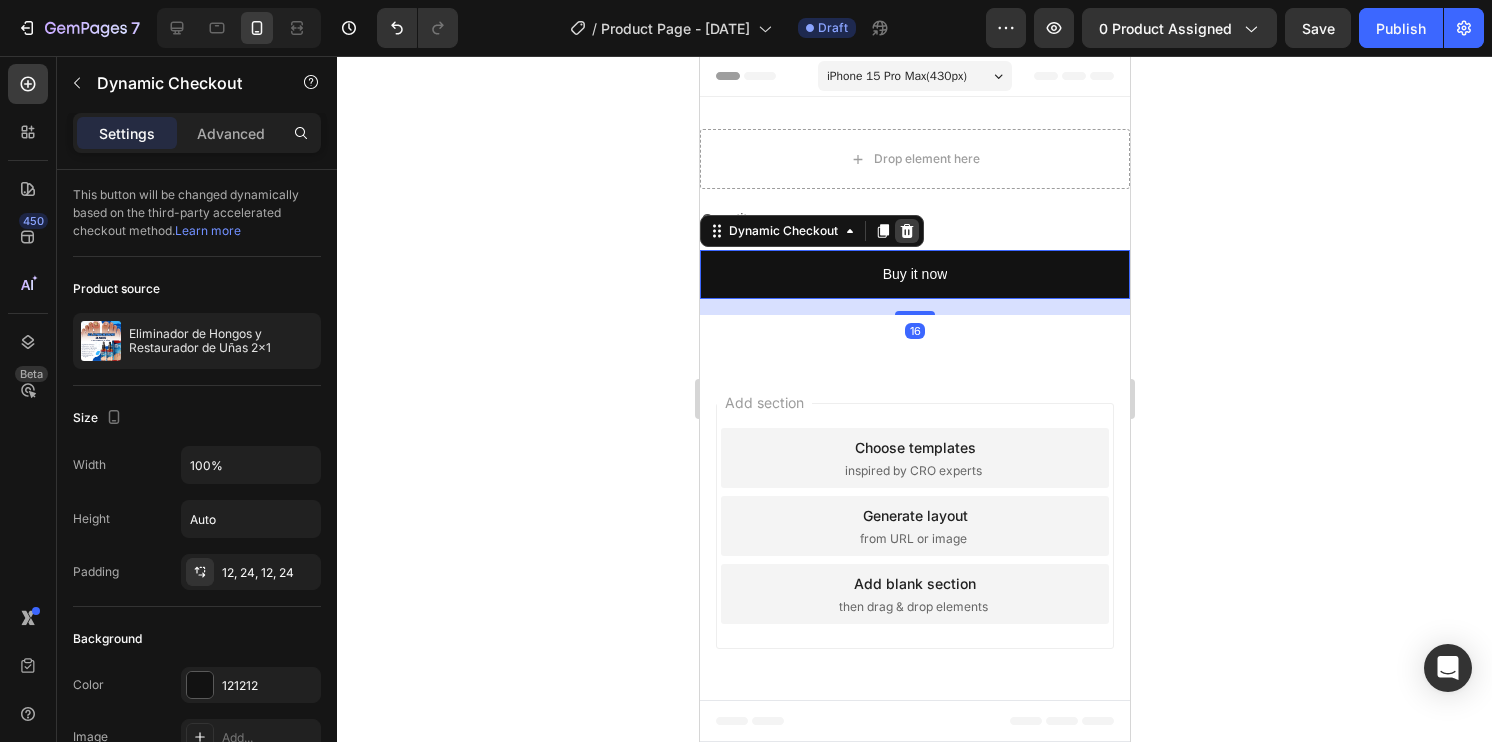 click 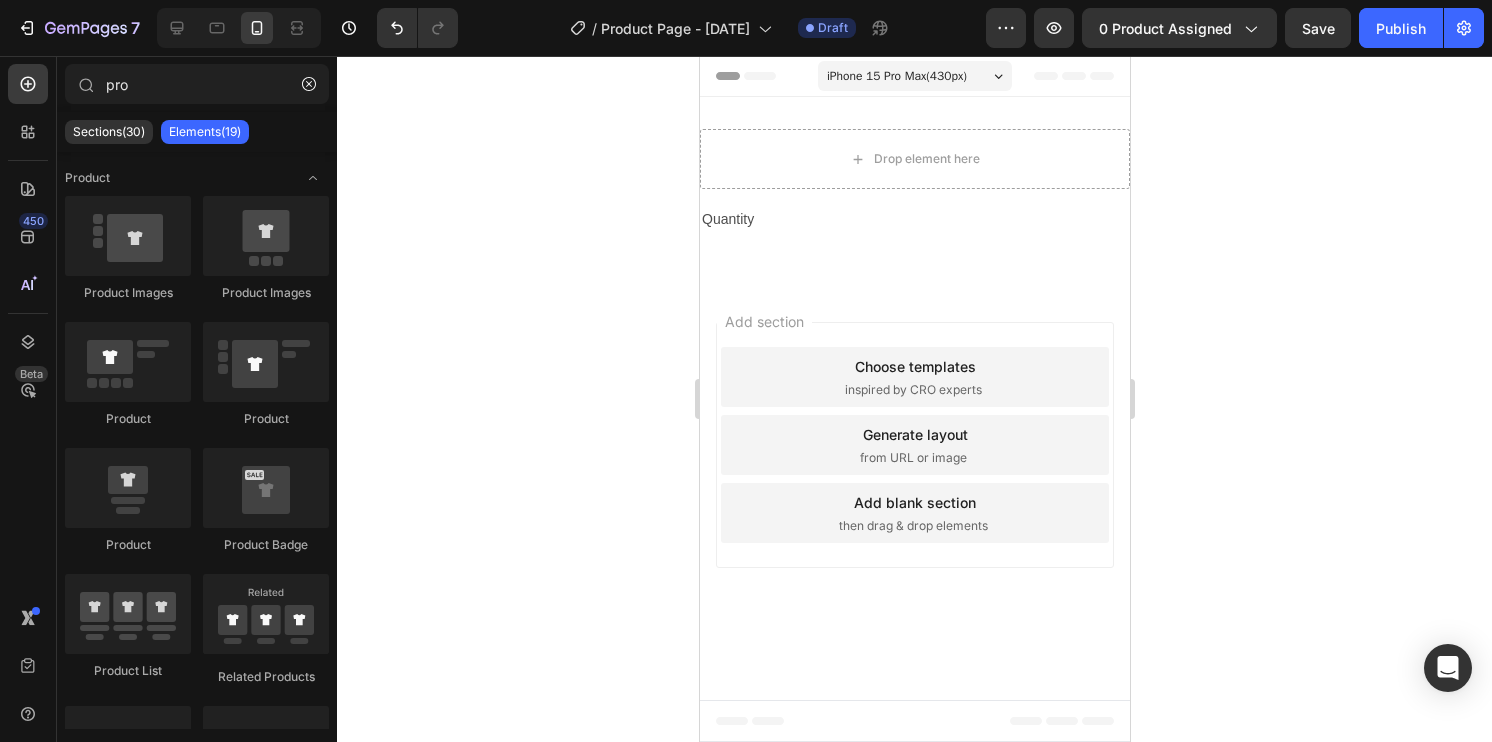 click on "Choose templates" at bounding box center [914, 366] 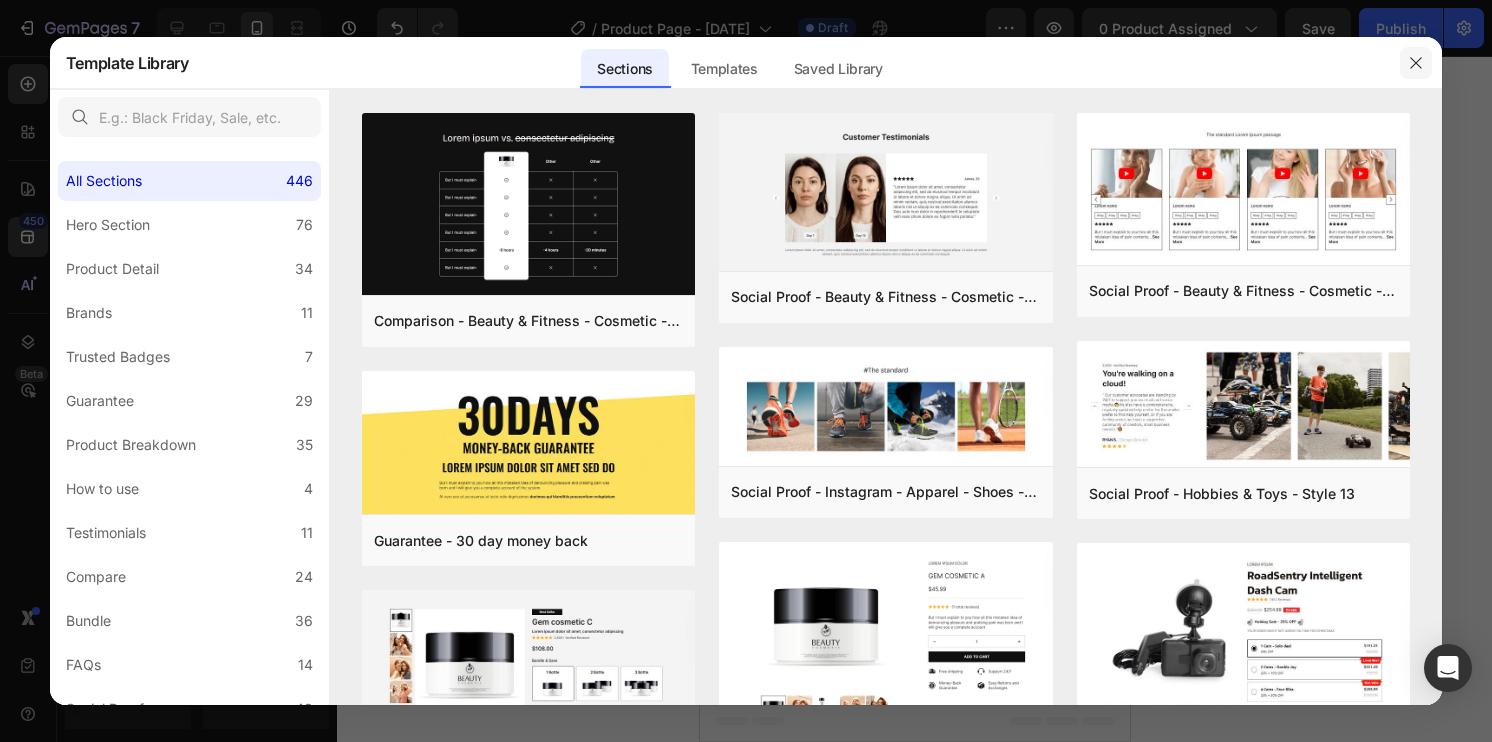 drag, startPoint x: 1420, startPoint y: 57, endPoint x: 1346, endPoint y: 89, distance: 80.622574 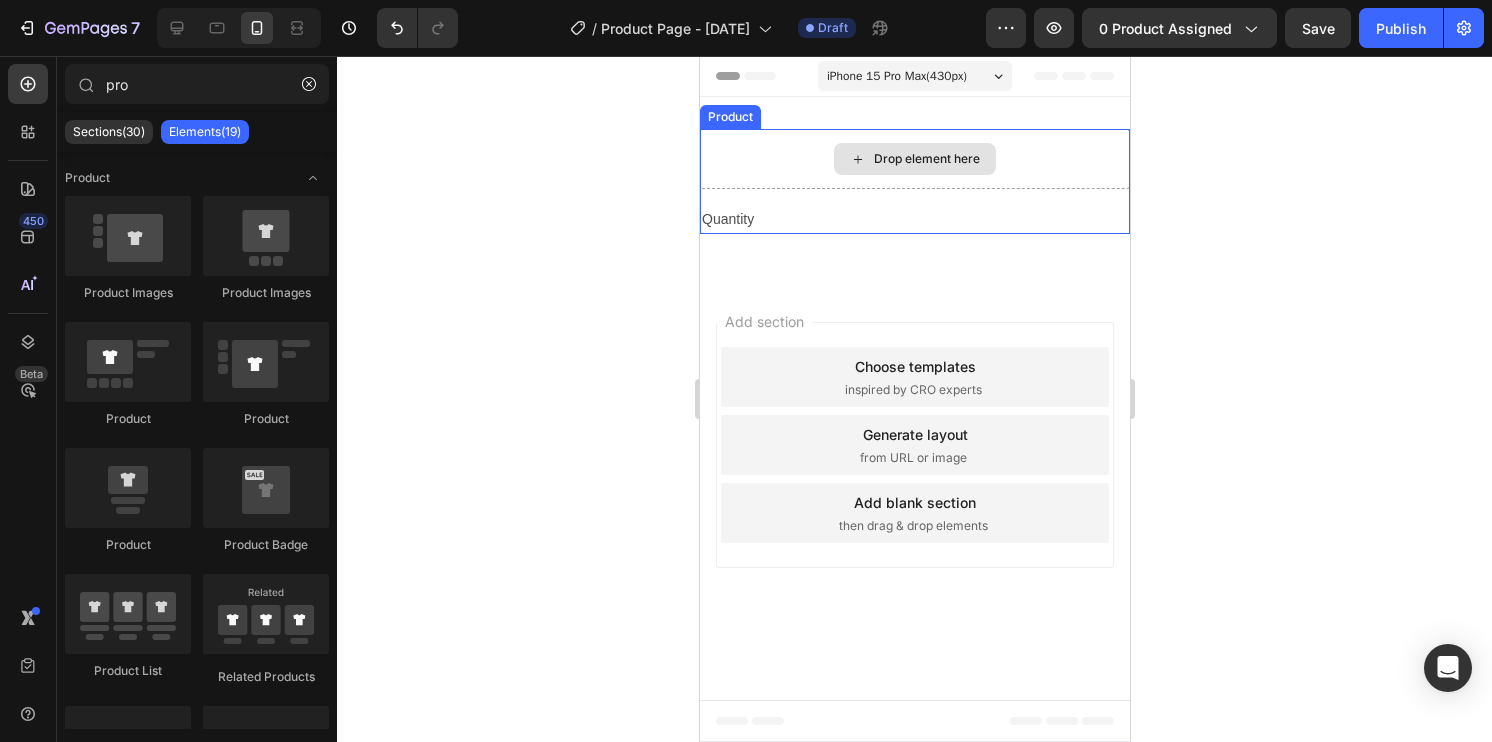 click on "Drop element here" at bounding box center [914, 159] 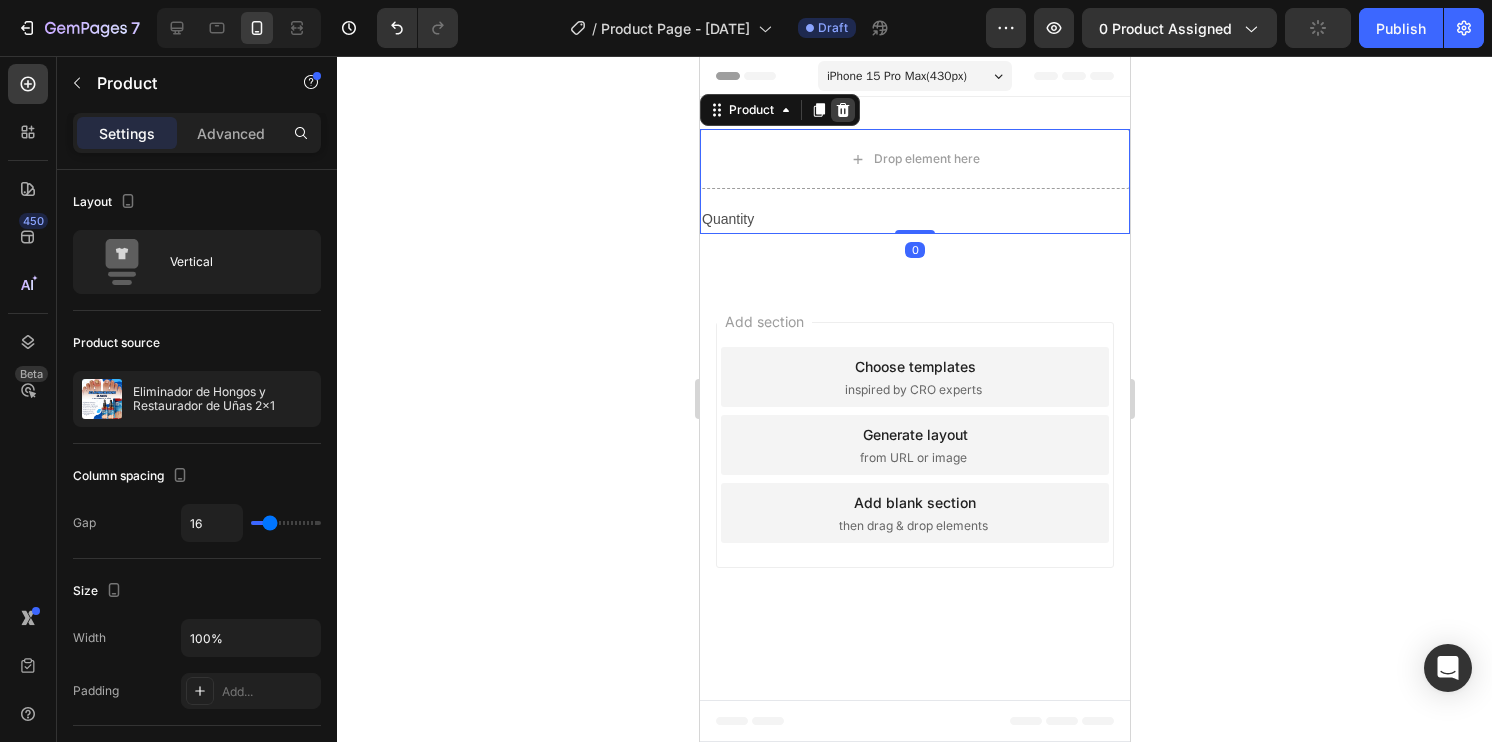 click 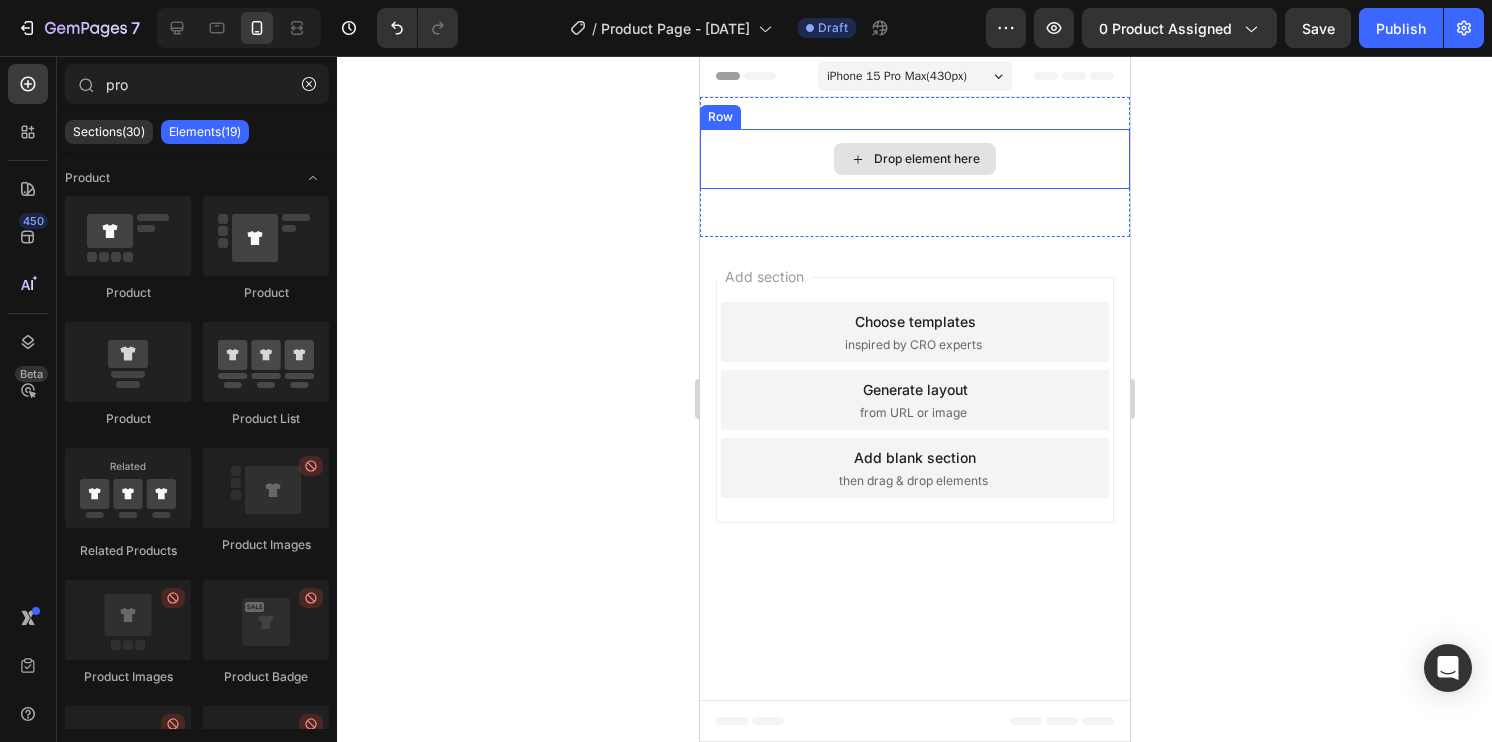 click on "Drop element here" at bounding box center [914, 159] 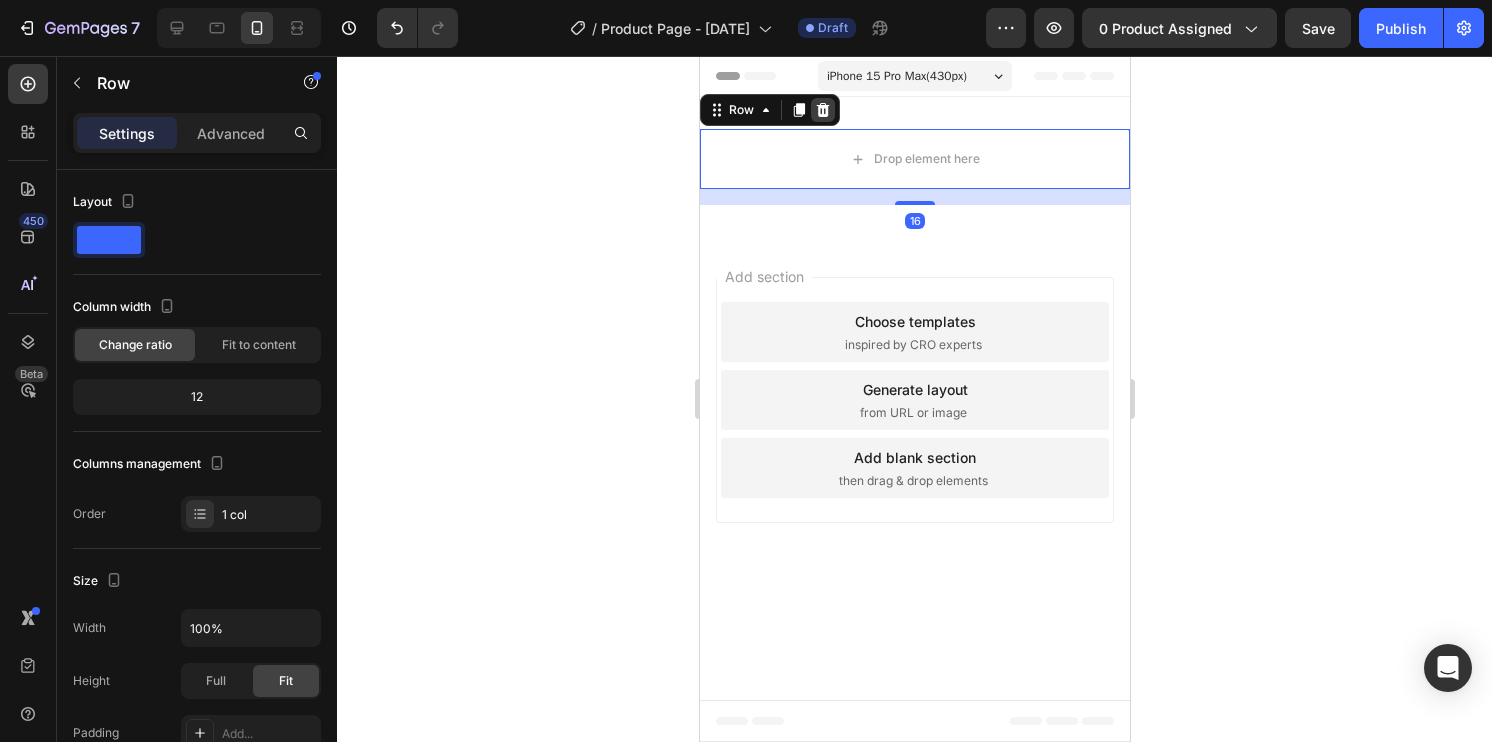 click at bounding box center (822, 110) 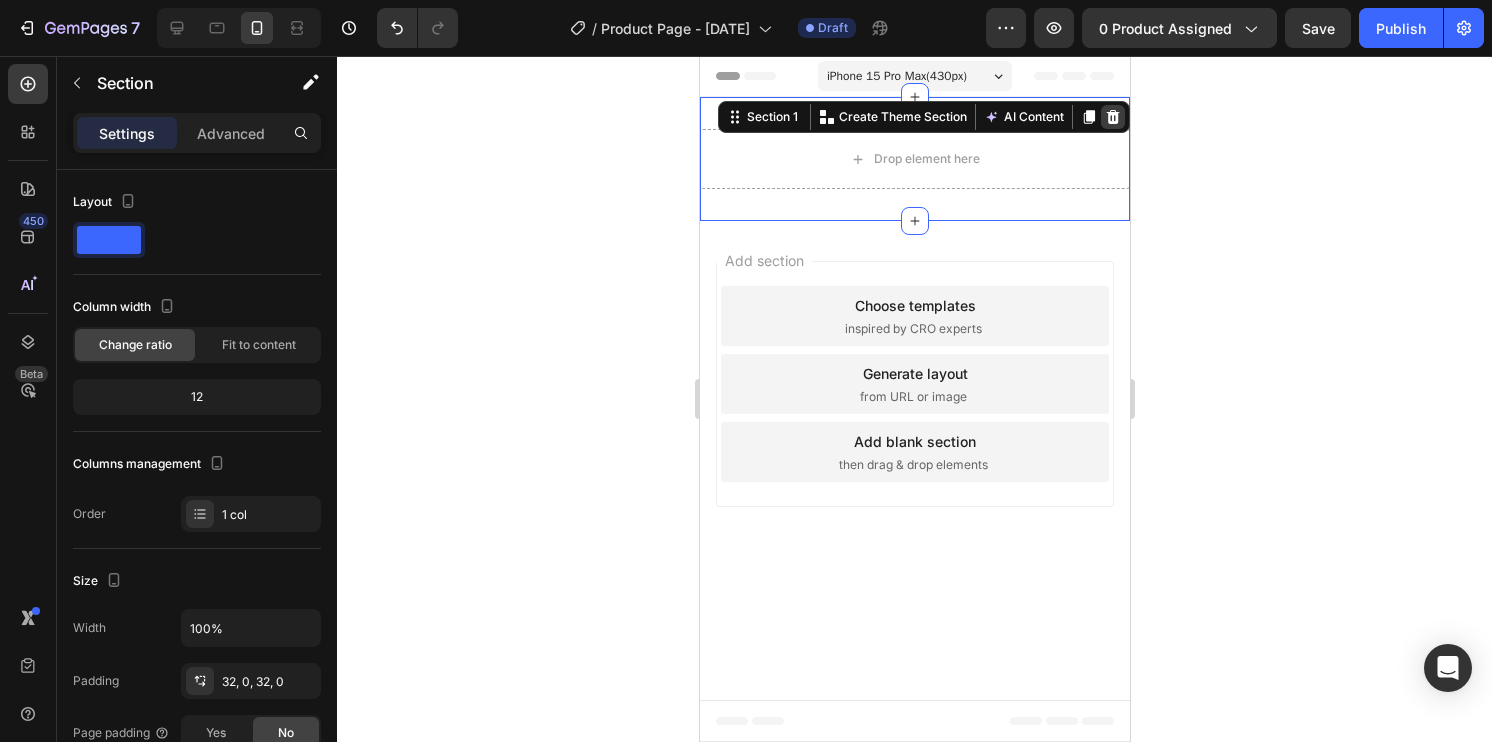 click 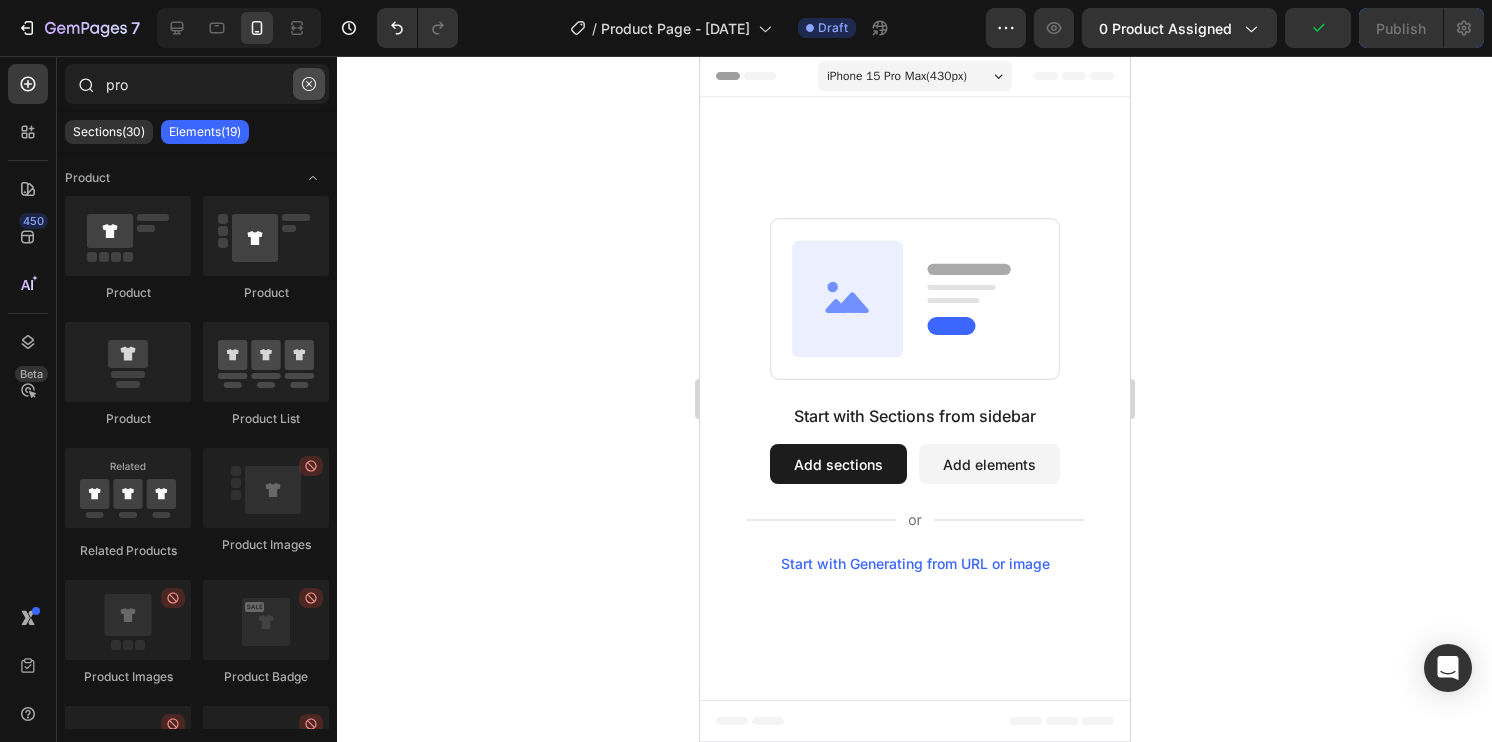 click at bounding box center [309, 84] 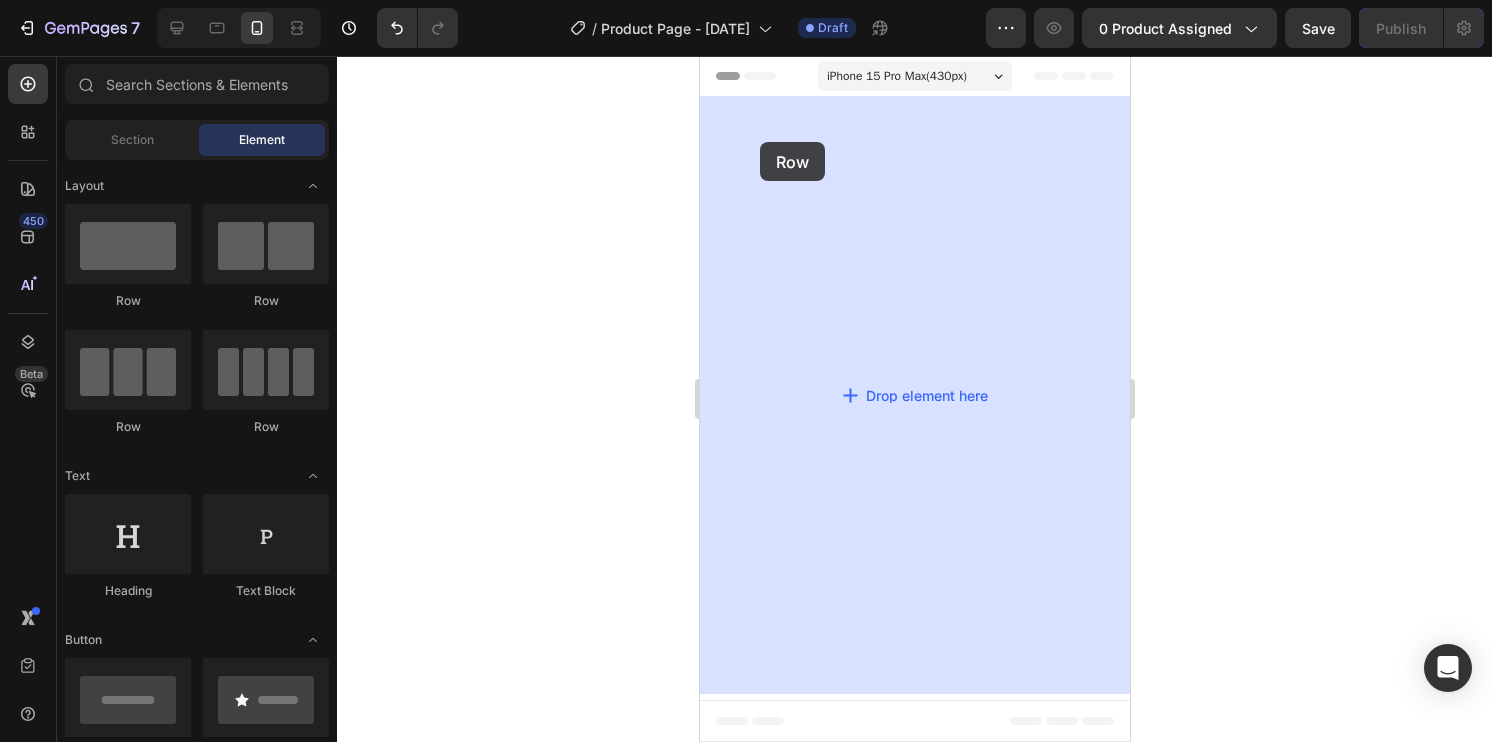 drag, startPoint x: 844, startPoint y: 299, endPoint x: 759, endPoint y: 142, distance: 178.53291 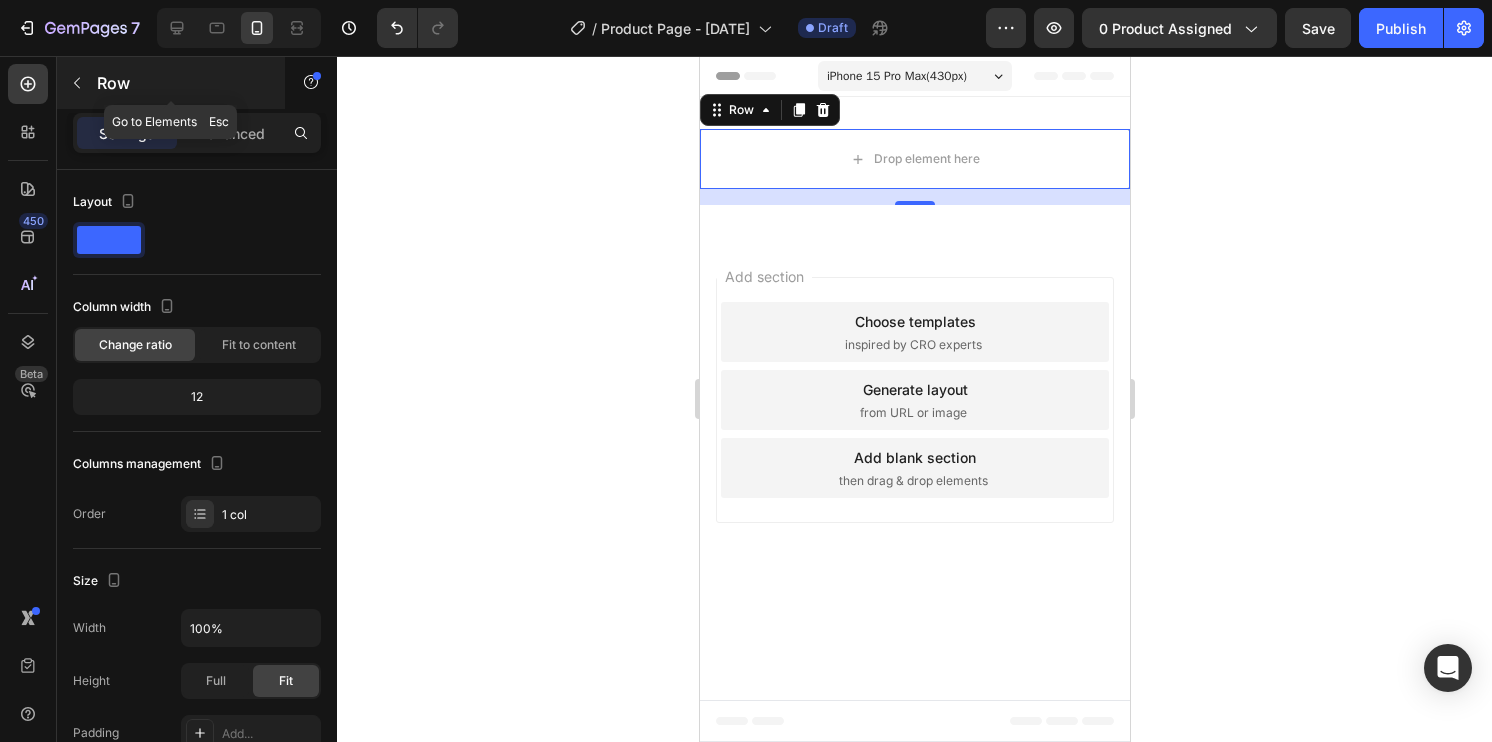 click 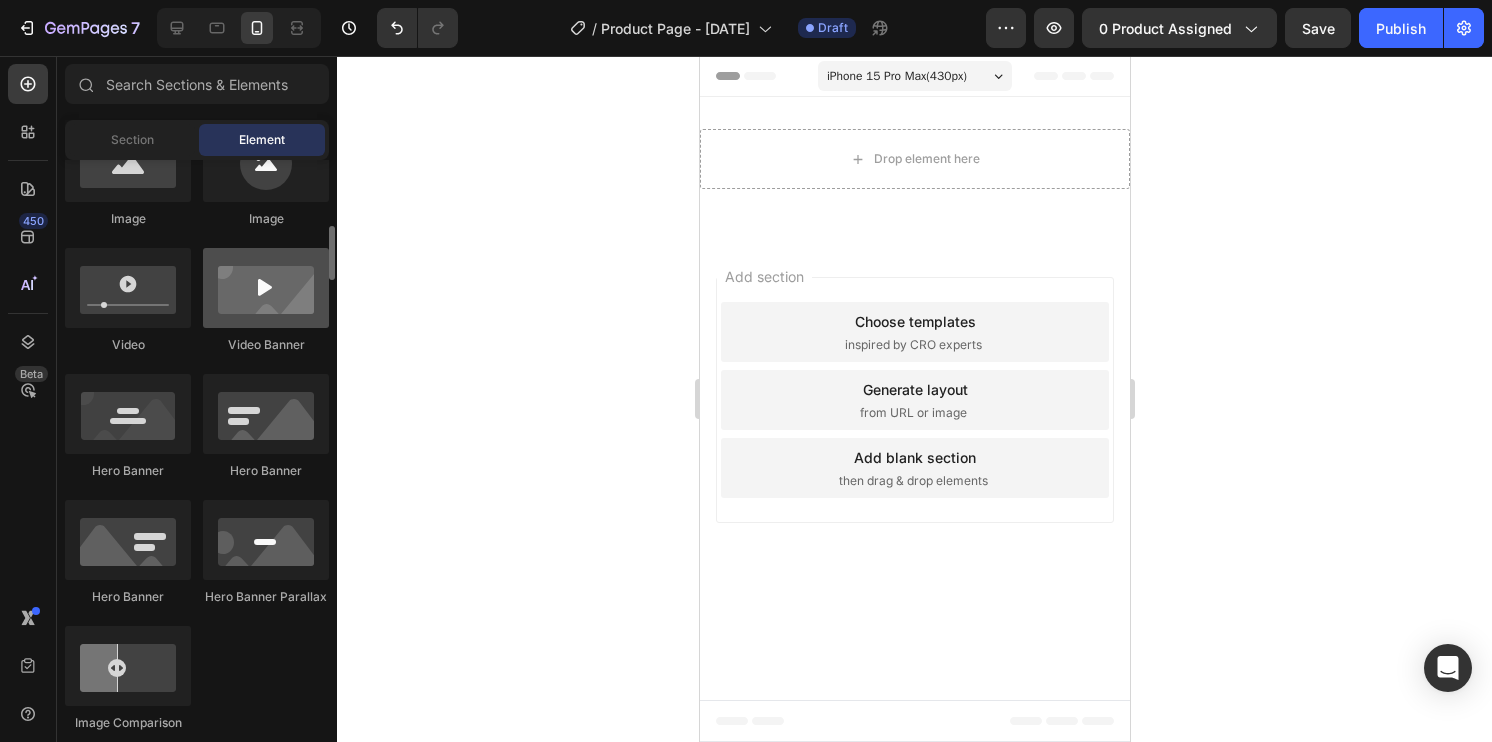 scroll, scrollTop: 800, scrollLeft: 0, axis: vertical 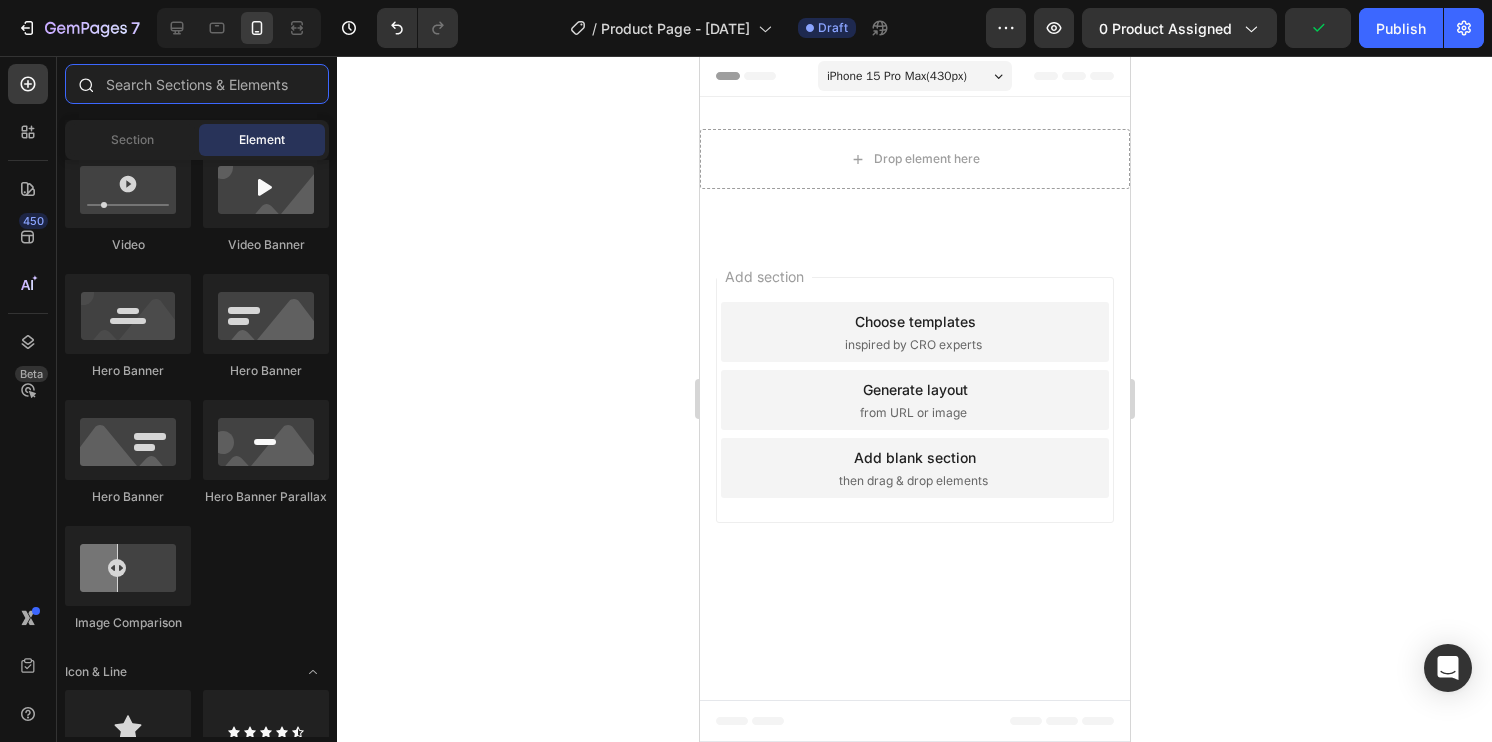 click at bounding box center [197, 84] 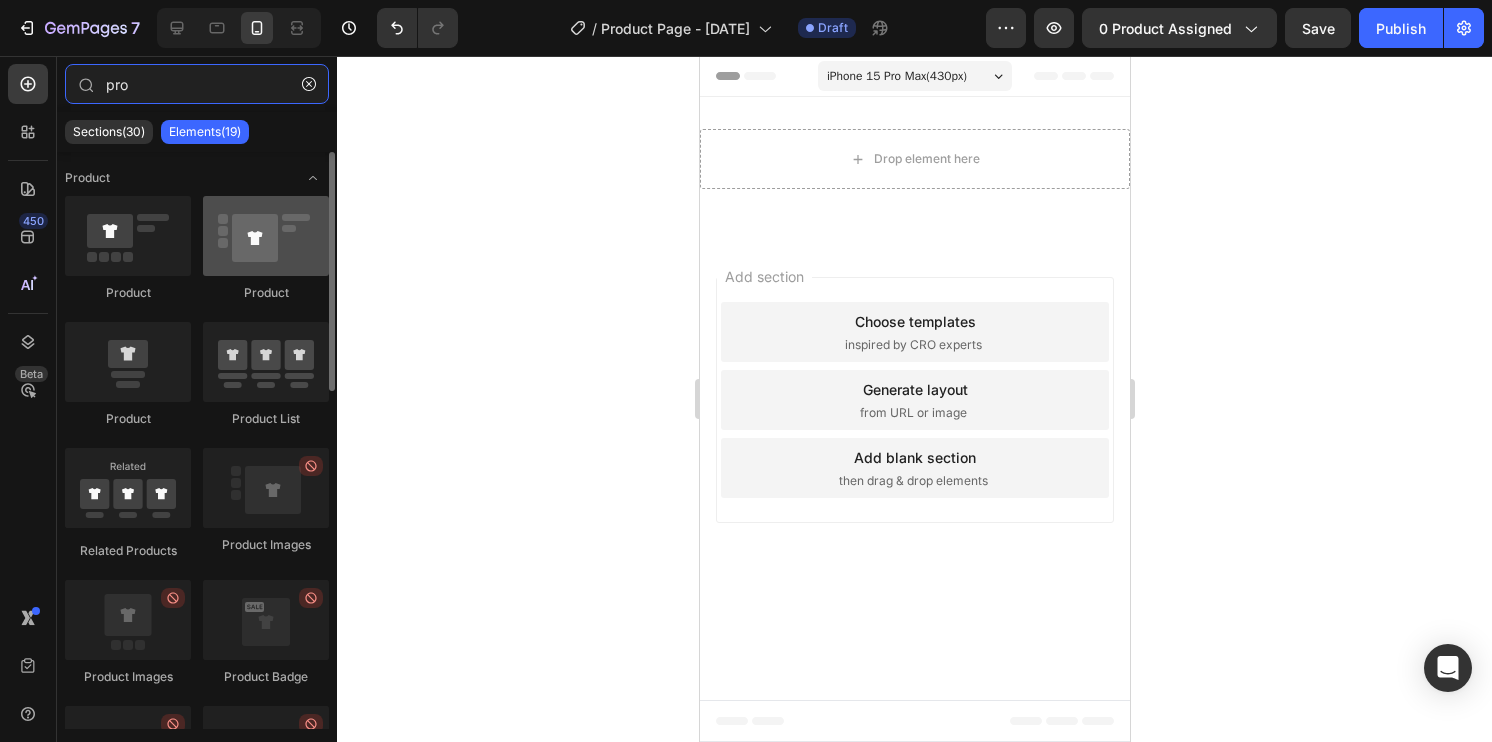 type on "pro" 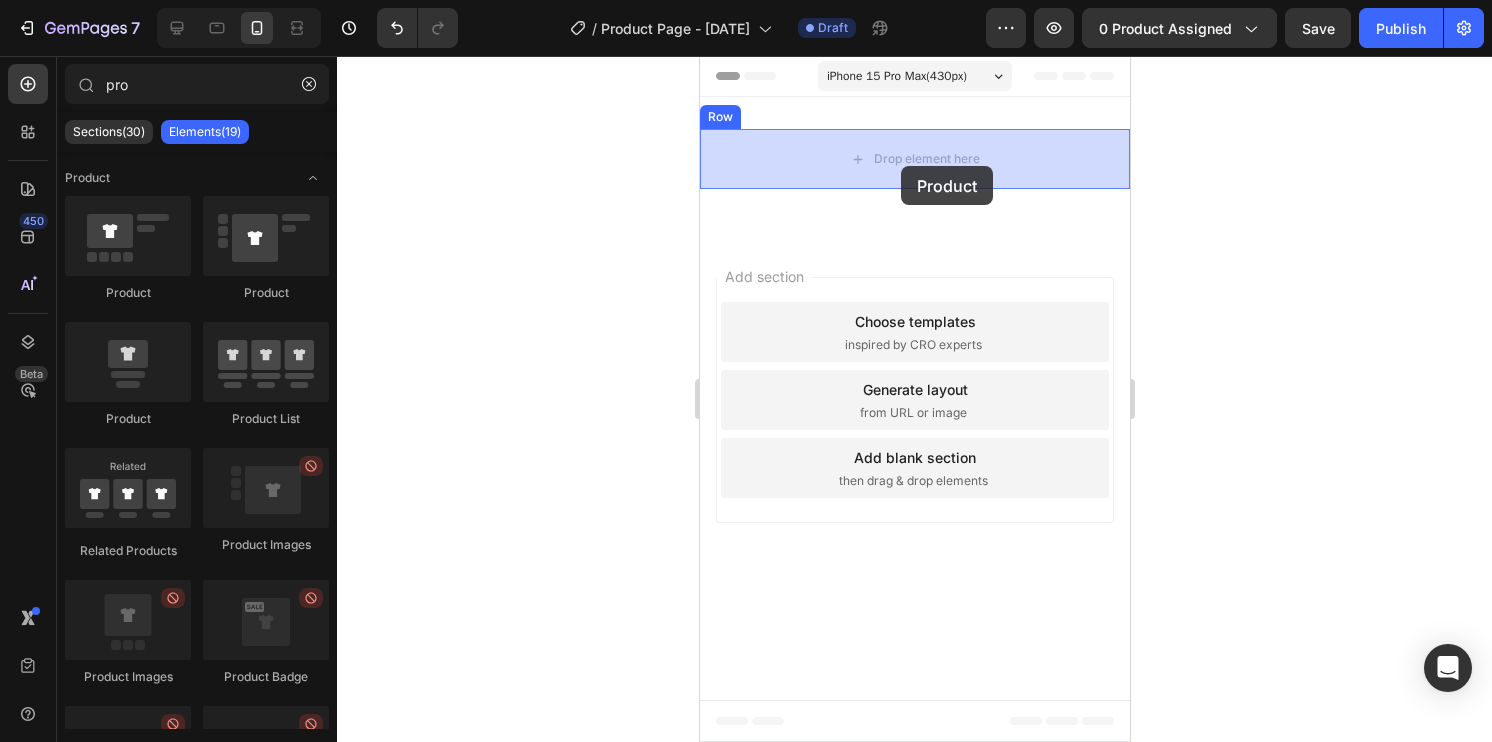 drag, startPoint x: 945, startPoint y: 284, endPoint x: 900, endPoint y: 166, distance: 126.28935 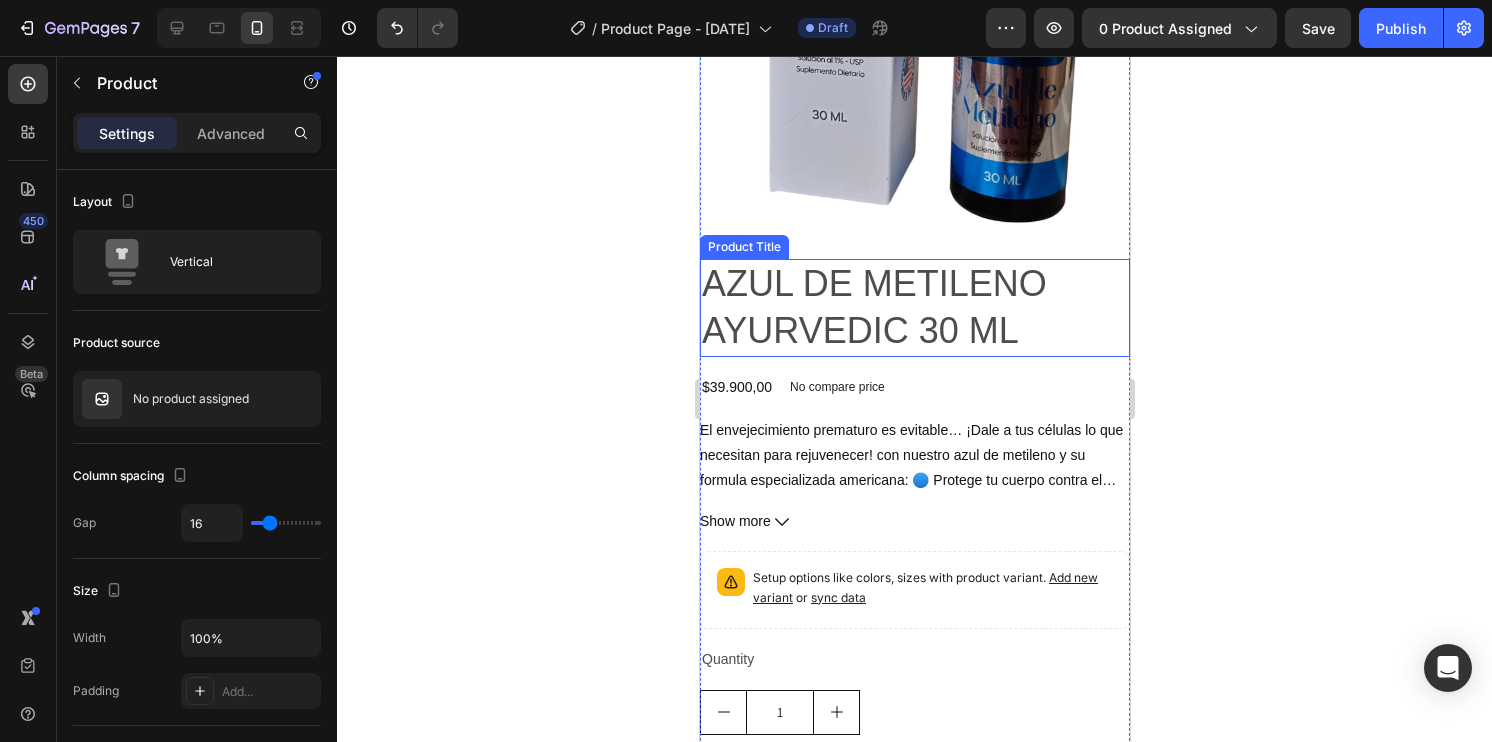 scroll, scrollTop: 300, scrollLeft: 0, axis: vertical 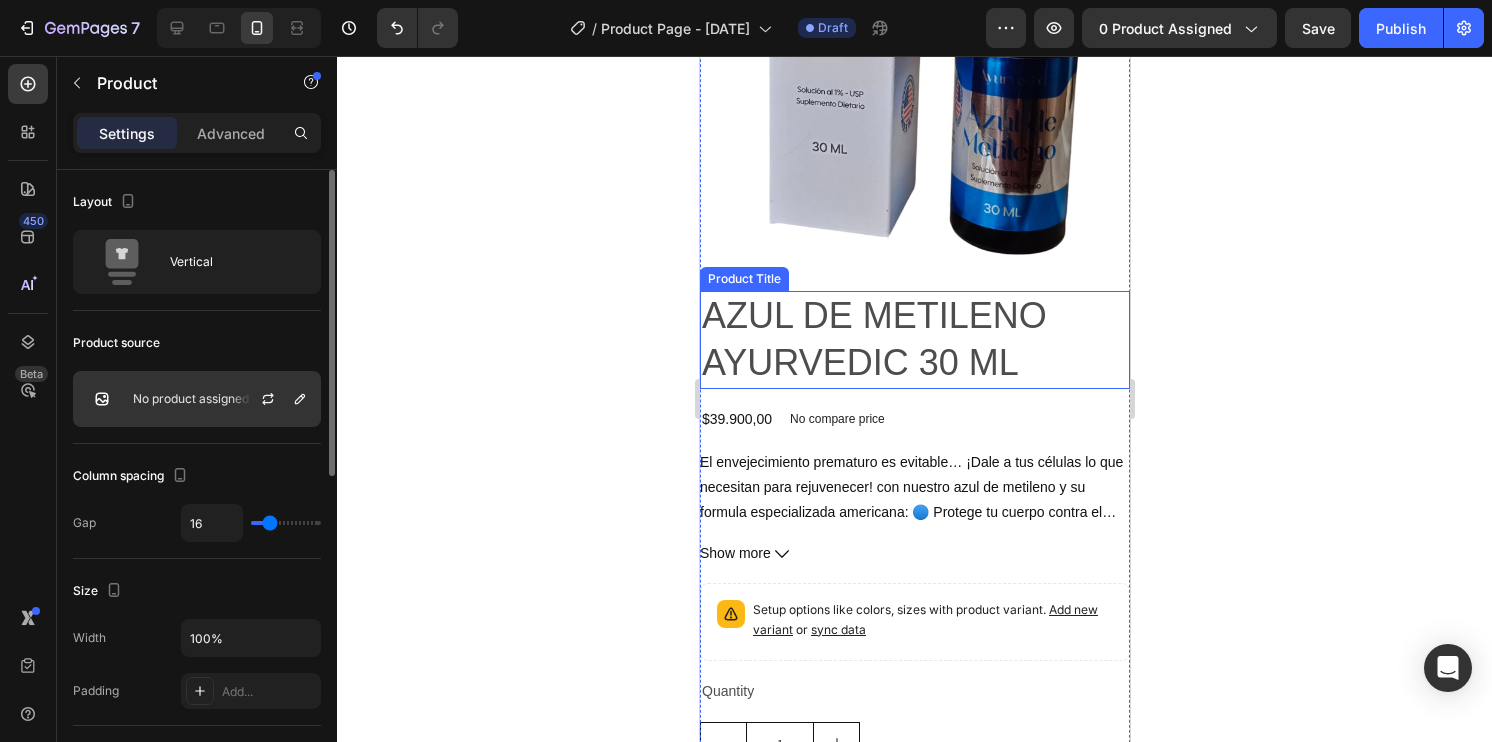 click on "No product assigned" at bounding box center (191, 399) 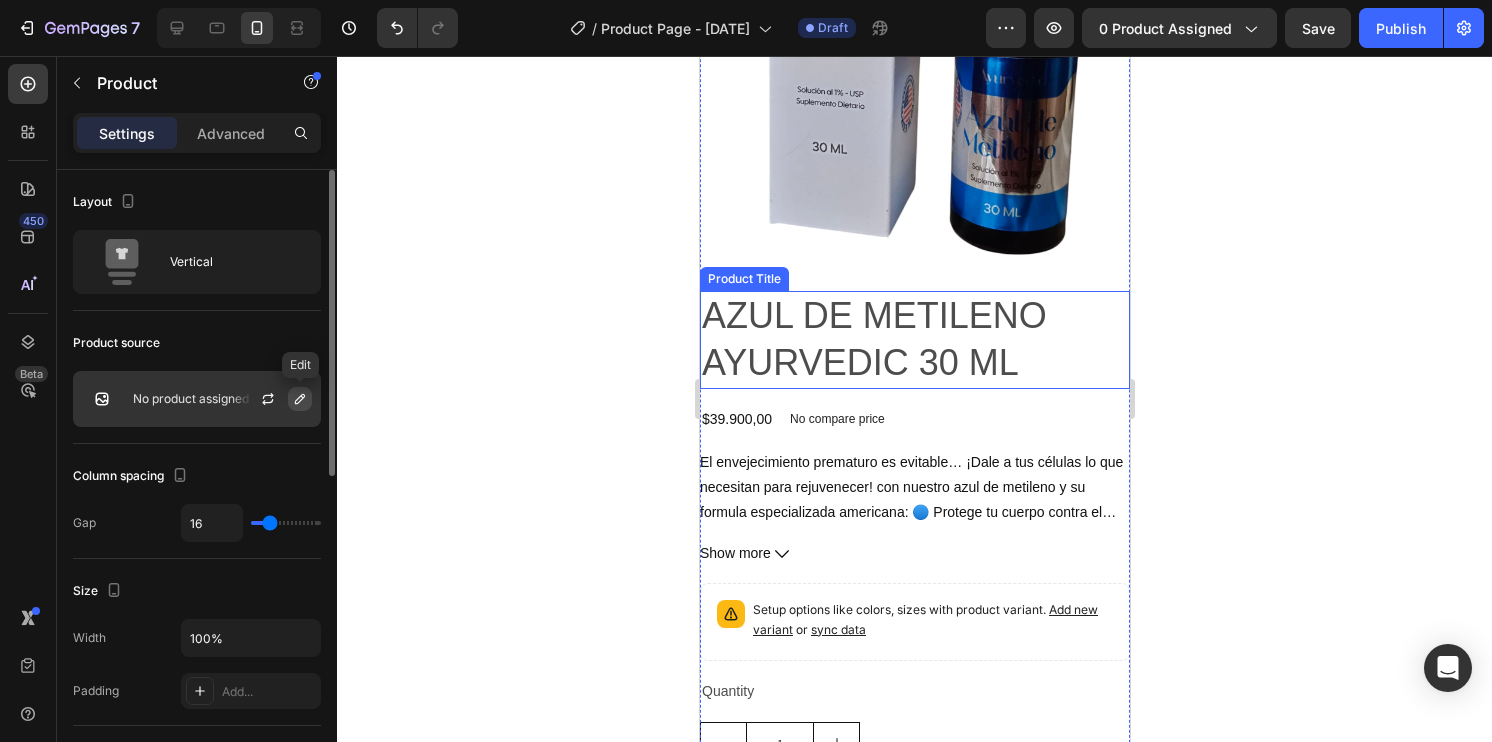 click 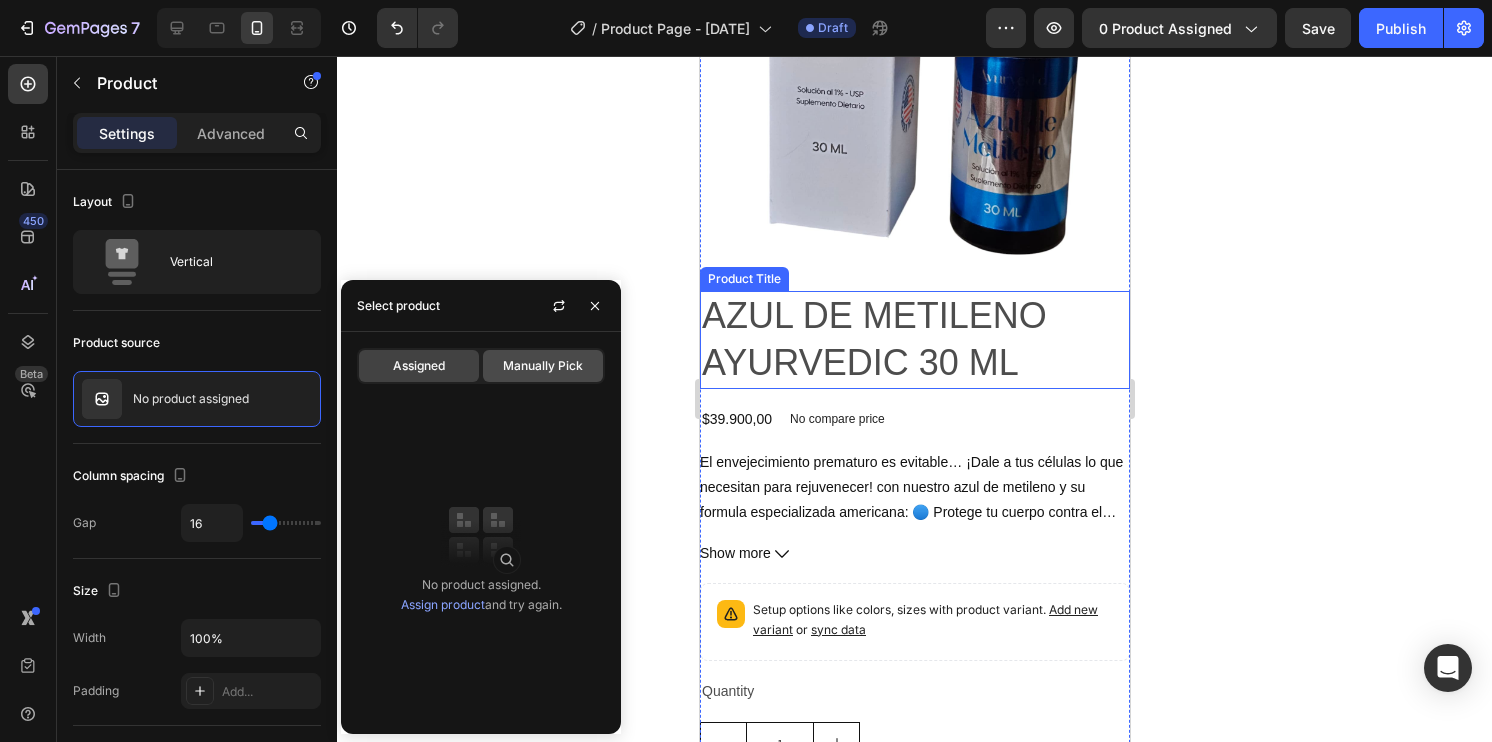 click on "Manually Pick" 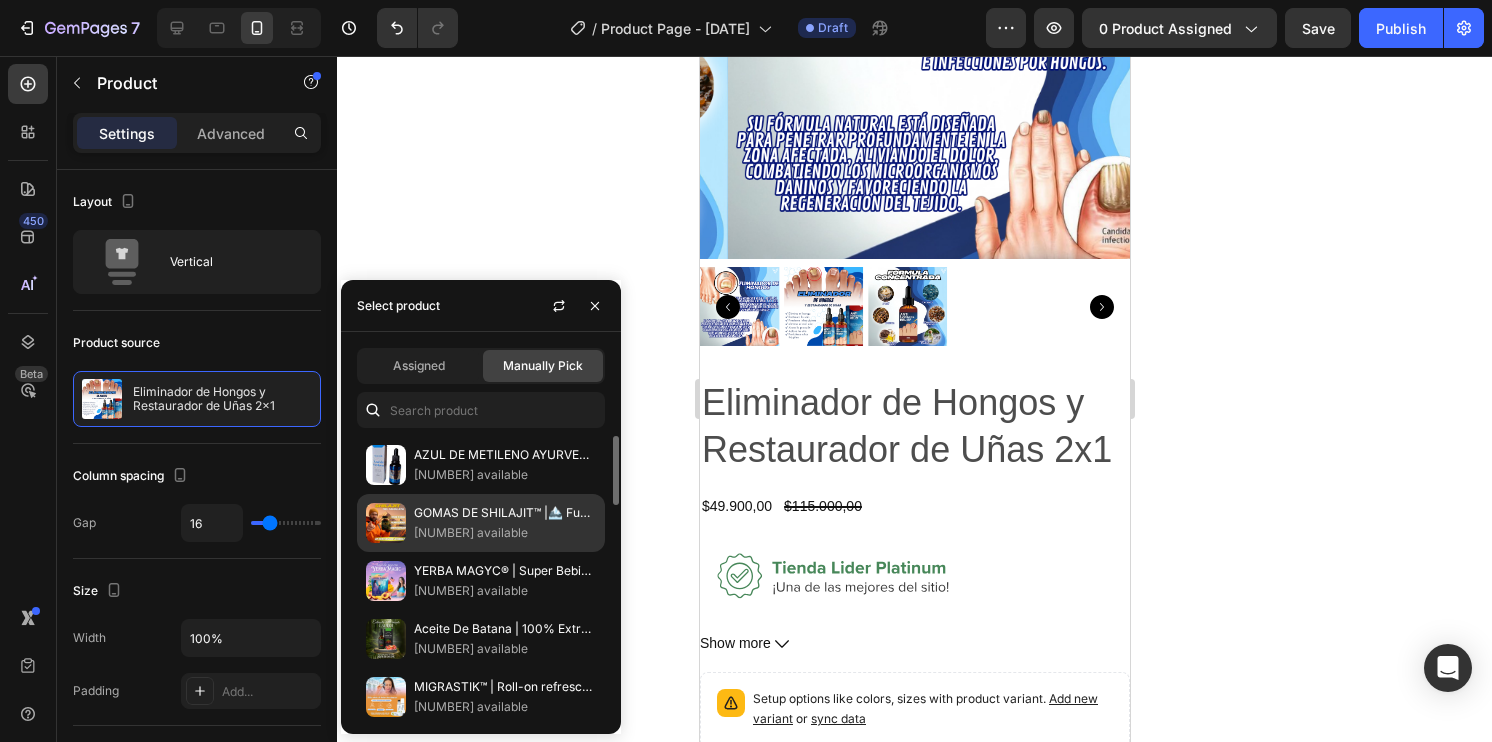 click at bounding box center (386, 523) 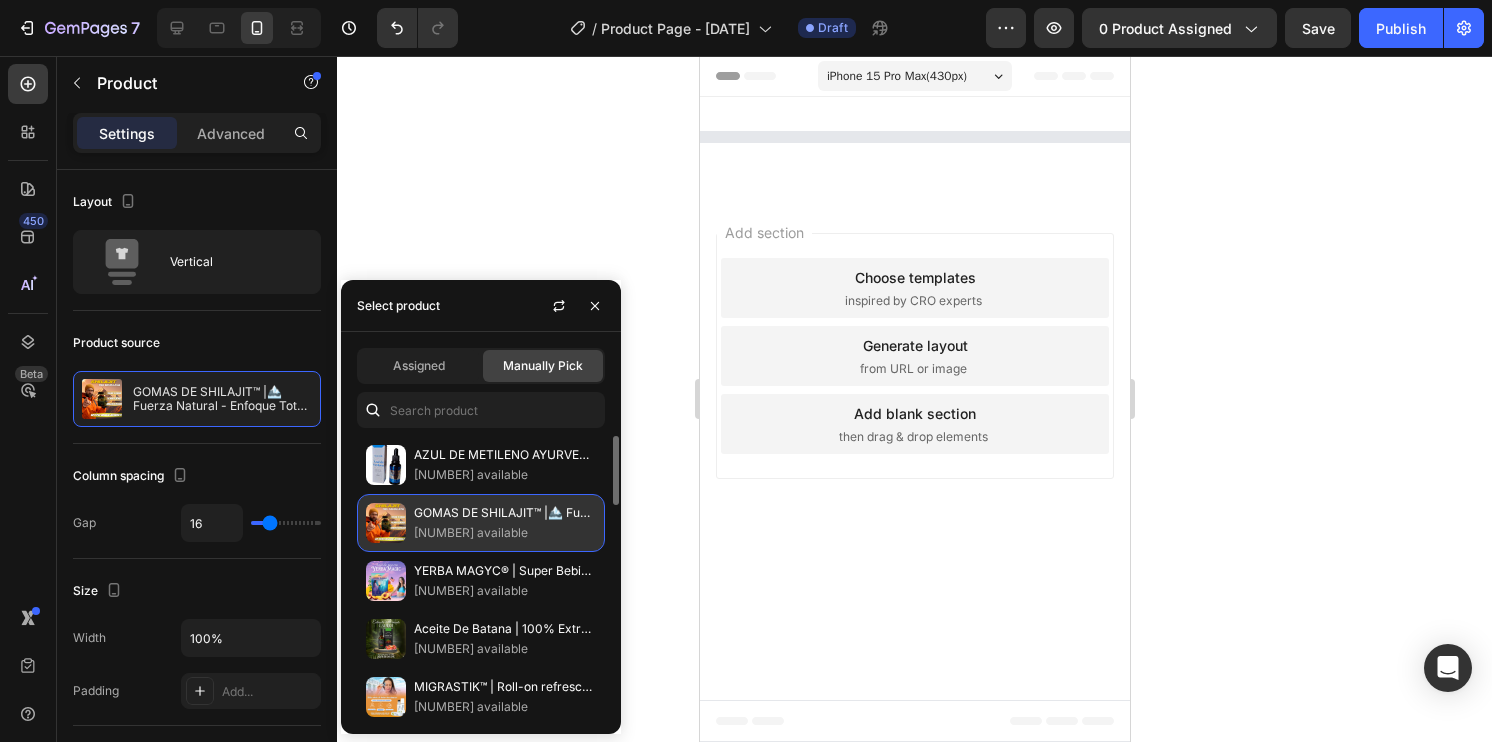 scroll, scrollTop: 0, scrollLeft: 0, axis: both 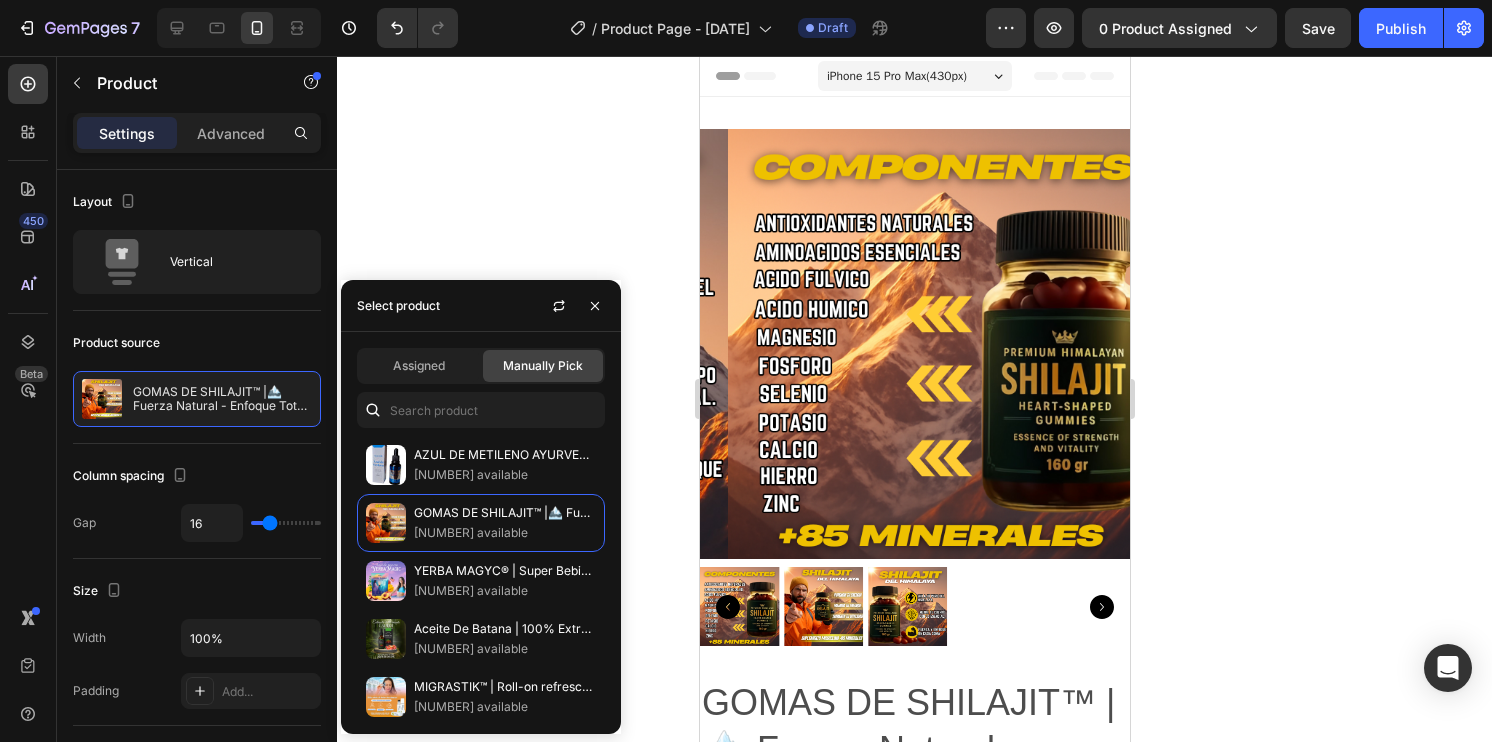 click 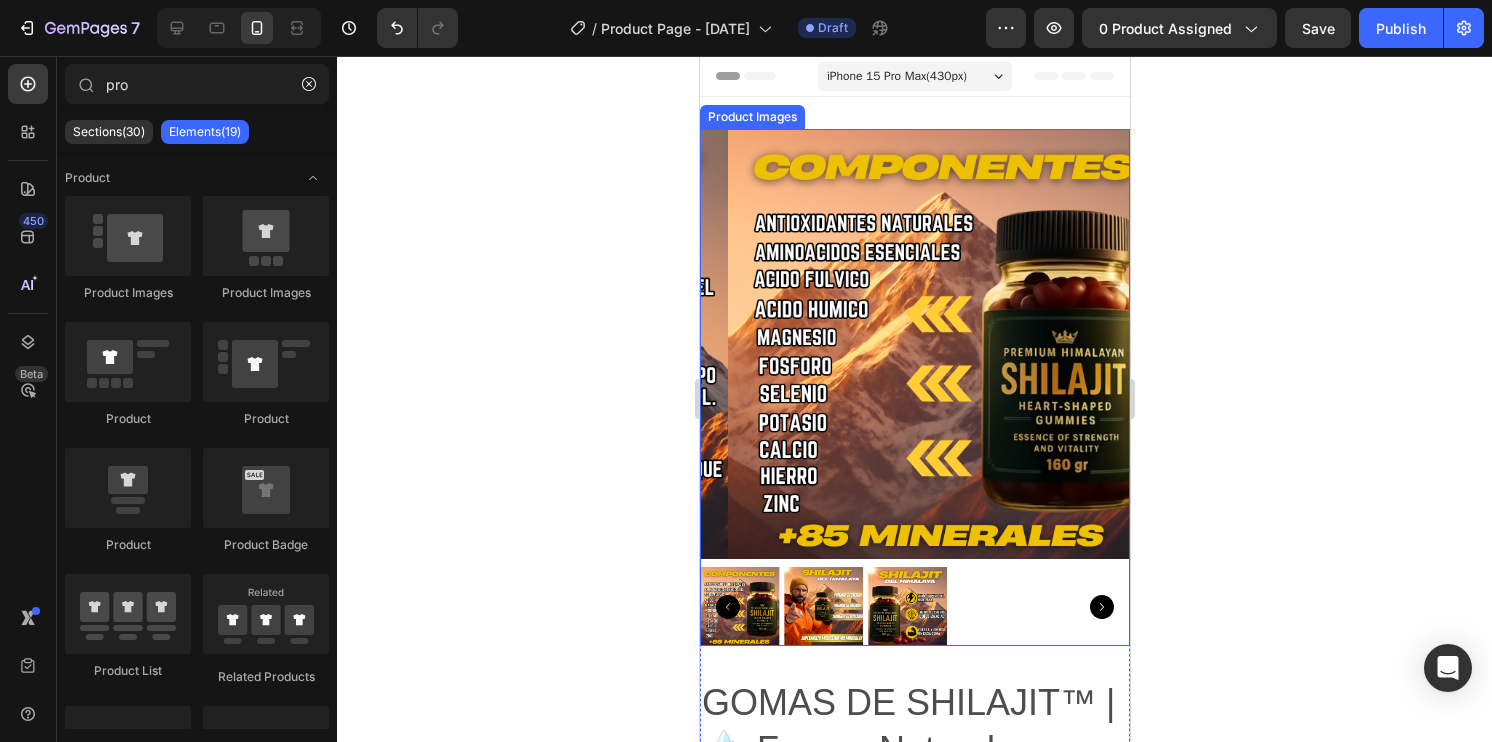 click at bounding box center (822, 606) 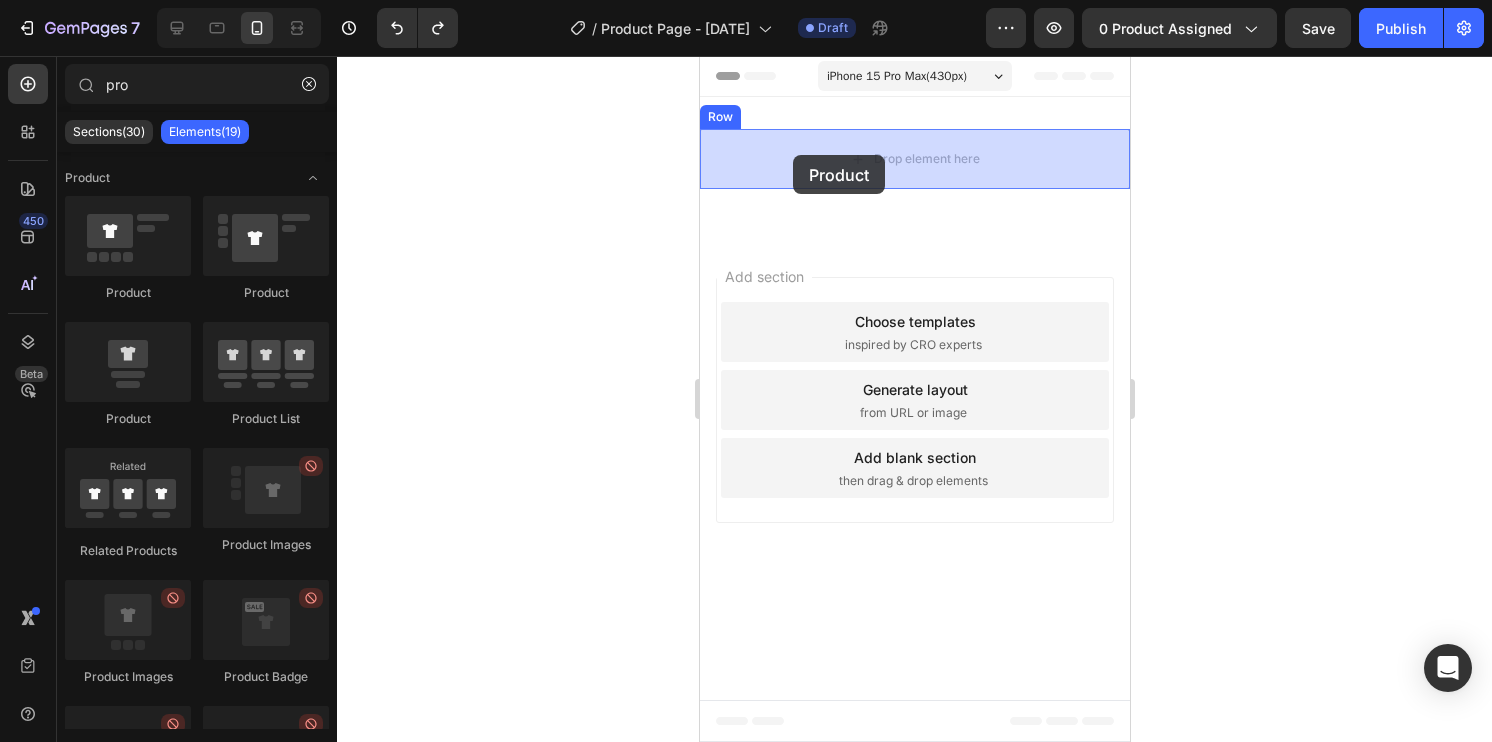 drag, startPoint x: 847, startPoint y: 286, endPoint x: 792, endPoint y: 155, distance: 142.07744 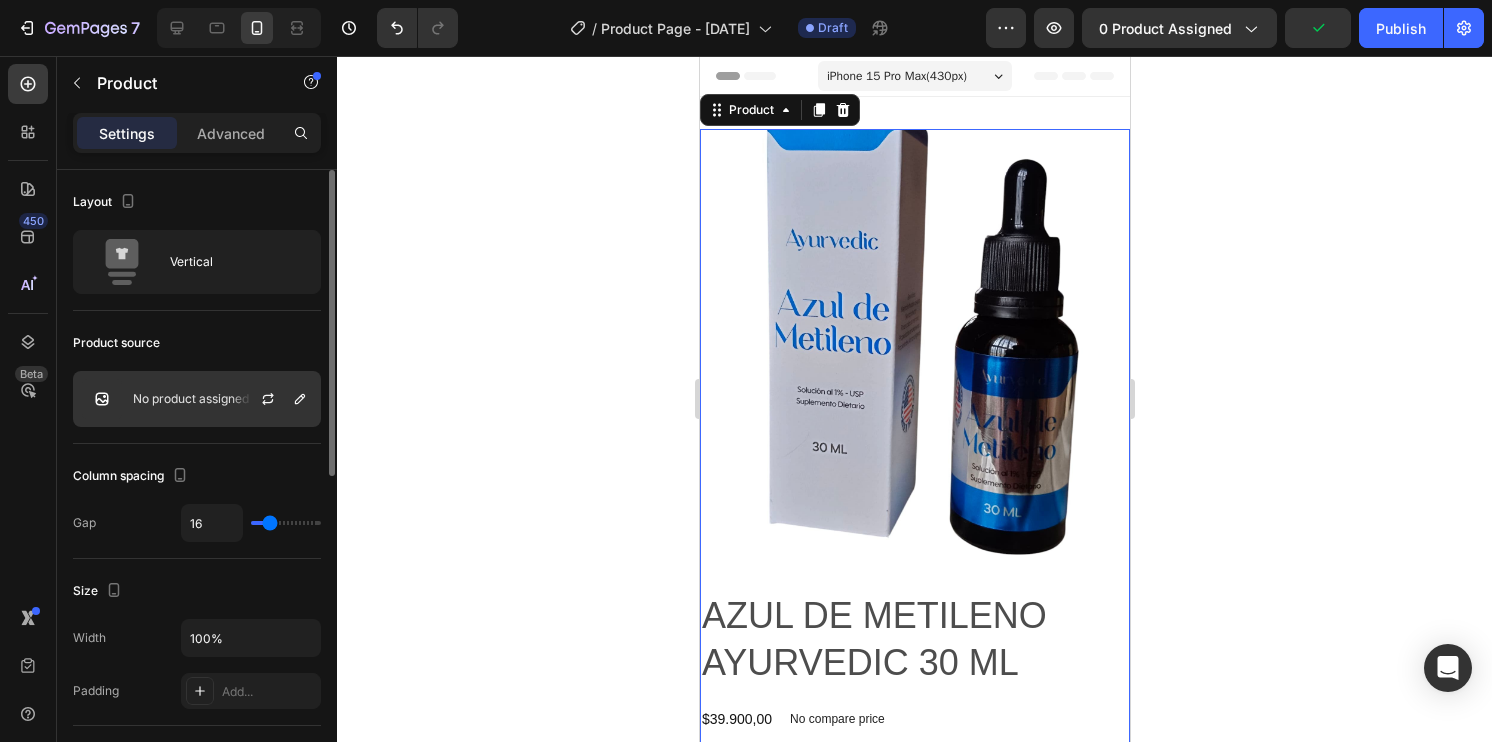 click on "No product assigned" at bounding box center [191, 399] 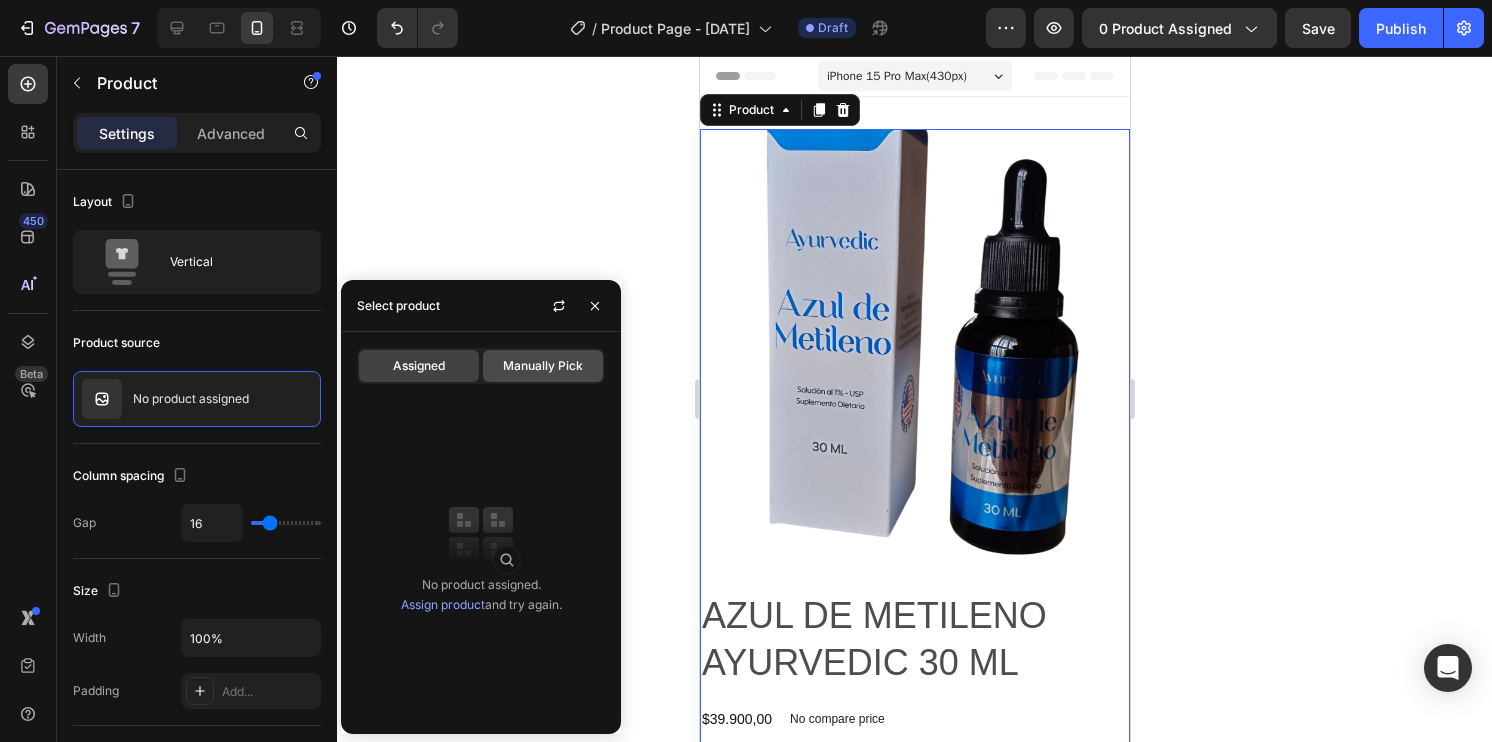 click on "Manually Pick" 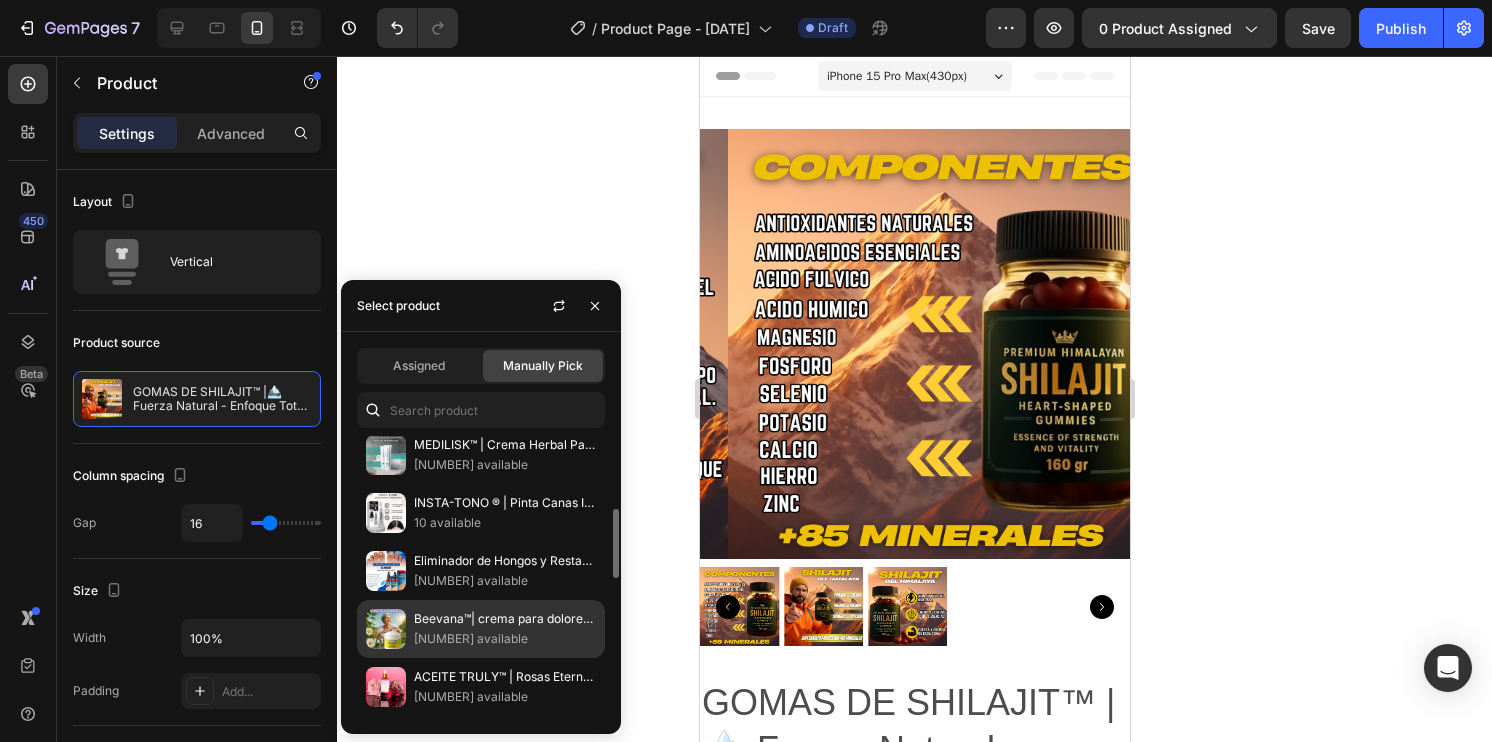 scroll, scrollTop: 400, scrollLeft: 0, axis: vertical 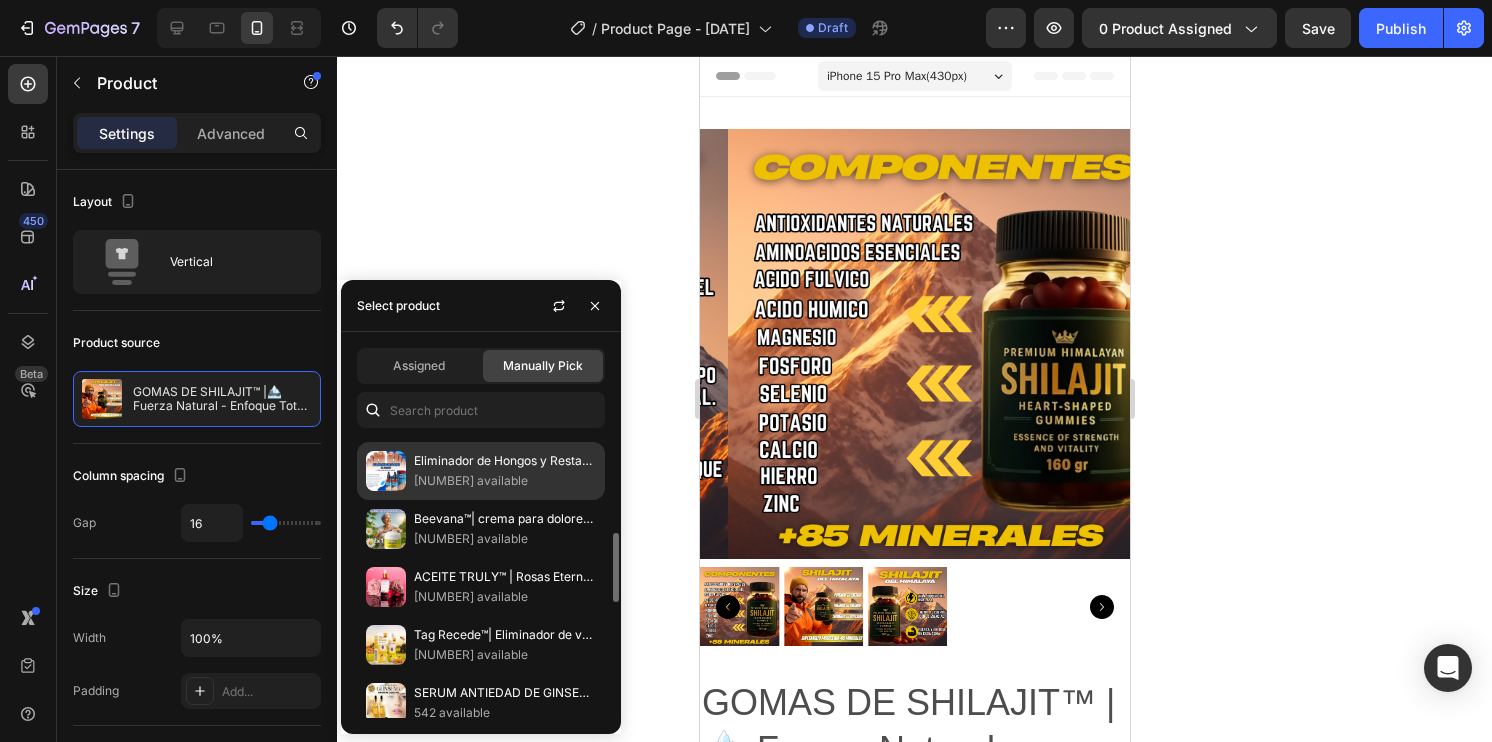 click at bounding box center (386, 471) 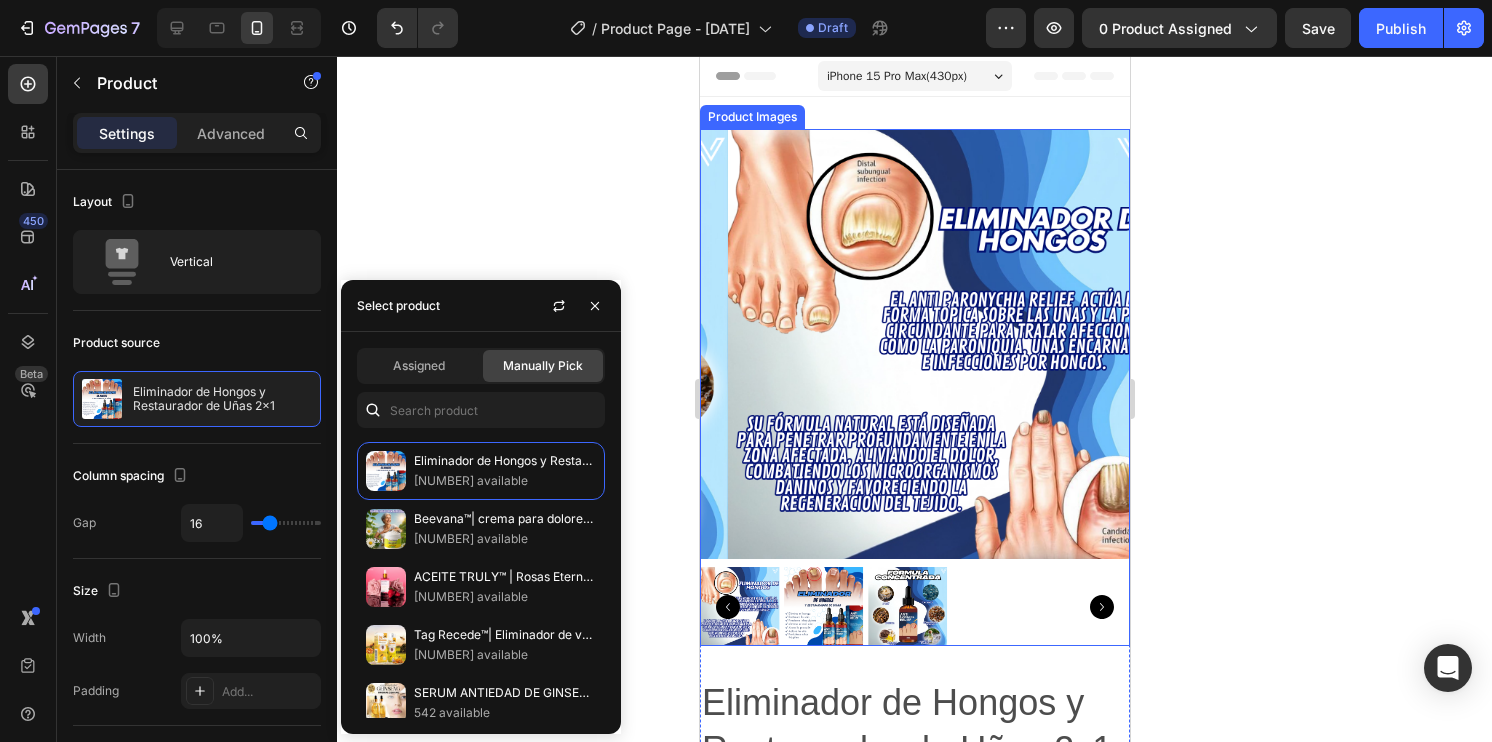 click at bounding box center (822, 606) 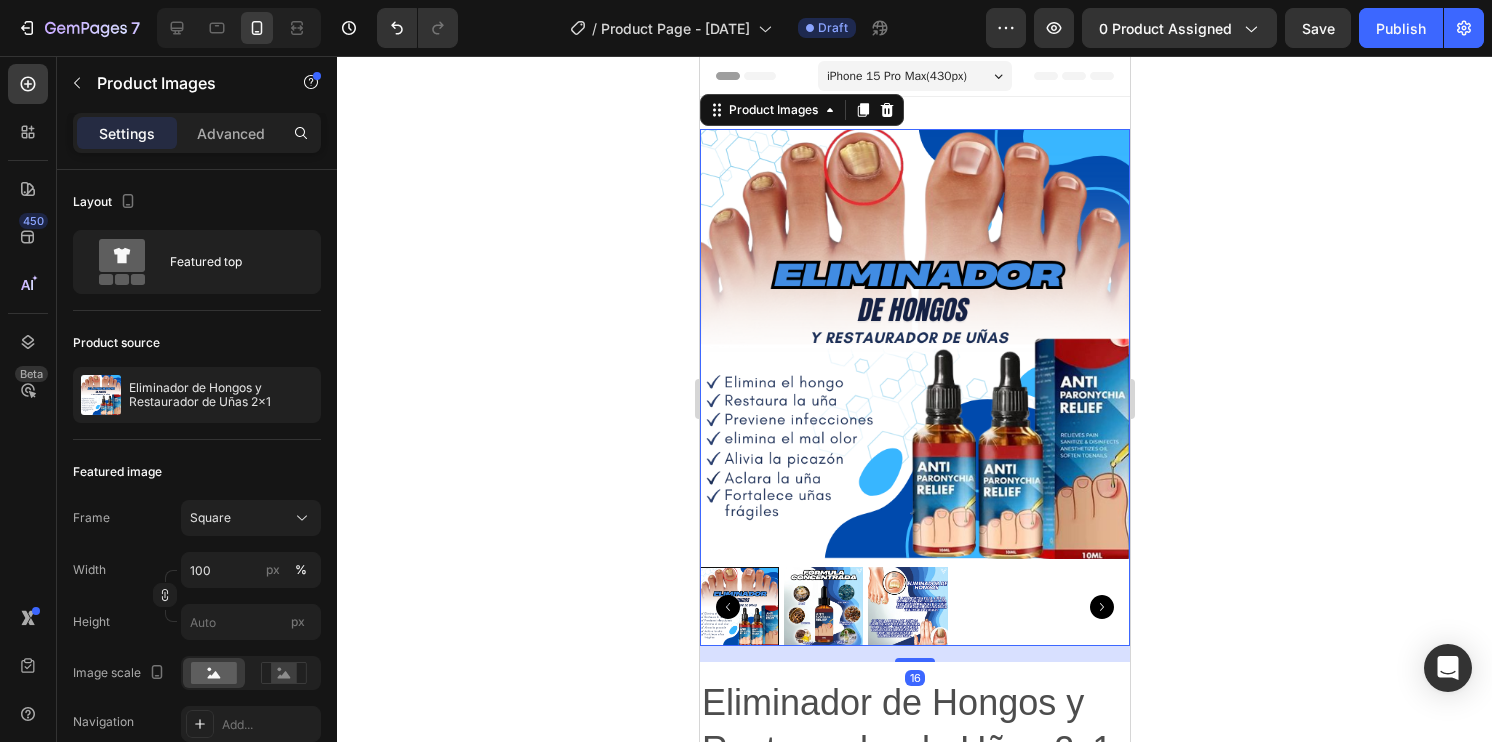 click 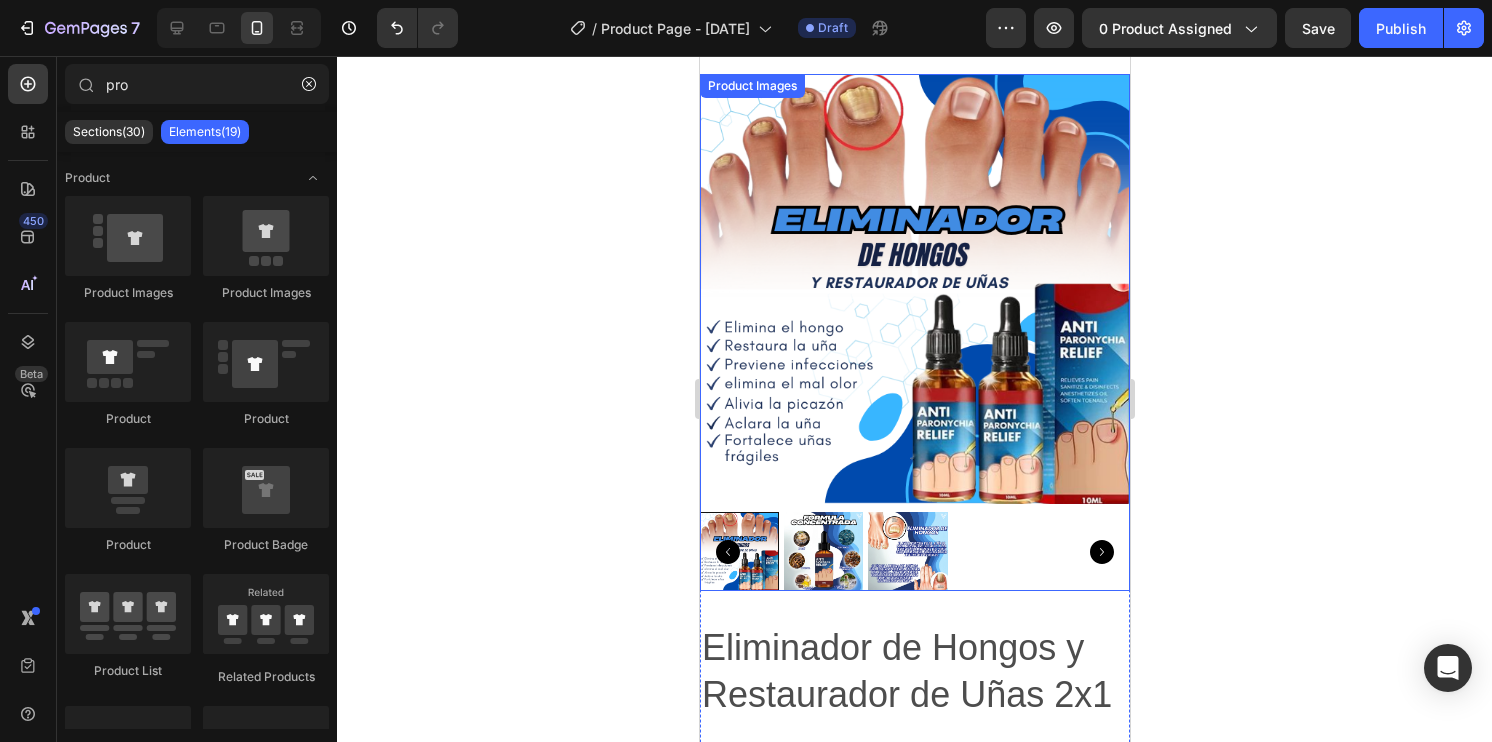 scroll, scrollTop: 0, scrollLeft: 0, axis: both 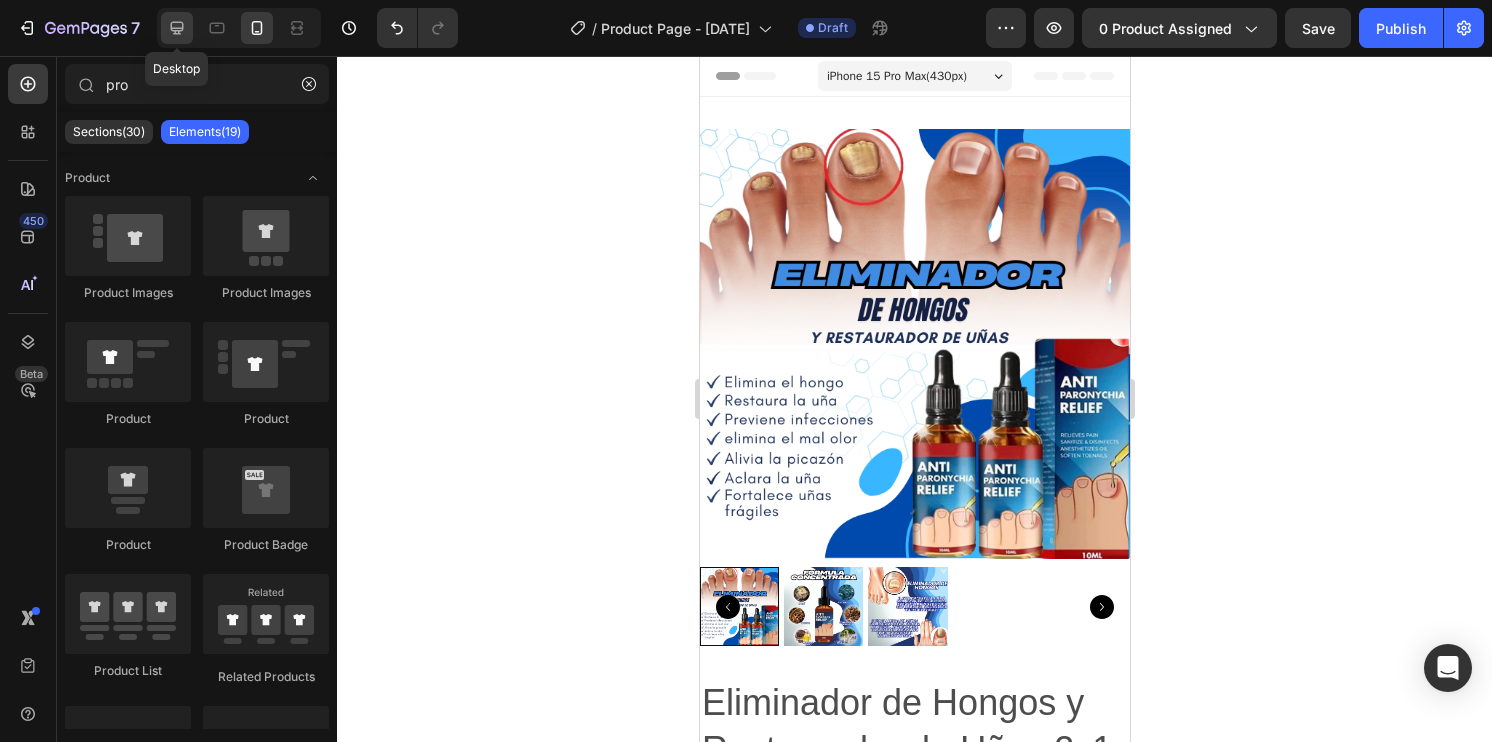 click 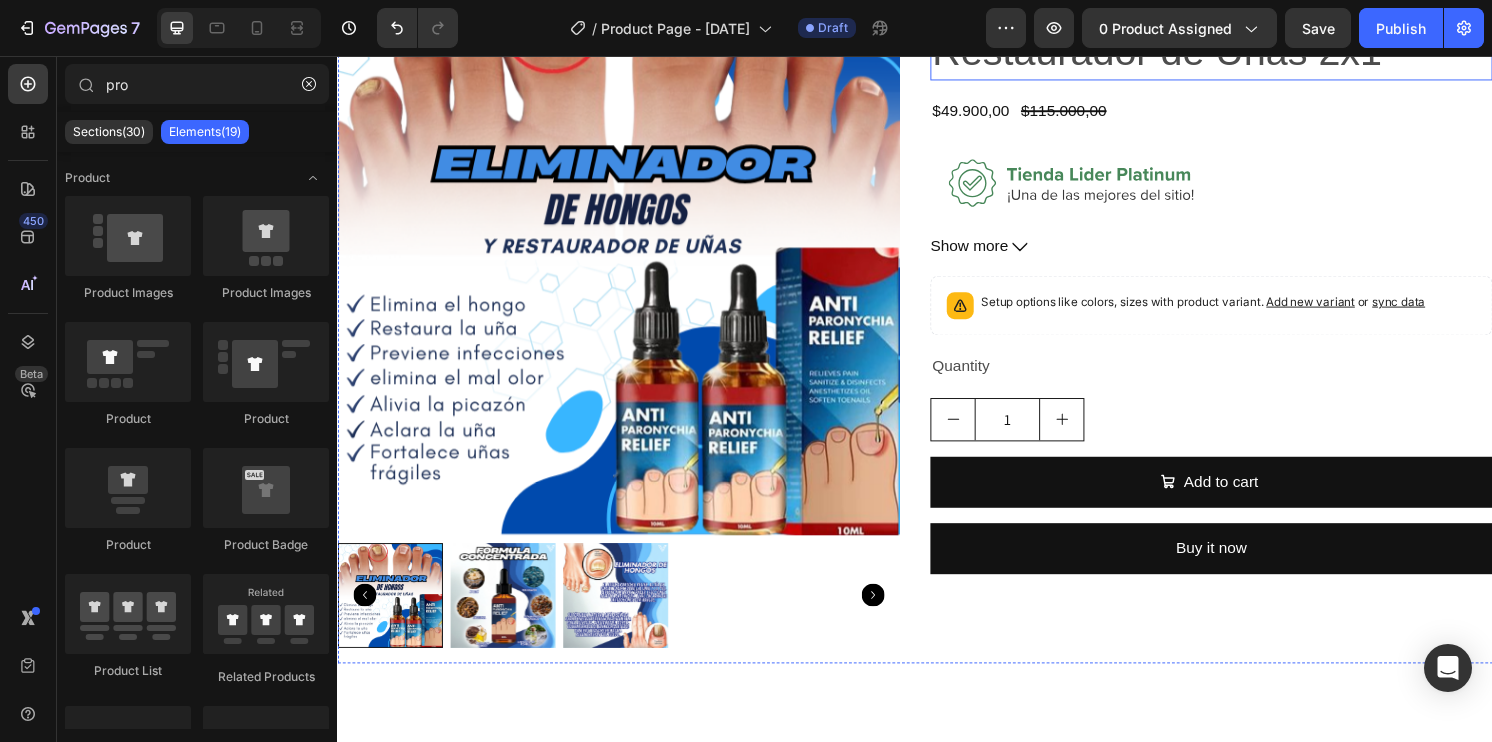 scroll, scrollTop: 100, scrollLeft: 0, axis: vertical 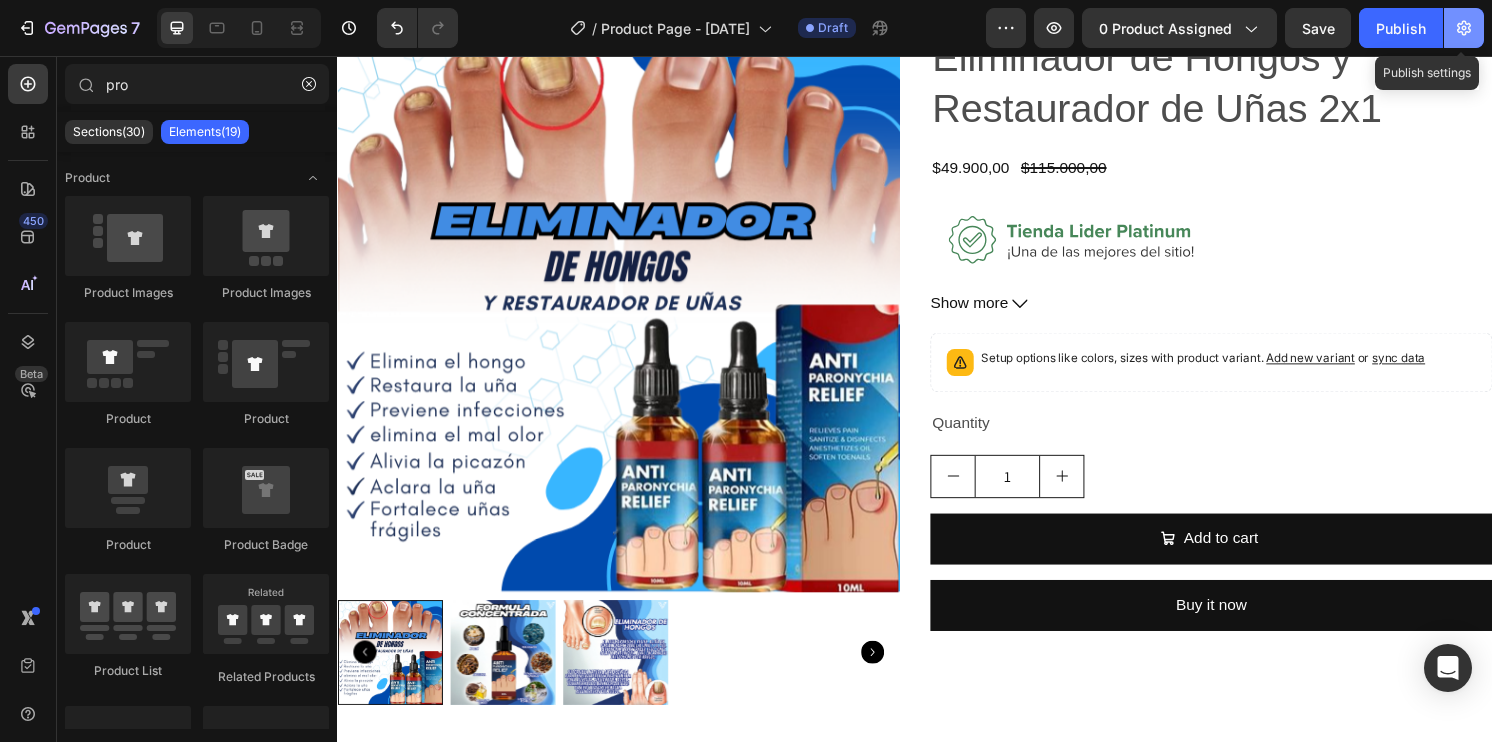 click 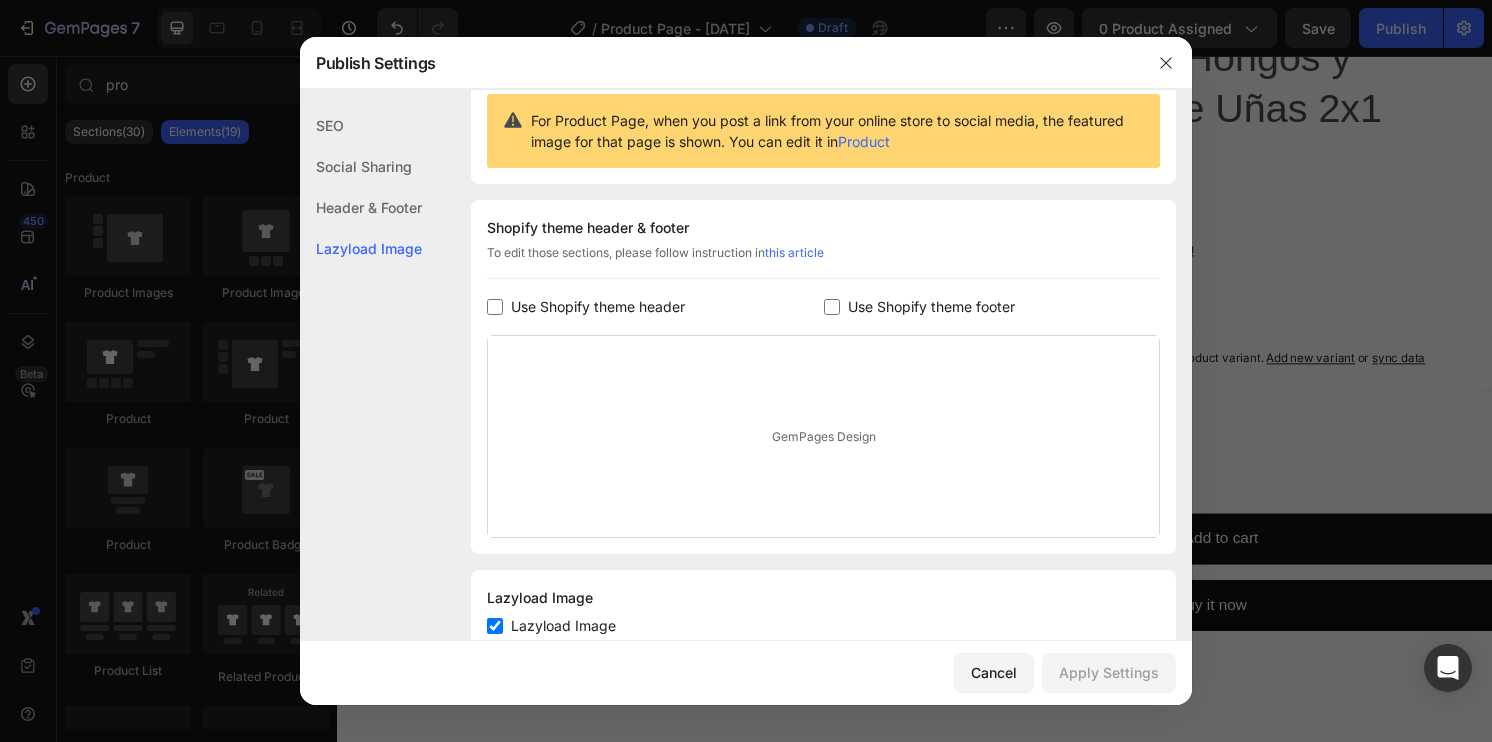 scroll, scrollTop: 260, scrollLeft: 0, axis: vertical 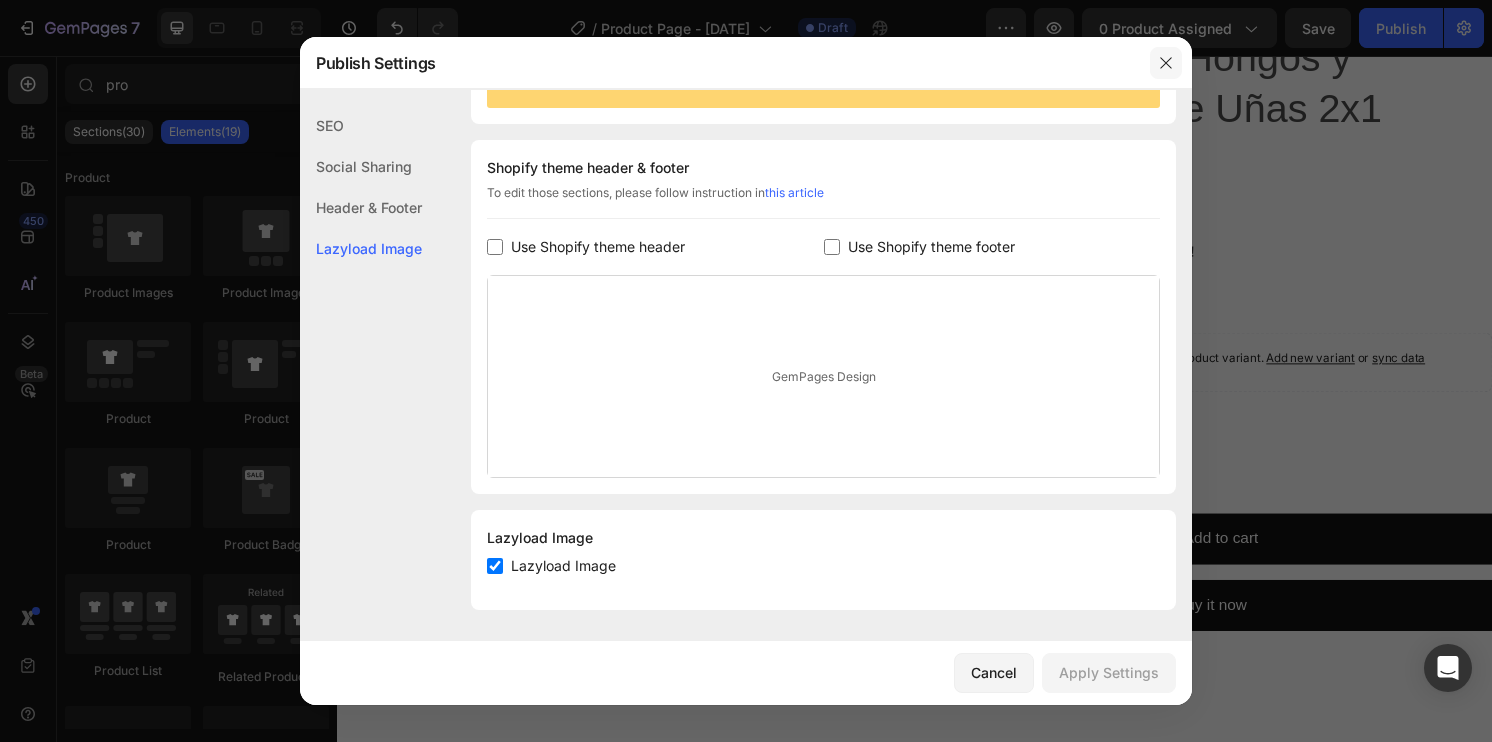 click at bounding box center [1166, 63] 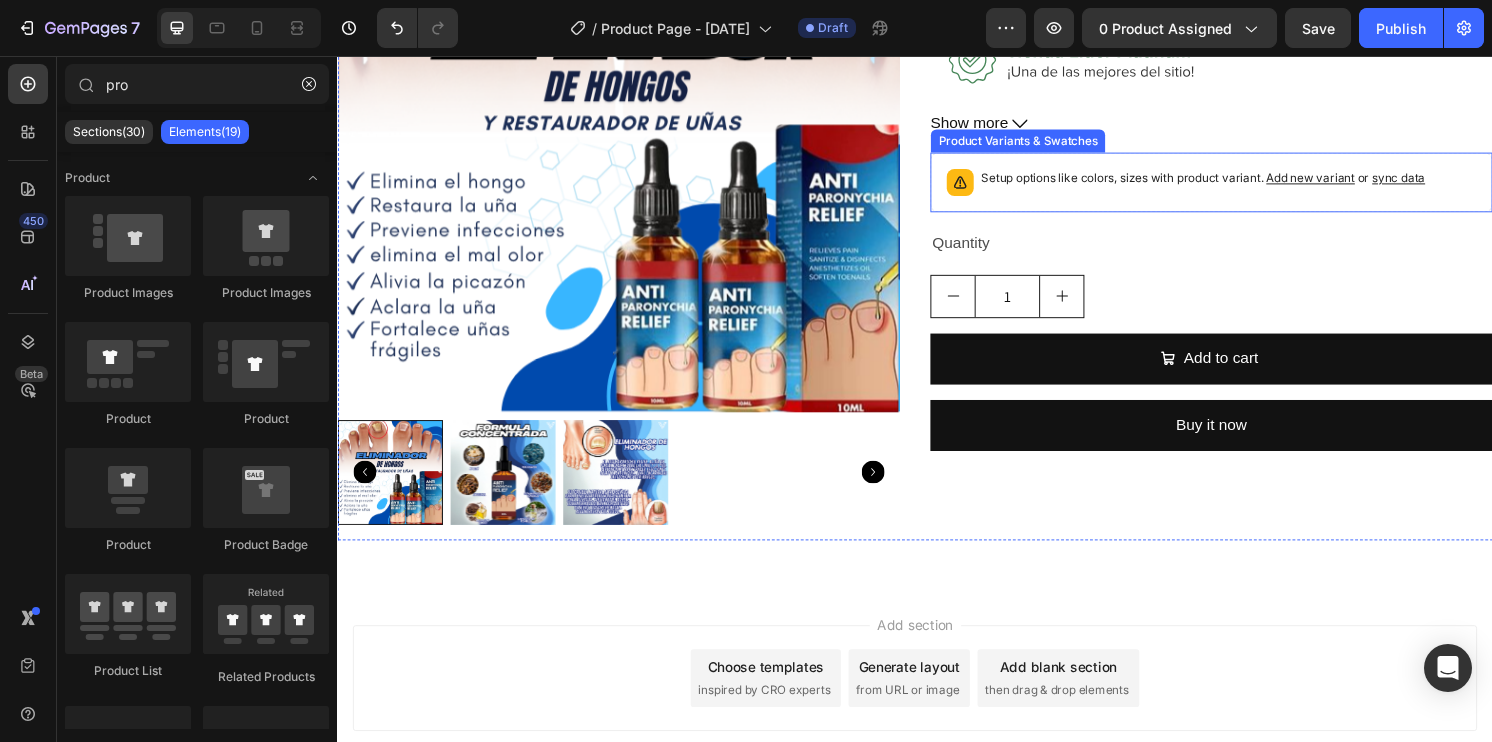 scroll, scrollTop: 300, scrollLeft: 0, axis: vertical 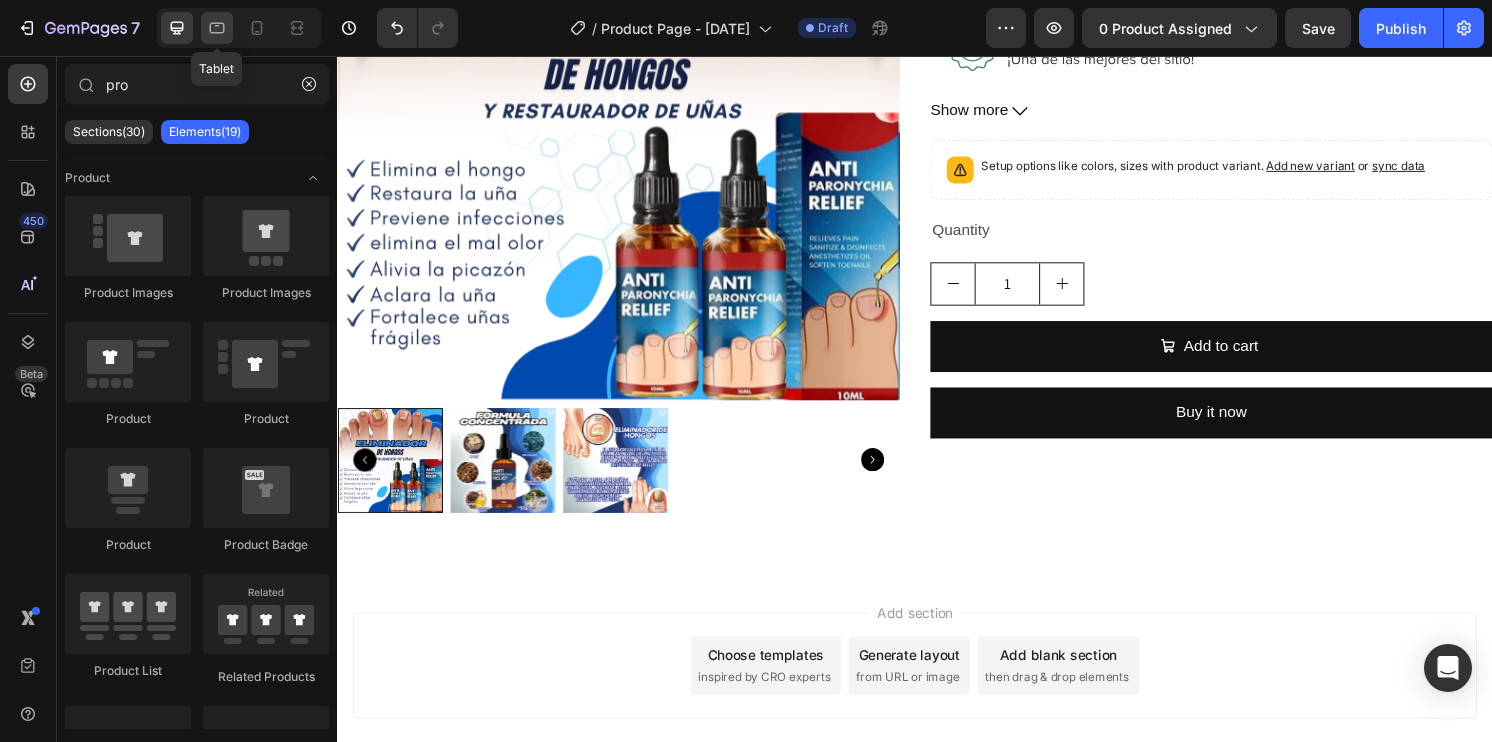 click 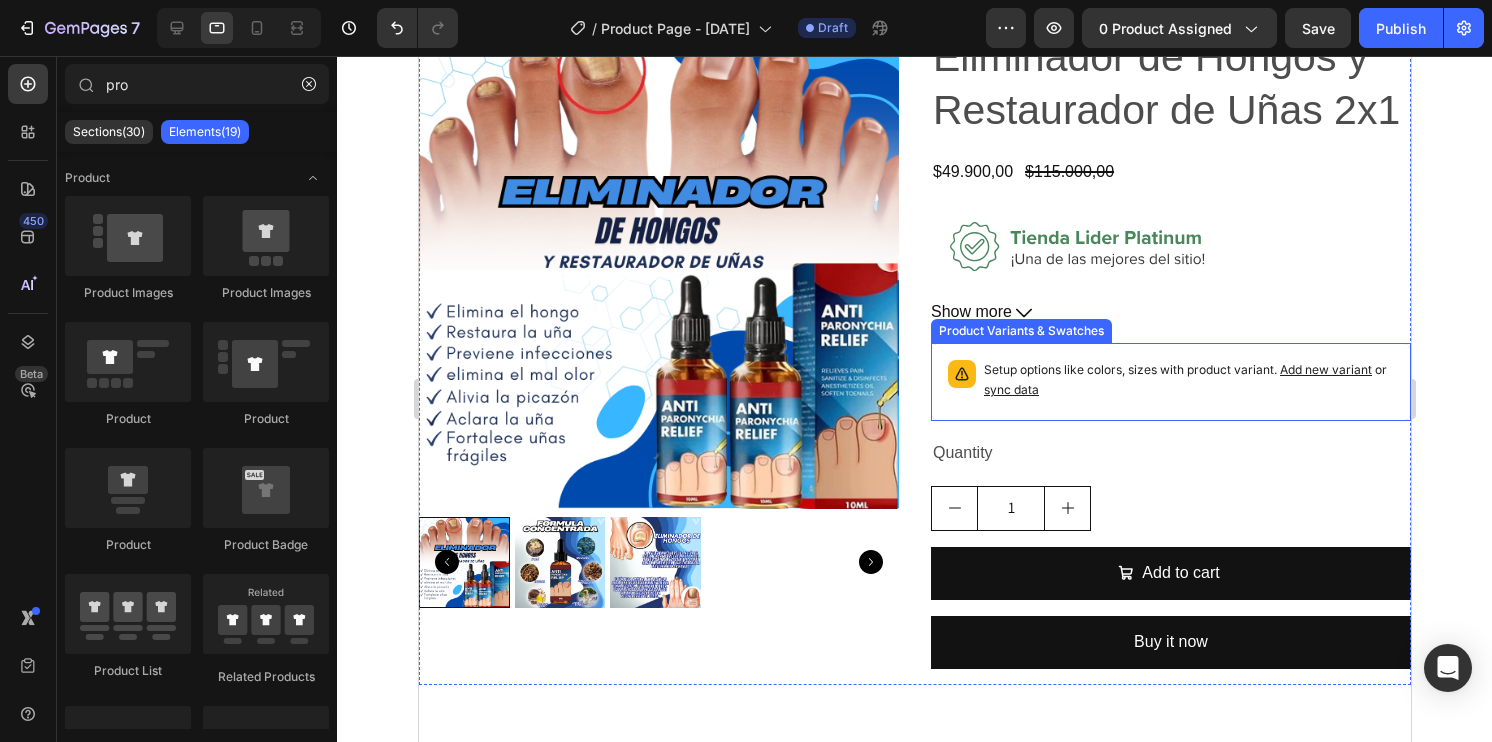scroll, scrollTop: 0, scrollLeft: 0, axis: both 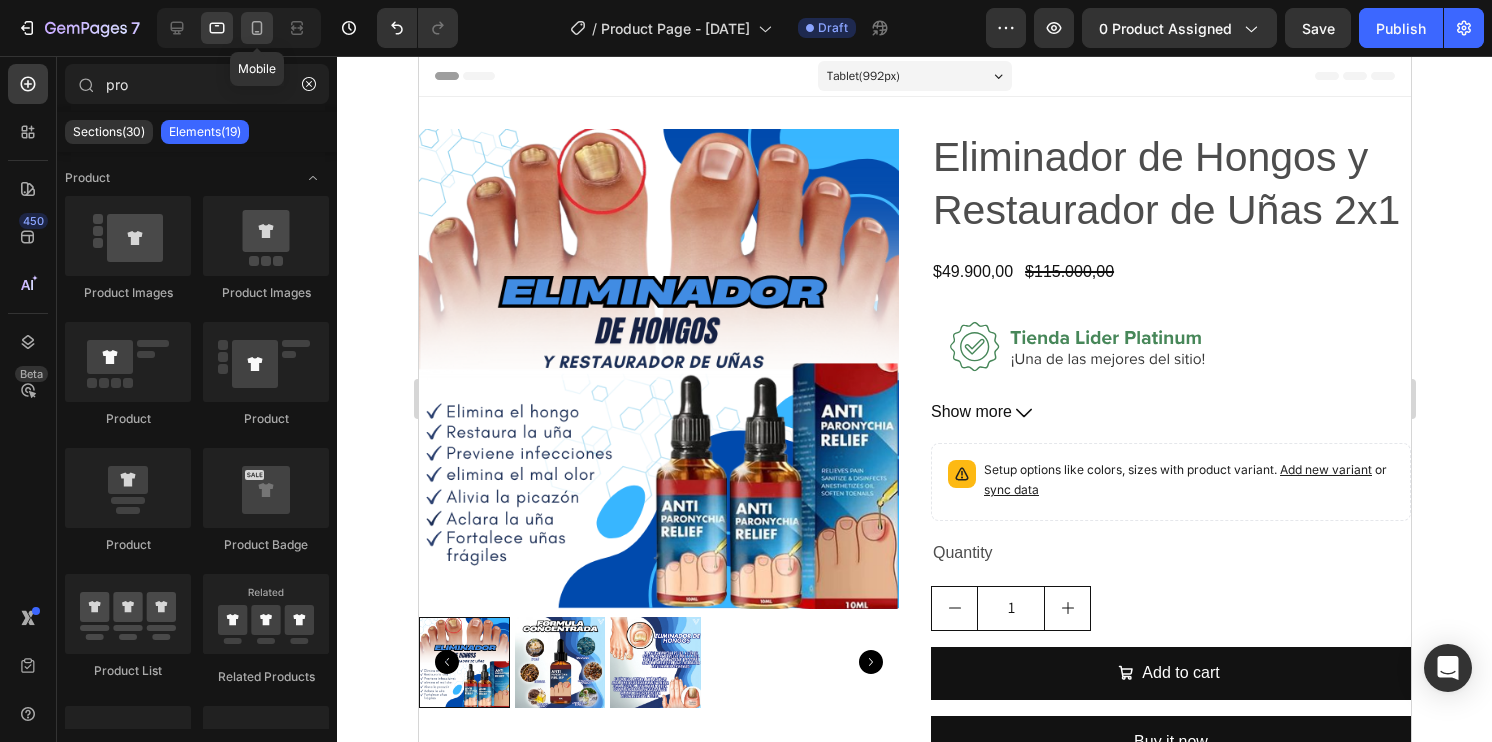 click 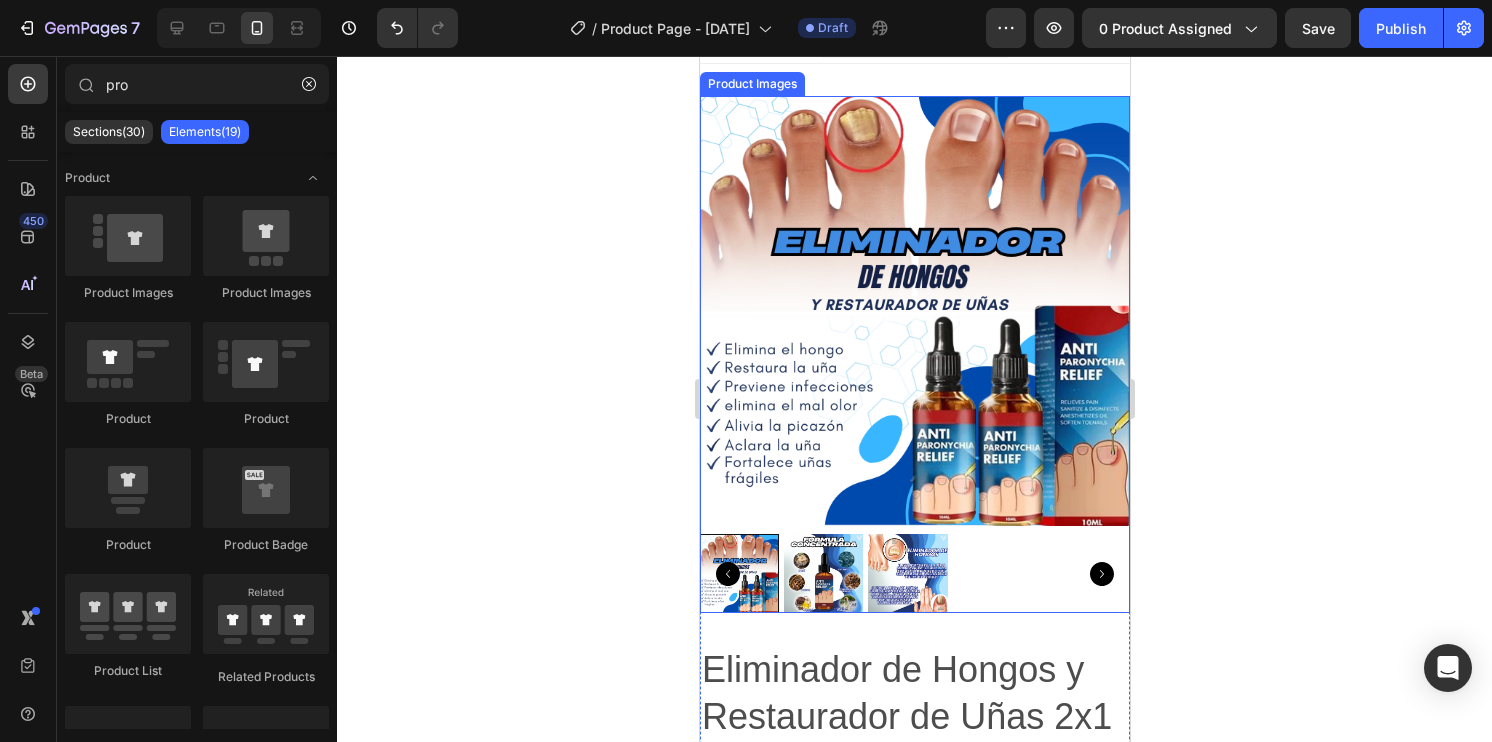 scroll, scrollTop: 0, scrollLeft: 0, axis: both 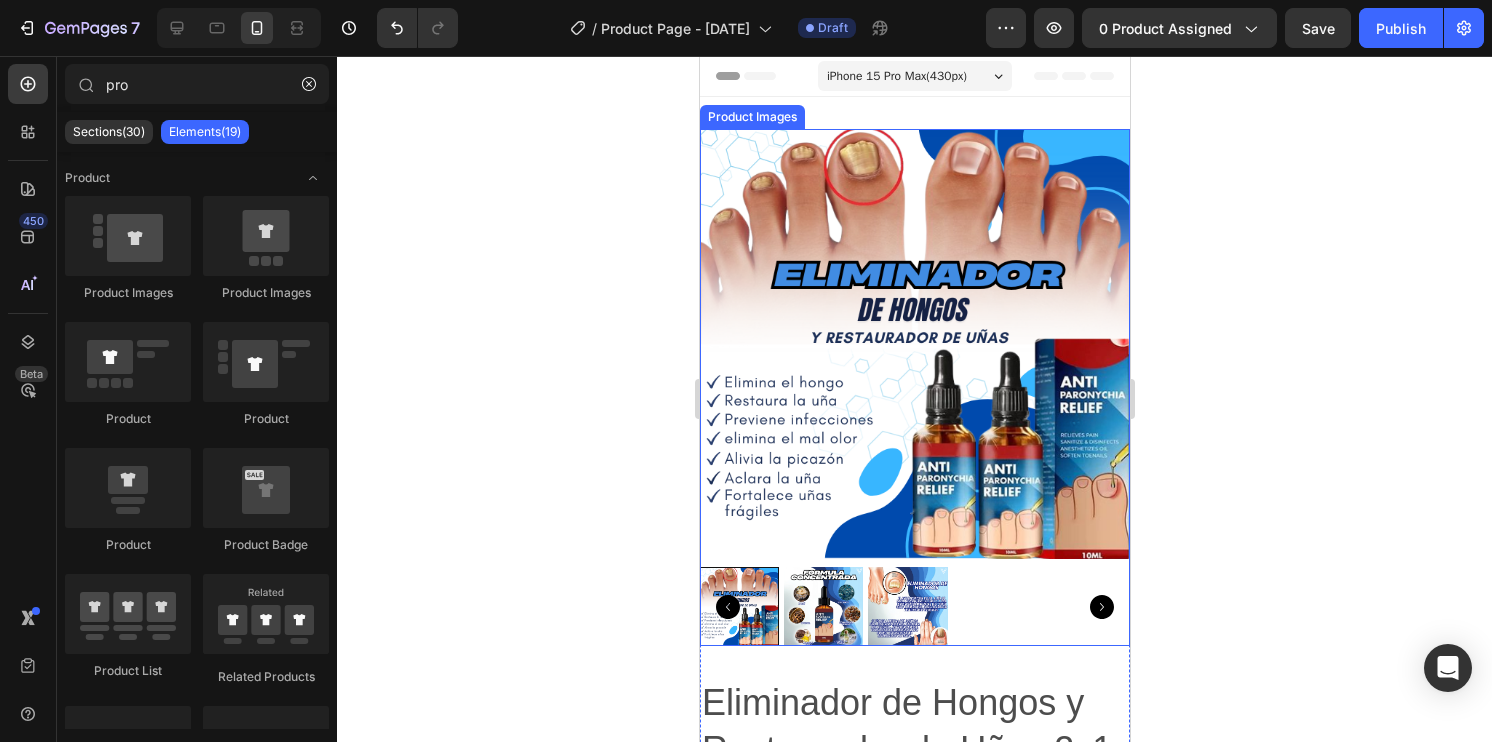 click at bounding box center [914, 344] 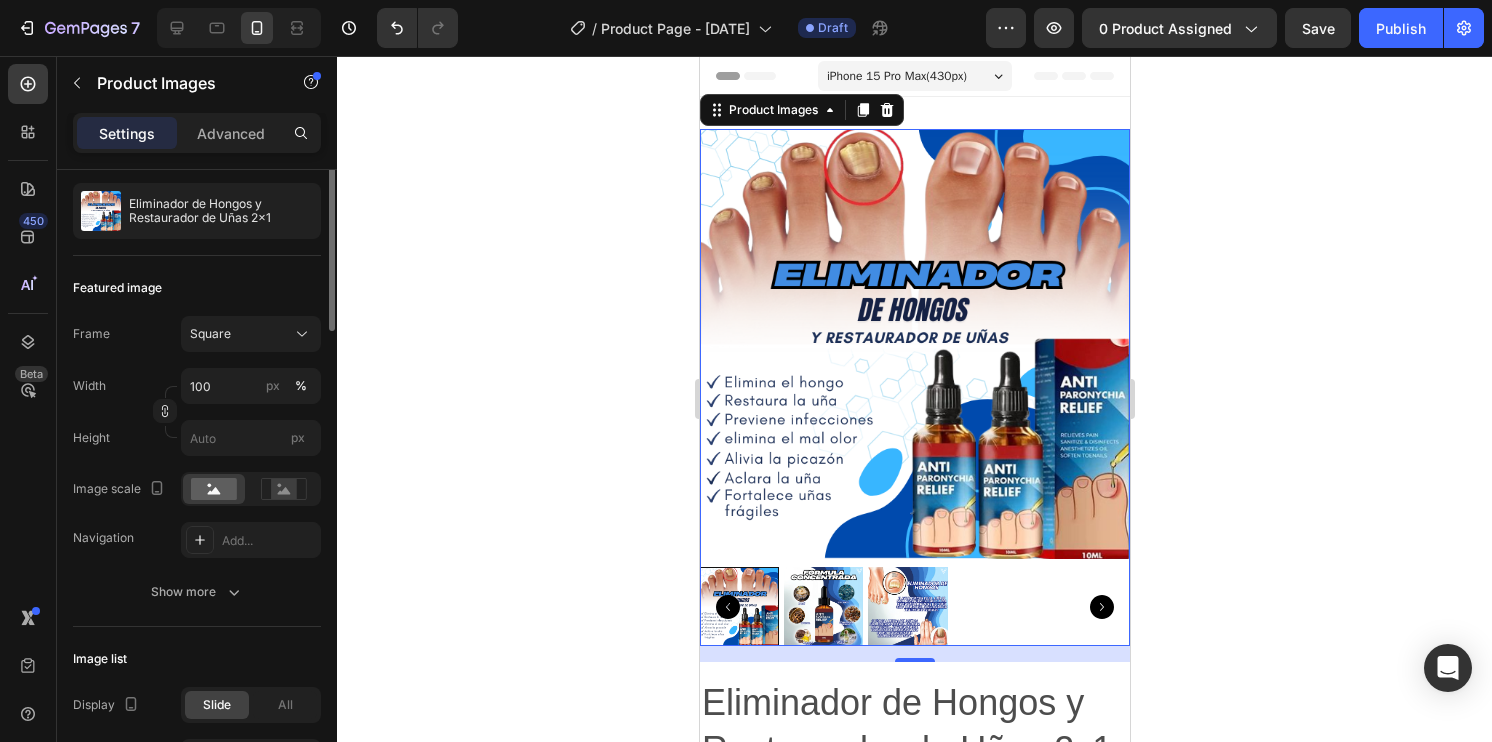 scroll, scrollTop: 0, scrollLeft: 0, axis: both 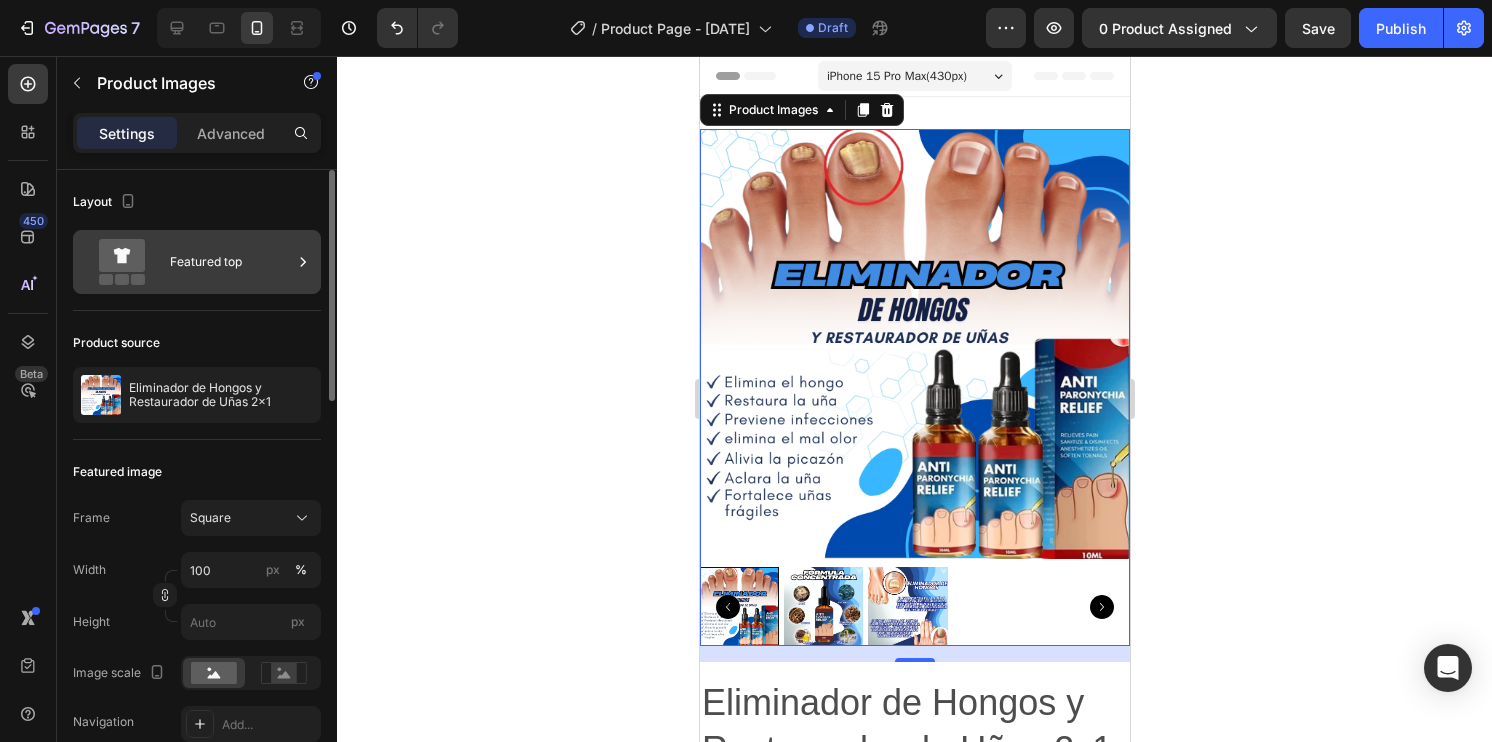 click on "Featured top" at bounding box center [231, 262] 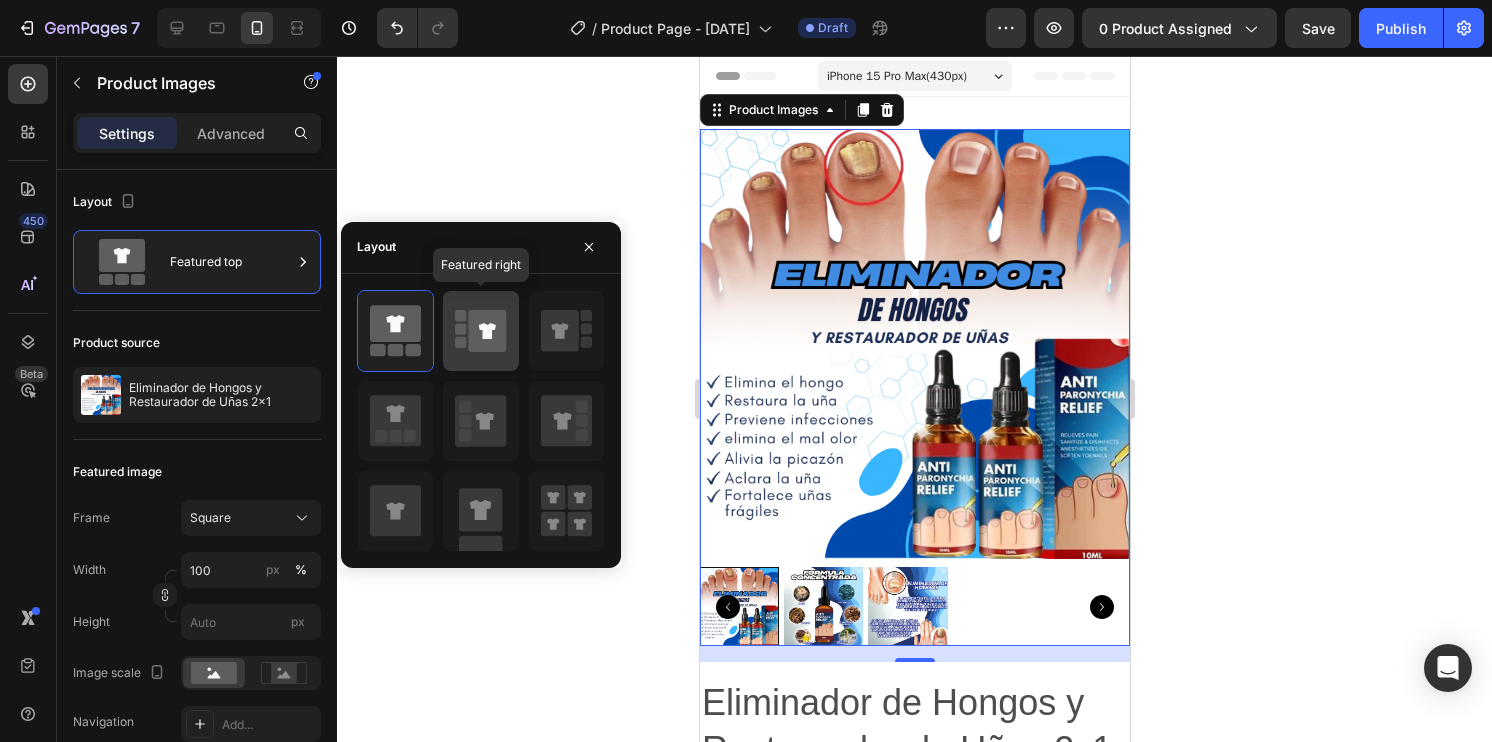click 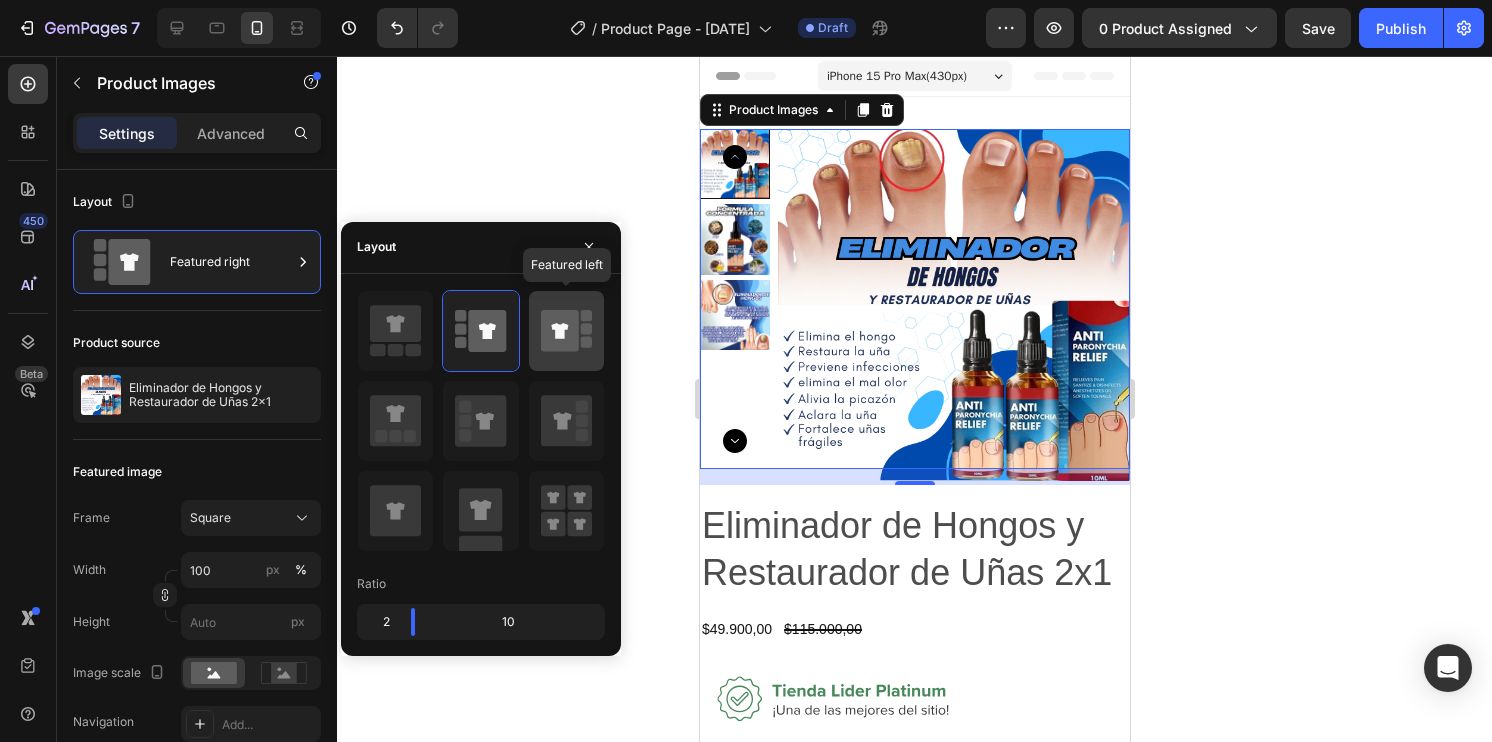 click 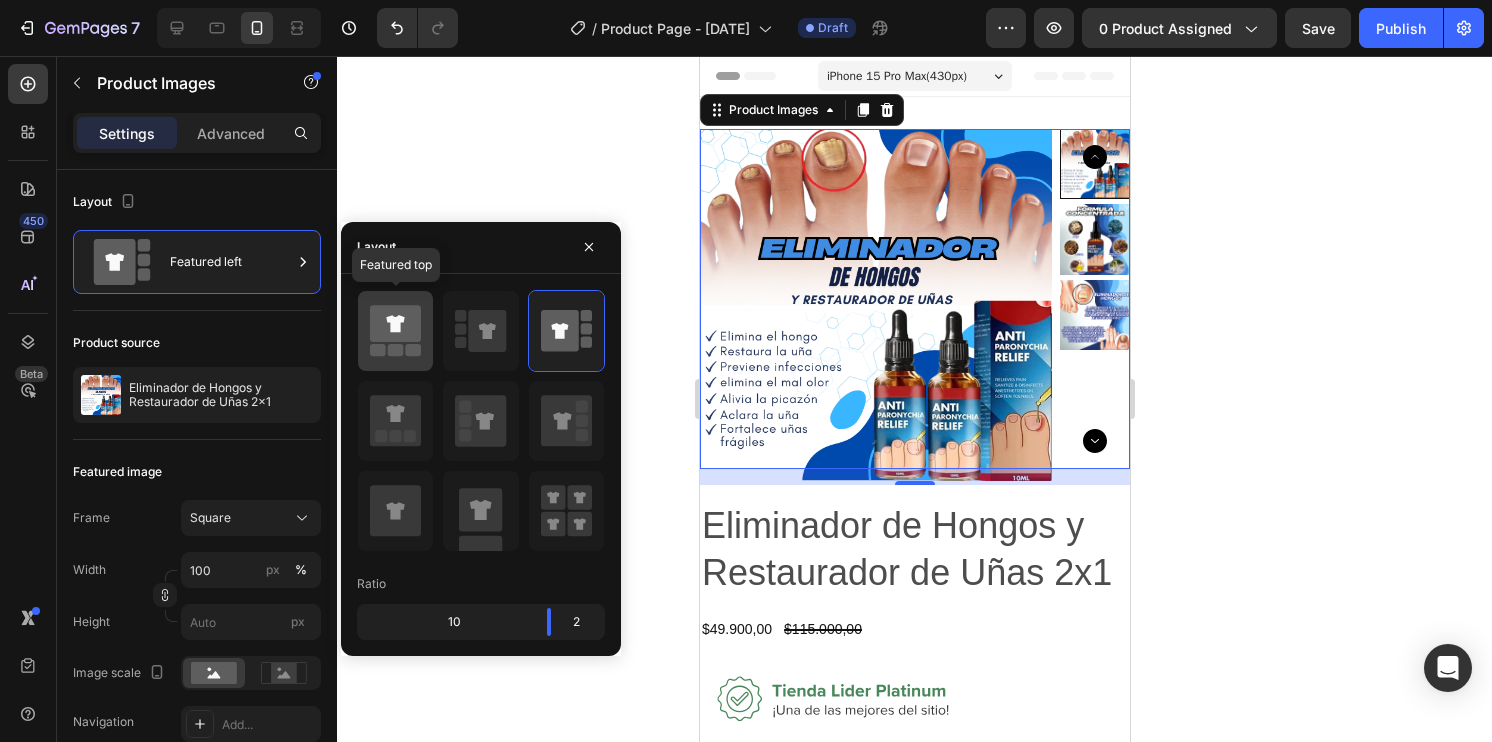 click 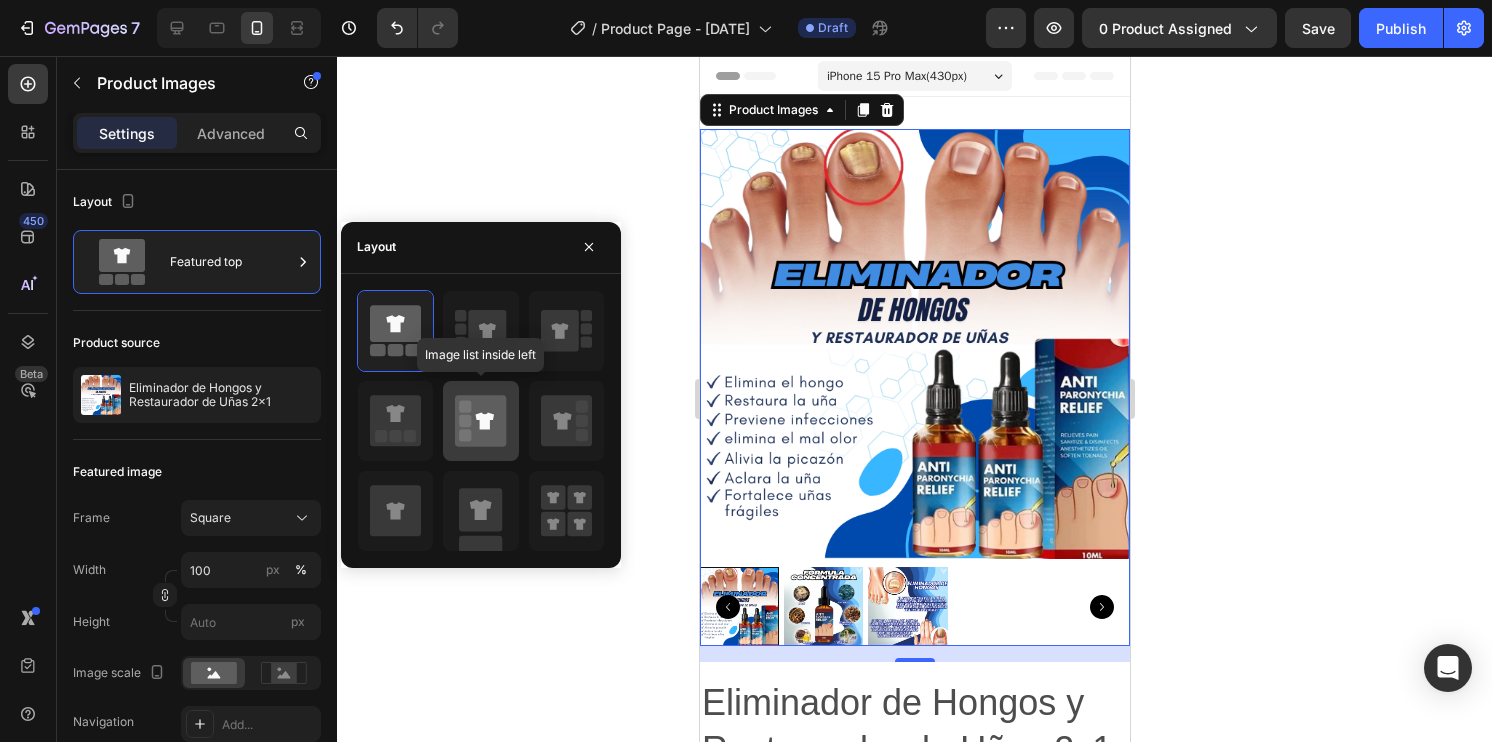 click 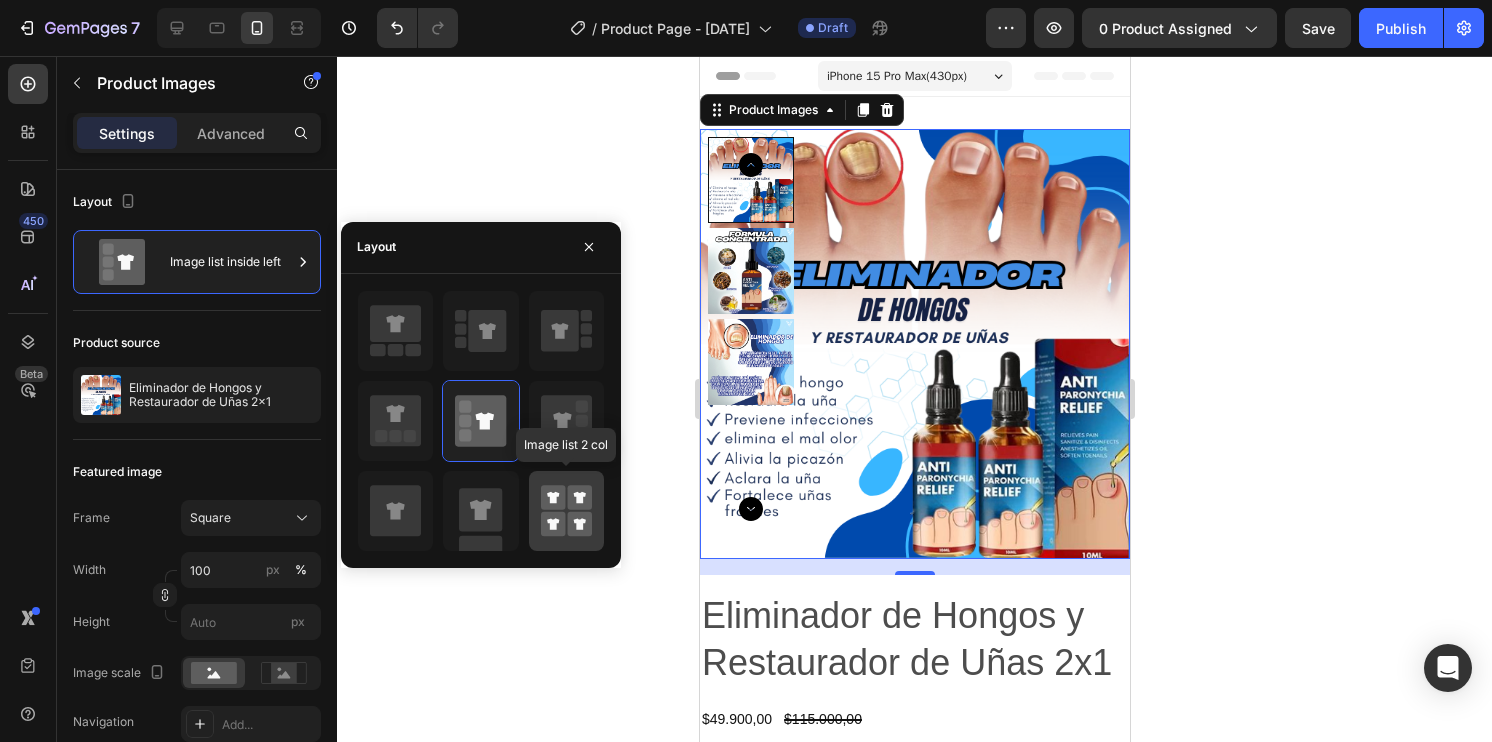 click 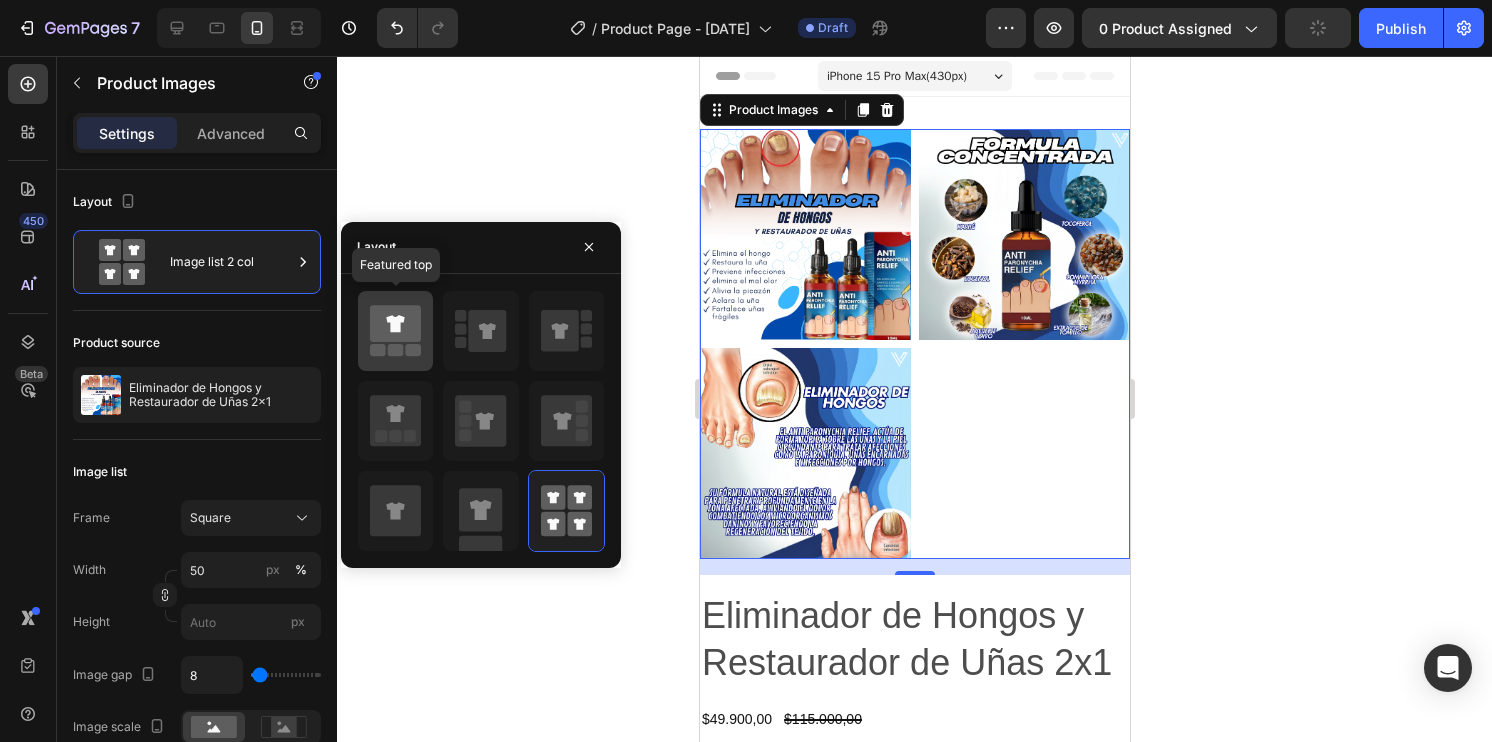 click 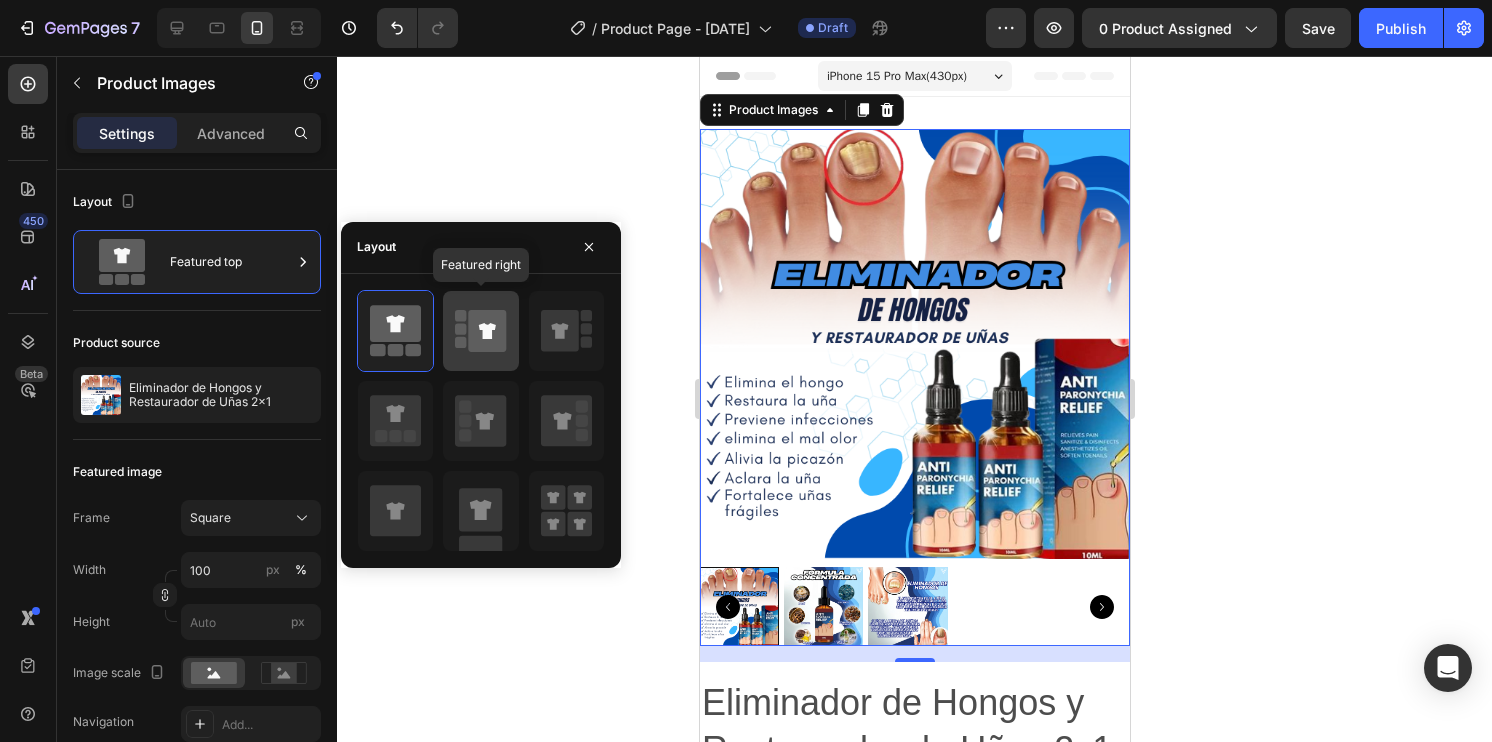 click 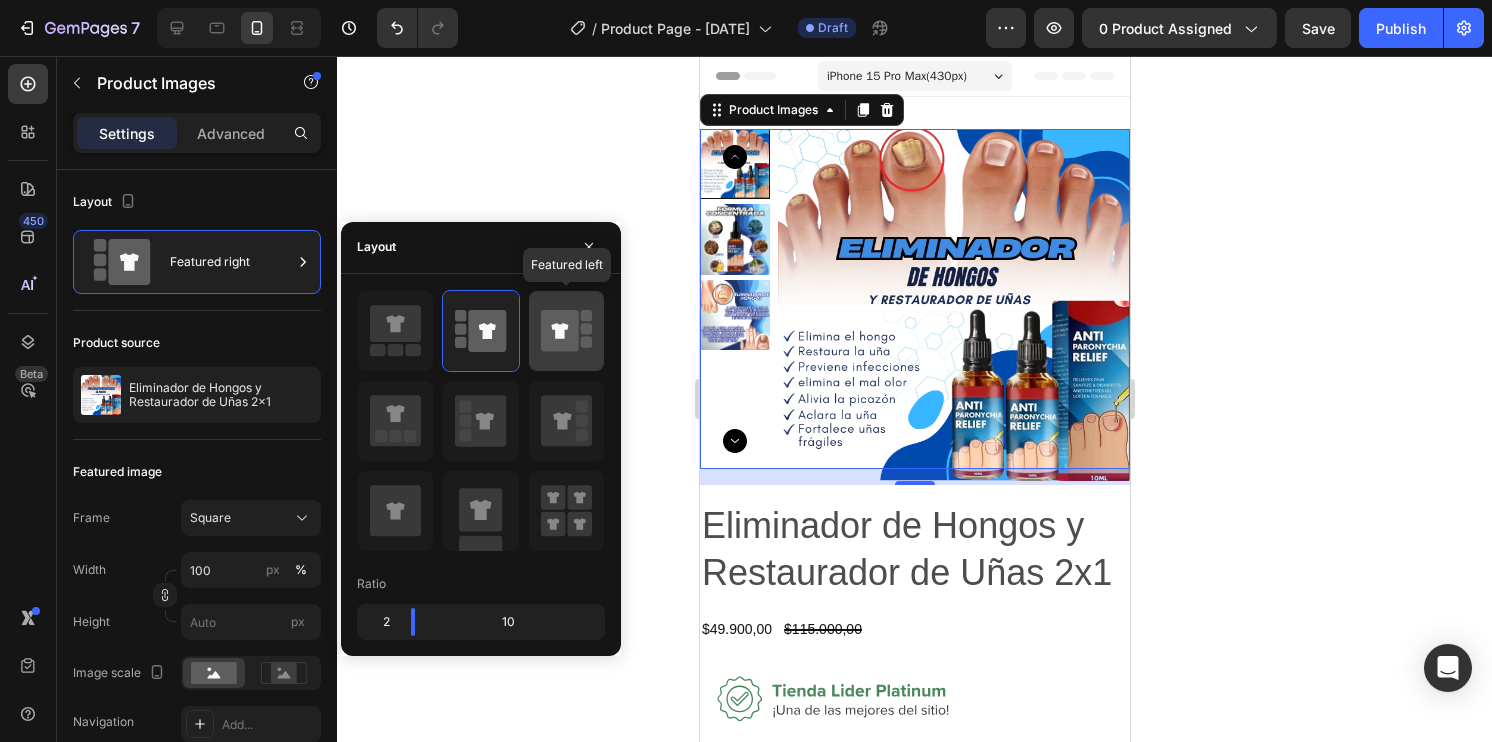 click 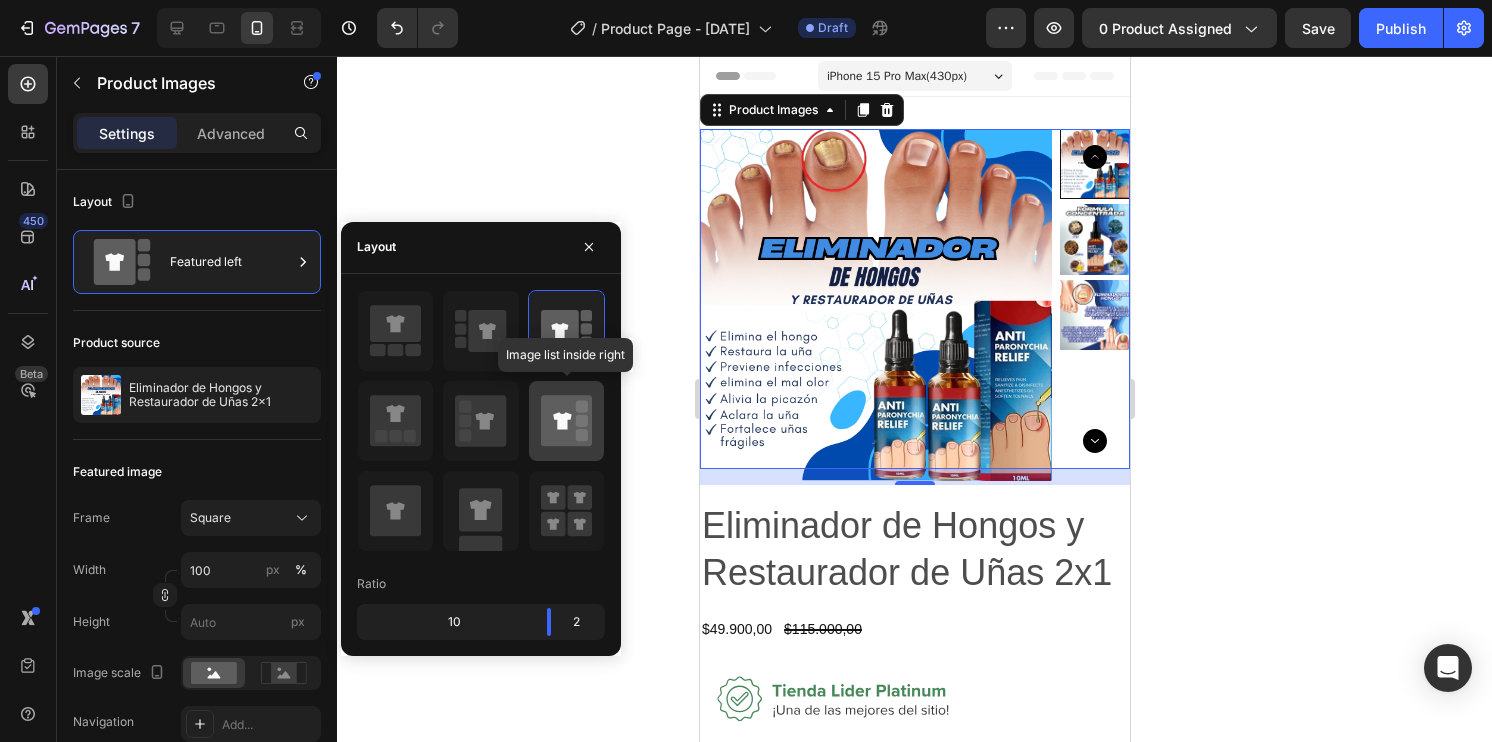 click 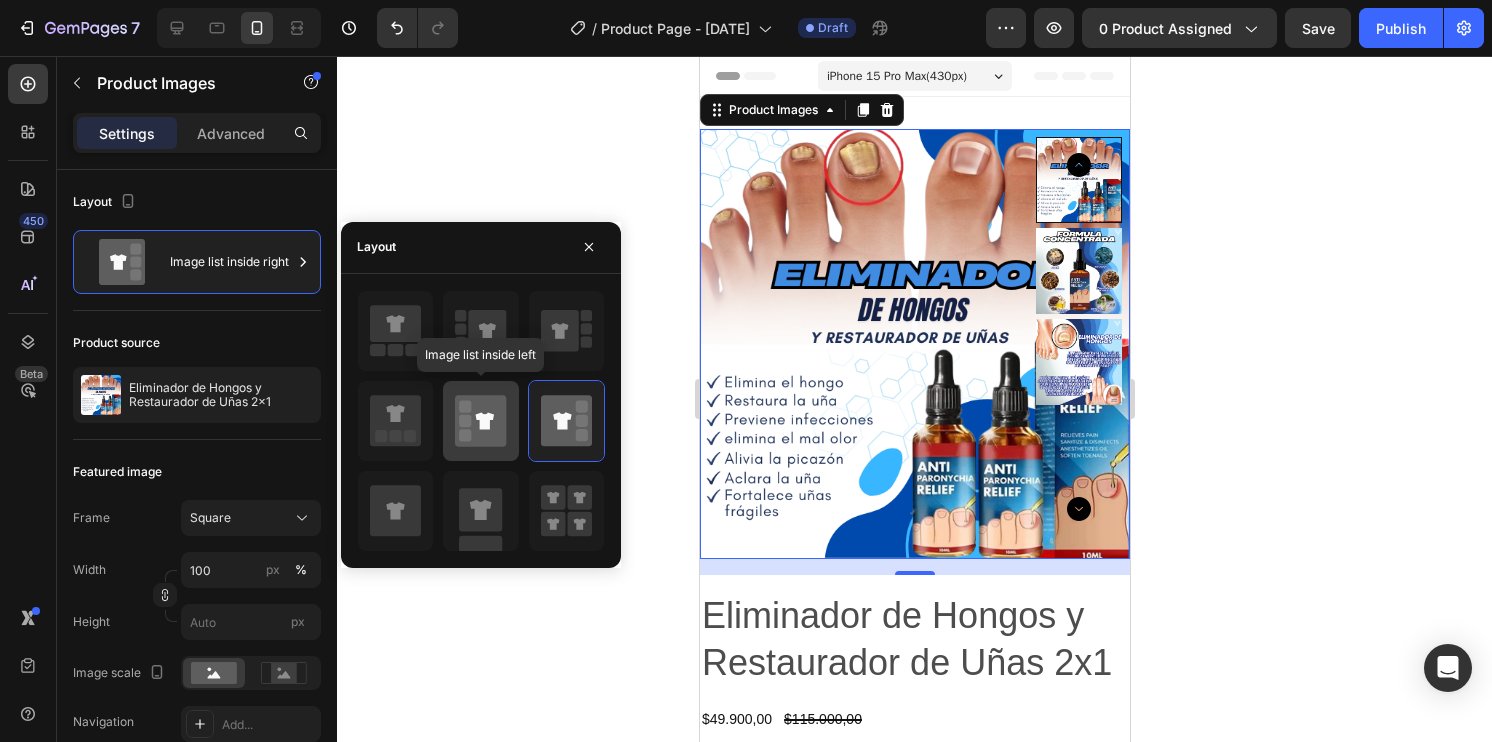 click 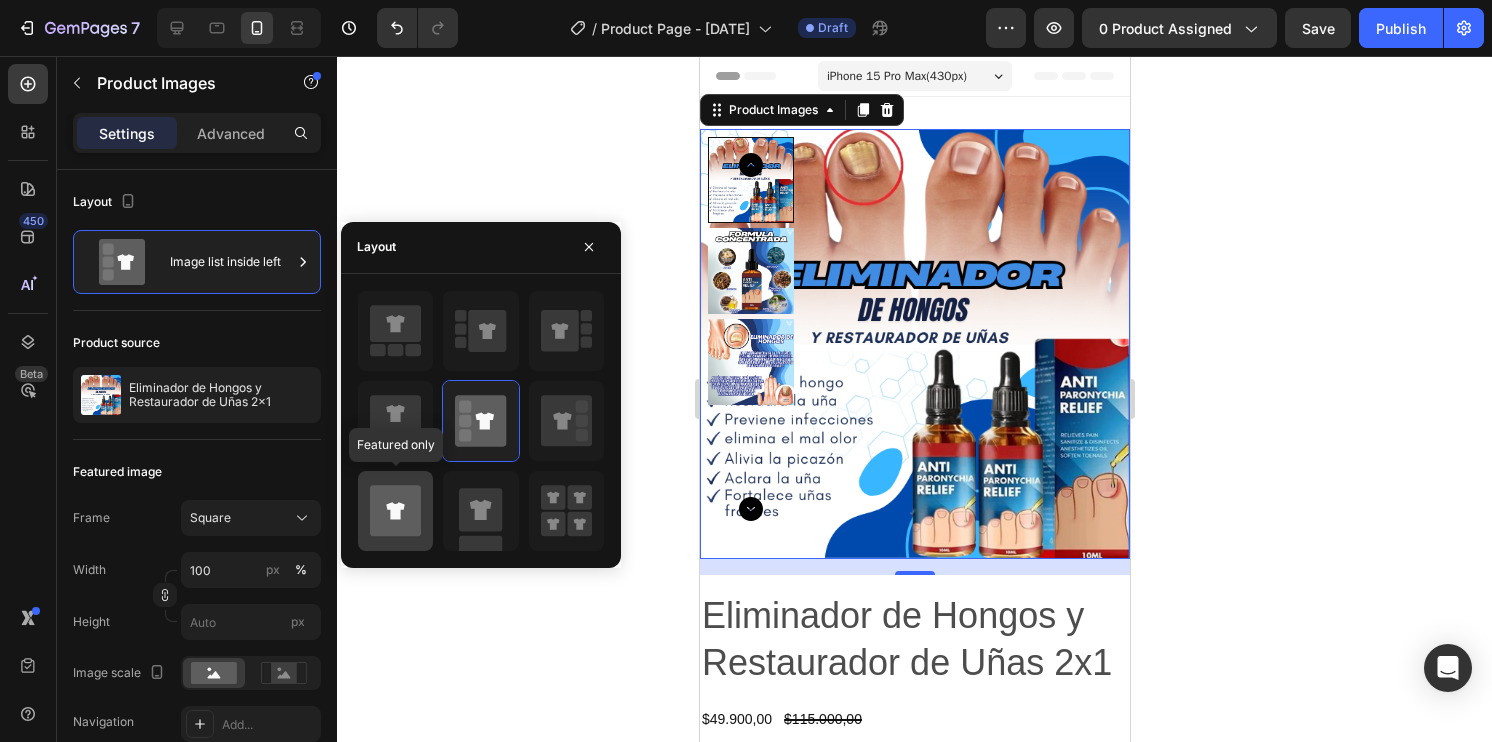 click 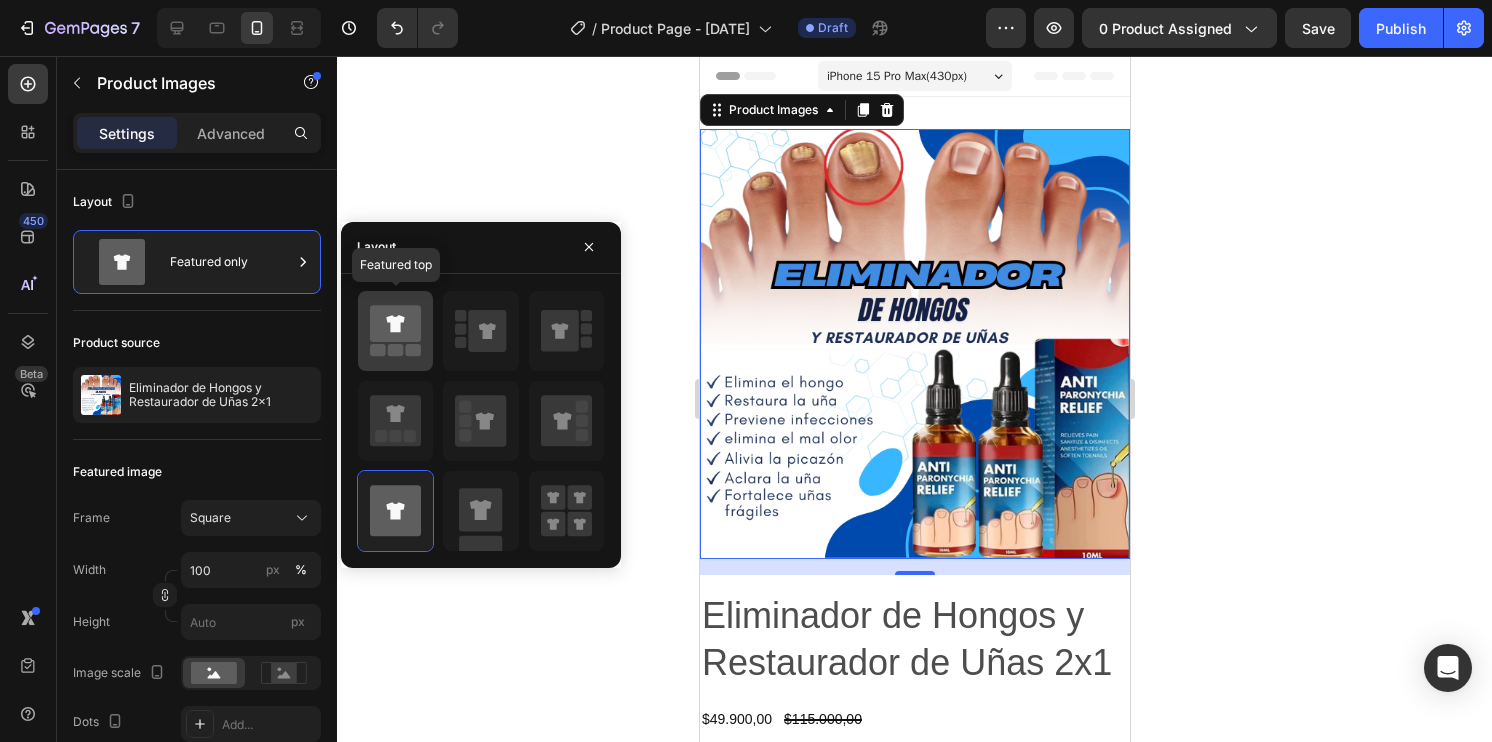 click 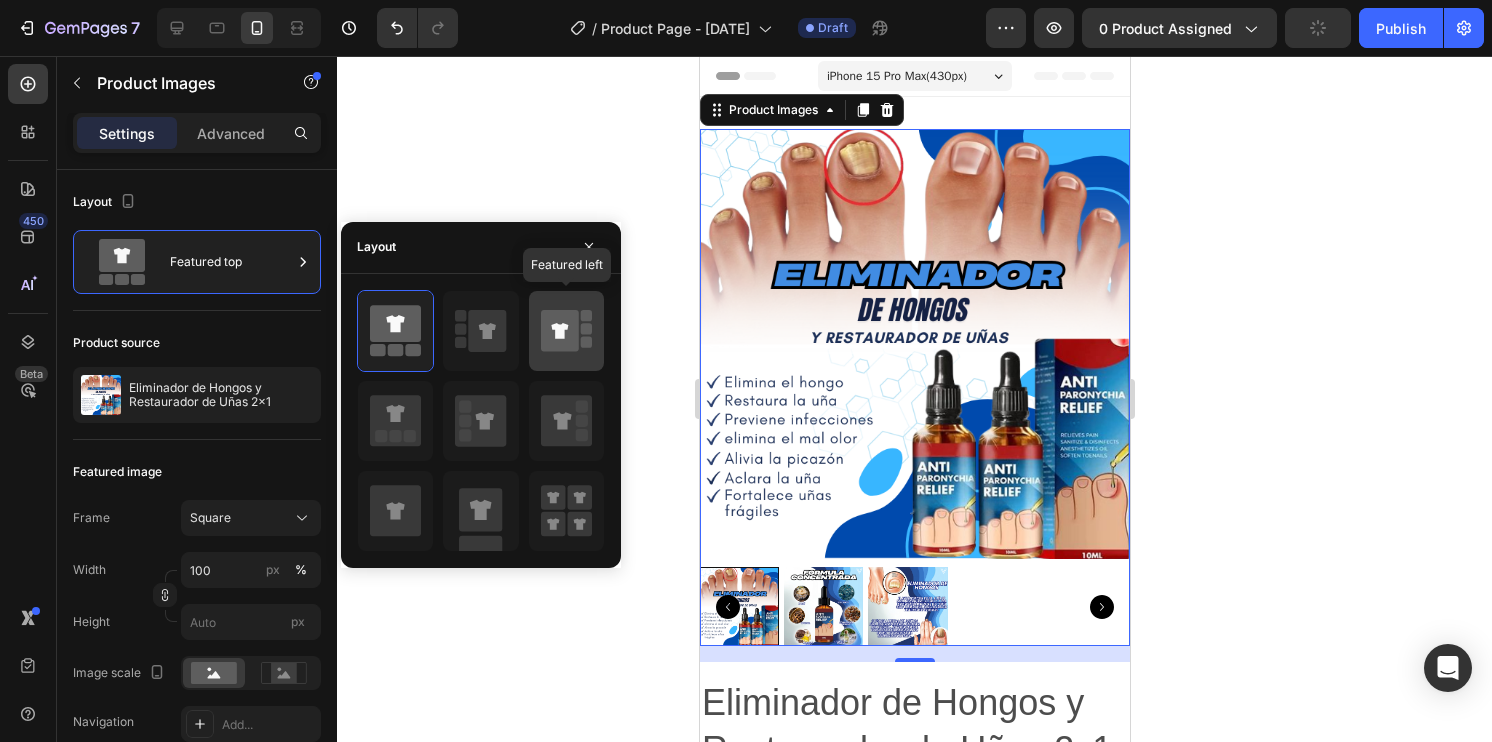 click 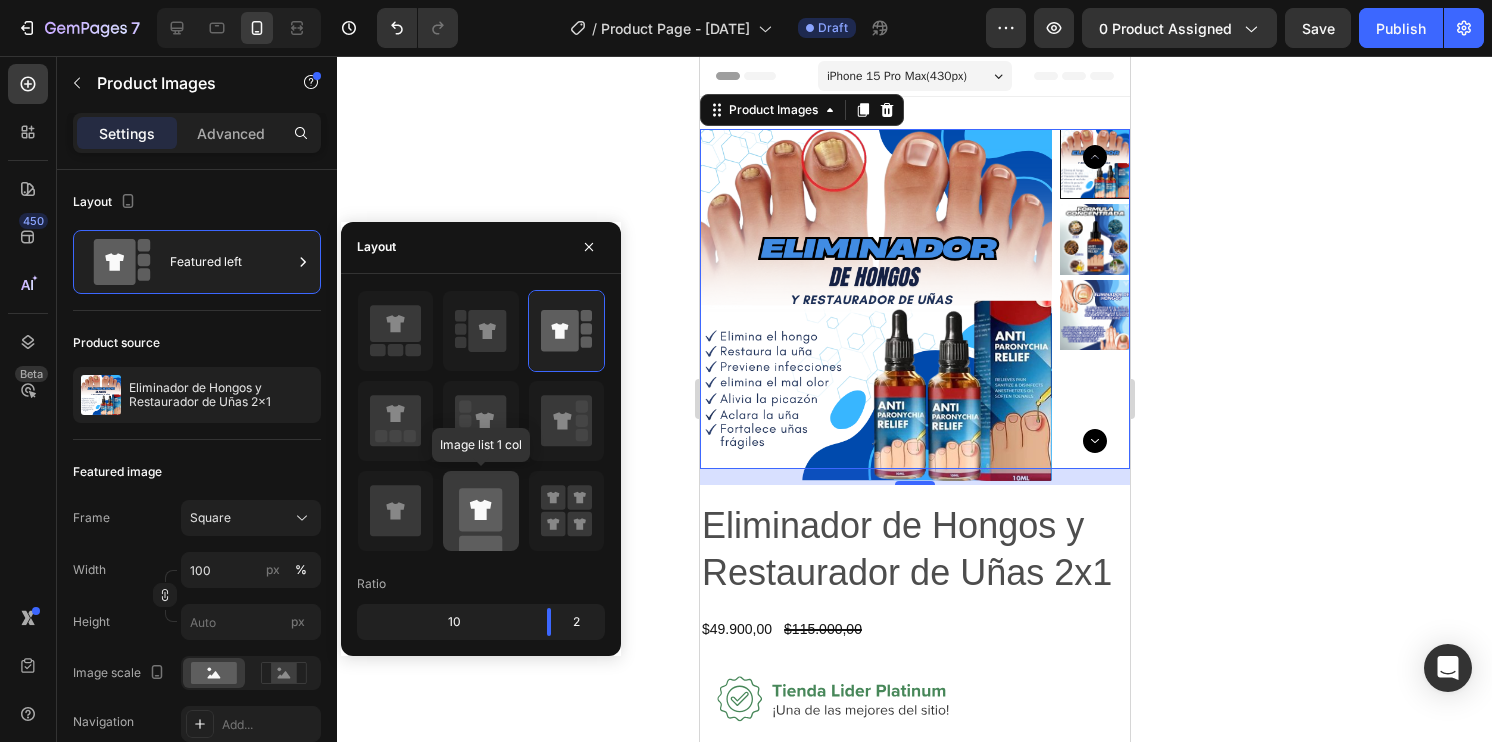 click 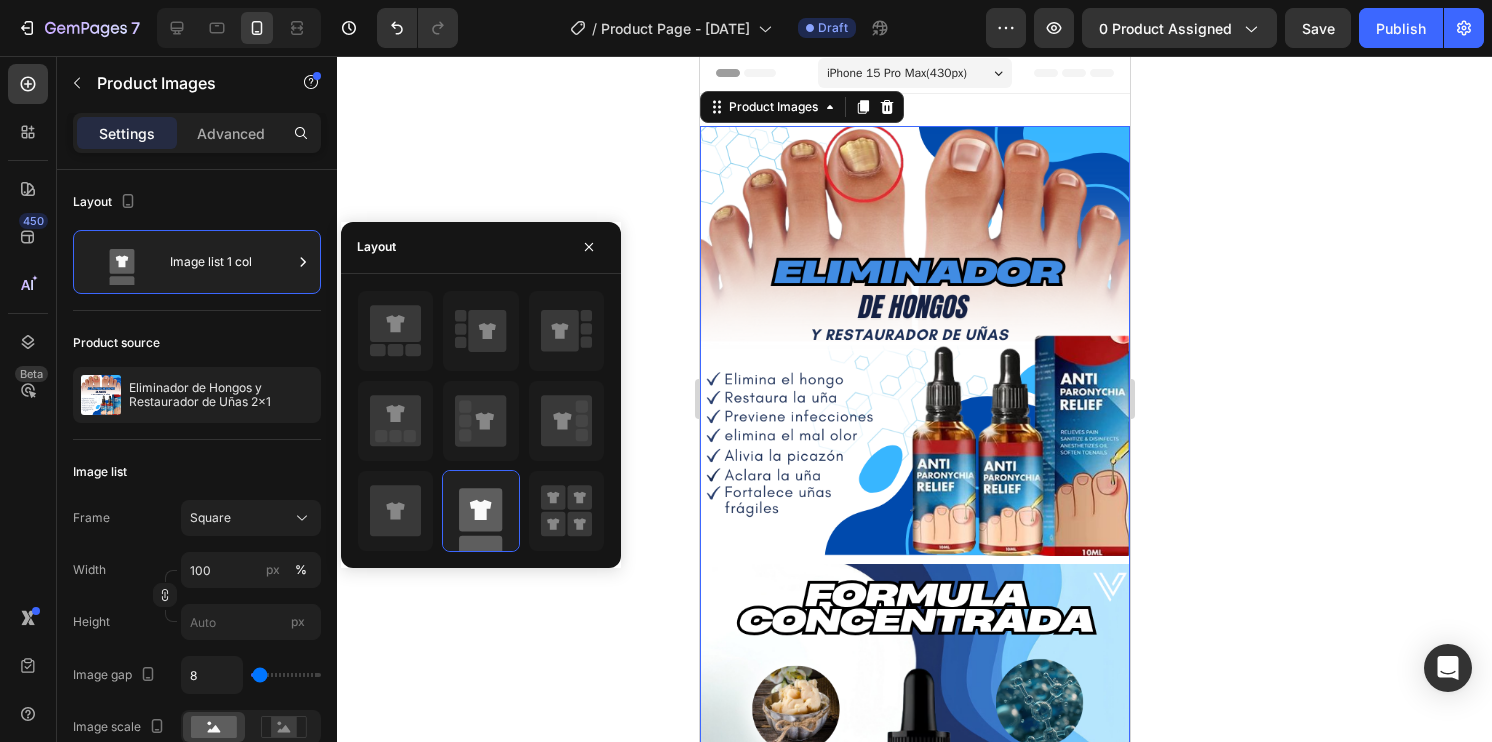 scroll, scrollTop: 0, scrollLeft: 0, axis: both 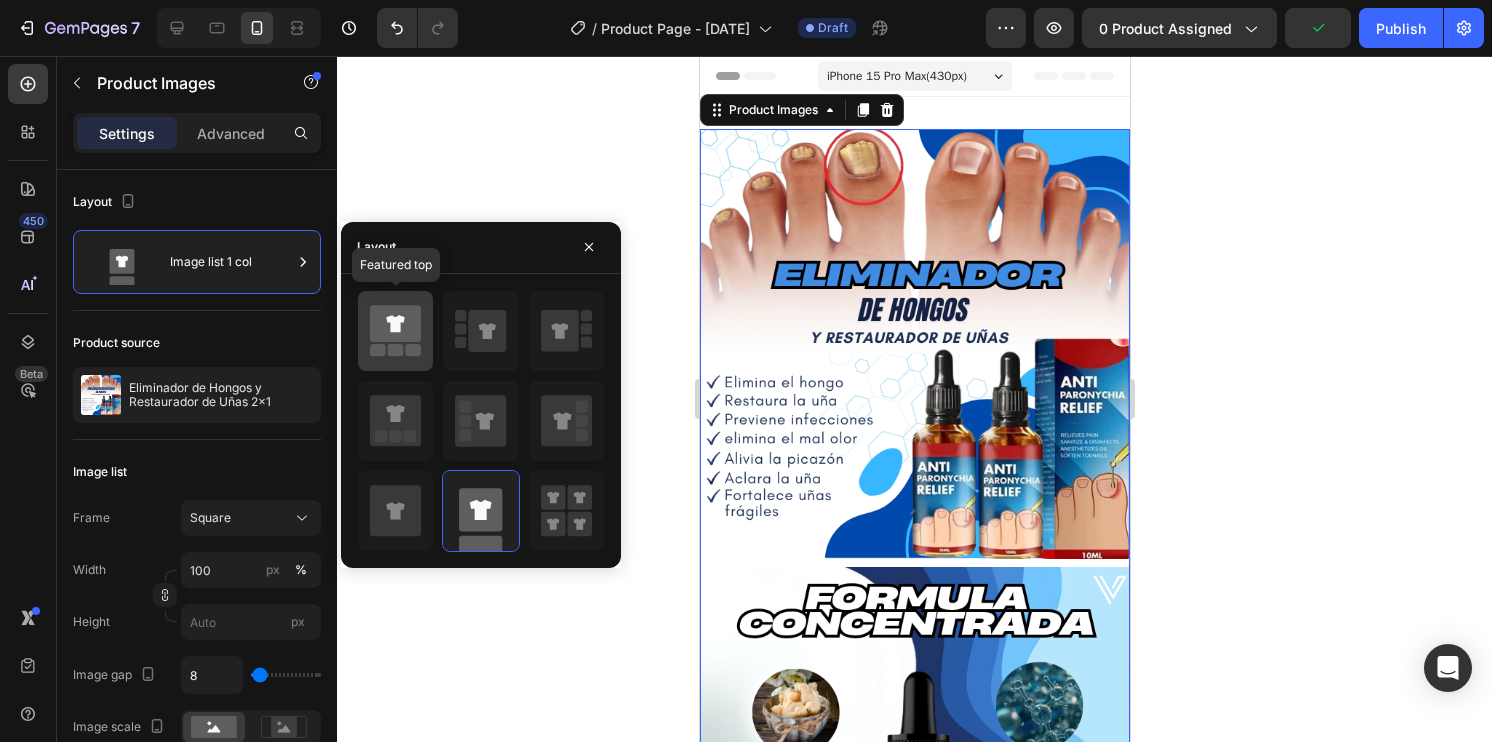 click 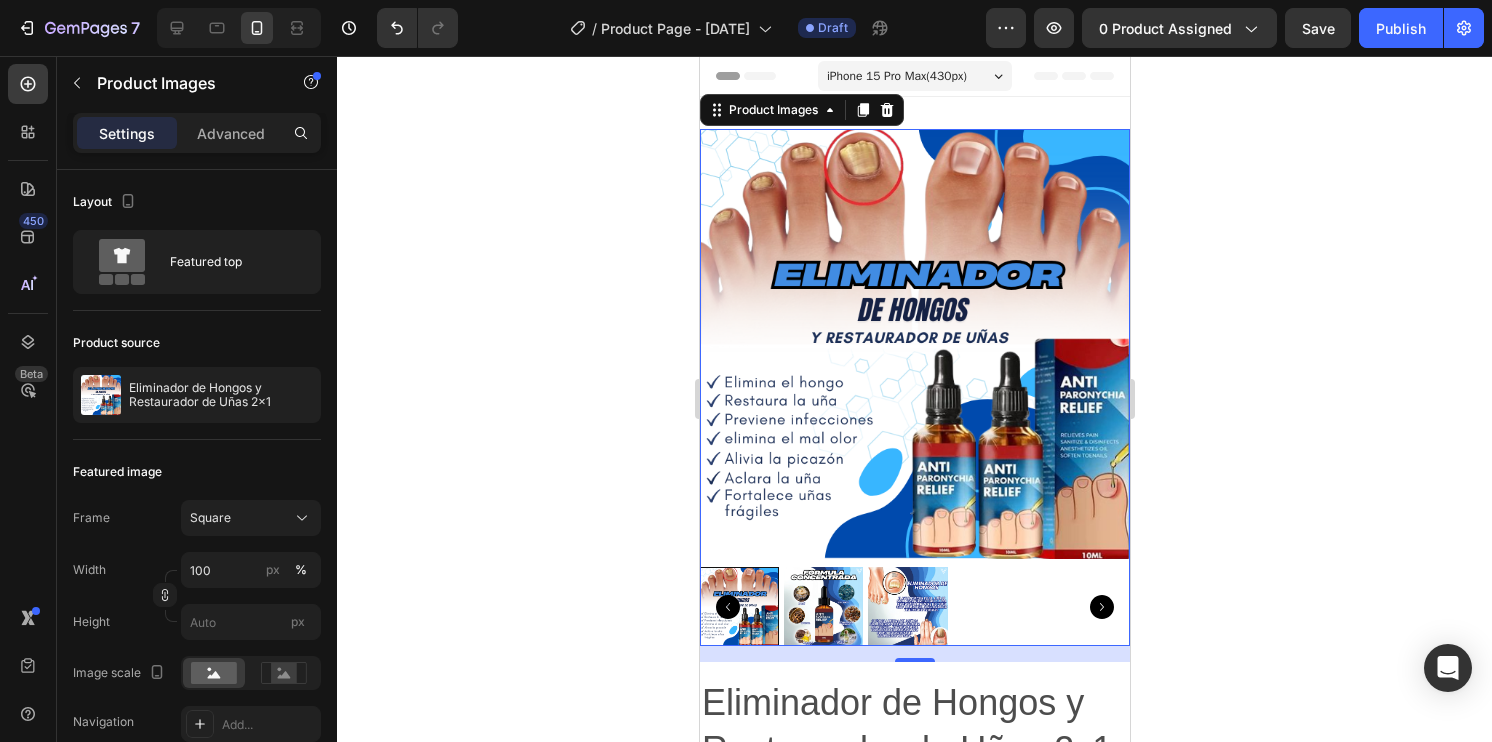 click 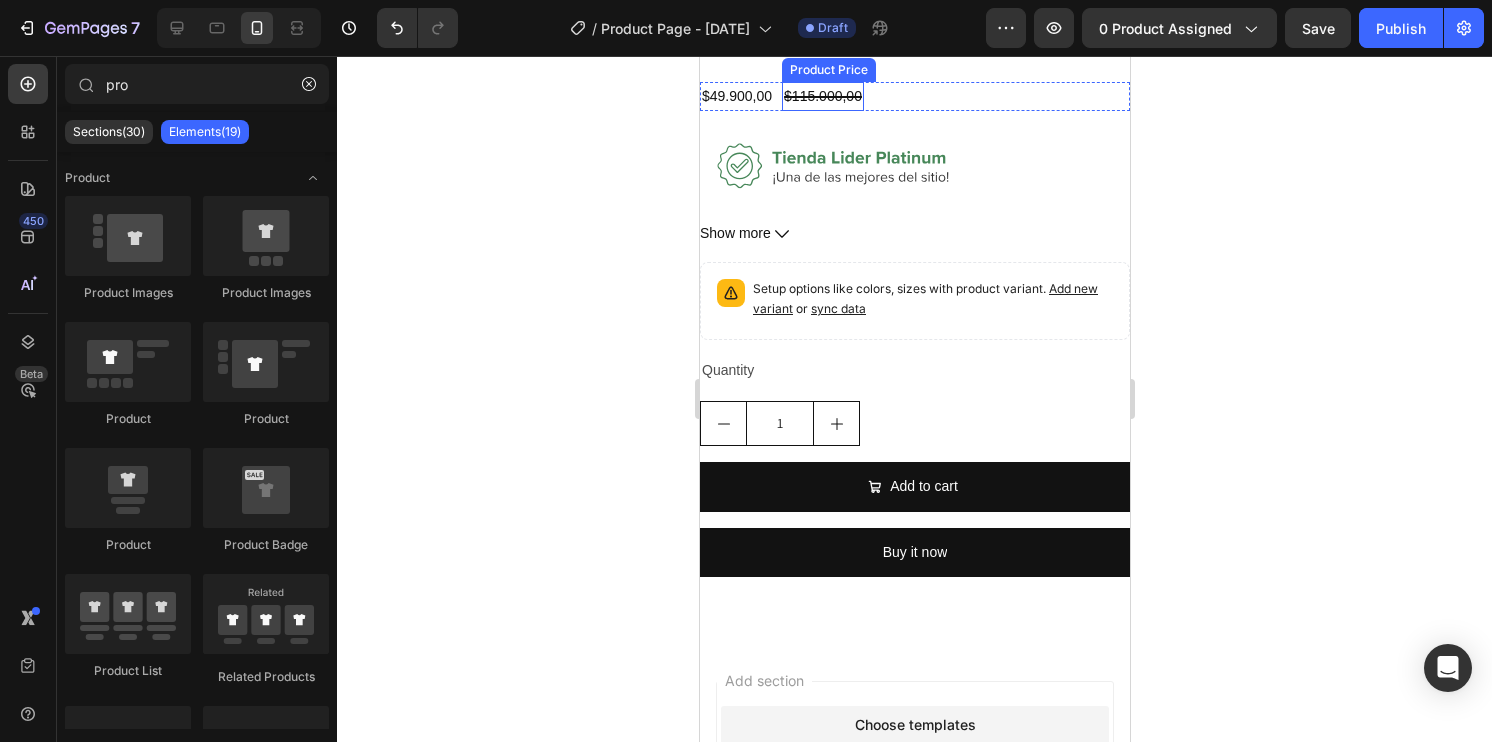 scroll, scrollTop: 800, scrollLeft: 0, axis: vertical 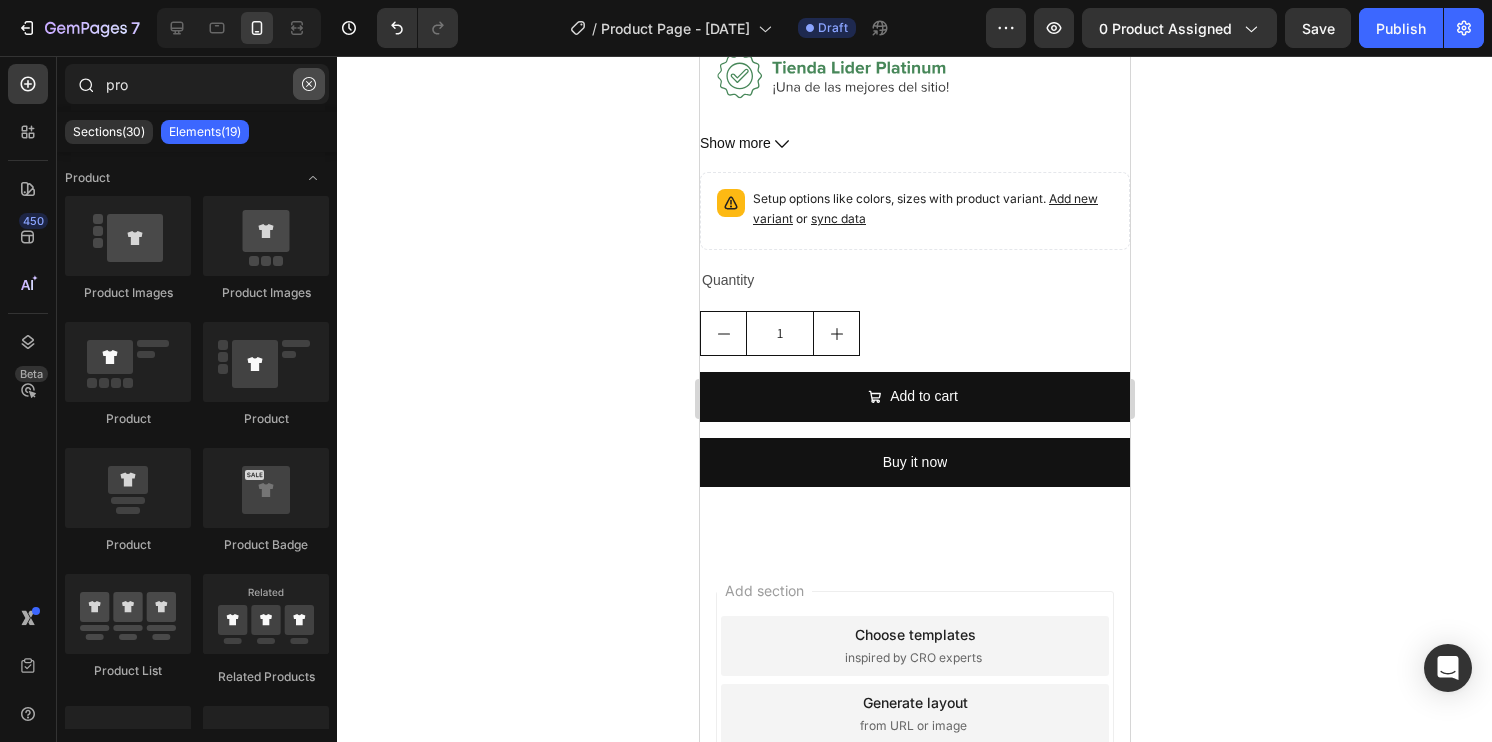 click 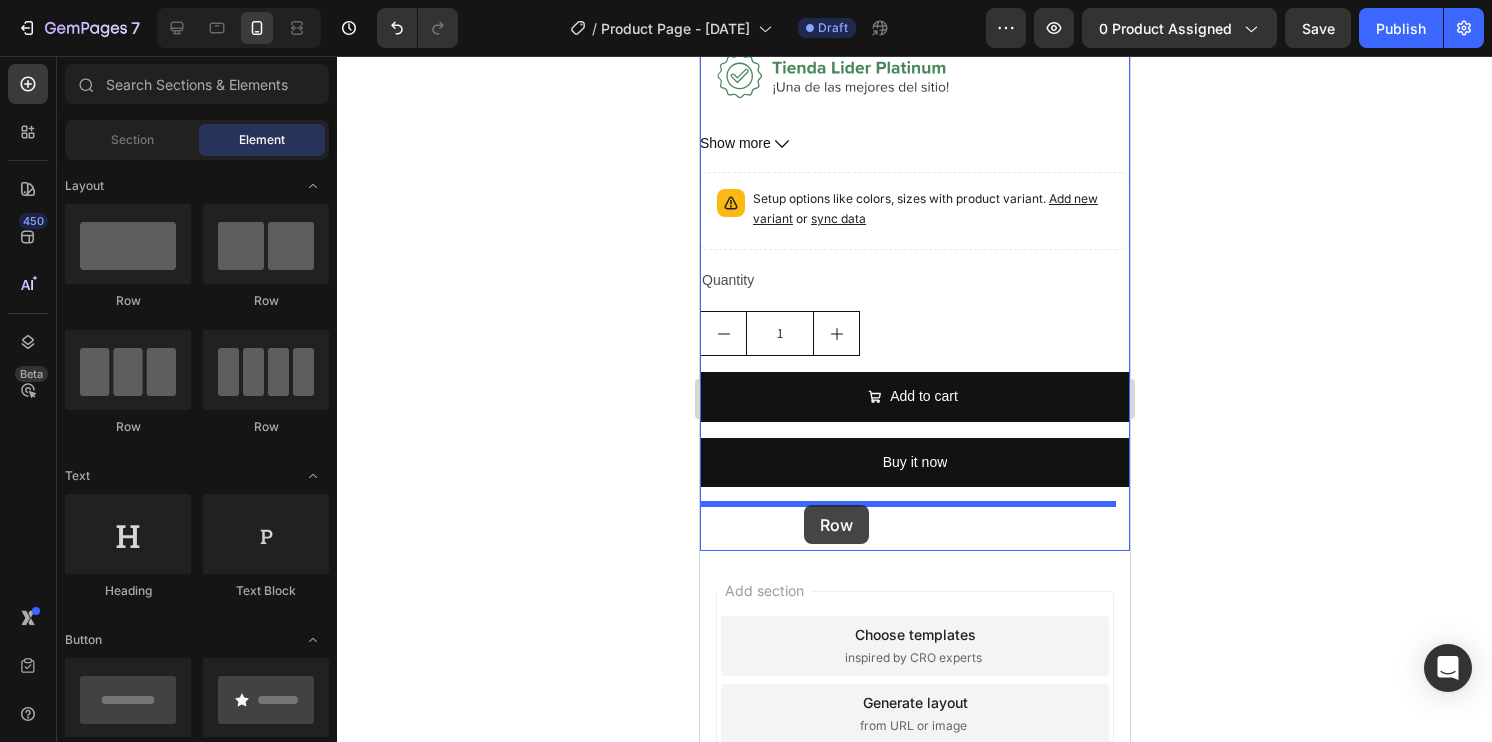 drag, startPoint x: 867, startPoint y: 313, endPoint x: 803, endPoint y: 505, distance: 202.38577 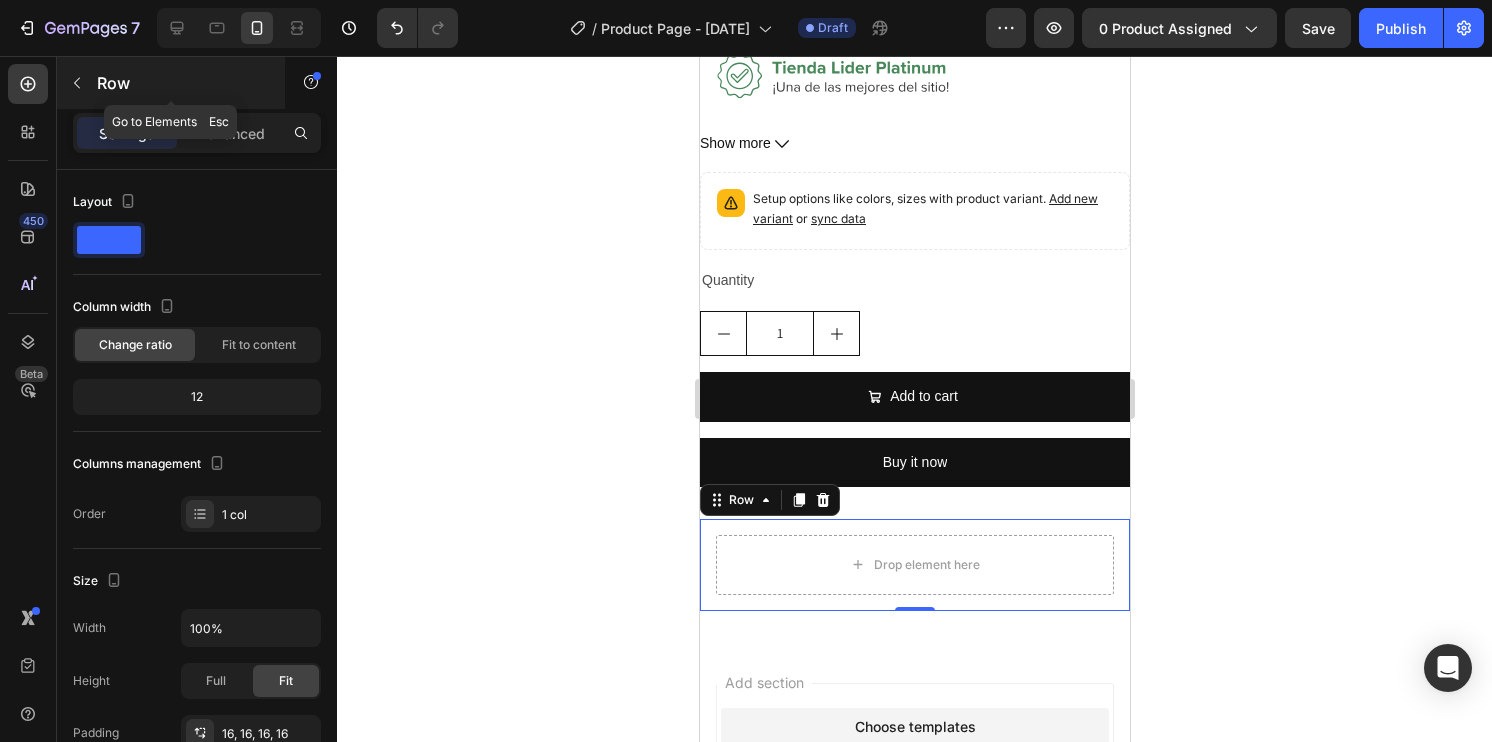 click 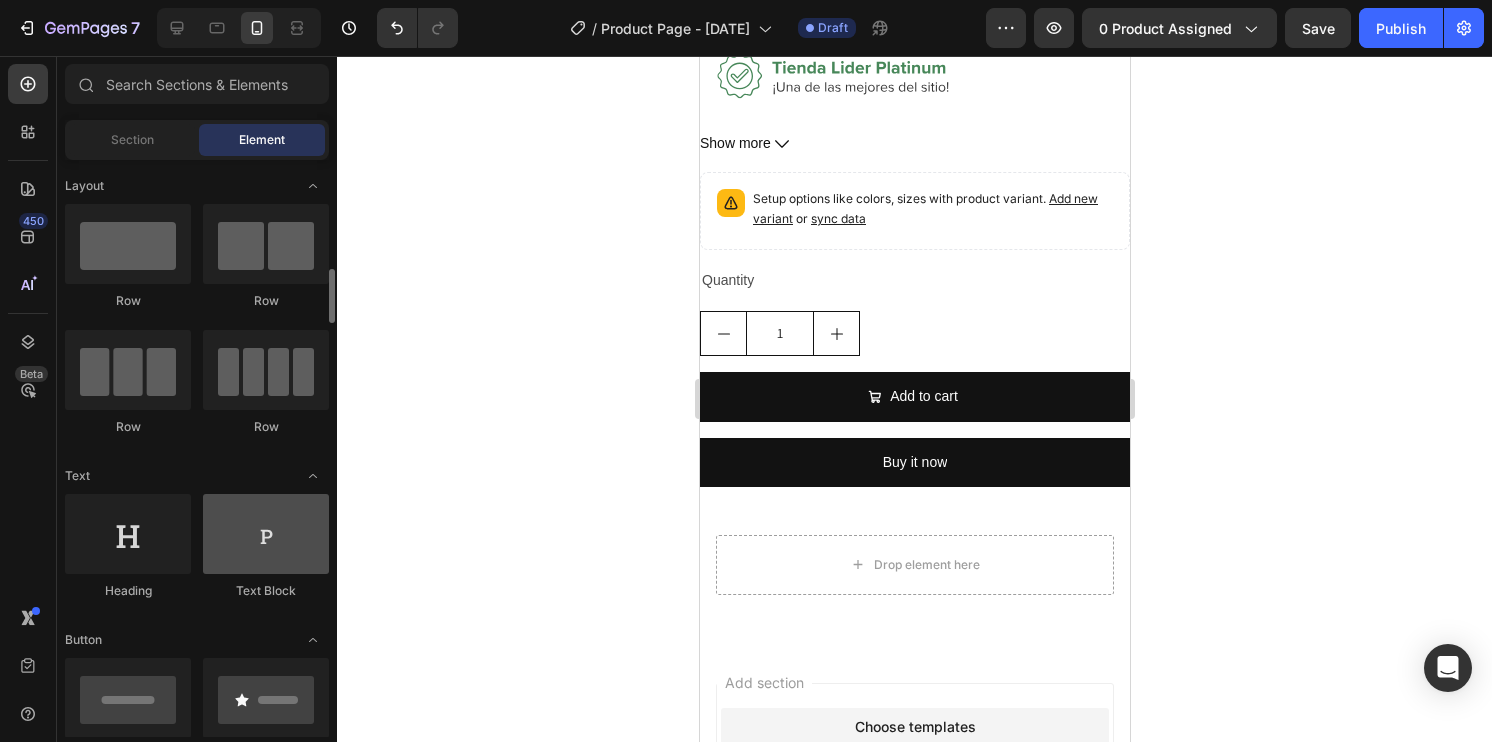 scroll, scrollTop: 200, scrollLeft: 0, axis: vertical 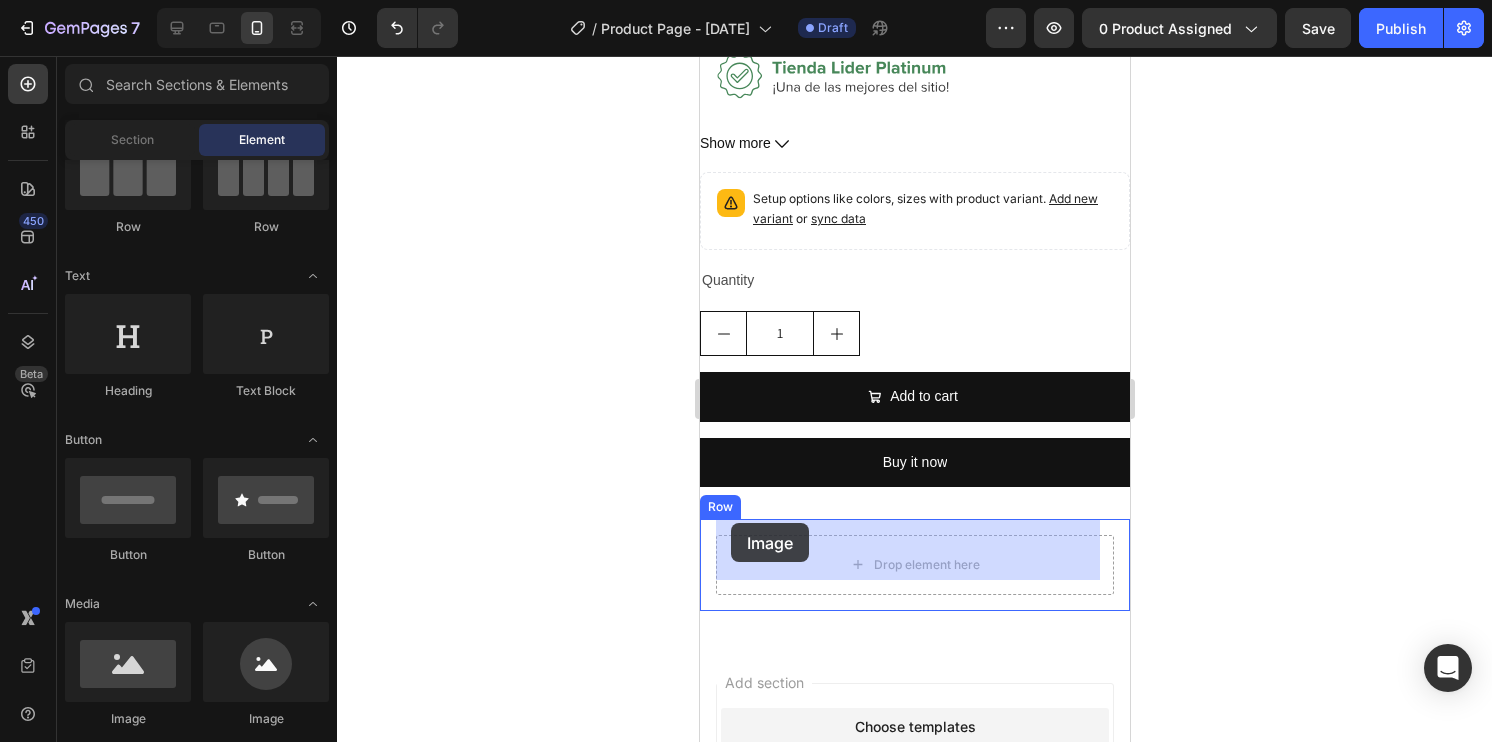 drag, startPoint x: 932, startPoint y: 726, endPoint x: 737, endPoint y: 525, distance: 280.04642 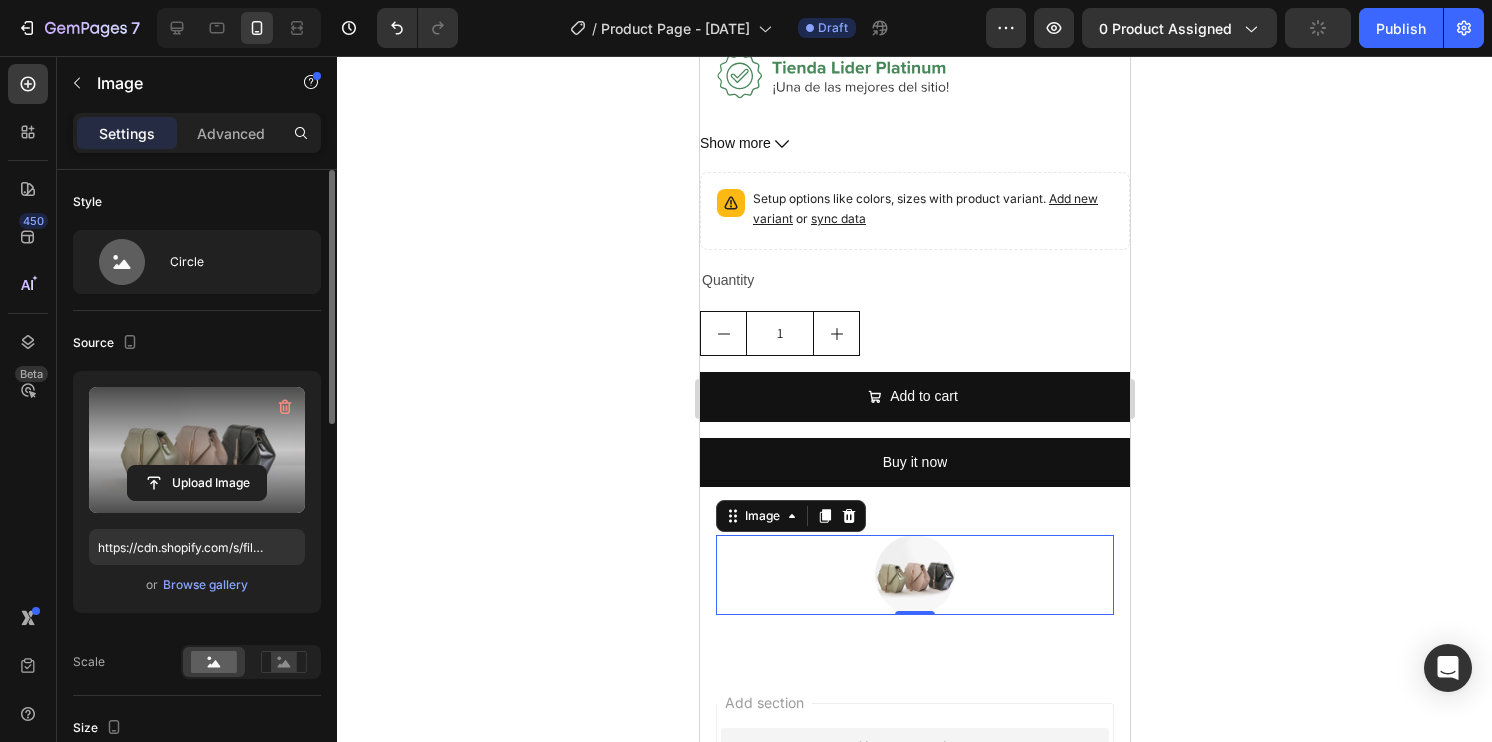 click at bounding box center [197, 450] 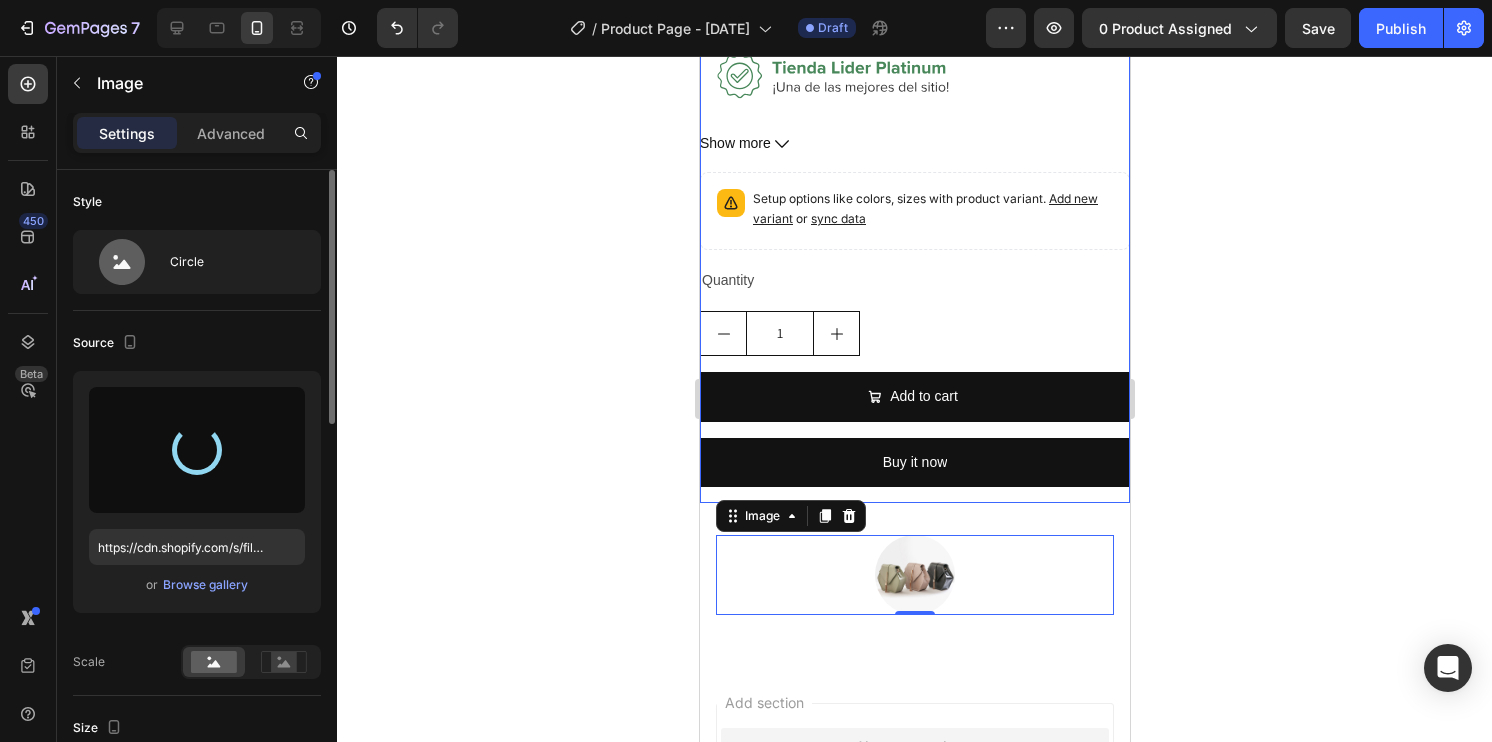 type on "https://cdn.shopify.com/s/files/1/0718/1415/2427/files/gempages_558192987666908062-a3e0950e-3044-4f1a-ad7a-bbc02e952482.png" 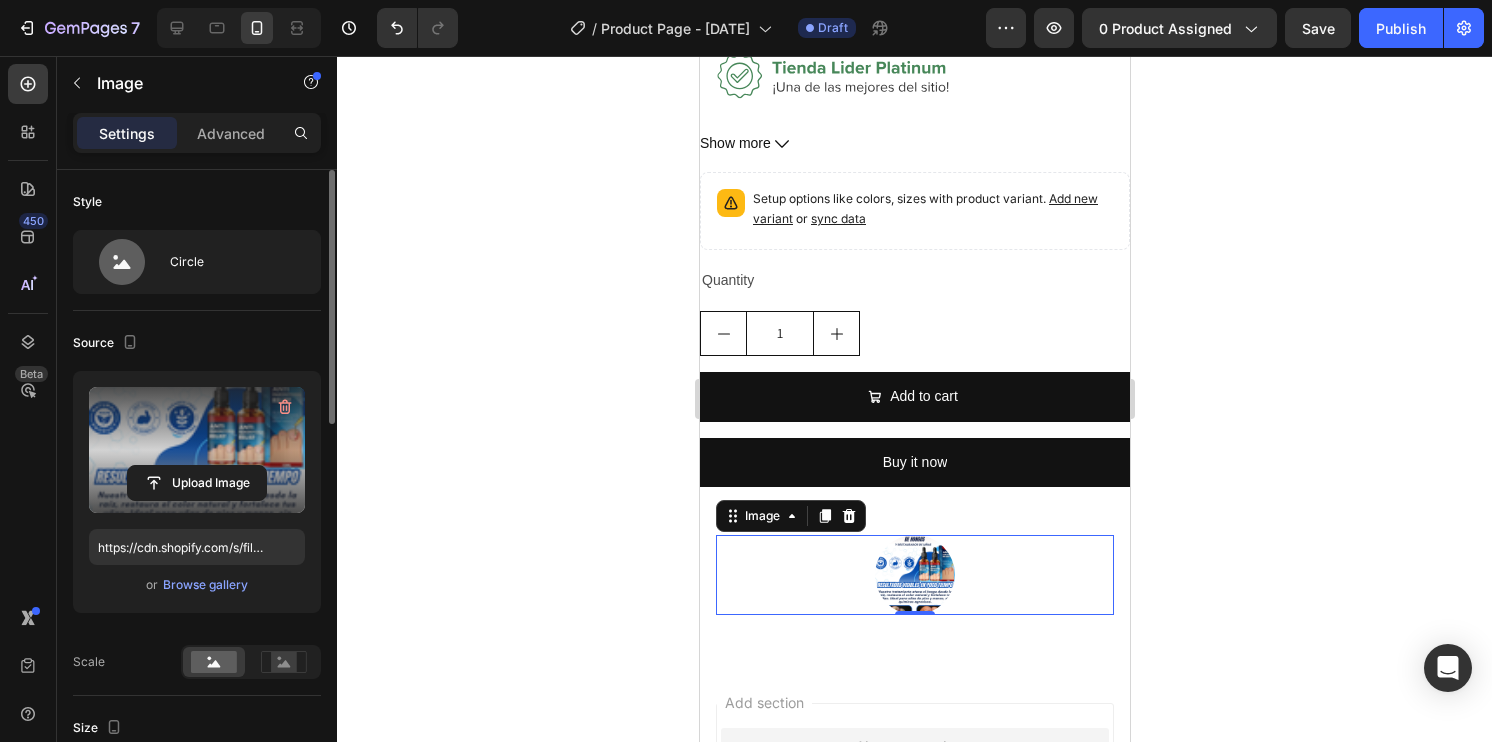 click at bounding box center (914, 575) 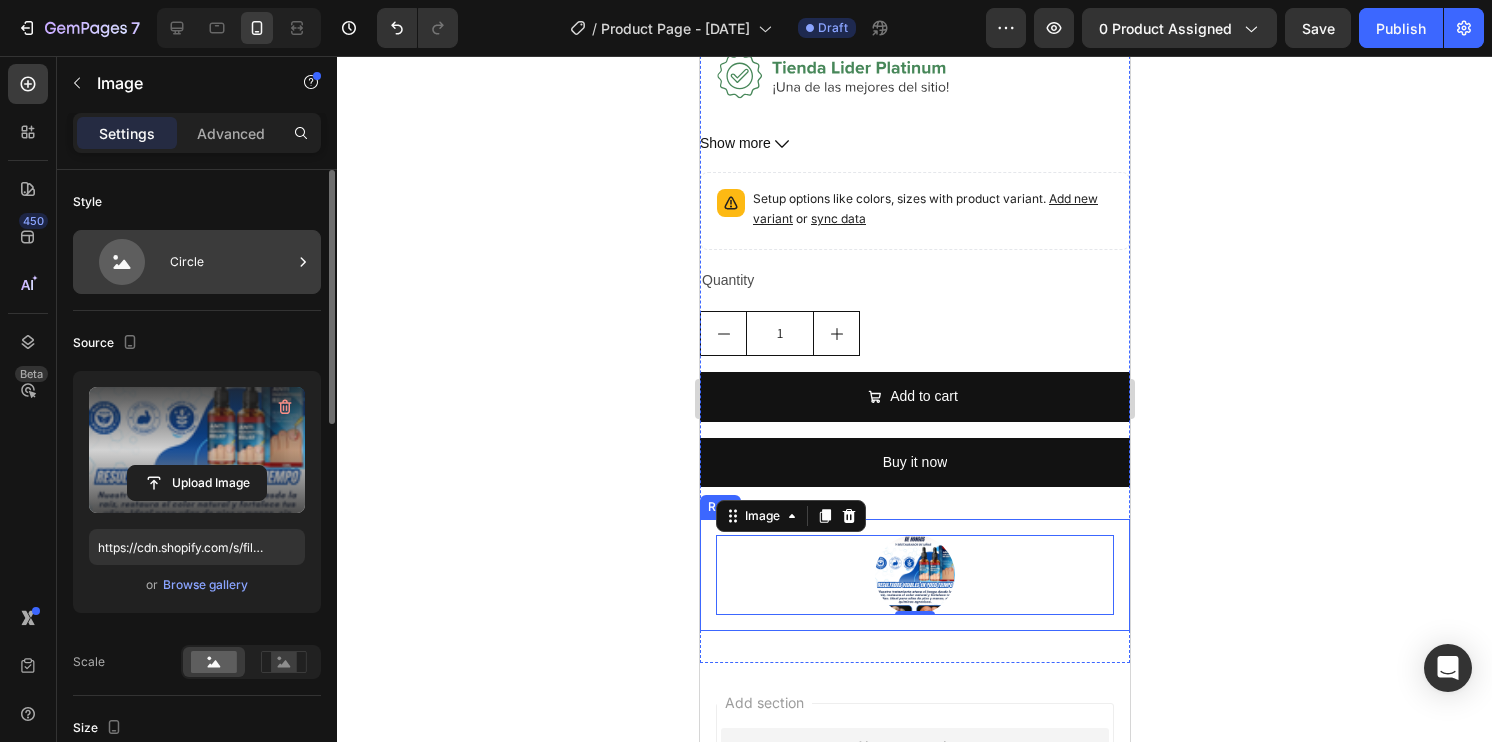 click on "Circle" at bounding box center [231, 262] 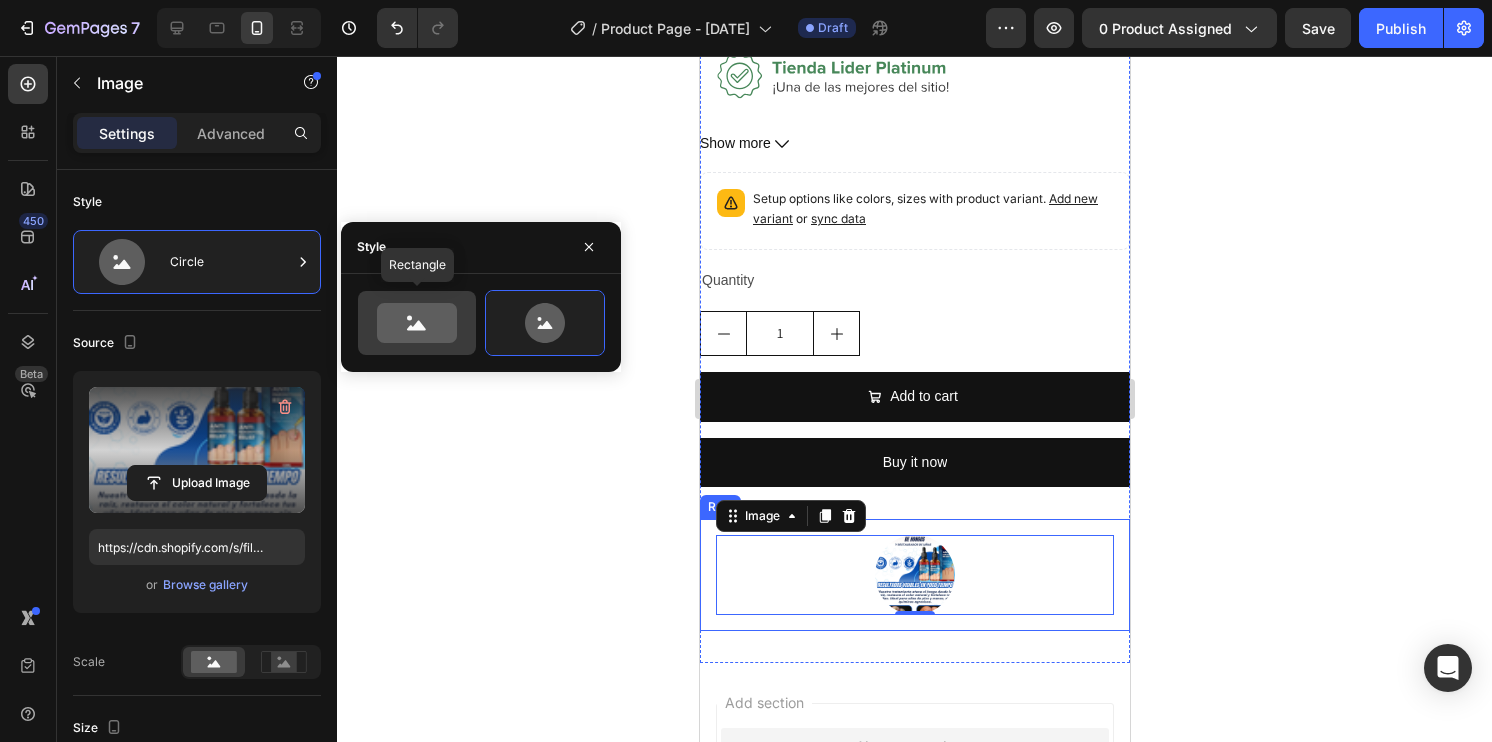 click 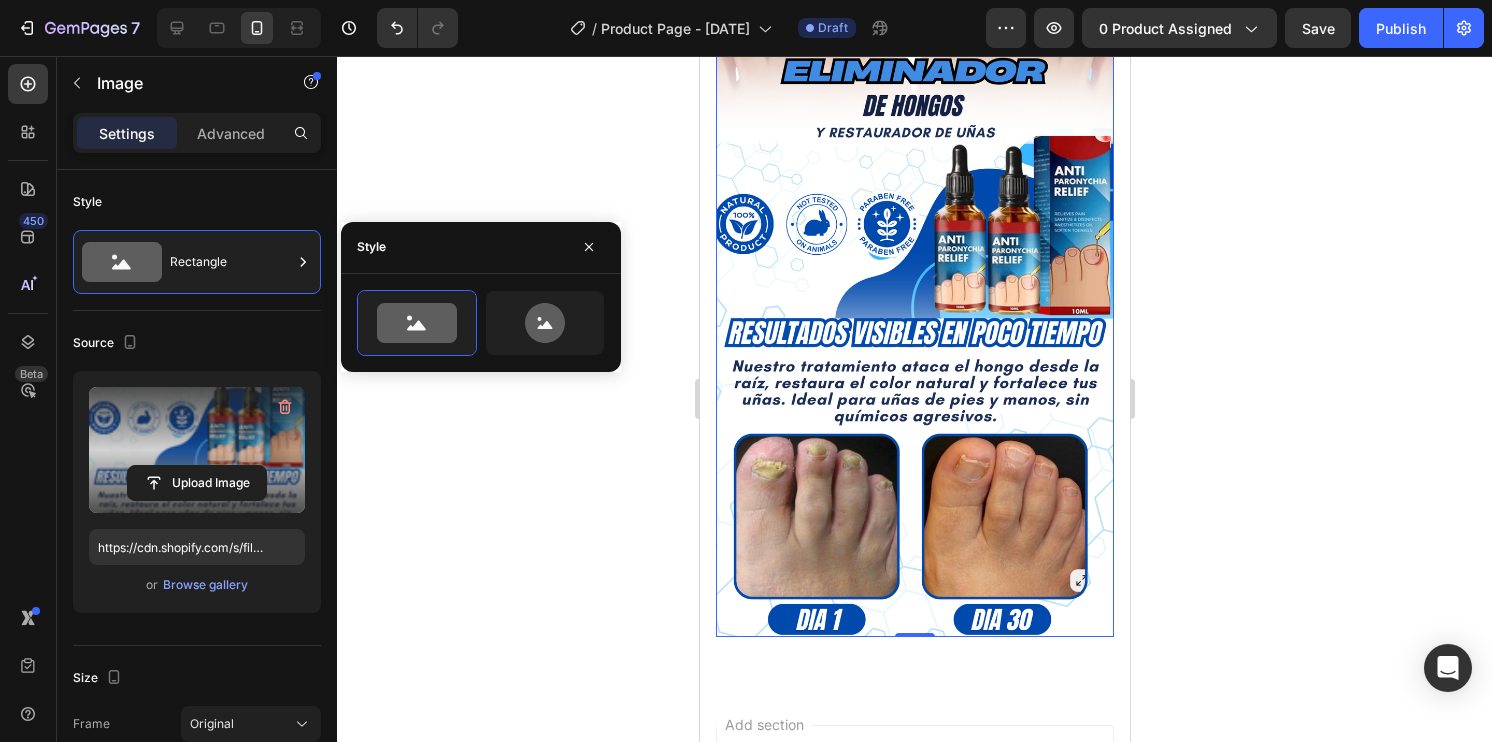 scroll, scrollTop: 1500, scrollLeft: 0, axis: vertical 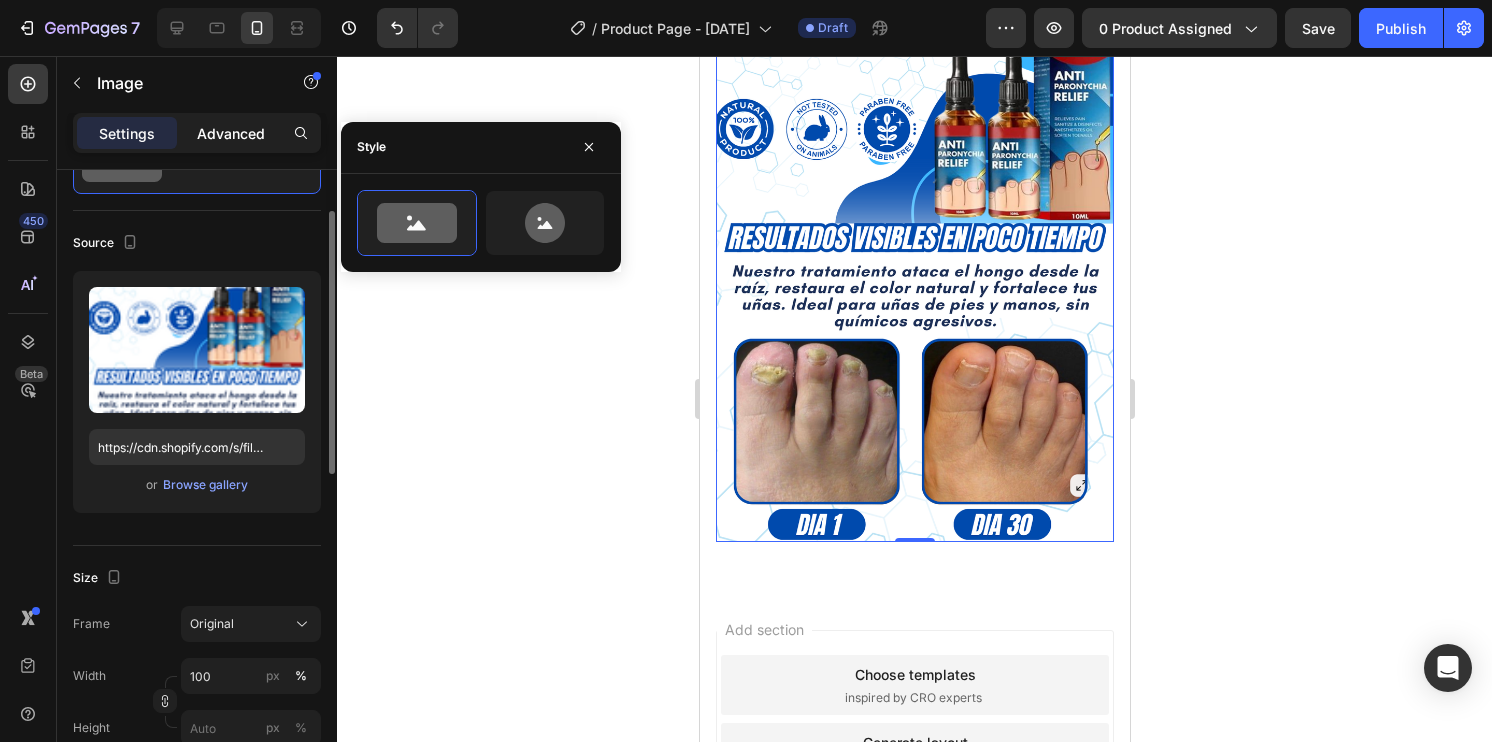 click on "Advanced" at bounding box center (231, 133) 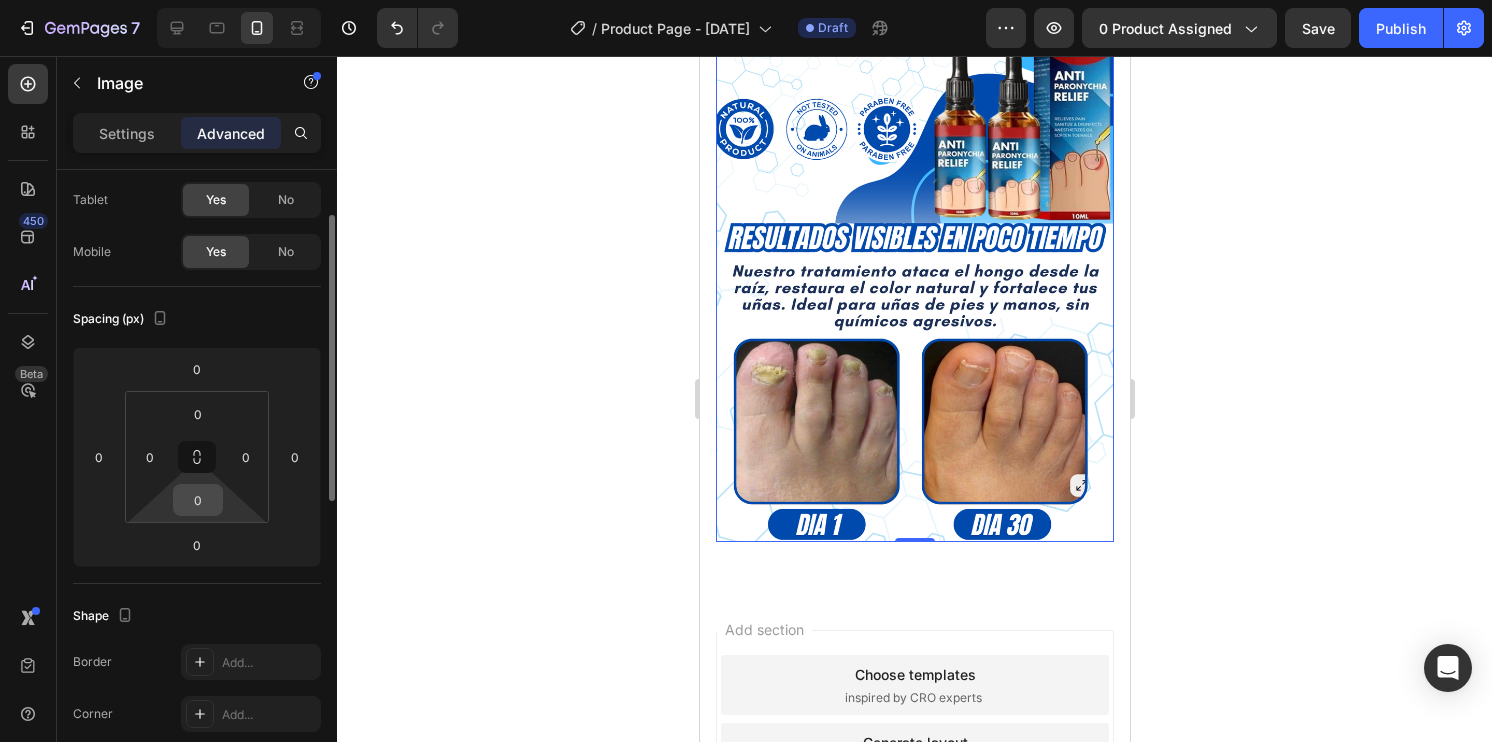 click on "0" at bounding box center [198, 500] 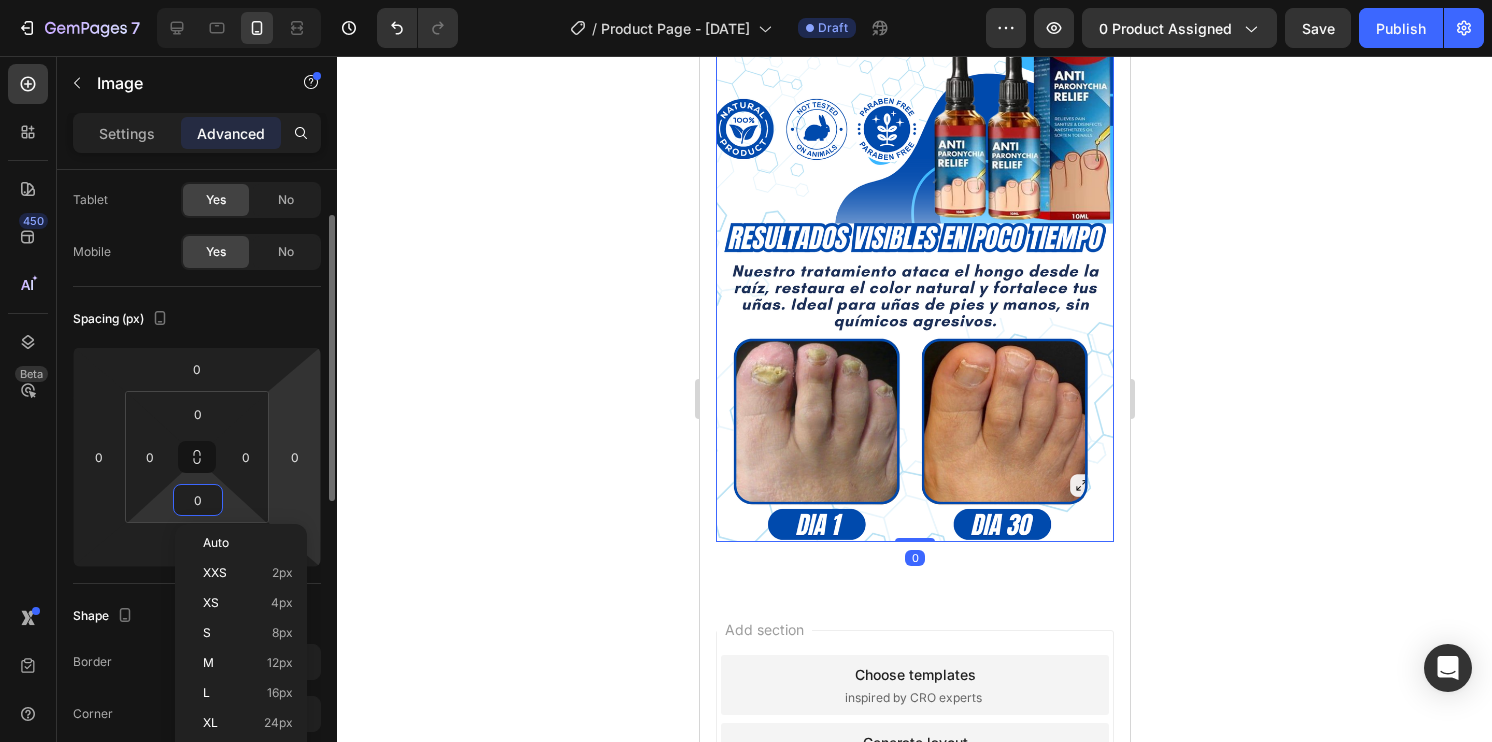 scroll, scrollTop: 0, scrollLeft: 0, axis: both 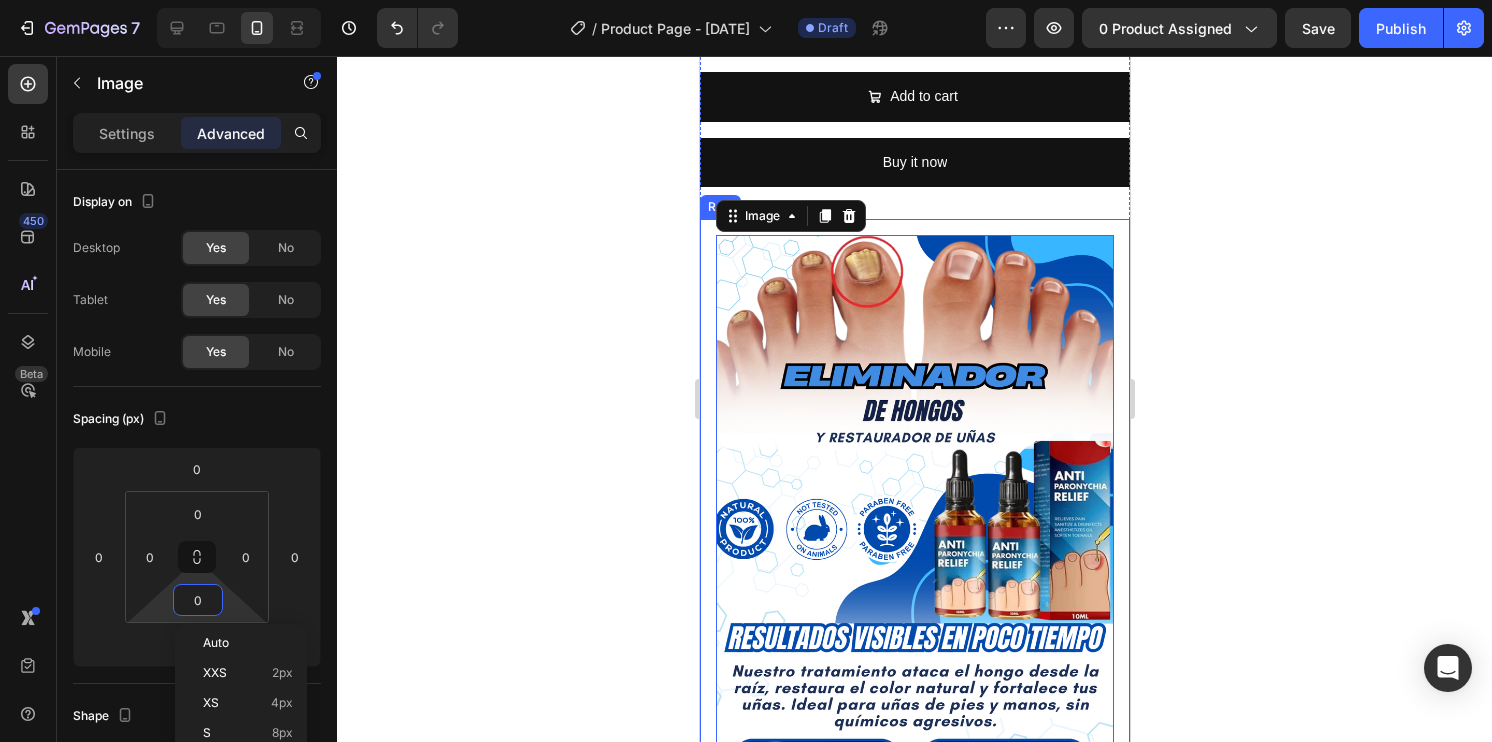 click on "Product Images Eliminador de Hongos y Restaurador de Uñas 2x1 Product Title $[PRICE],00 Product Price Product Price $[PRICE],00 Product Price Product Price Row
Show more
Product Description Setup options like colors, sizes with product variant.       Add new variant   or   sync data Product Variants & Swatches Quantity Text Block
1
Product Quantity
Add to cart Add to Cart Buy it now Dynamic Checkout Product Row Image   0 Row" at bounding box center [914, -7] 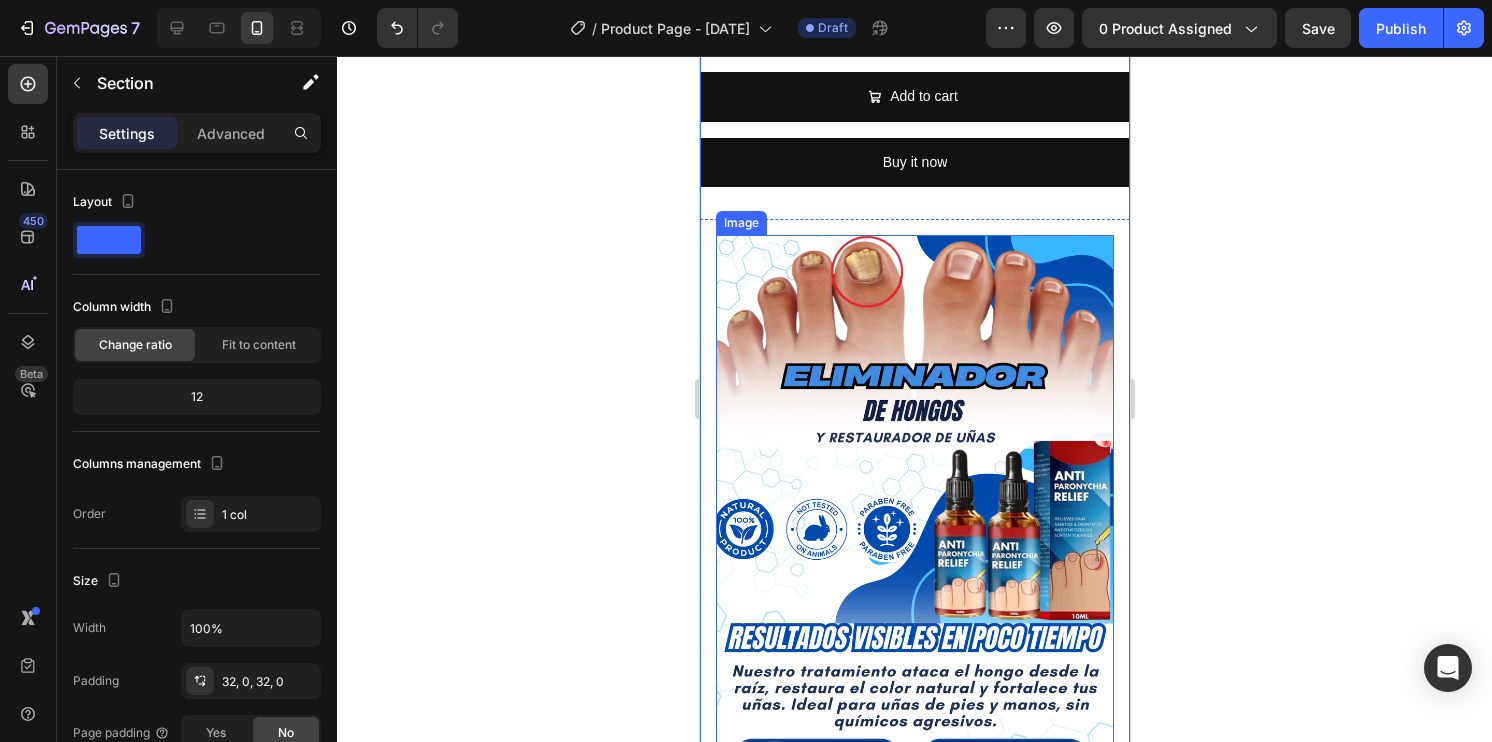 click at bounding box center (914, 588) 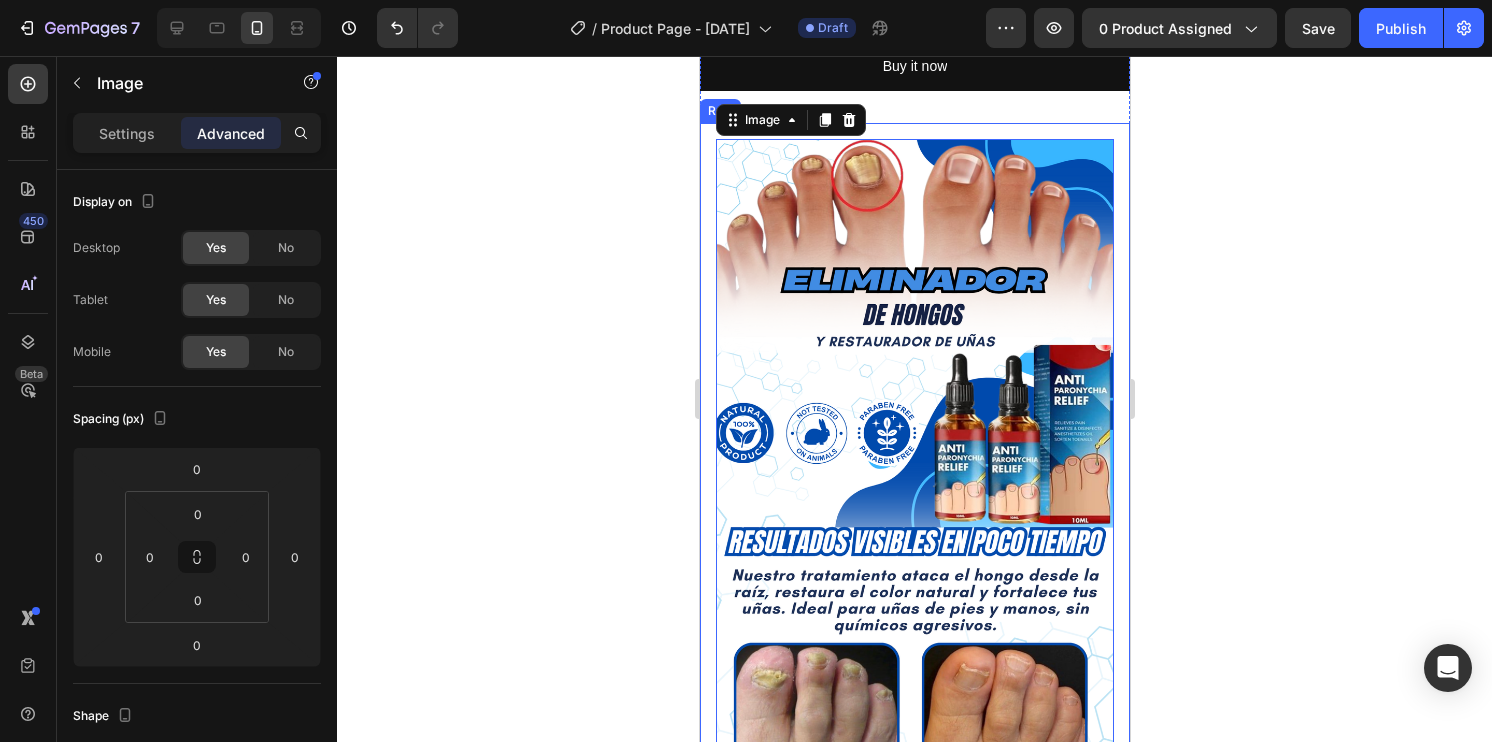 scroll, scrollTop: 1300, scrollLeft: 0, axis: vertical 